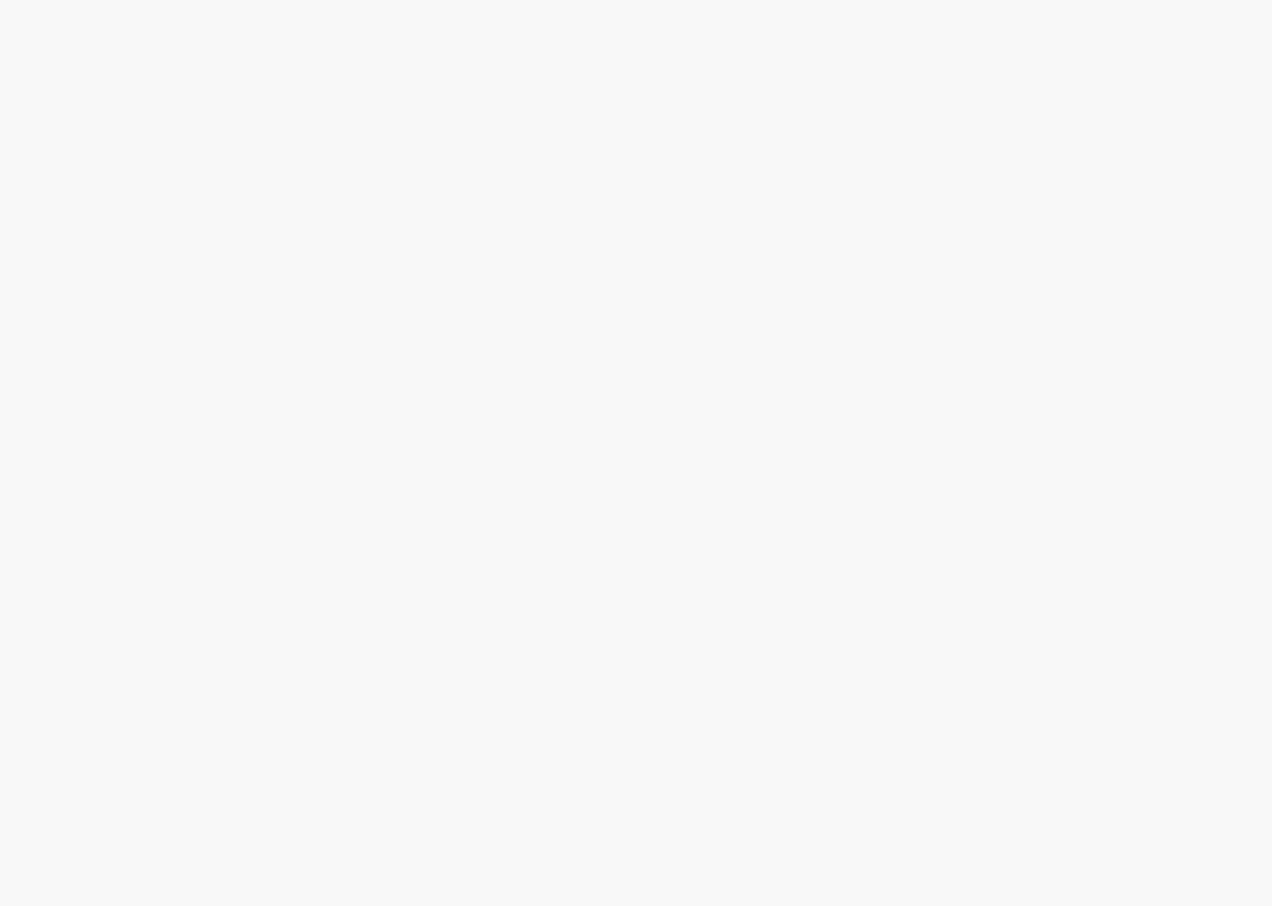 scroll, scrollTop: 0, scrollLeft: 0, axis: both 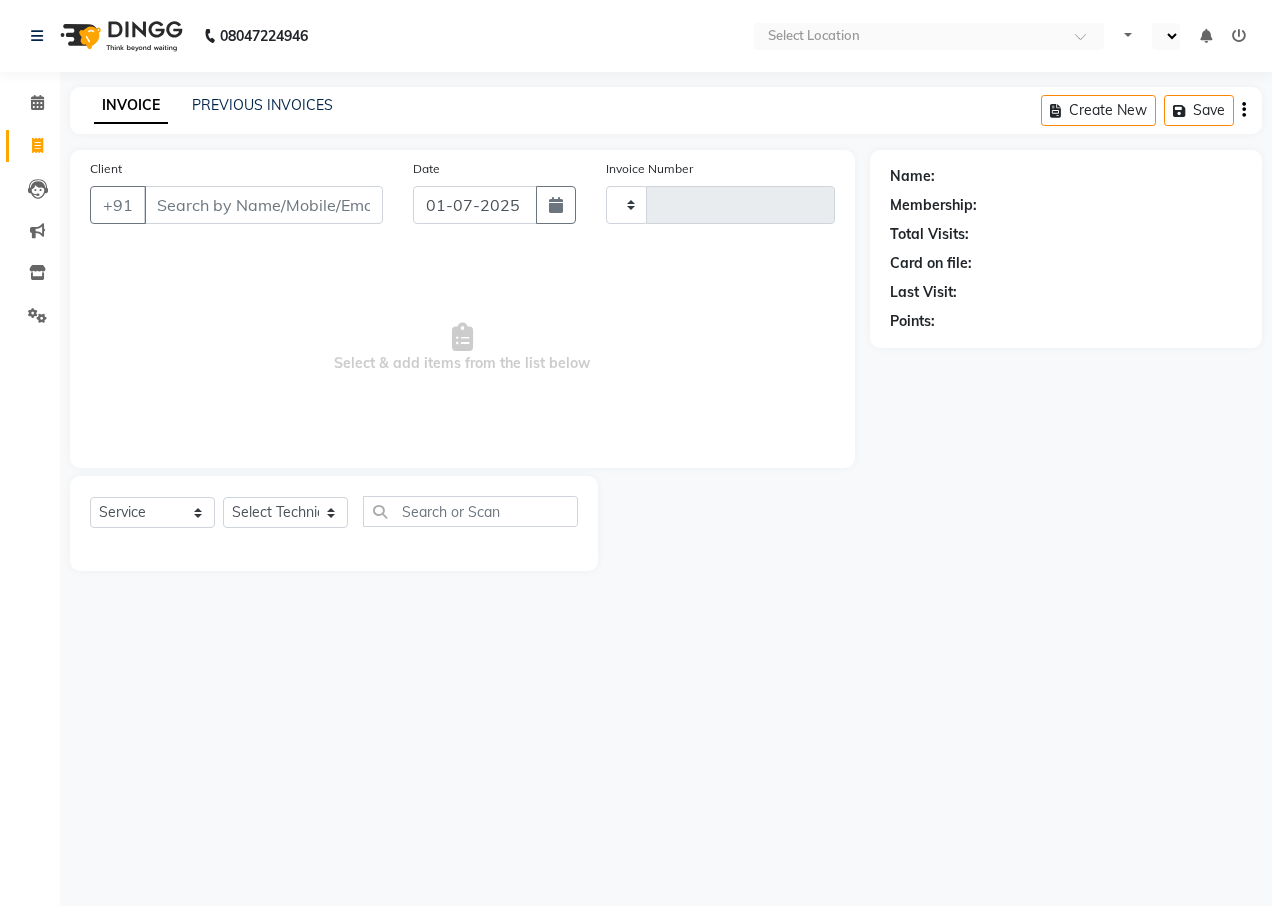 type on "1207" 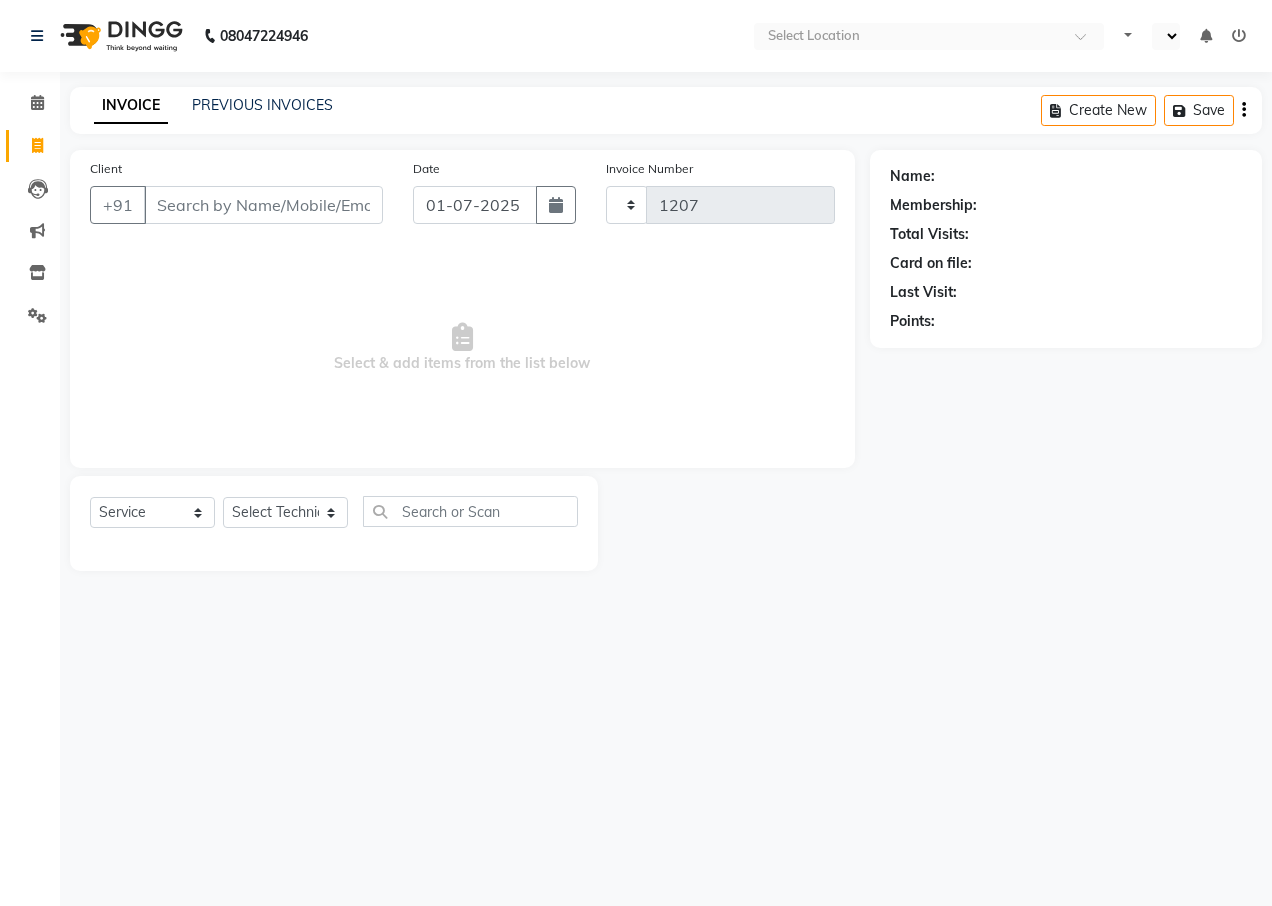 select on "en" 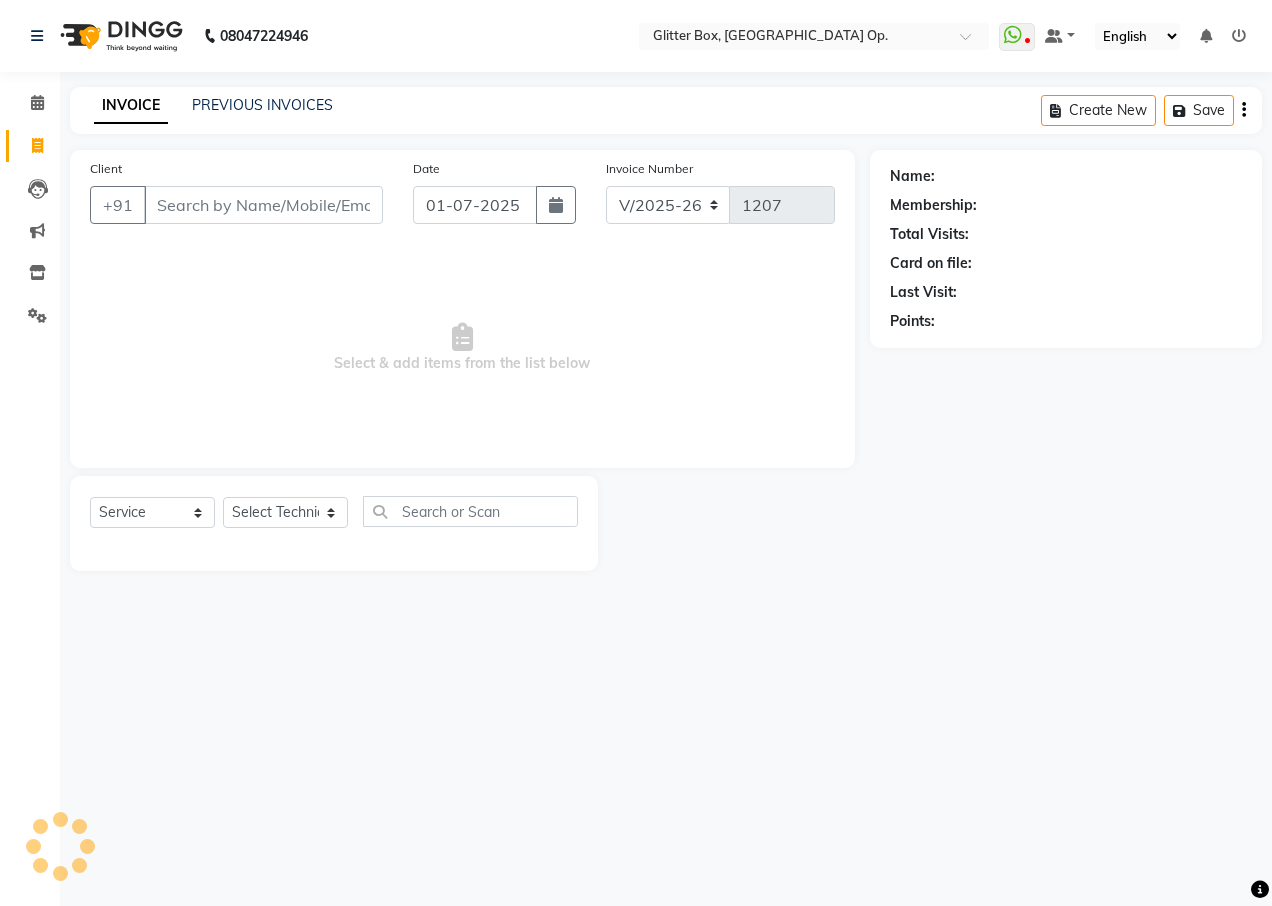 click on "Client" at bounding box center (263, 205) 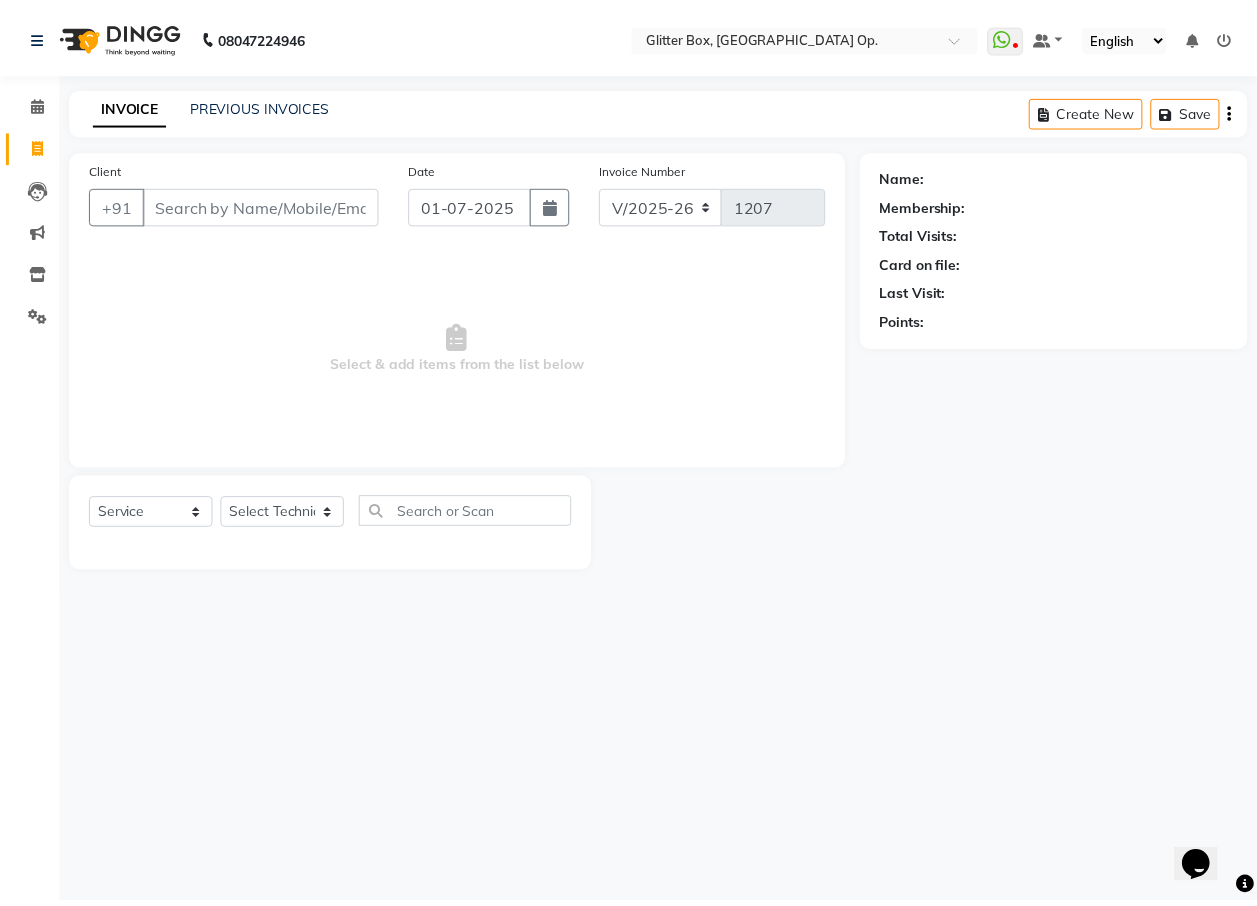 scroll, scrollTop: 0, scrollLeft: 0, axis: both 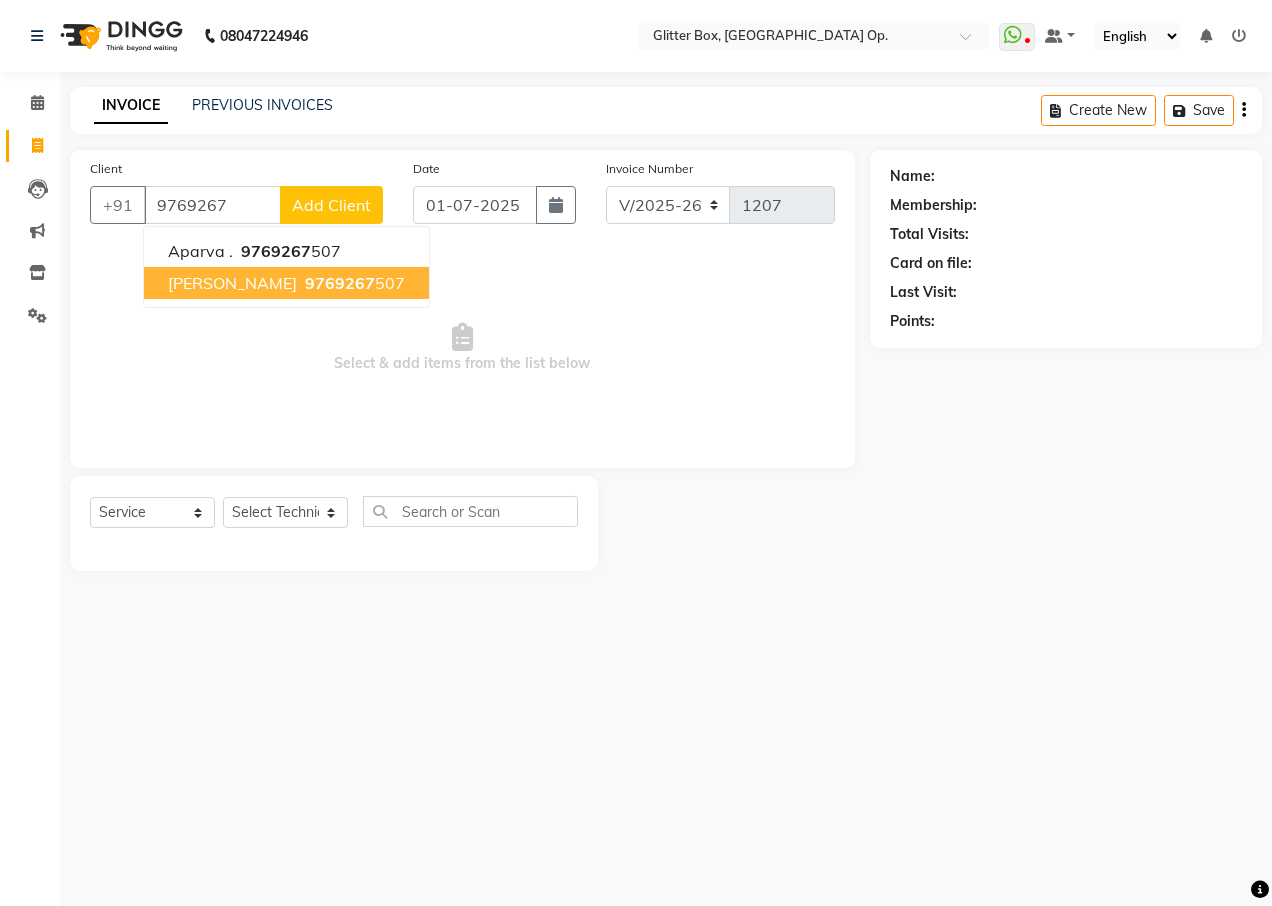 drag, startPoint x: 300, startPoint y: 279, endPoint x: 295, endPoint y: 317, distance: 38.327538 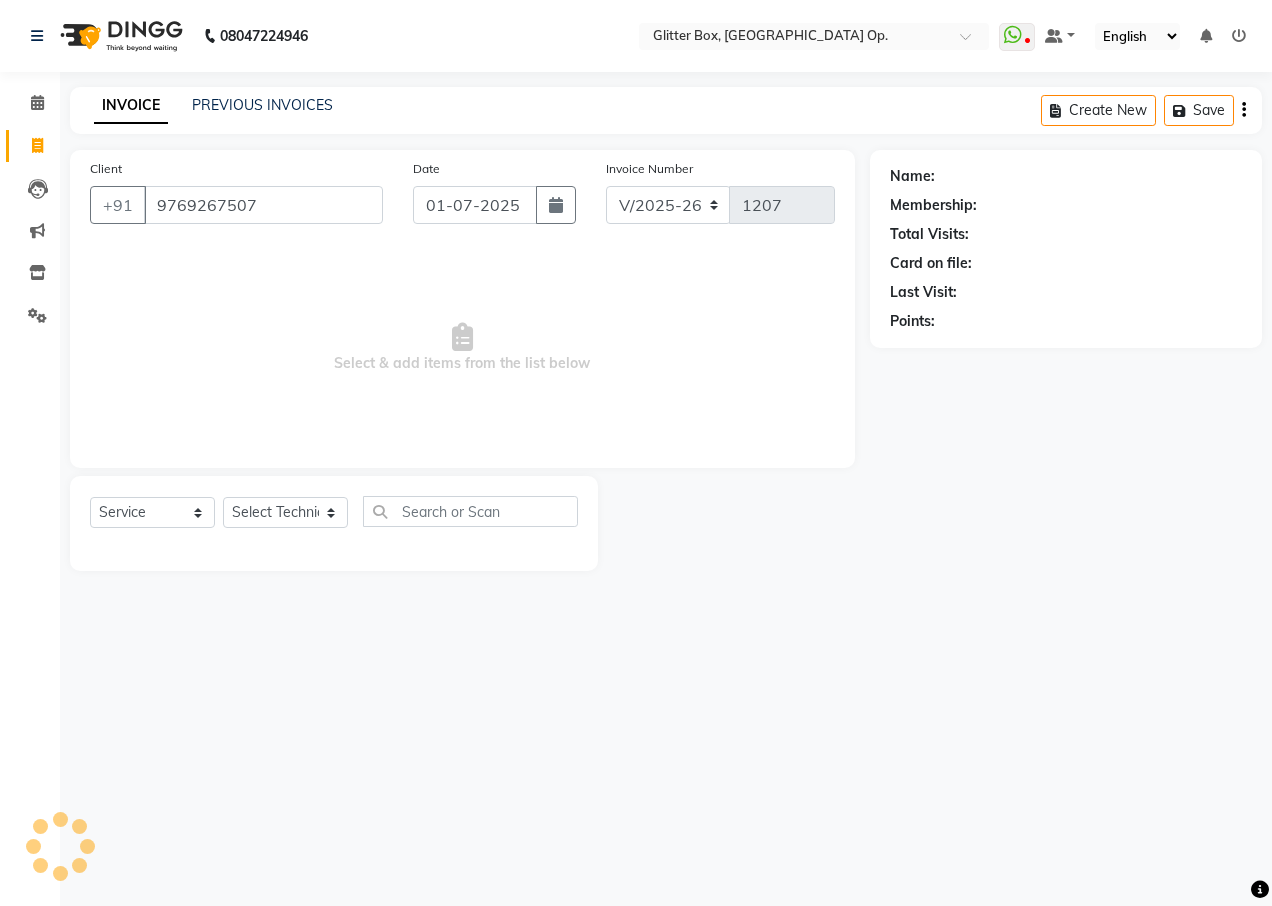 type on "9769267507" 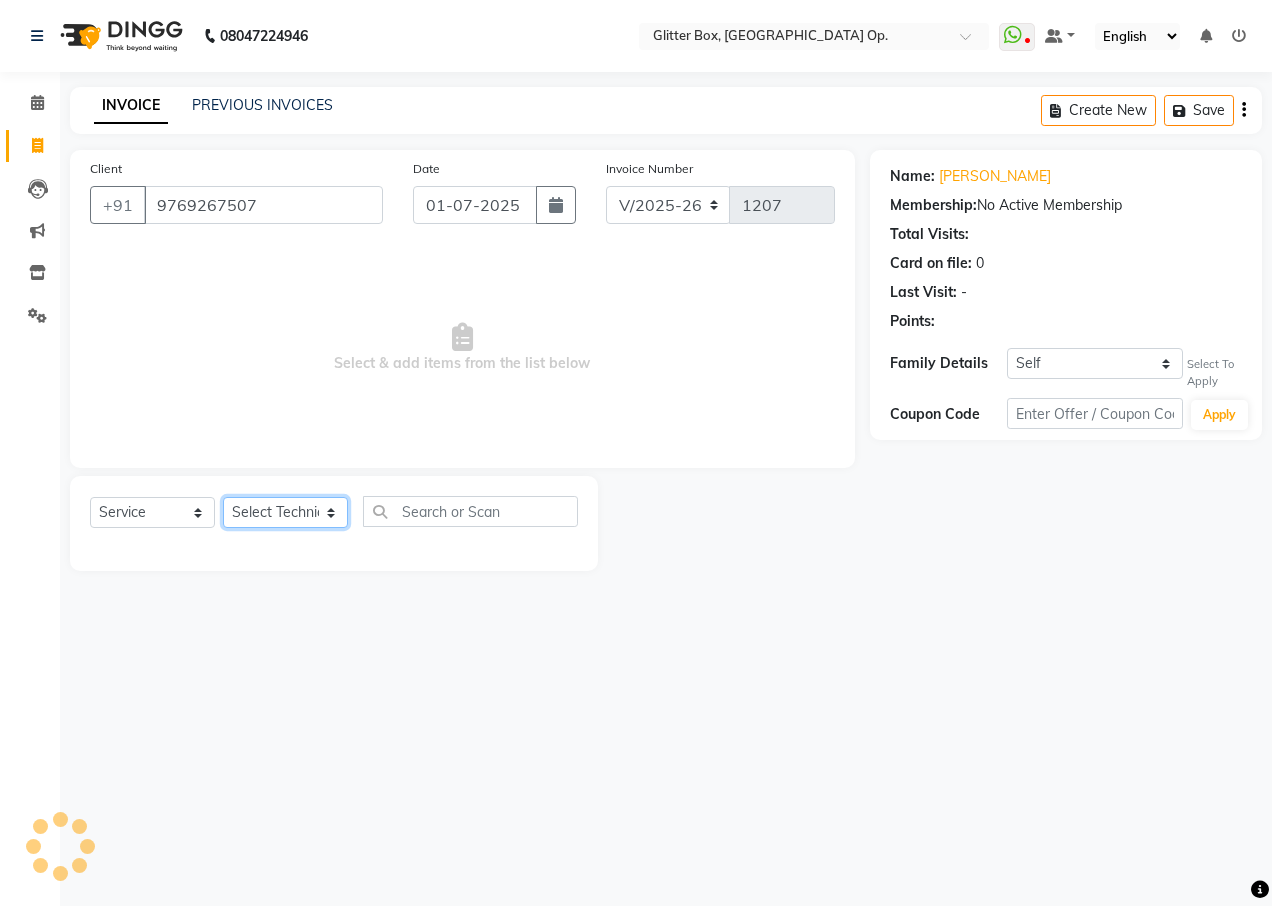 click on "Select Technician [PERSON_NAME] [PERSON_NAME] [PERSON_NAME] [PERSON_NAME] [PERSON_NAME] [PERSON_NAME] [PERSON_NAME] [PERSON_NAME] Das owner [PERSON_NAME] pooja Preeti makore Rupa [PERSON_NAME] [PERSON_NAME]" 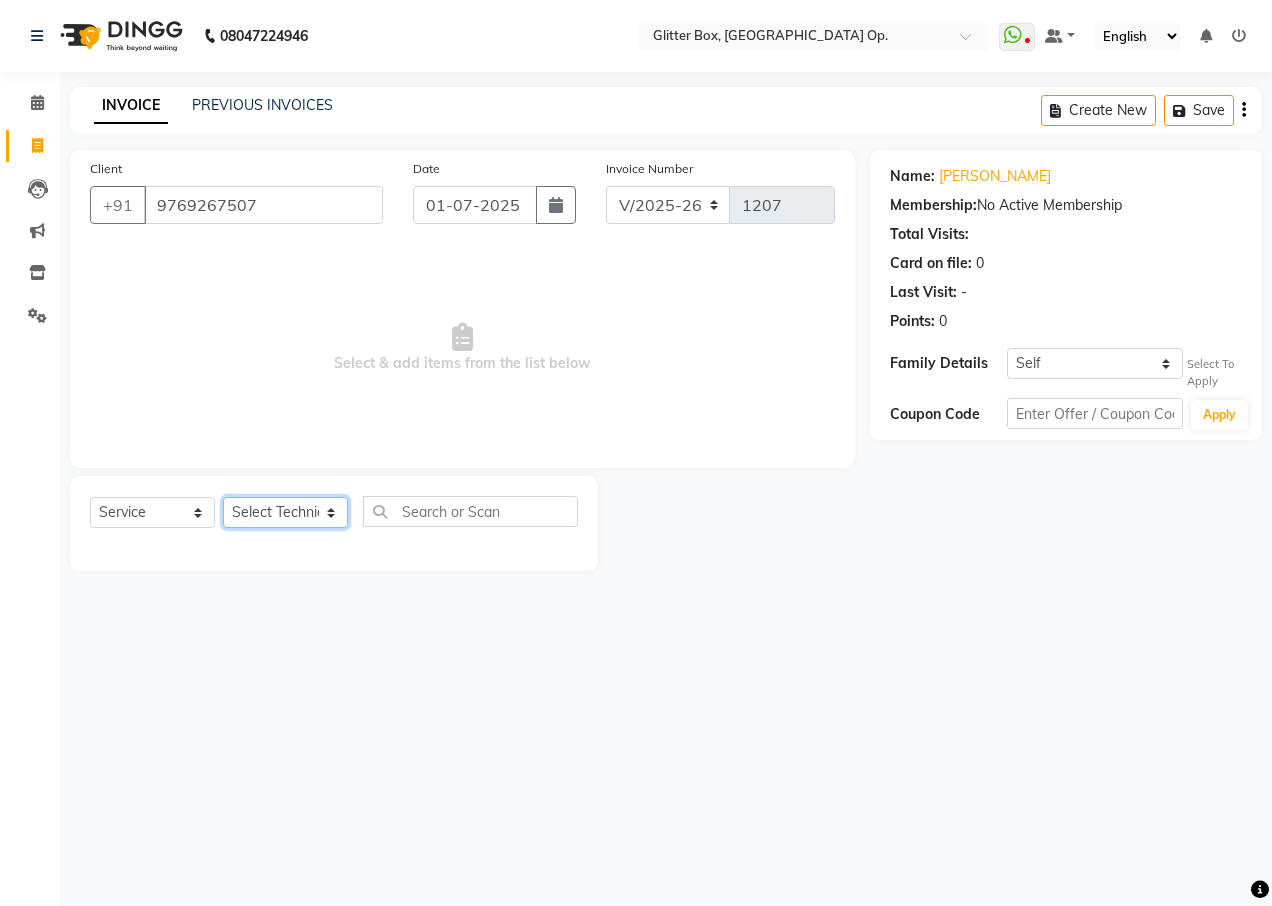 select on "83800" 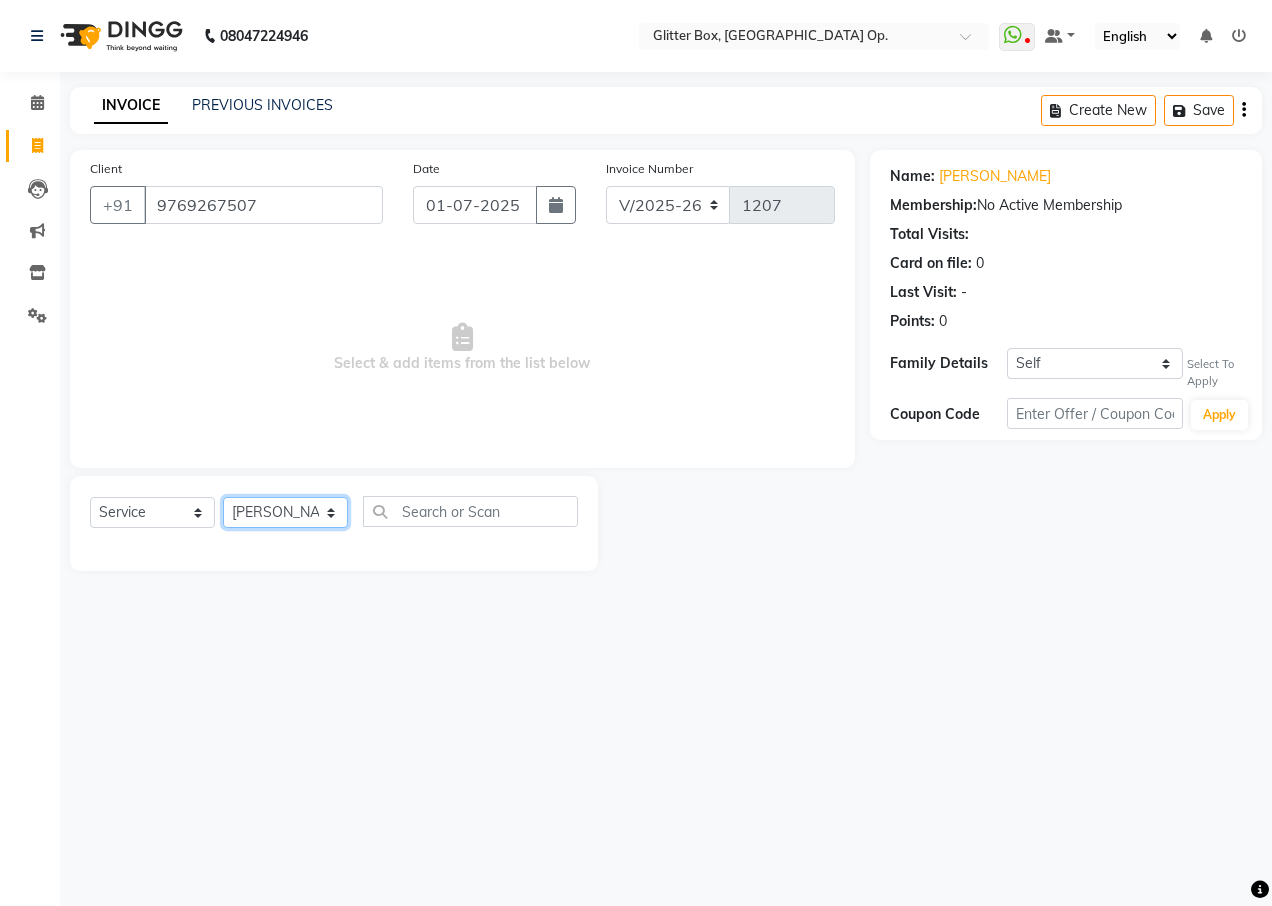 click on "Select Technician [PERSON_NAME] [PERSON_NAME] [PERSON_NAME] [PERSON_NAME] [PERSON_NAME] [PERSON_NAME] [PERSON_NAME] [PERSON_NAME] Das owner [PERSON_NAME] pooja Preeti makore Rupa [PERSON_NAME] [PERSON_NAME]" 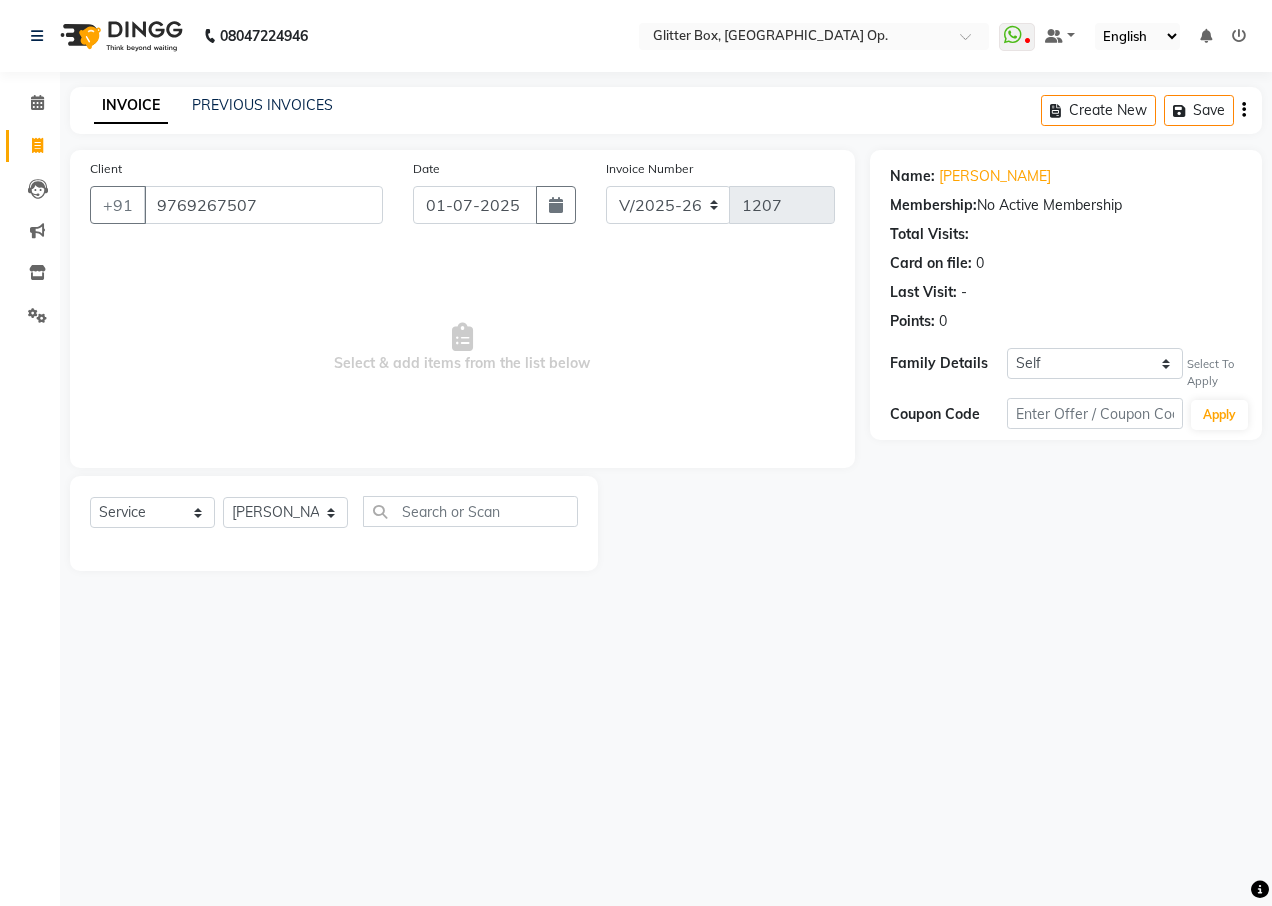 click on "08047224946 Select Location × Glitter Box, [GEOGRAPHIC_DATA] Op.  WhatsApp Status  ✕ Status:  Disconnected Most Recent Message: [DATE]     07:45 PM Recent Service Activity: [DATE]     07:42 PM  08047224946 Whatsapp Settings Default Panel My Panel English ENGLISH Español العربية मराठी हिंदी ગુજરાતી தமிழ் 中文 Notifications nothing to show ☀ Glitter Box, Western Business Center Op.  Calendar  Invoice  Leads   Marketing  Inventory  Settings Completed InProgress Upcoming Dropped Tentative Check-In Confirm Bookings Segments Page Builder INVOICE PREVIOUS INVOICES Create New   Save  Client [PHONE_NUMBER] Date [DATE] Invoice Number V/2025 V/[PHONE_NUMBER]  Select & add items from the list below  Select  Service  Product  Membership  Package Voucher Prepaid Gift Card  Select Technician [PERSON_NAME] [PERSON_NAME] [PERSON_NAME] [PERSON_NAME] [PERSON_NAME] [PERSON_NAME] [PERSON_NAME] [PERSON_NAME] Das owner Pankaj Malayya pooja [PERSON_NAME]" at bounding box center [636, 453] 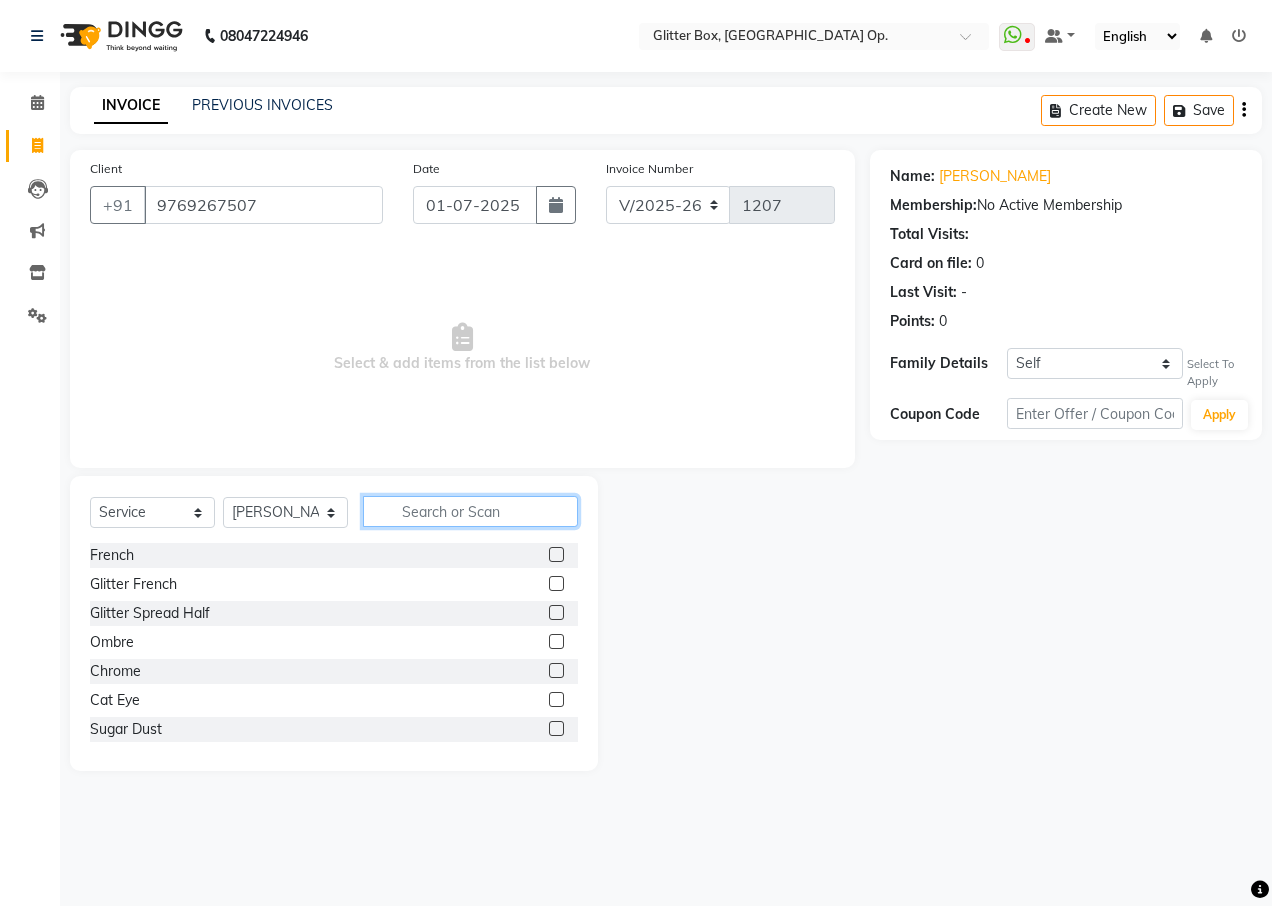click 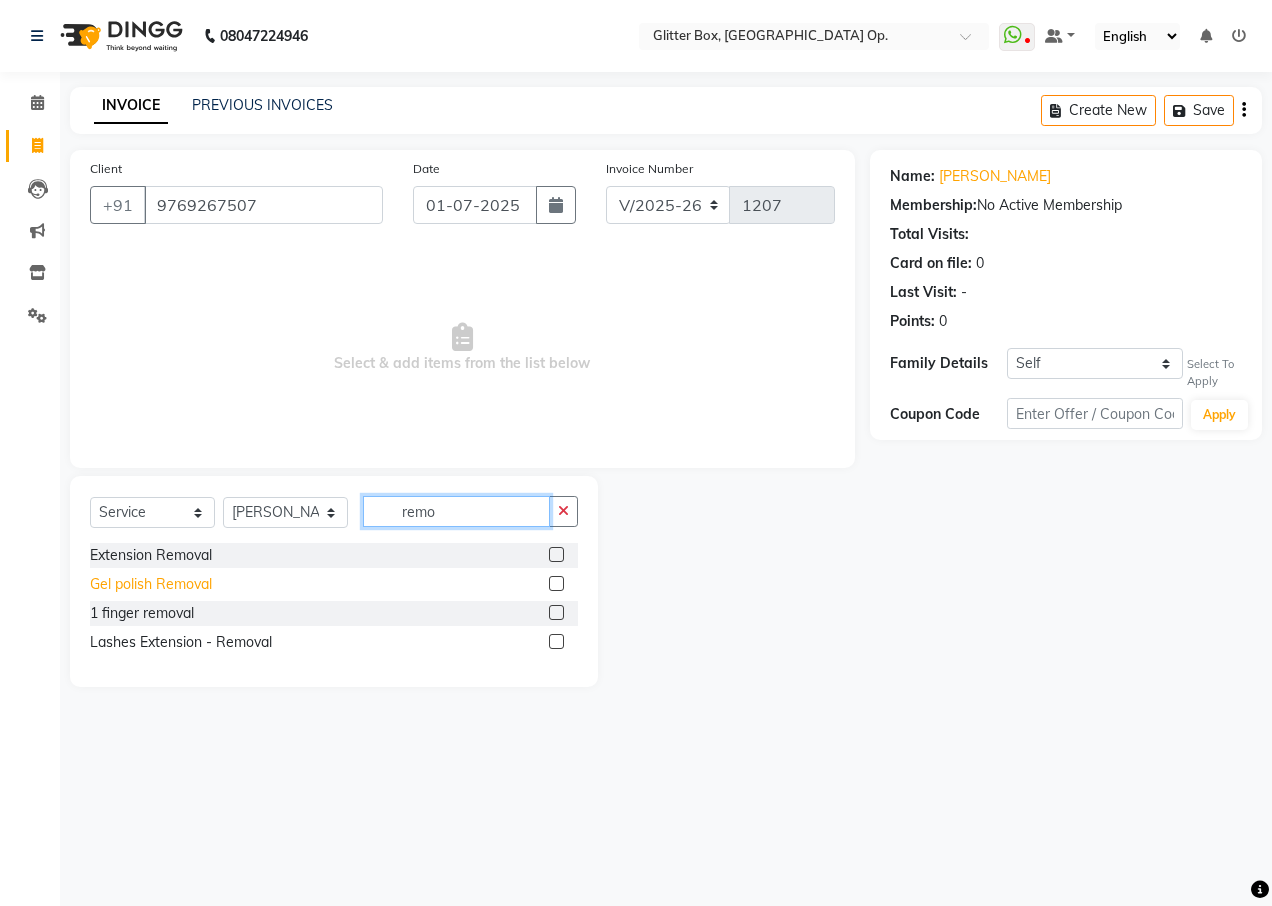 type on "remo" 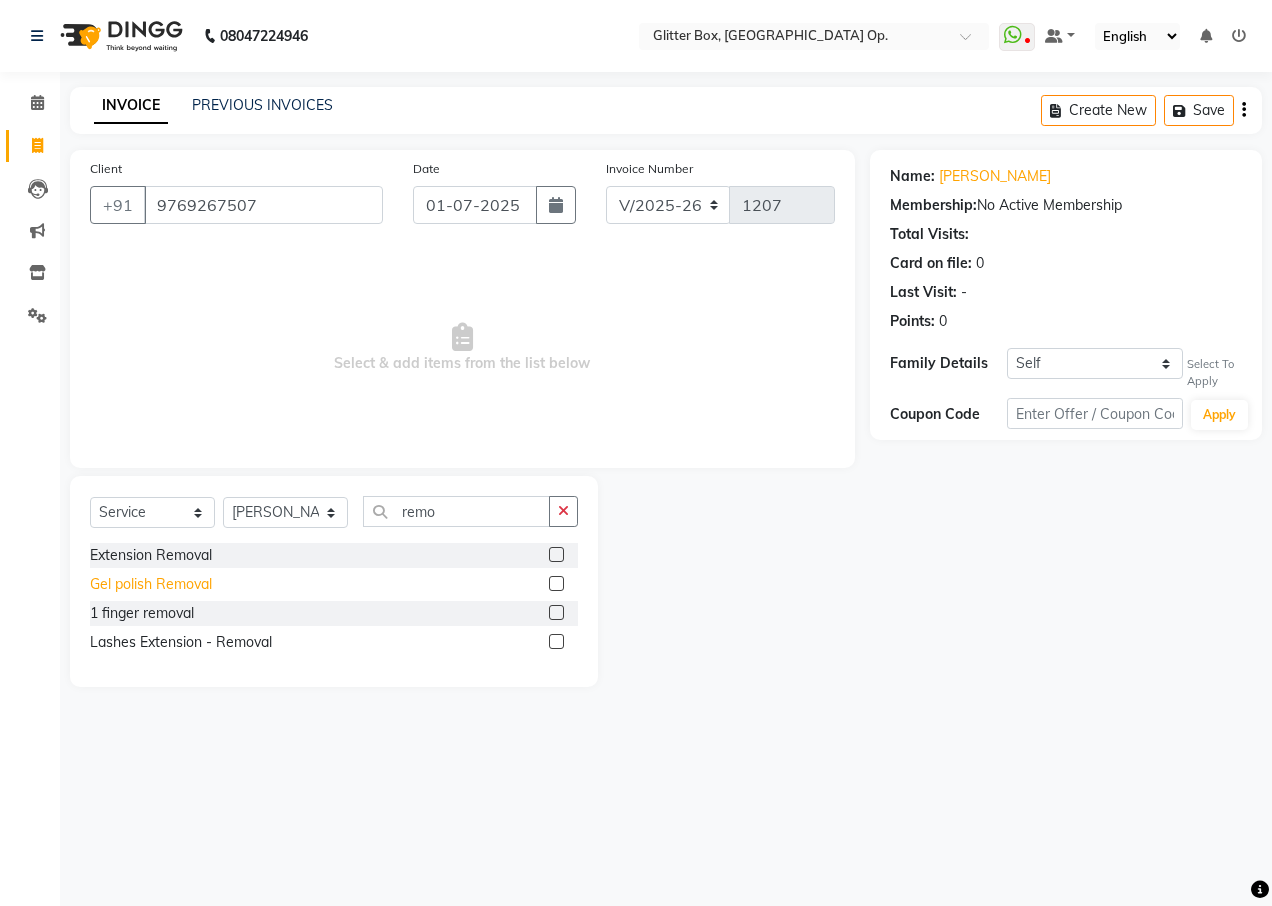 click on "Gel polish Removal" 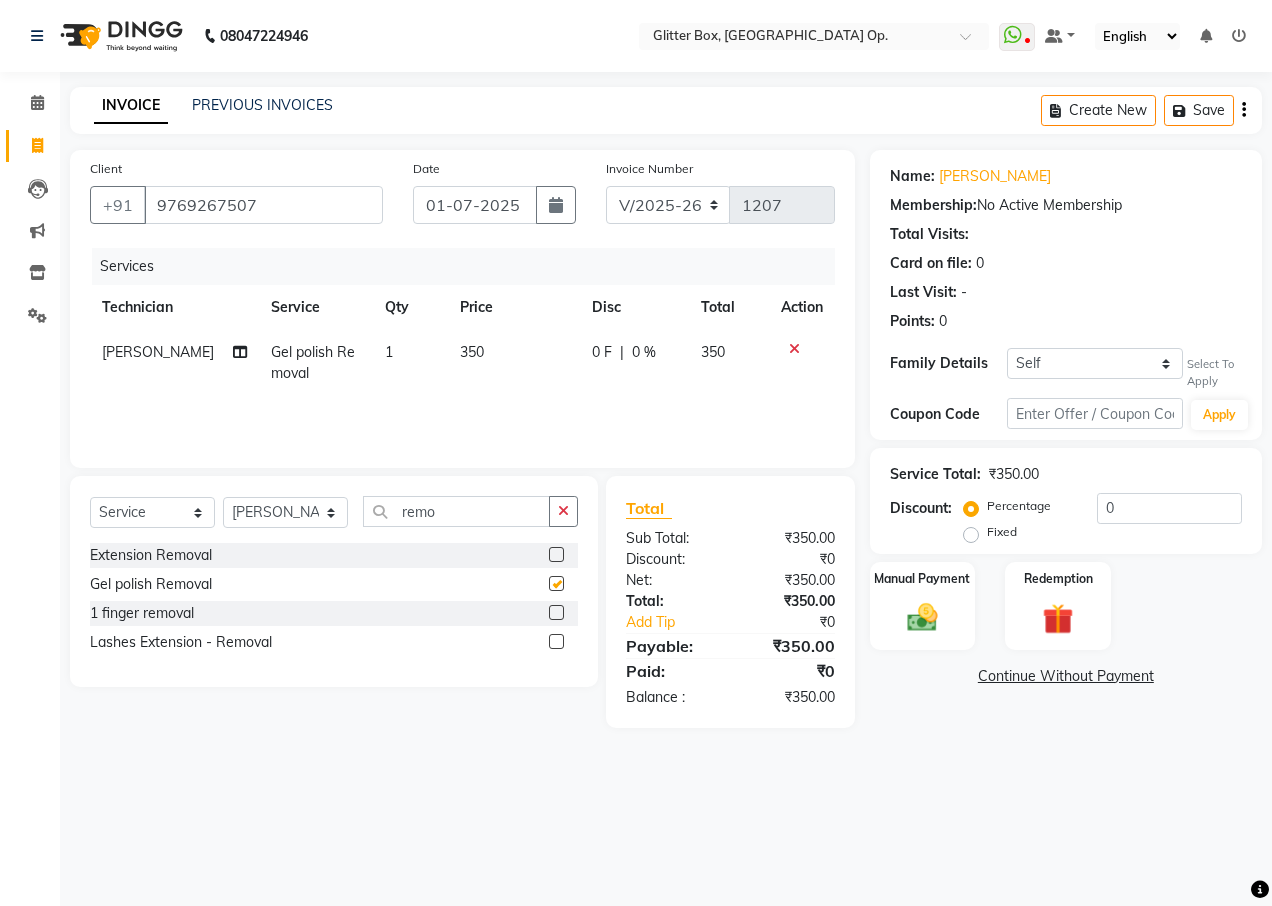 checkbox on "false" 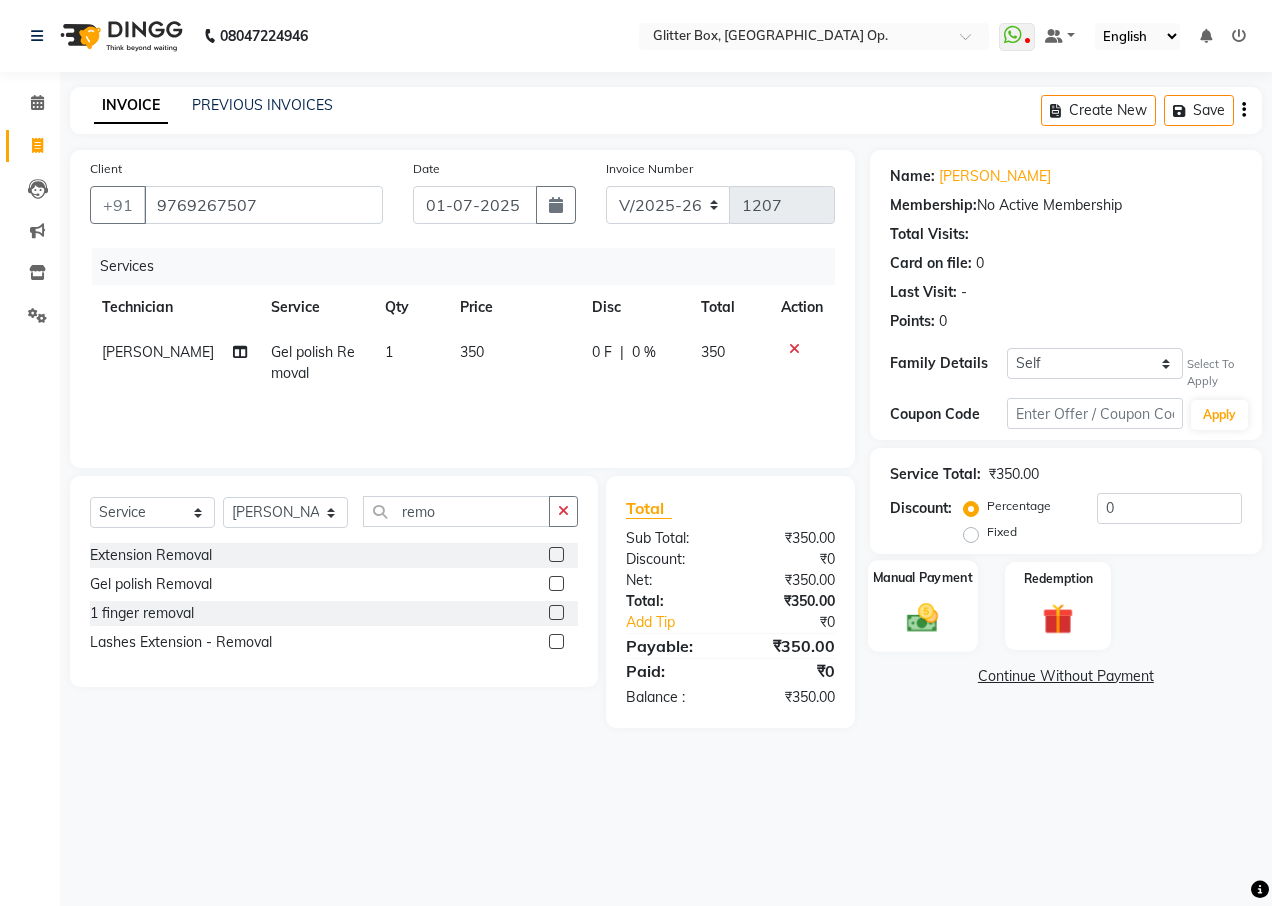 click on "Manual Payment" 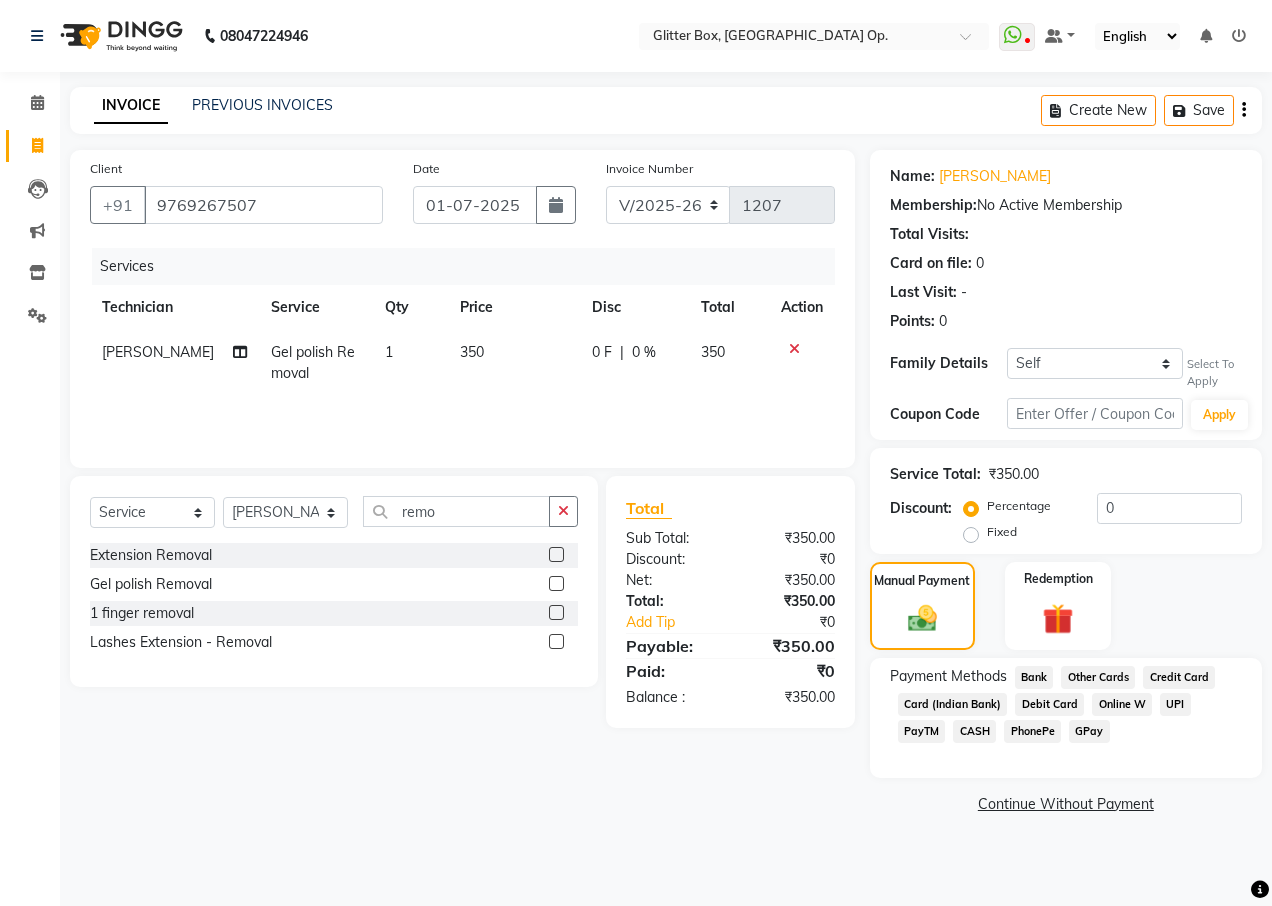 click on "UPI" 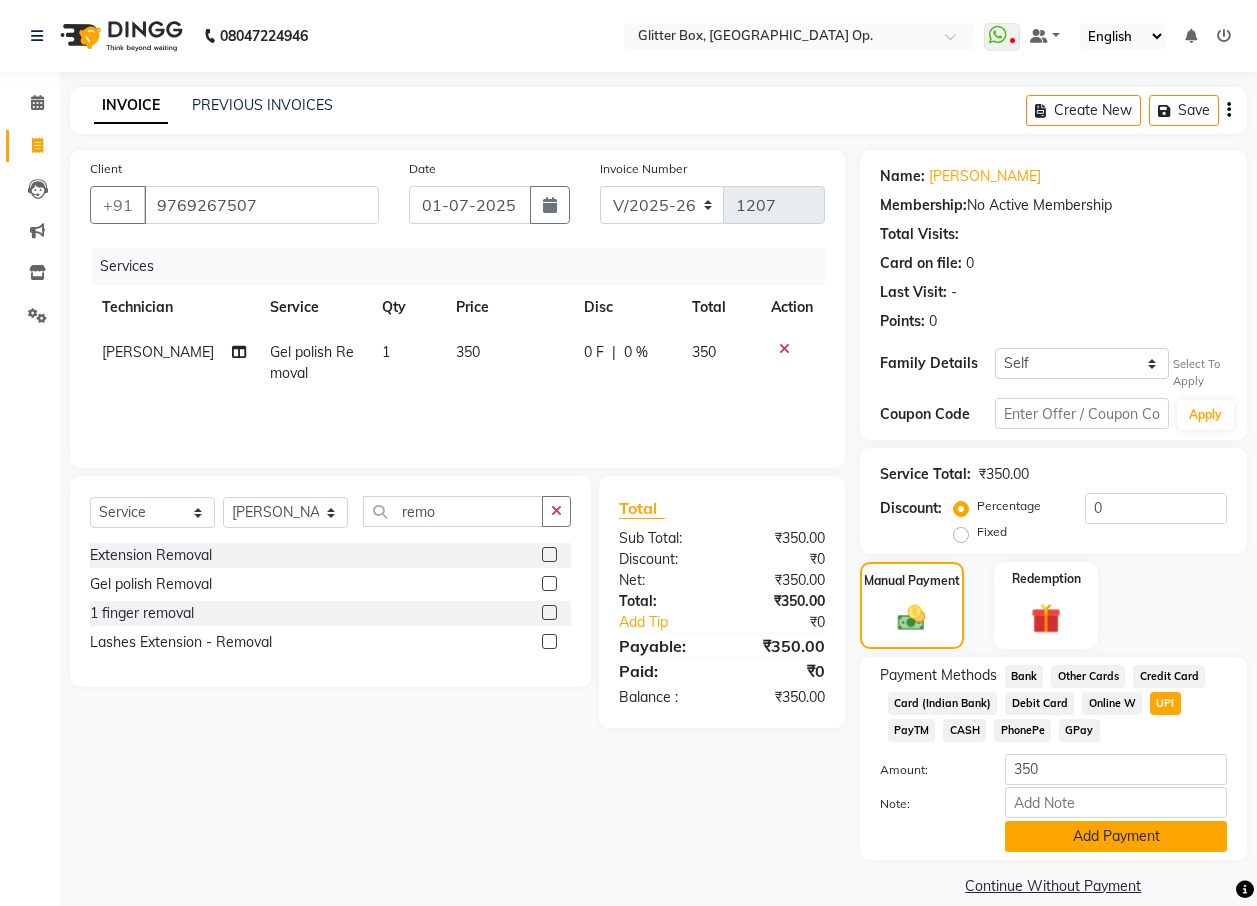 click on "Add Payment" 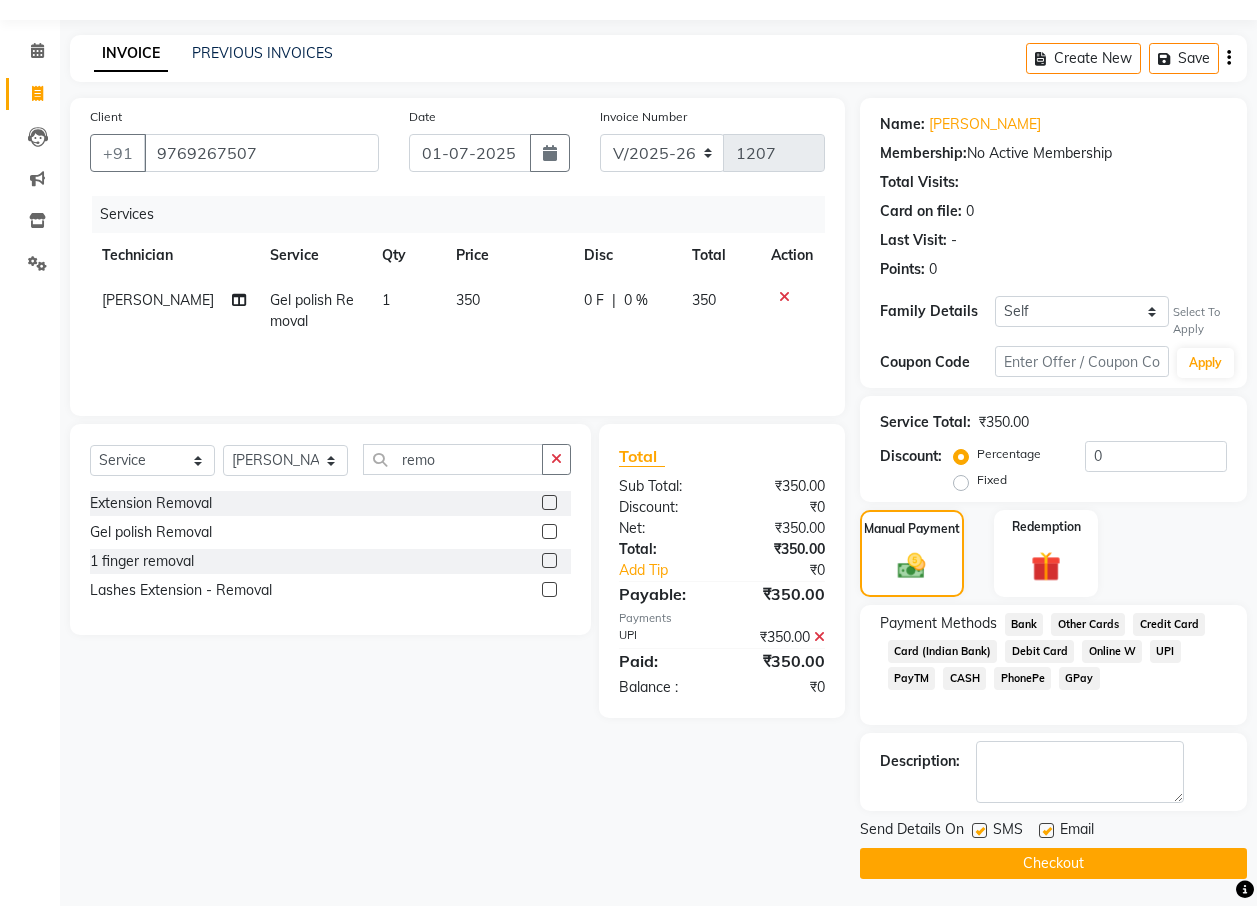 scroll, scrollTop: 55, scrollLeft: 0, axis: vertical 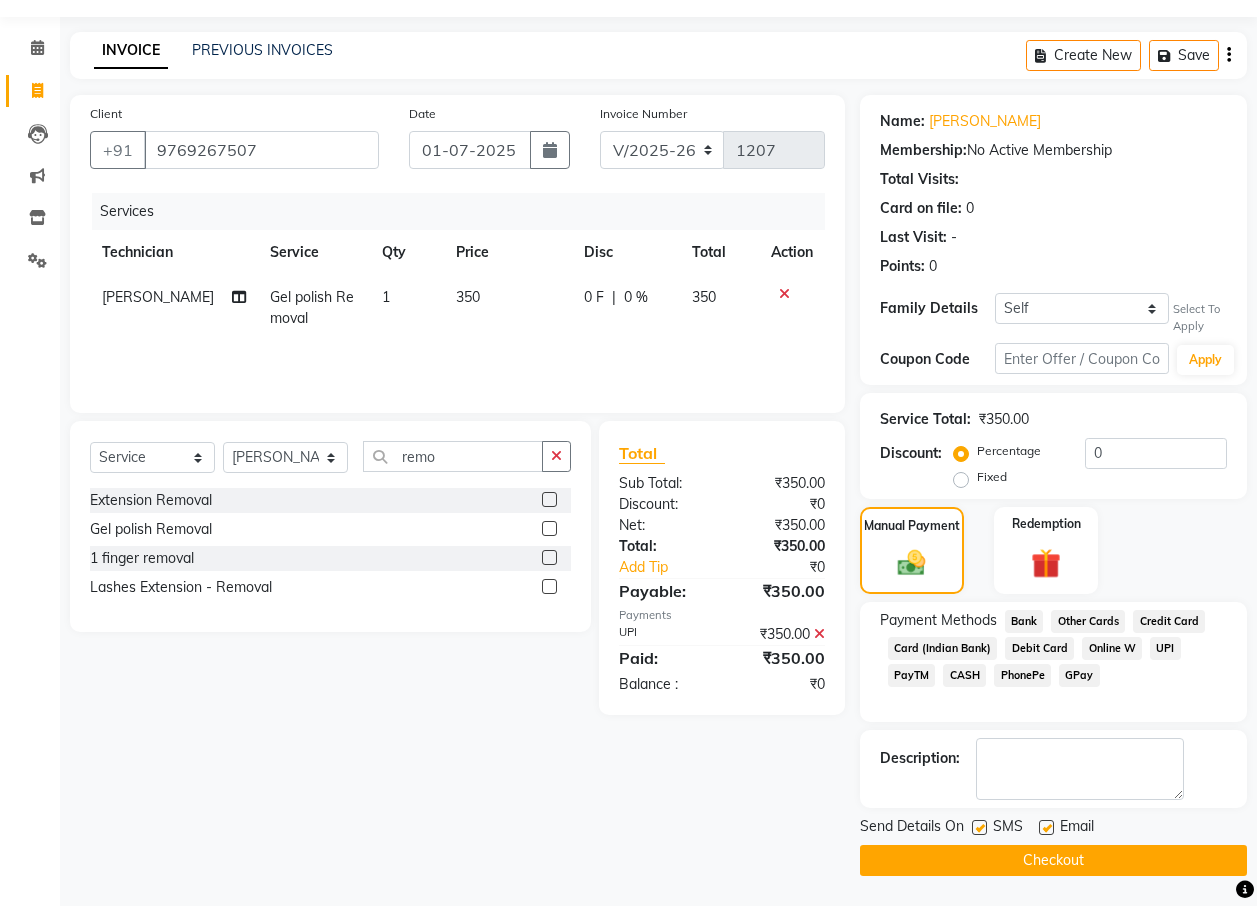 click on "Checkout" 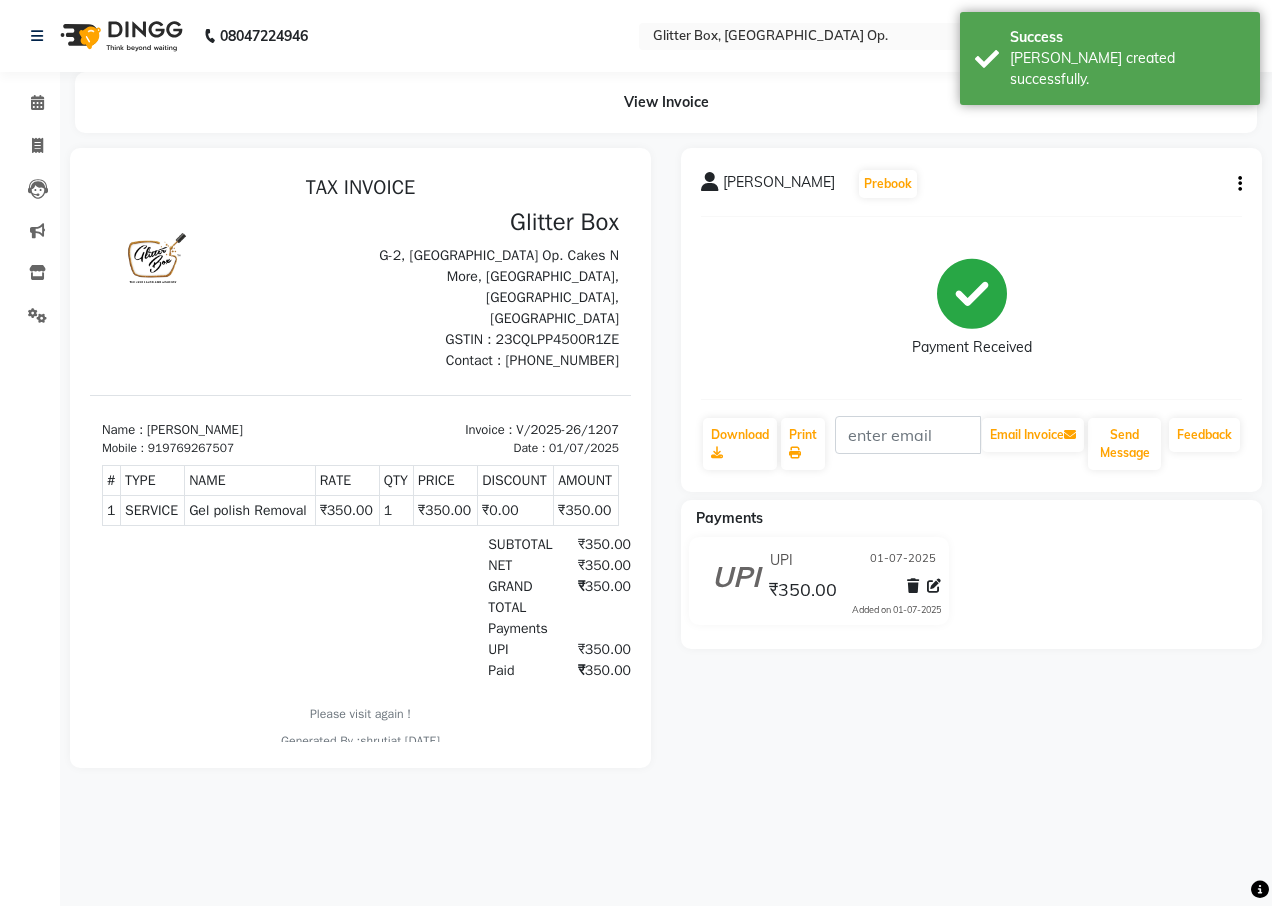 scroll, scrollTop: 0, scrollLeft: 0, axis: both 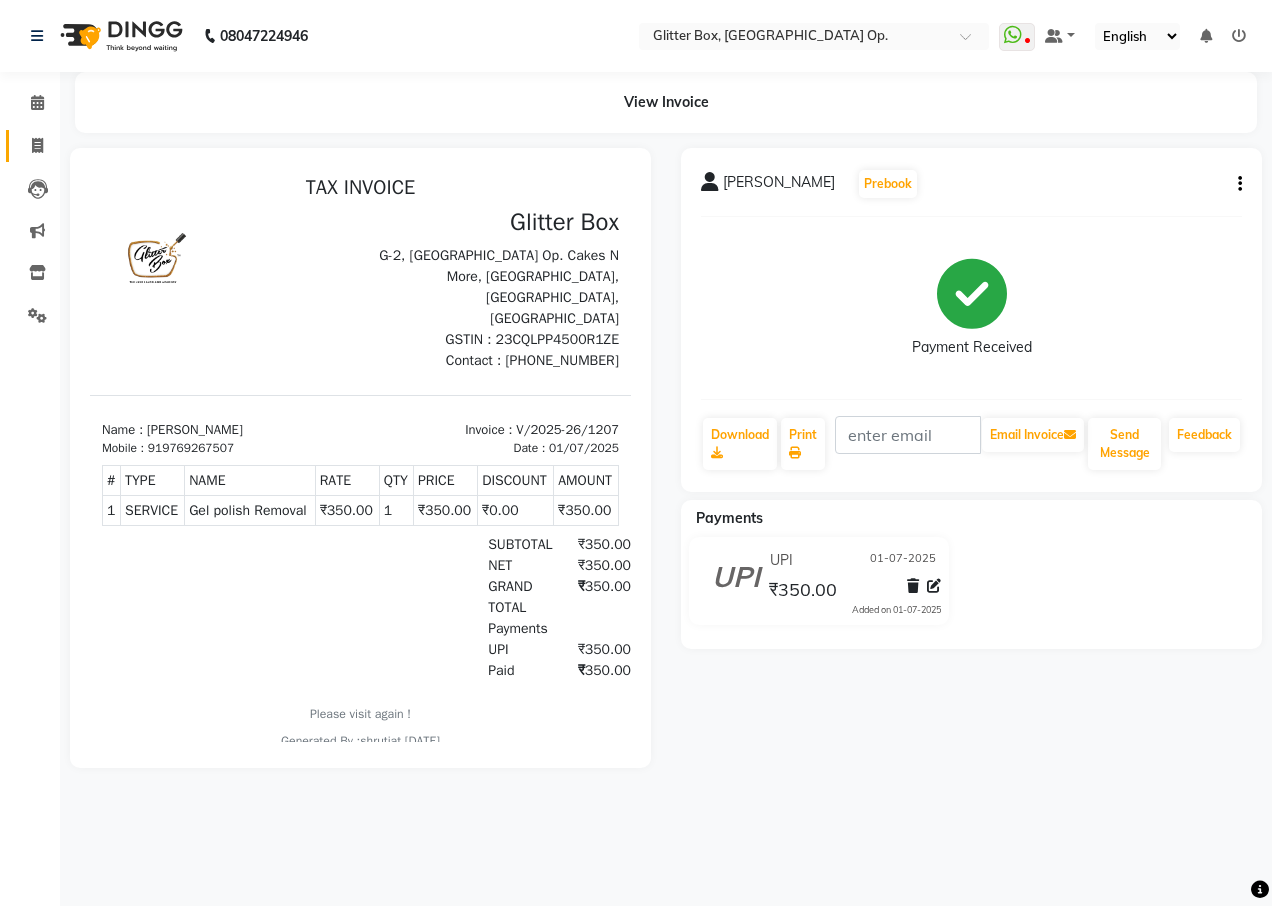 click on "Invoice" 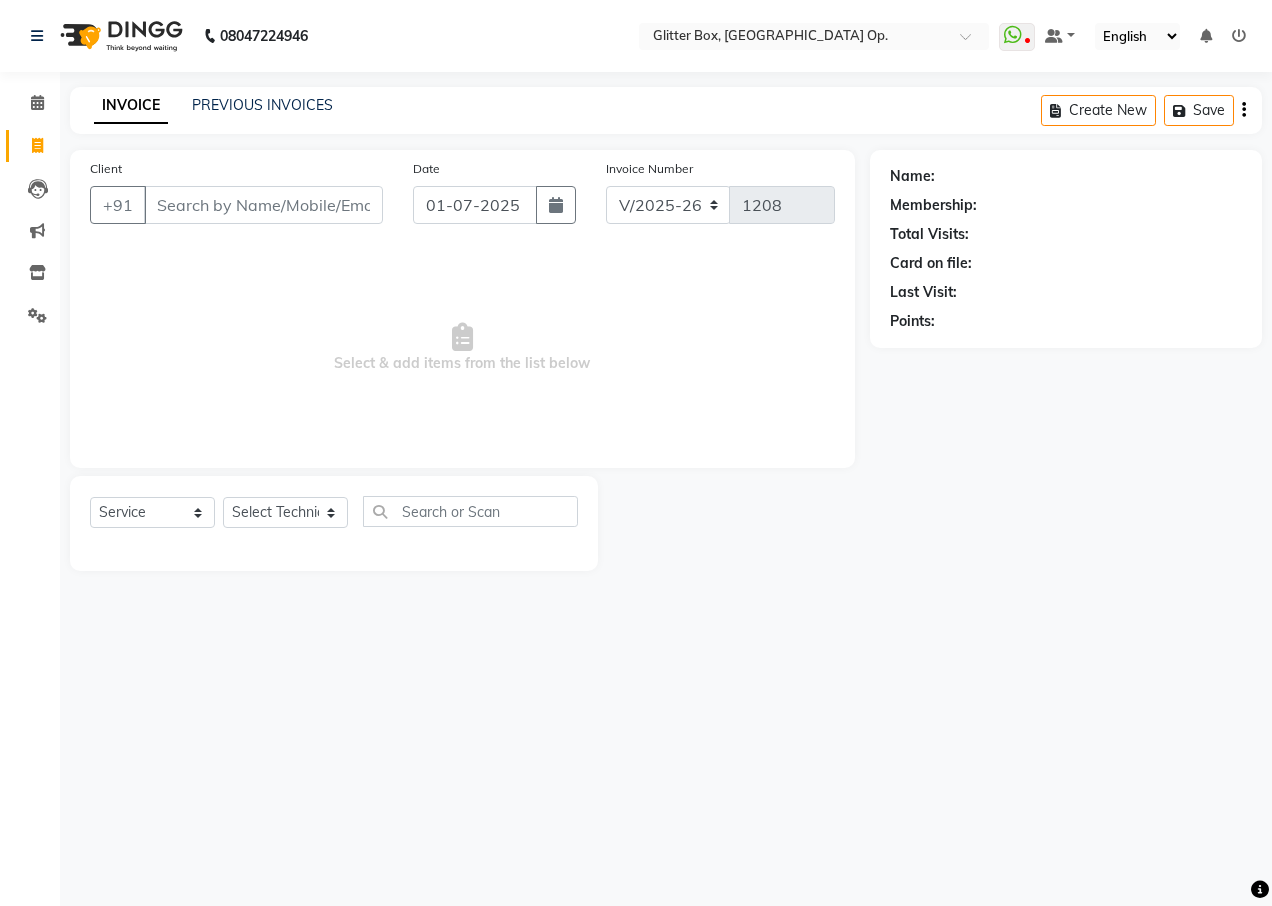 click on "Client" at bounding box center (263, 205) 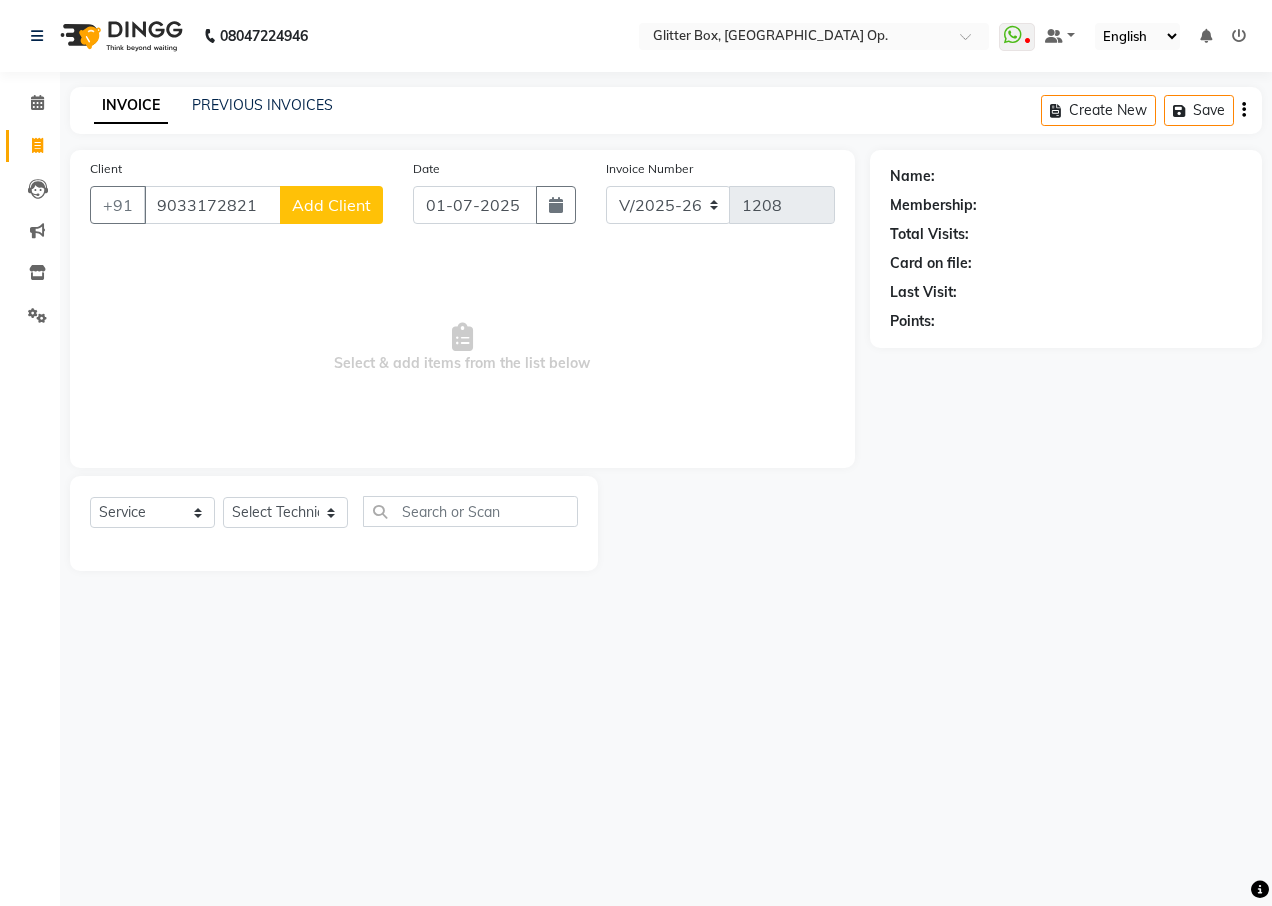 type on "9033172821" 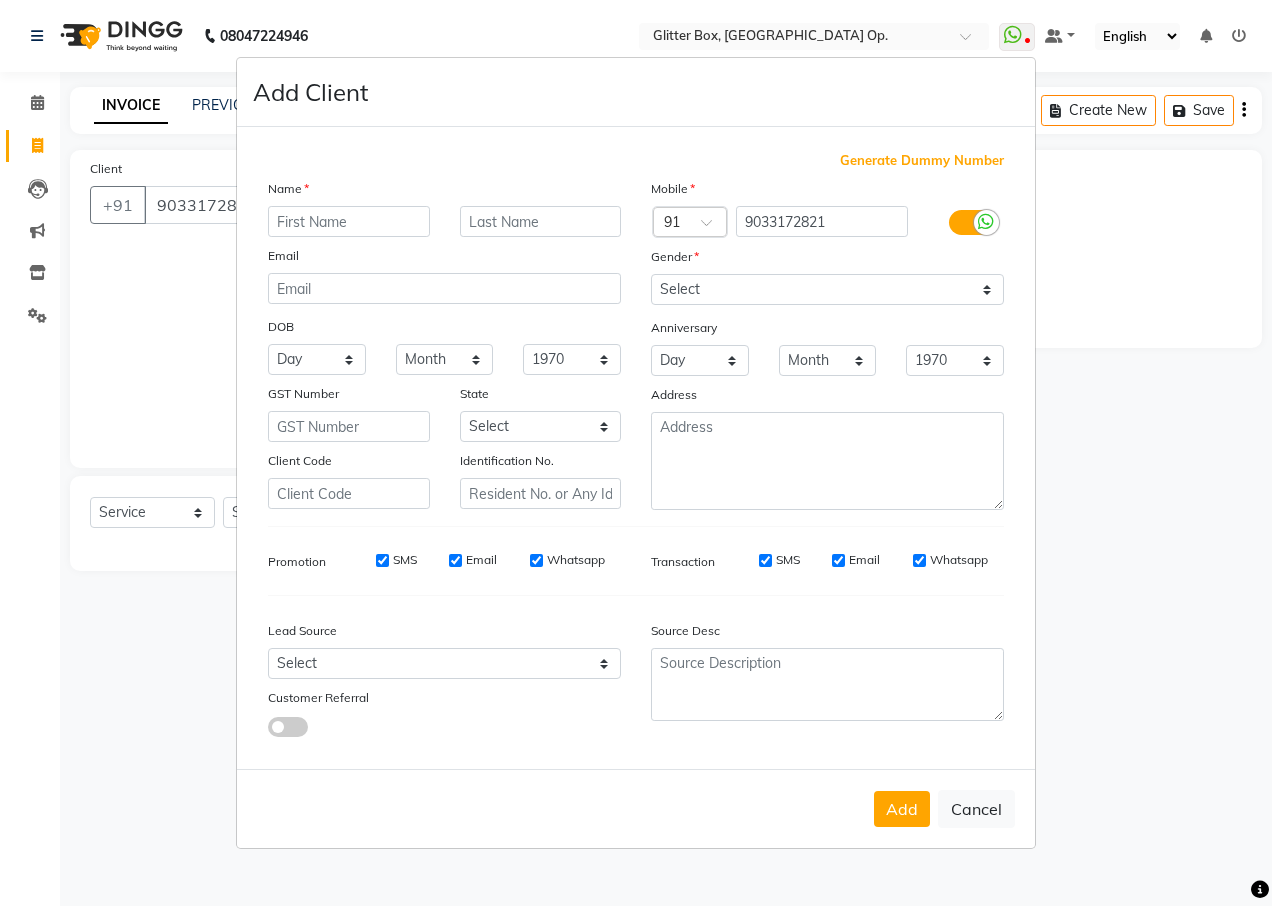 click at bounding box center [349, 221] 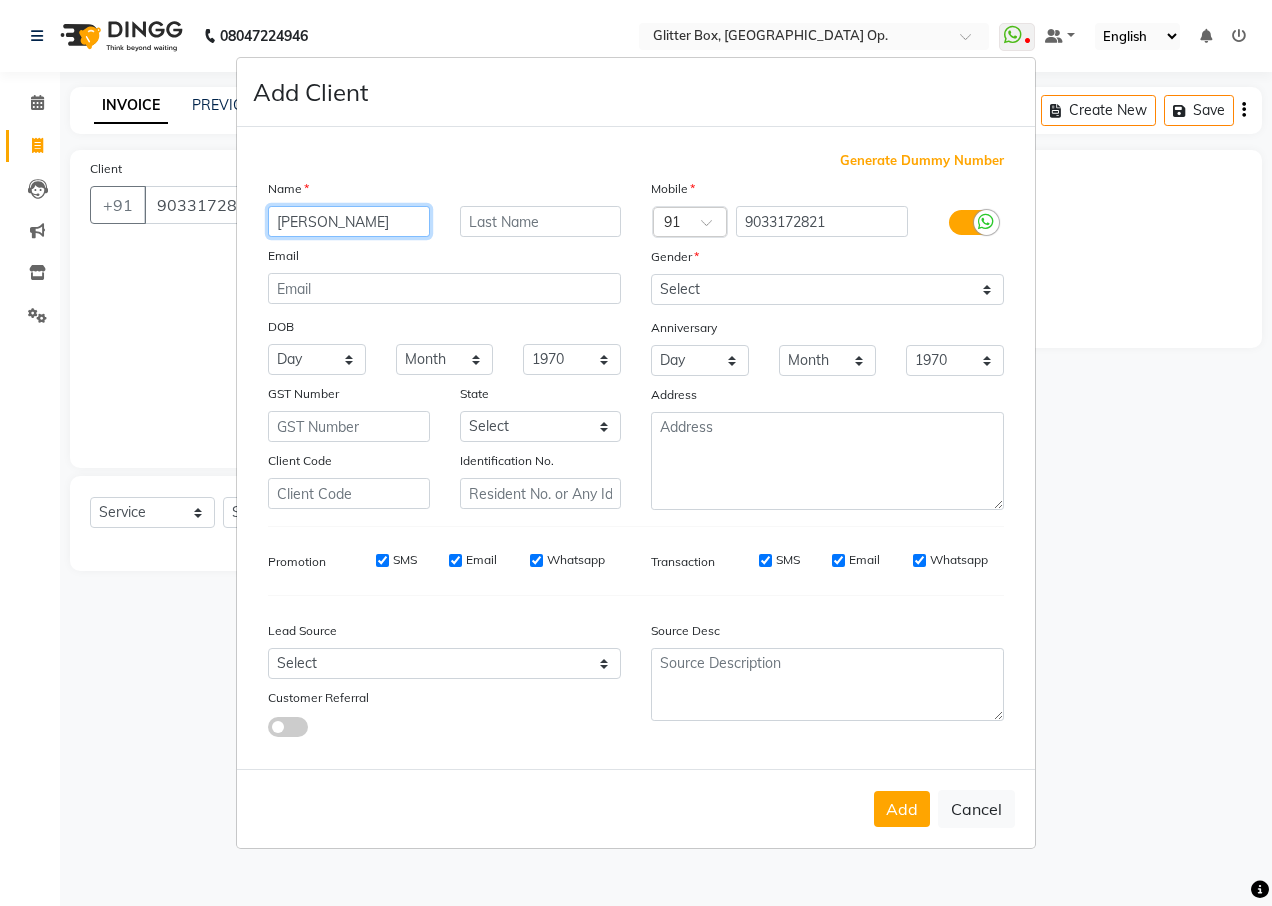 type on "[PERSON_NAME]" 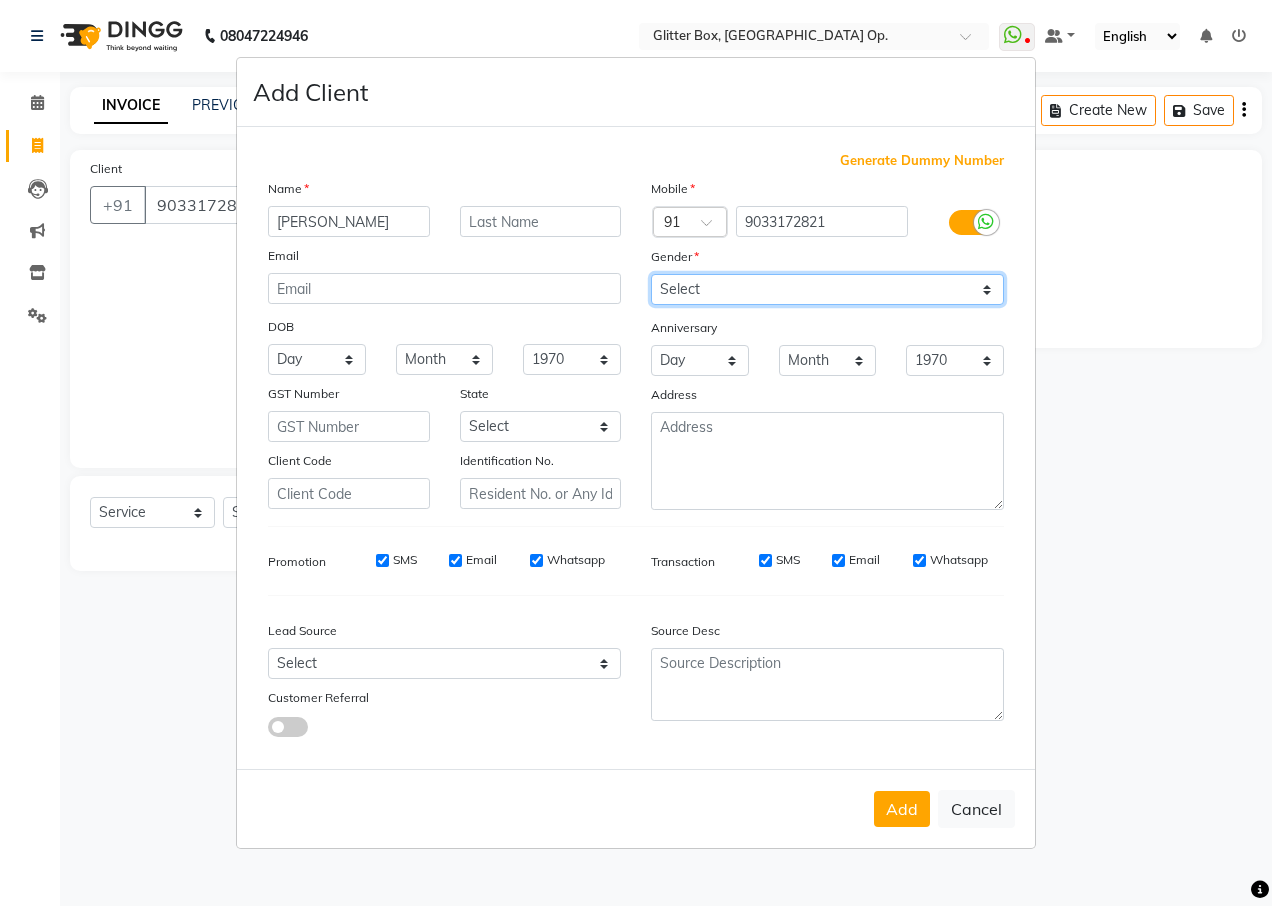 drag, startPoint x: 718, startPoint y: 288, endPoint x: 690, endPoint y: 307, distance: 33.83785 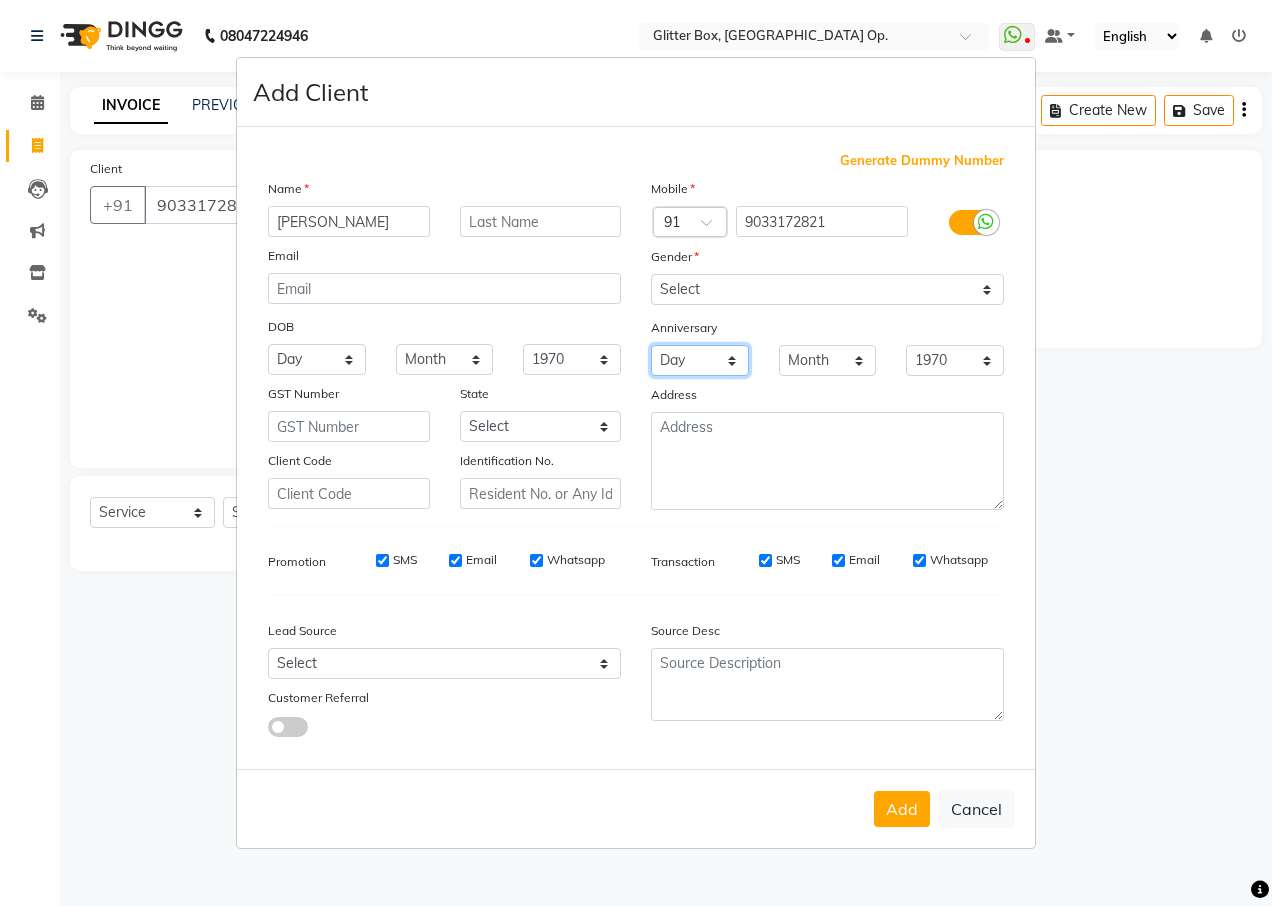 click on "Mobile Country Code × 91 9033172821 Gender Select [DEMOGRAPHIC_DATA] [DEMOGRAPHIC_DATA] Other Prefer Not To Say Anniversary Day 01 02 03 04 05 06 07 08 09 10 11 12 13 14 15 16 17 18 19 20 21 22 23 24 25 26 27 28 29 30 31 Month January February March April May June July August September October November [DATE] 1971 1972 1973 1974 1975 1976 1977 1978 1979 1980 1981 1982 1983 1984 1985 1986 1987 1988 1989 1990 1991 1992 1993 1994 1995 1996 1997 1998 1999 2000 2001 2002 2003 2004 2005 2006 2007 2008 2009 2010 2011 2012 2013 2014 2015 2016 2017 2018 2019 2020 2021 2022 2023 2024 2025 Address" at bounding box center (827, 344) 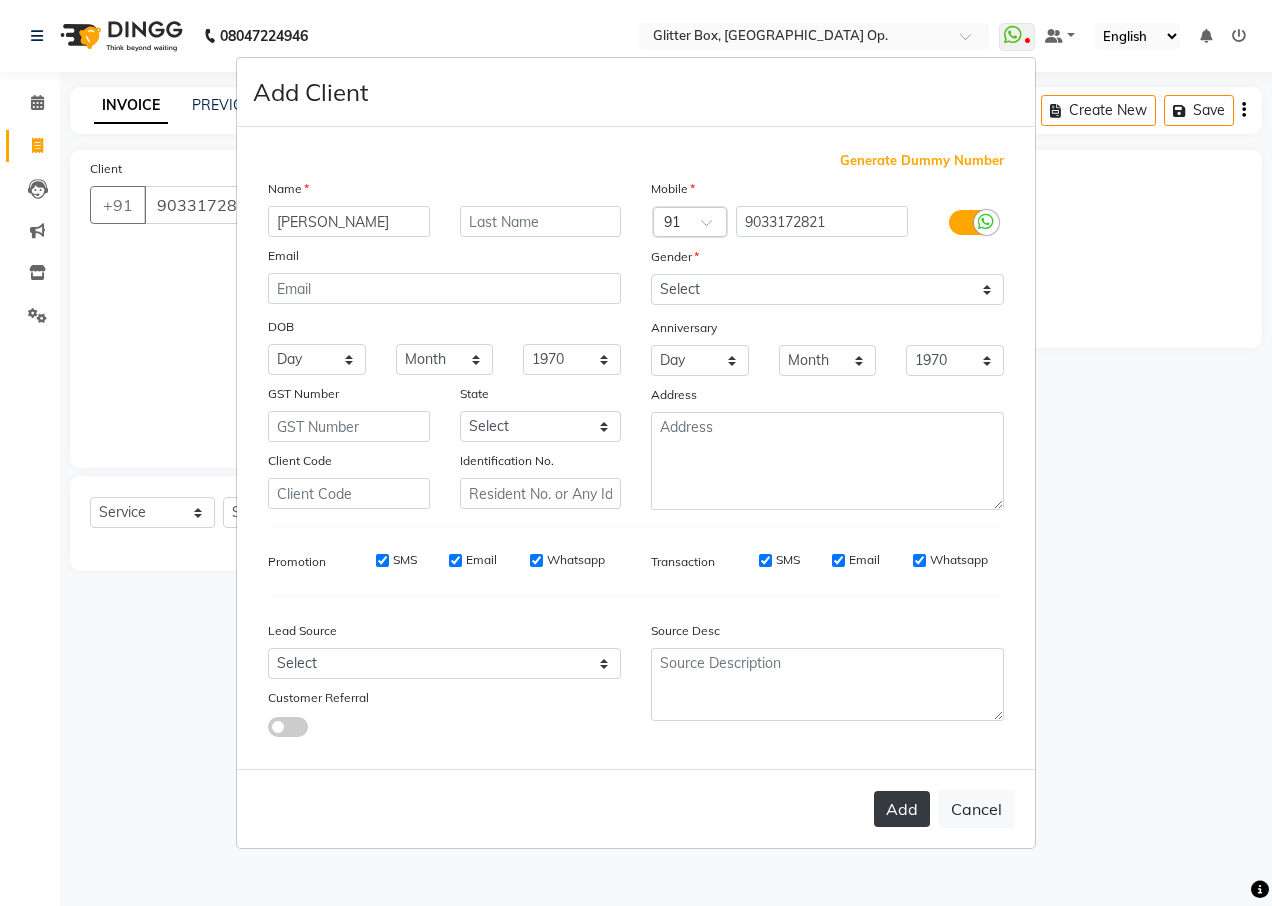 click on "Add" at bounding box center [902, 809] 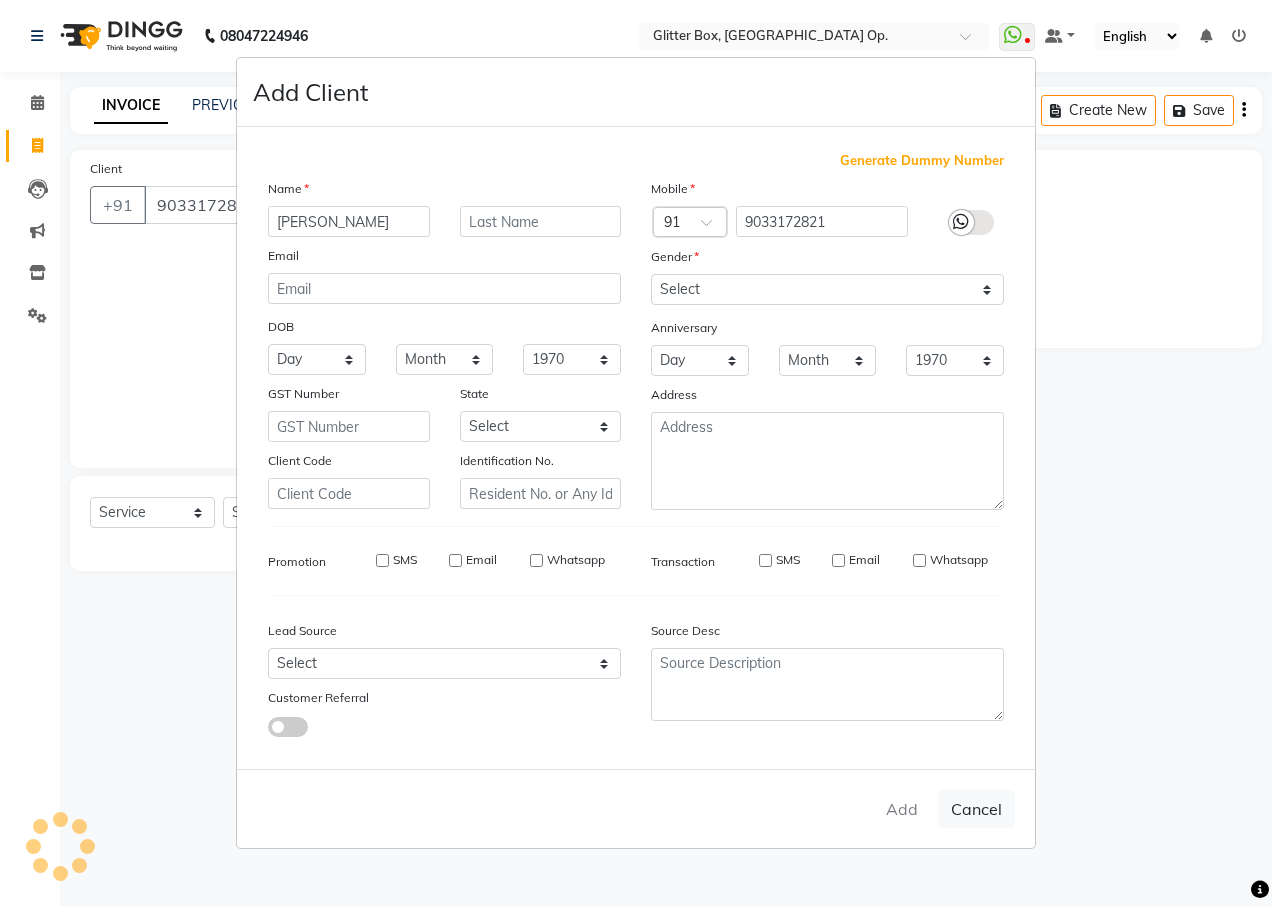 type 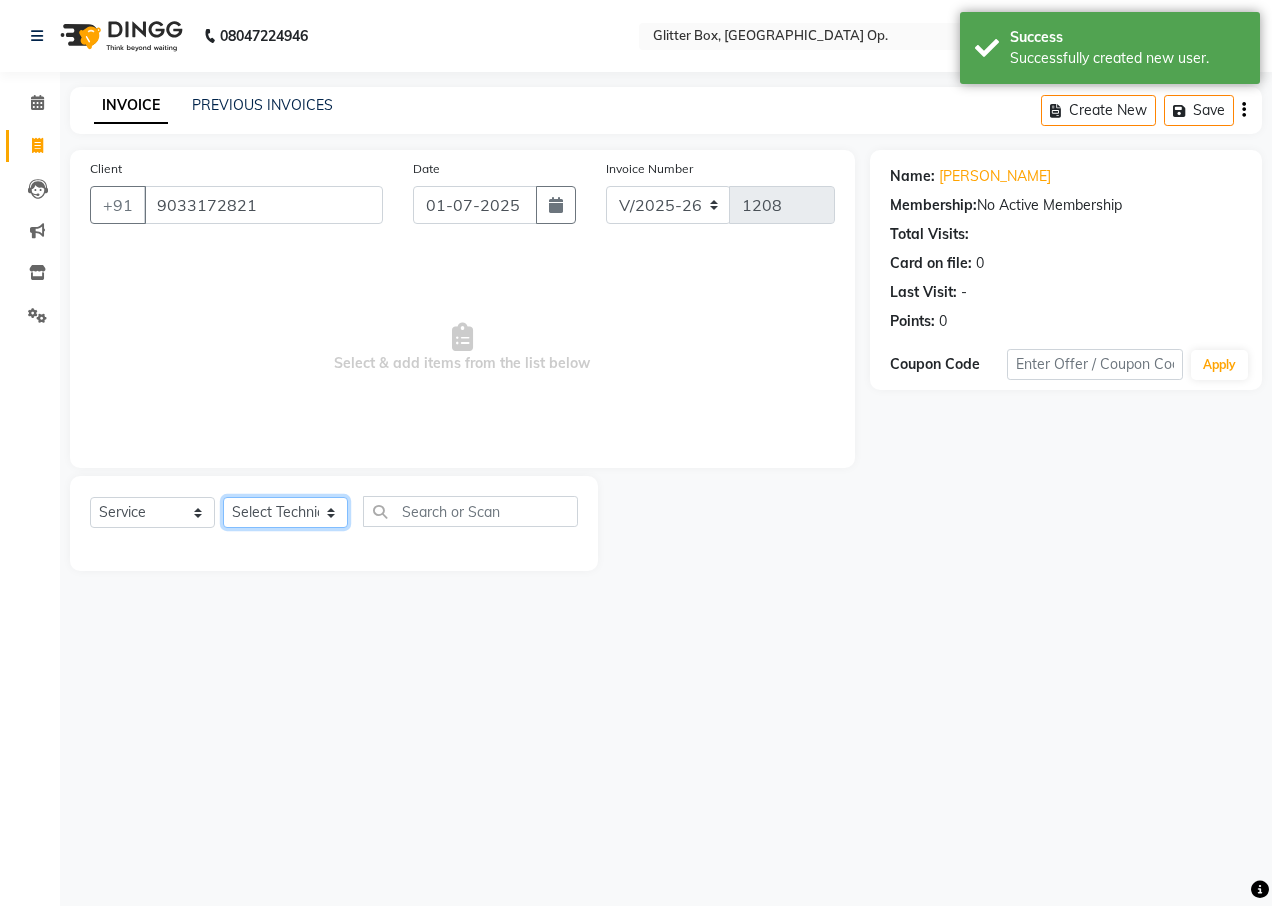 click on "Select Technician [PERSON_NAME] [PERSON_NAME] [PERSON_NAME] [PERSON_NAME] [PERSON_NAME] [PERSON_NAME] [PERSON_NAME] [PERSON_NAME] Das owner [PERSON_NAME] pooja Preeti makore Rupa [PERSON_NAME] [PERSON_NAME]" 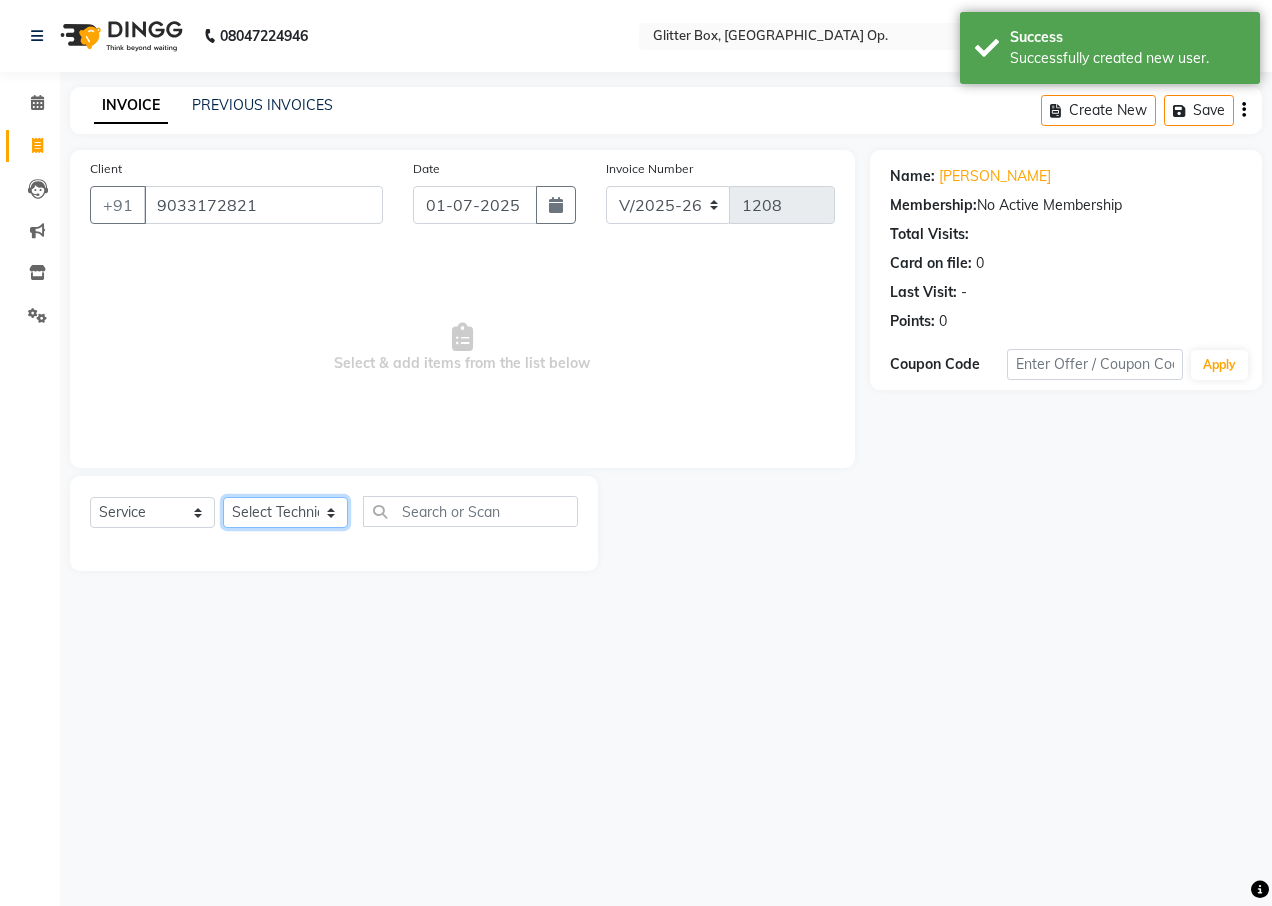 select on "71114" 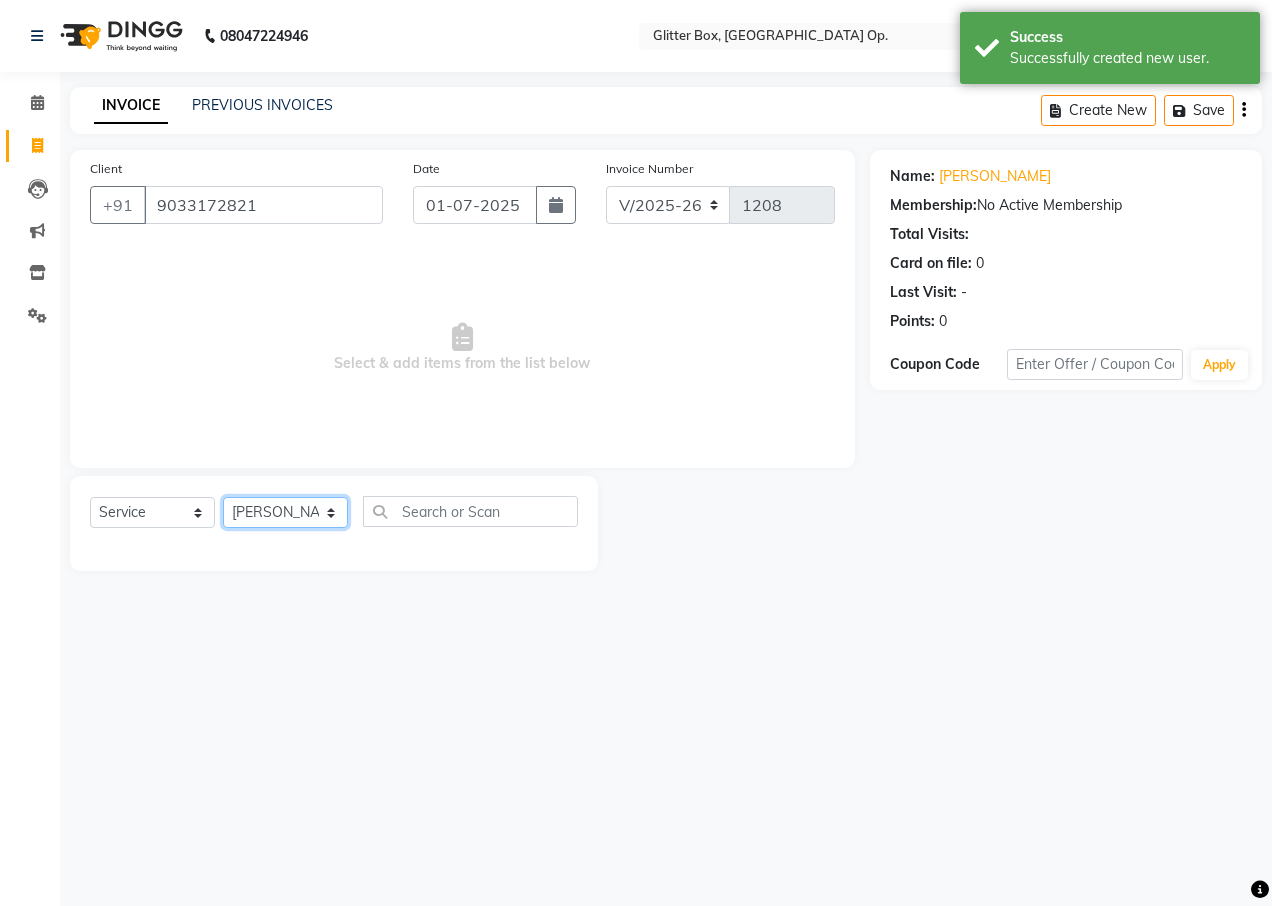 click on "Select Technician [PERSON_NAME] [PERSON_NAME] [PERSON_NAME] [PERSON_NAME] [PERSON_NAME] [PERSON_NAME] [PERSON_NAME] [PERSON_NAME] Das owner [PERSON_NAME] pooja Preeti makore Rupa [PERSON_NAME] [PERSON_NAME]" 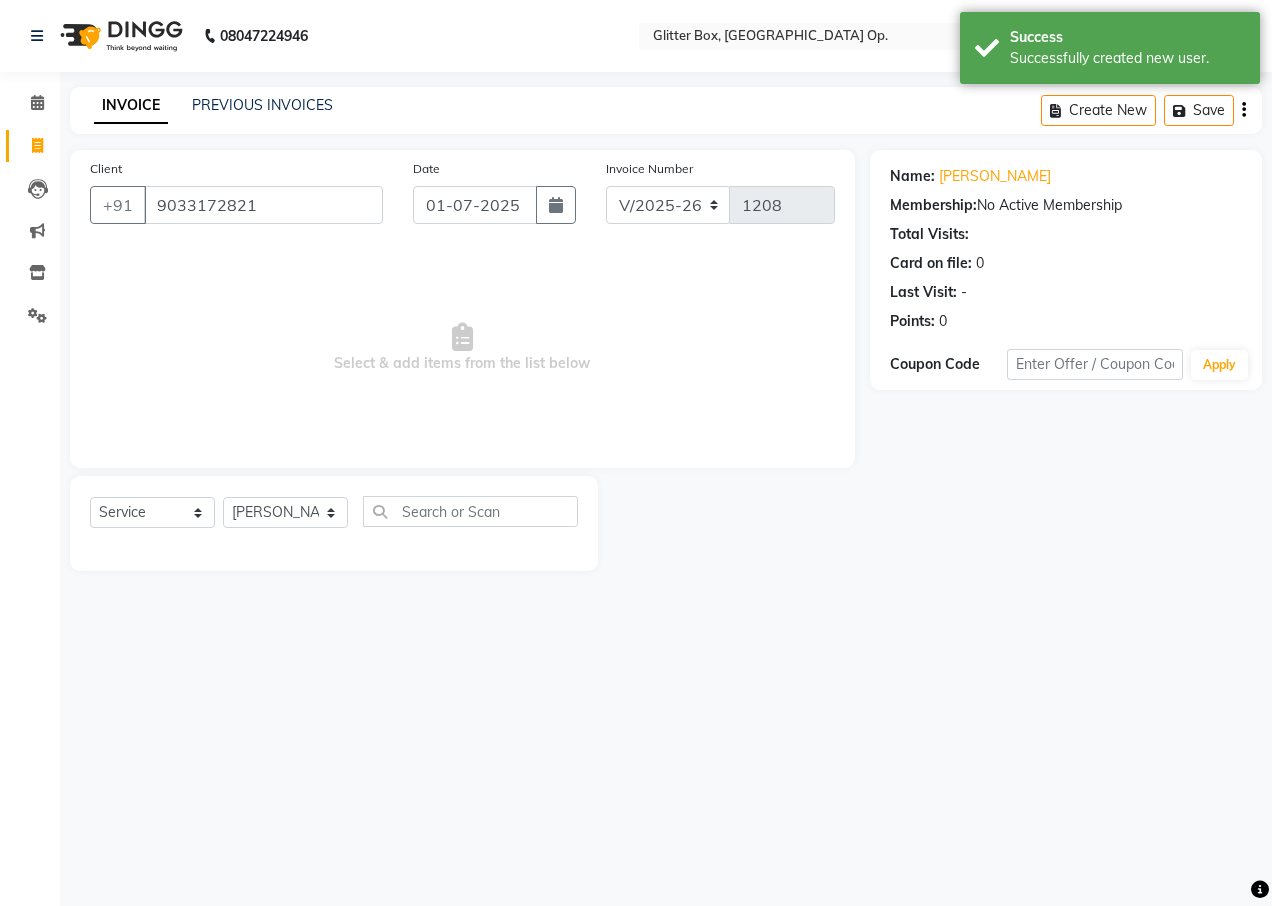 click on "Client [PHONE_NUMBER] Date [DATE] Invoice Number V/2025 V/[PHONE_NUMBER]  Select & add items from the list below  Select  Service  Product  Membership  Package Voucher Prepaid Gift Card  Select Technician [PERSON_NAME] [PERSON_NAME] [PERSON_NAME] [PERSON_NAME] [PERSON_NAME] [PERSON_NAME] [PERSON_NAME] [PERSON_NAME] Das owner Pankaj Malayya pooja Preeti makore Rupa [PERSON_NAME] shruti [PERSON_NAME] Suraj" 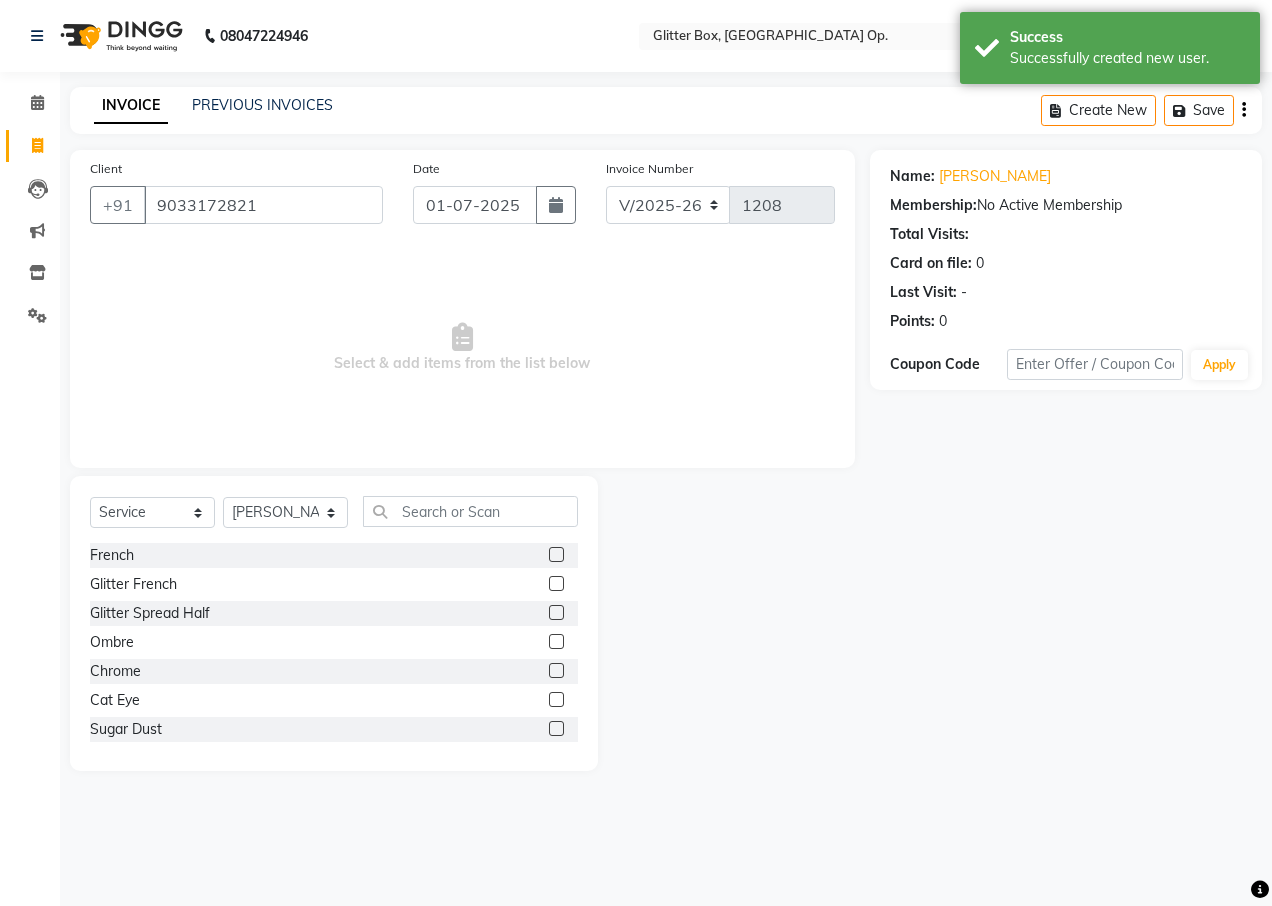 click on "Client [PHONE_NUMBER] Date [DATE] Invoice Number V/2025 V/[PHONE_NUMBER]  Select & add items from the list below" 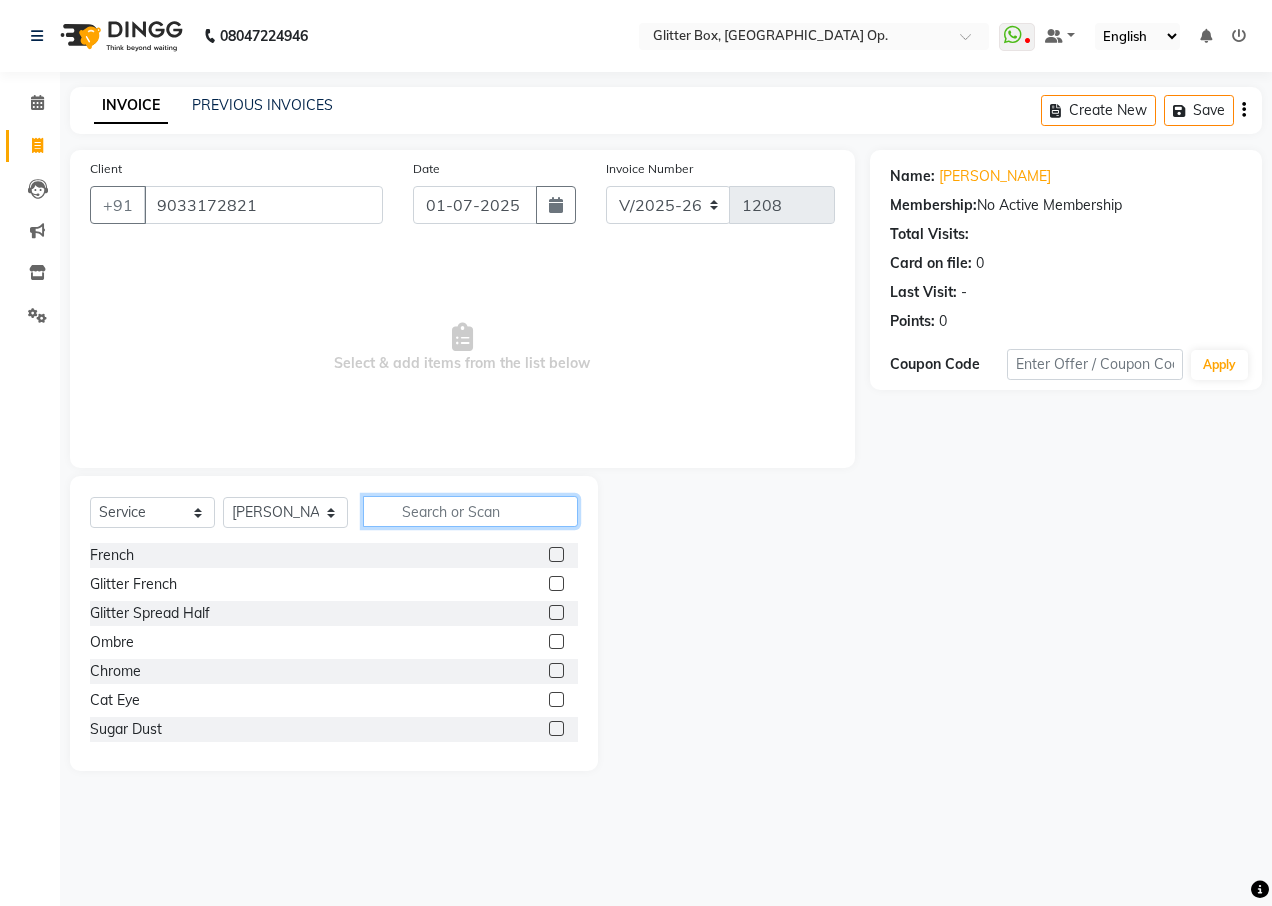 click 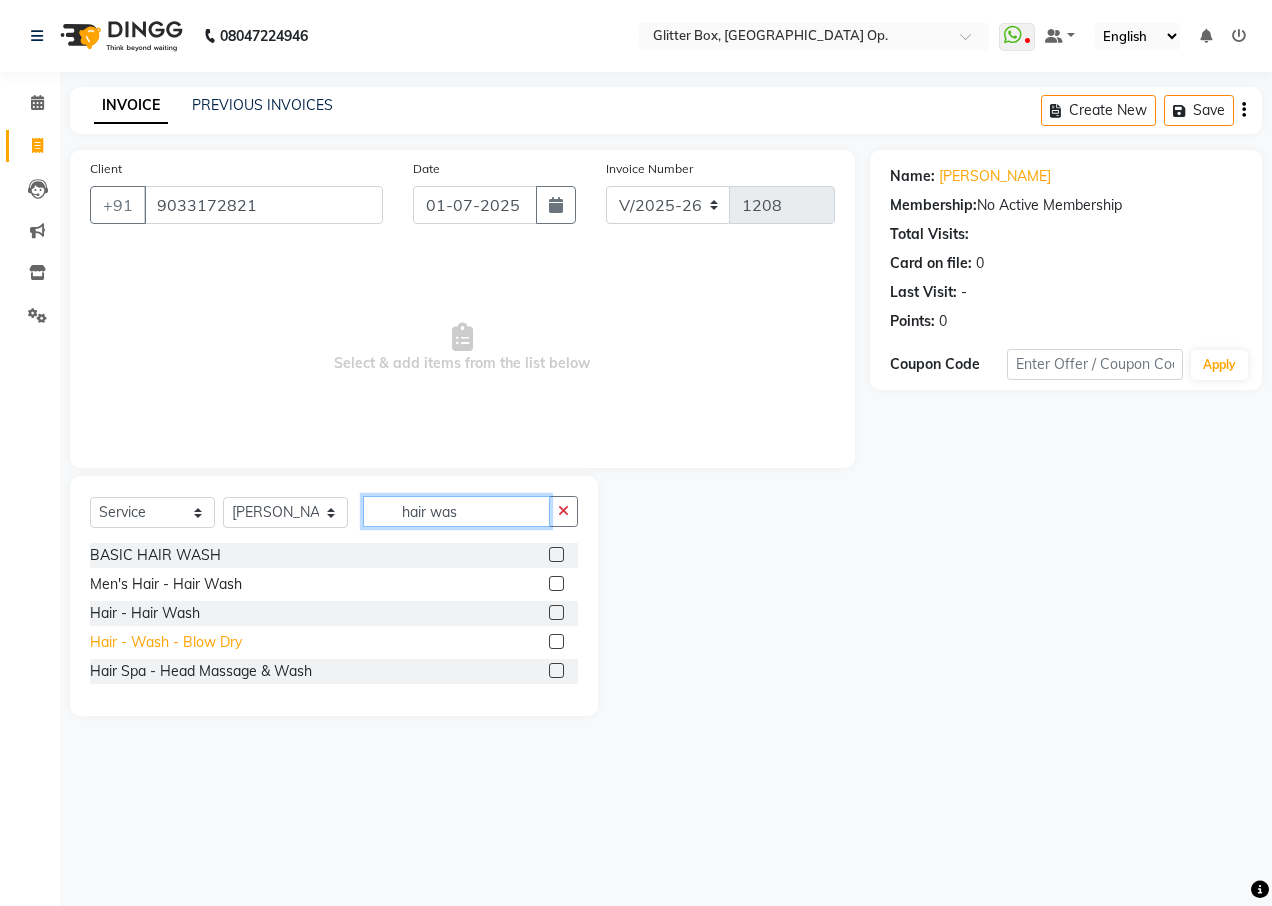 type on "hair was" 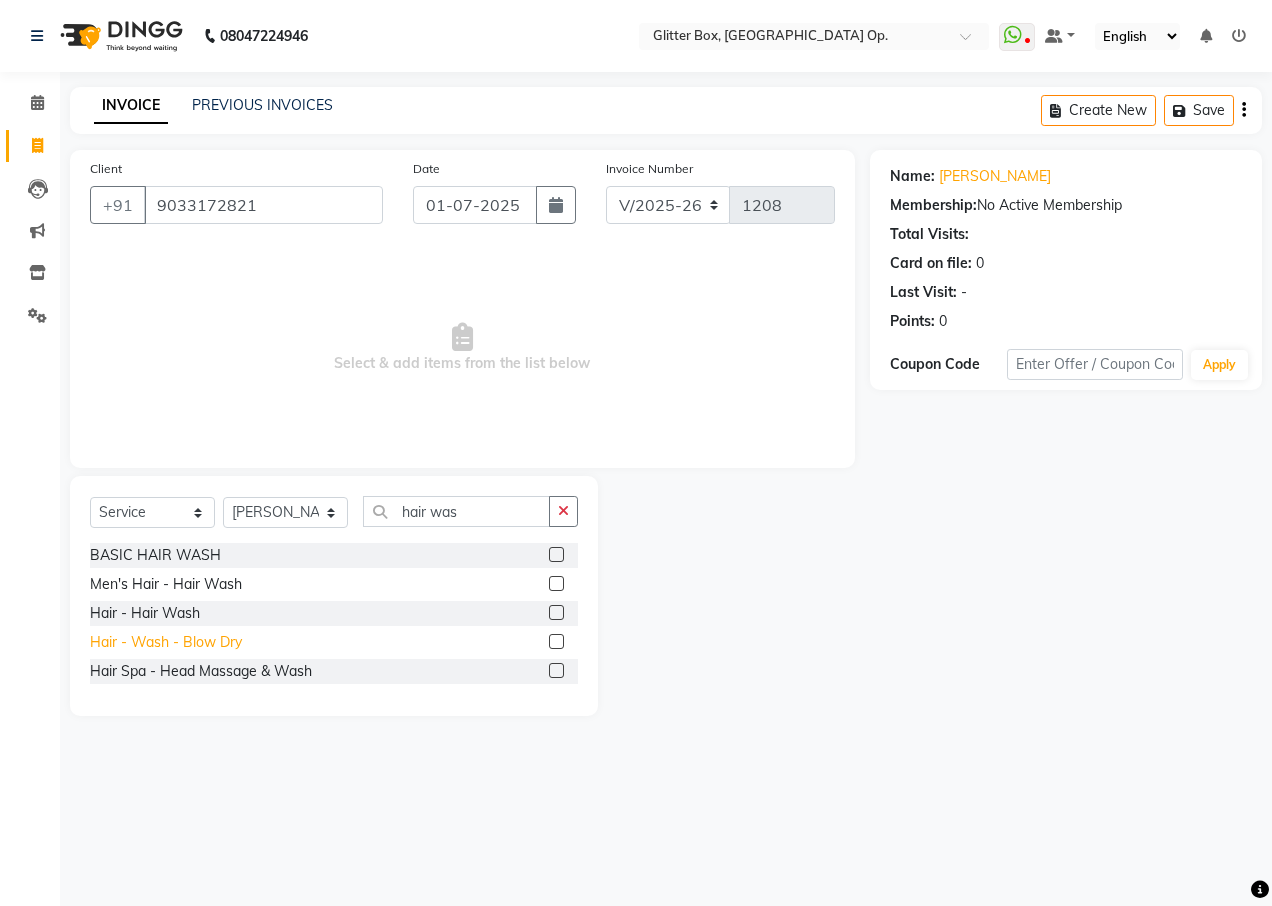 click on "Hair  - Wash - Blow Dry" 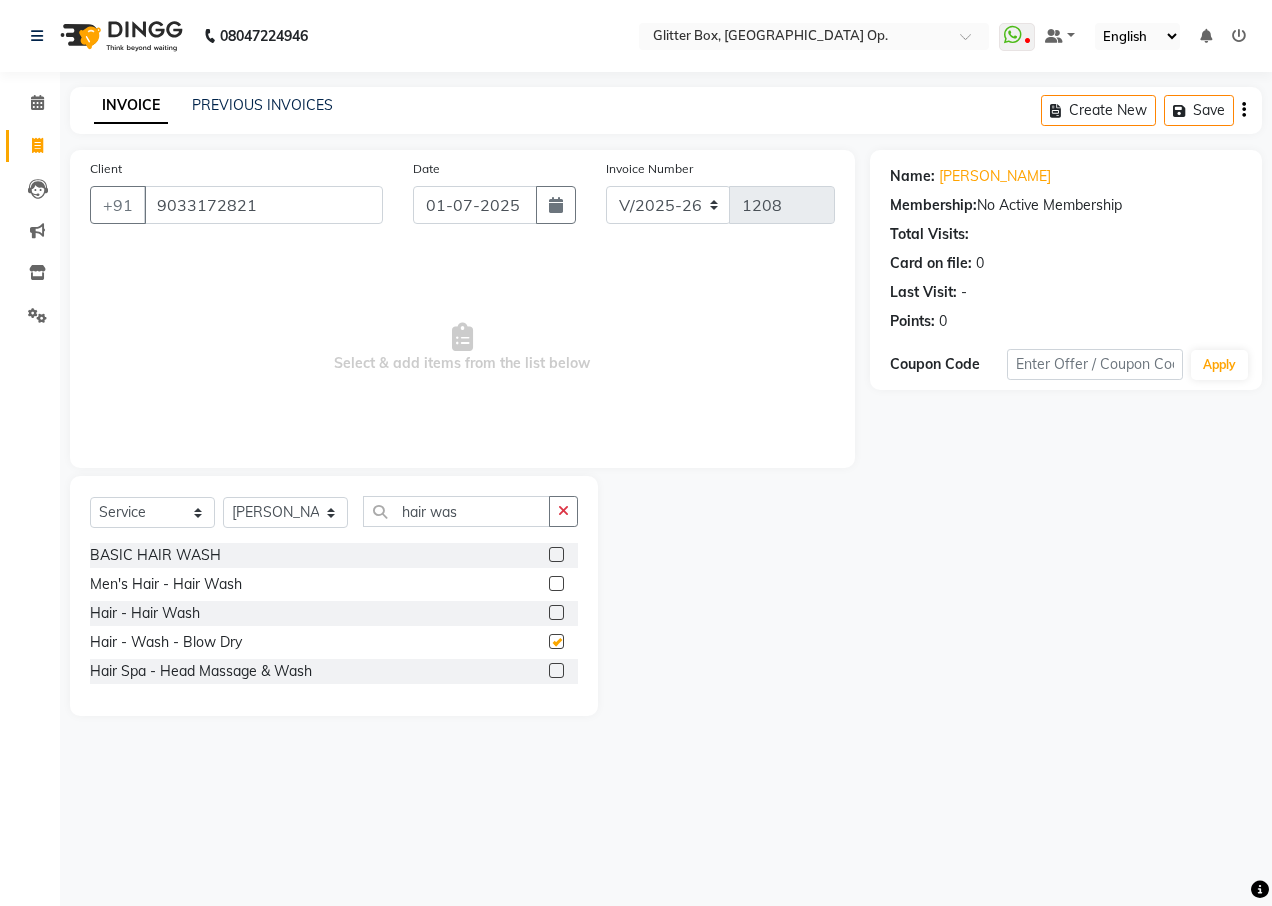 checkbox on "false" 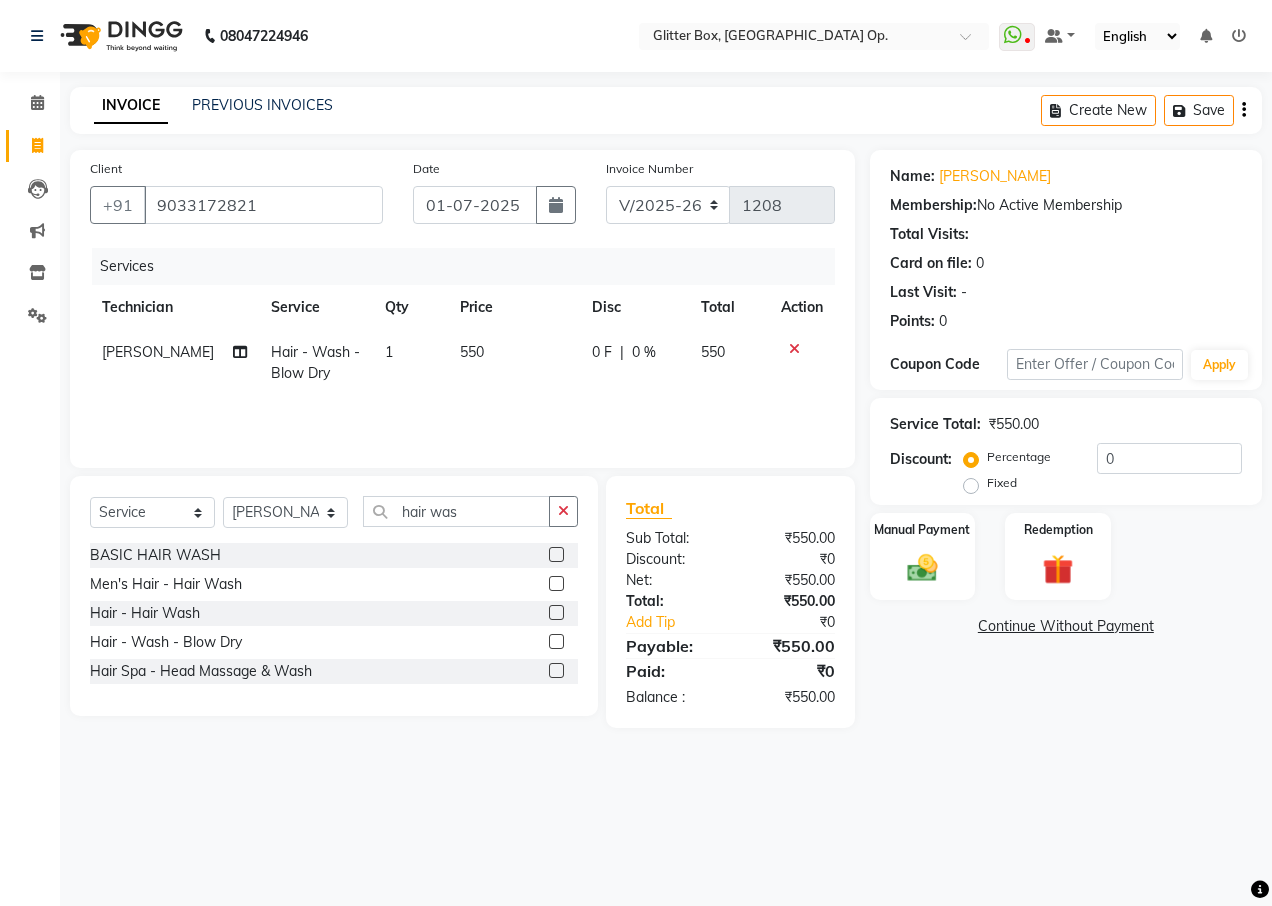 click on "BASIC HAIR WASH  Men's Hair  - Hair Wash  Hair  - Hair Wash  Hair  - Wash - Blow Dry  Hair Spa  - Head Massage & Wash" 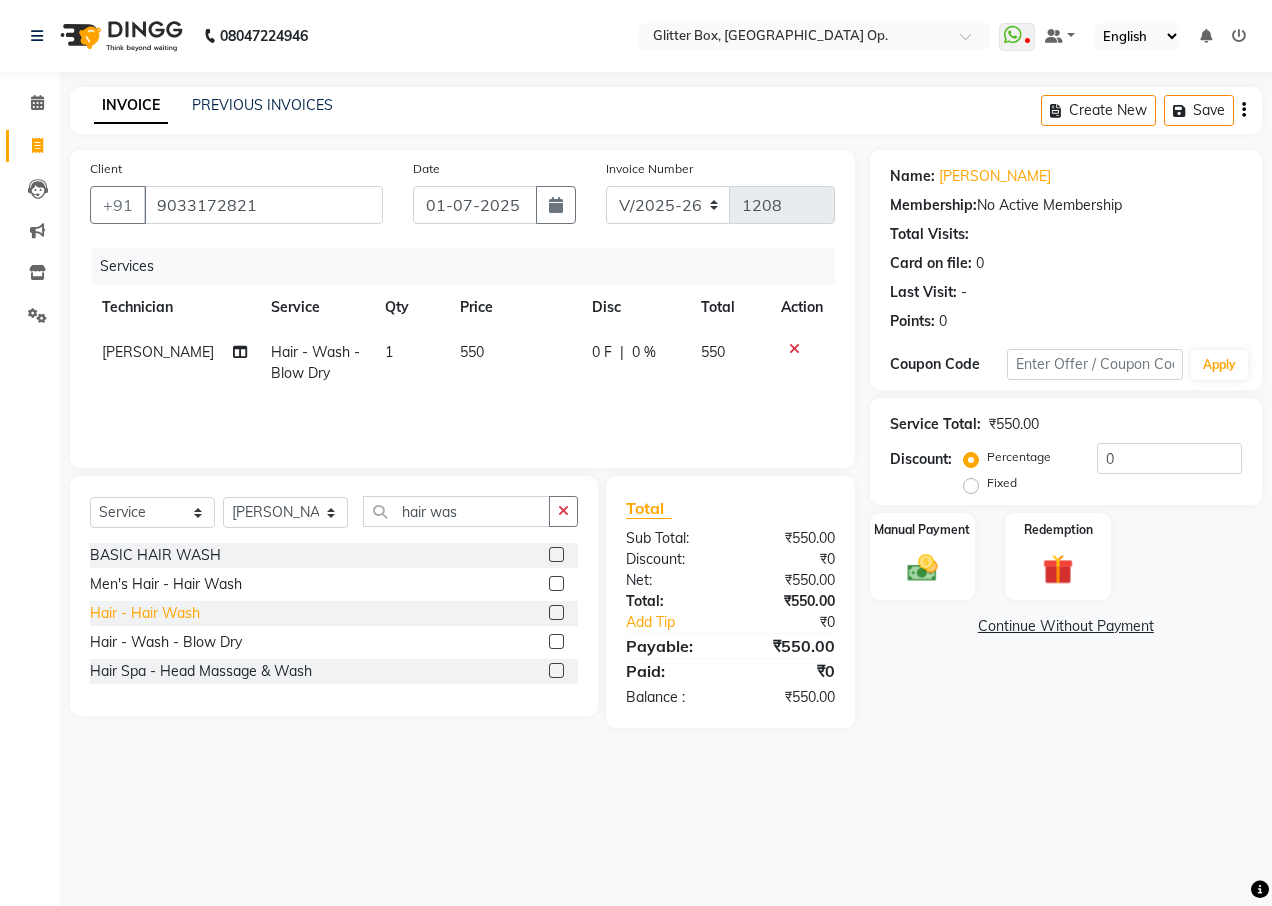 click on "Hair  - Hair Wash" 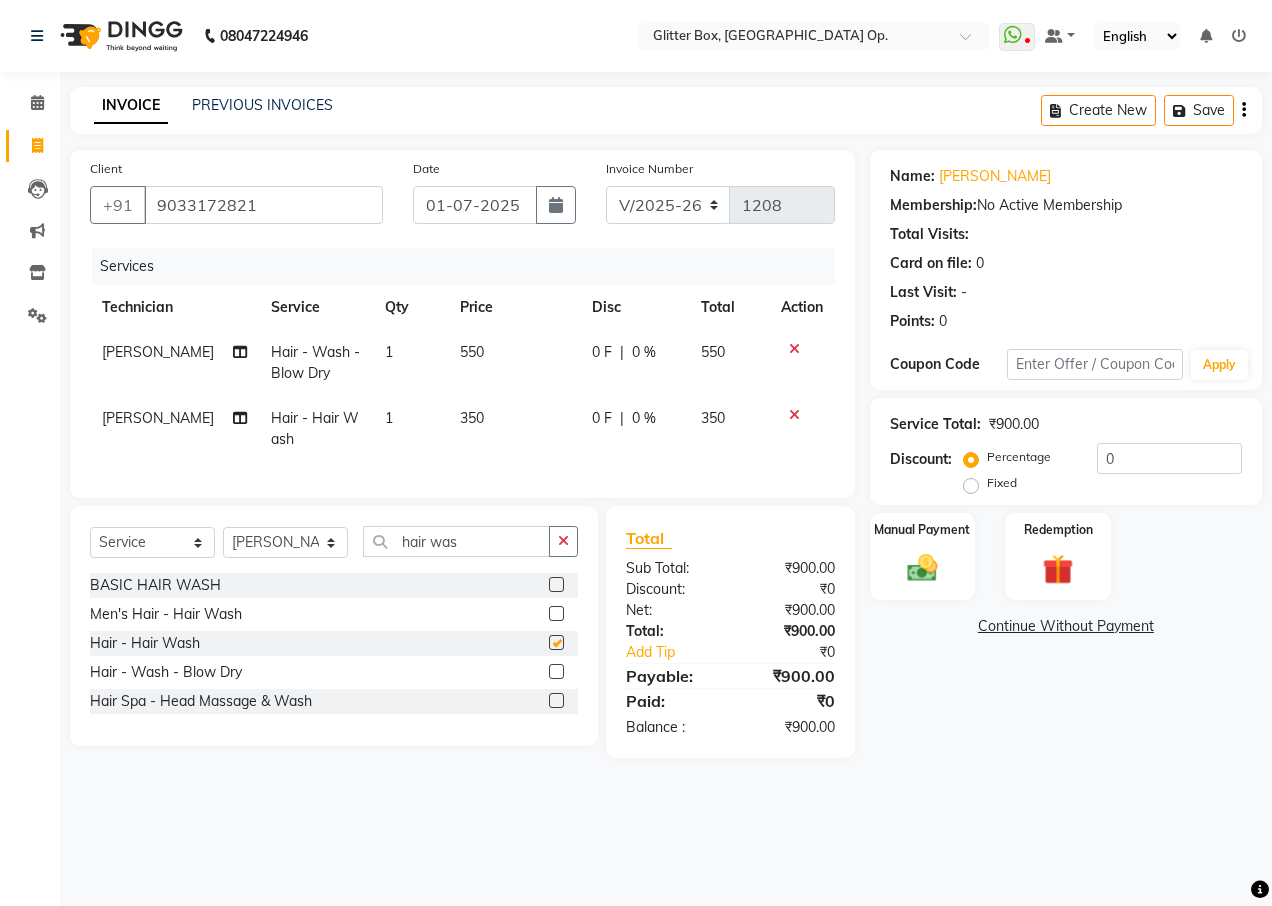 checkbox on "false" 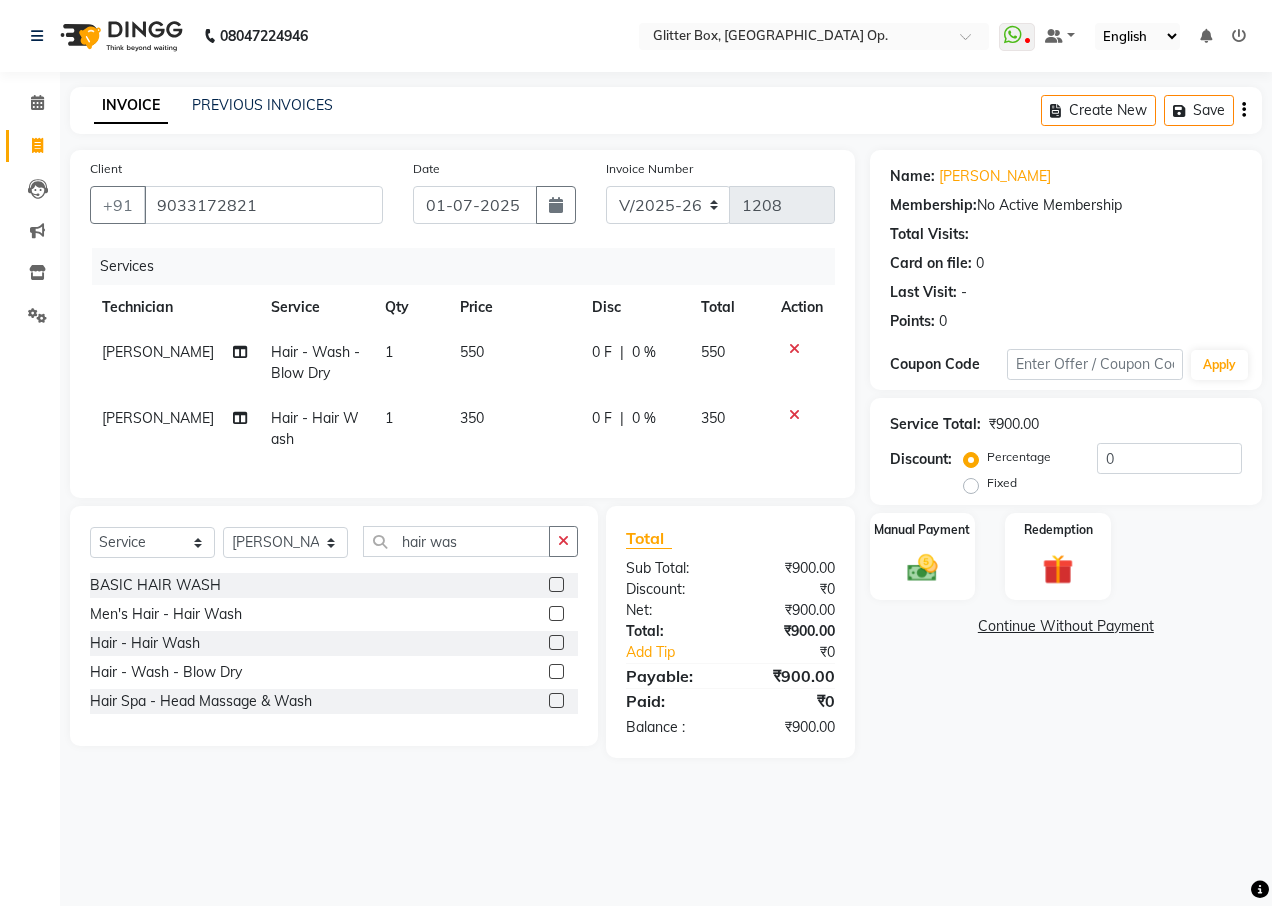 click 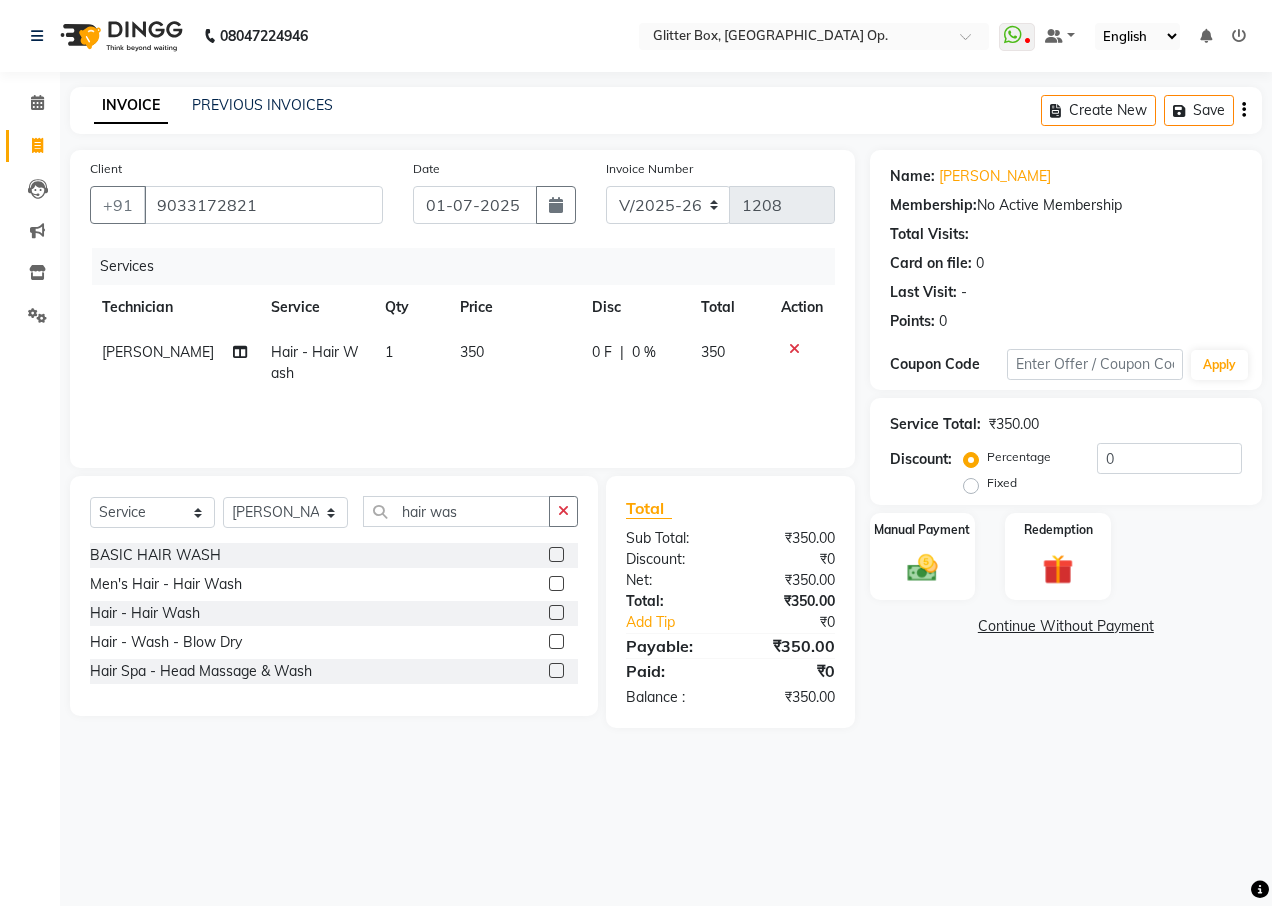 click on "350" 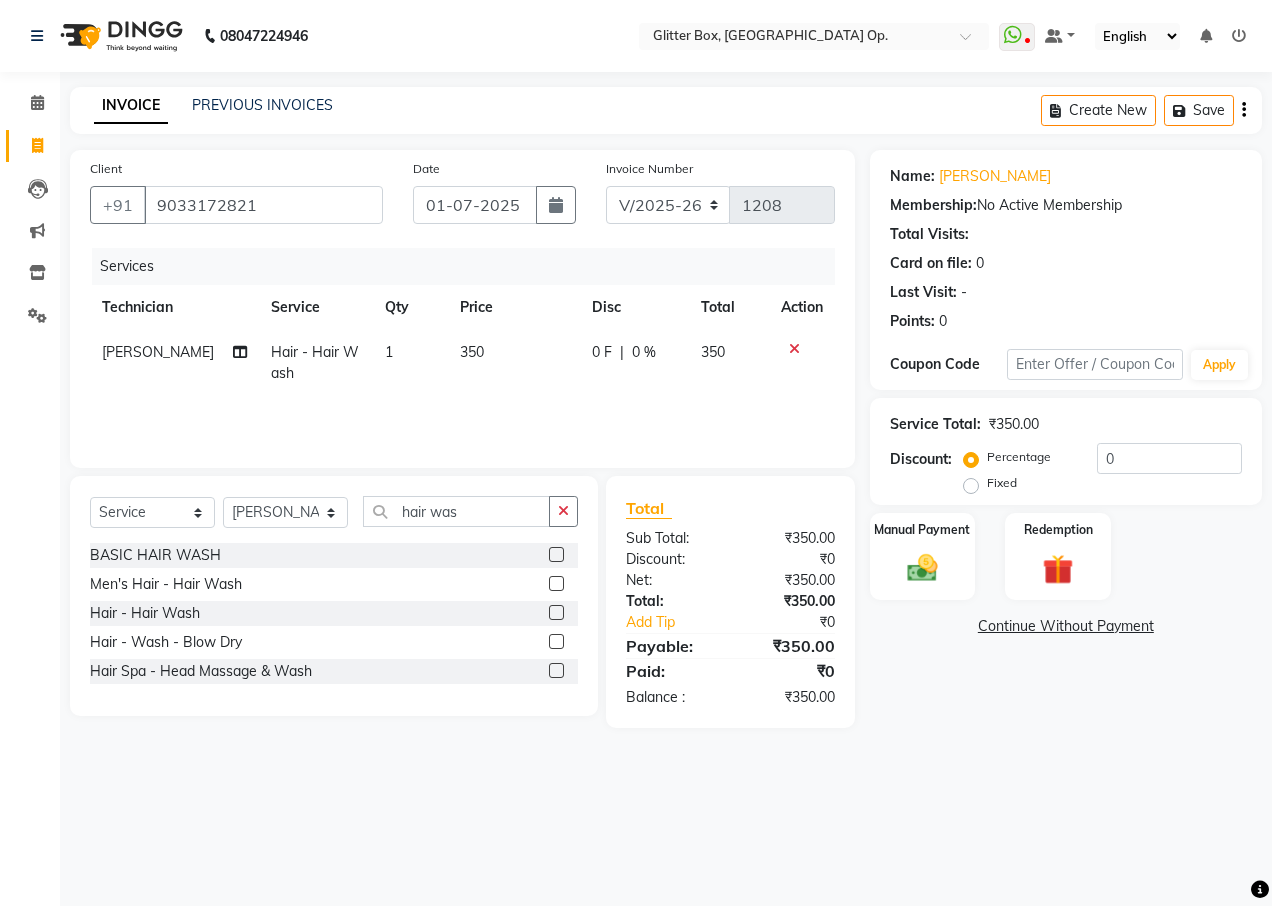 select on "71114" 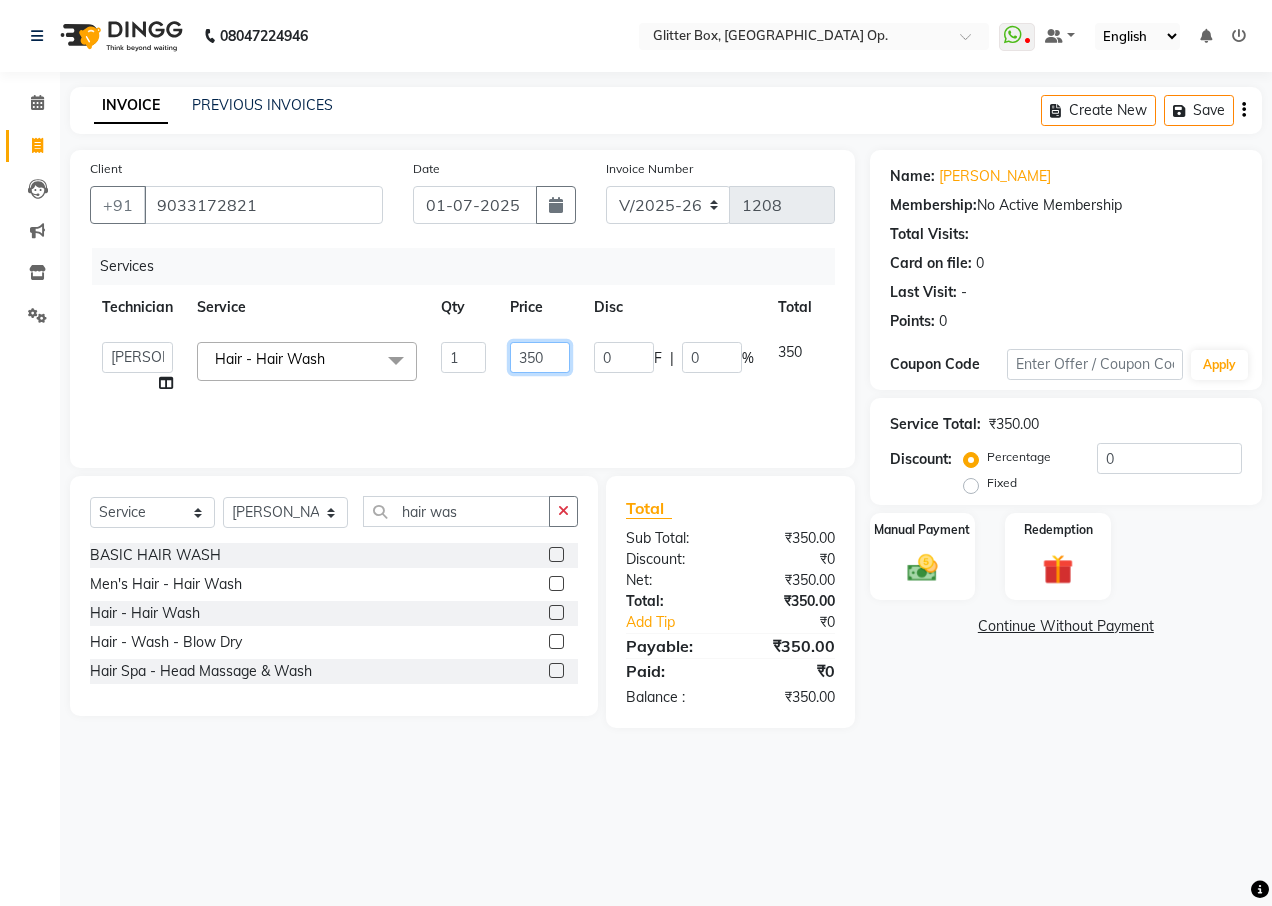 click on "350" 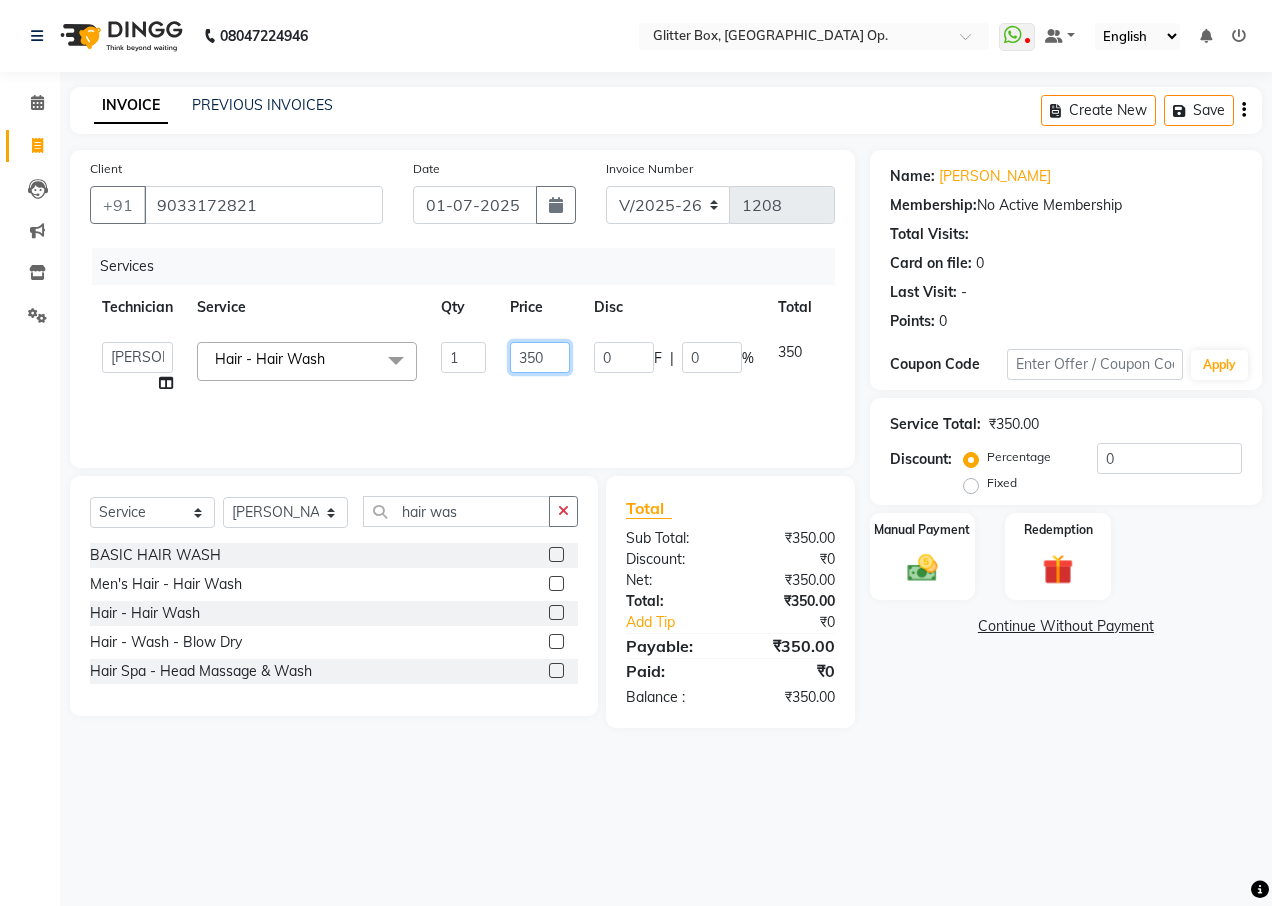 click on "350" 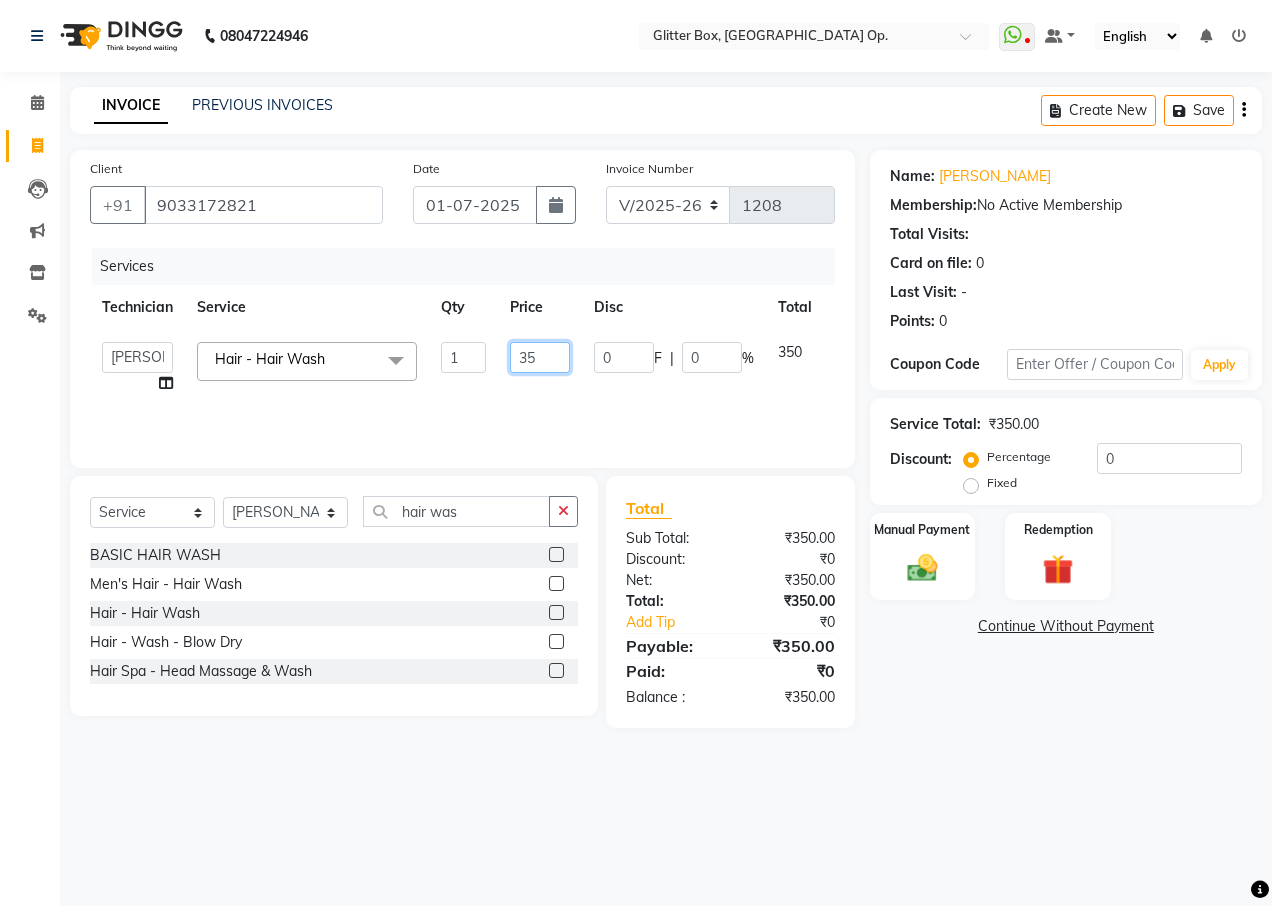 type on "3" 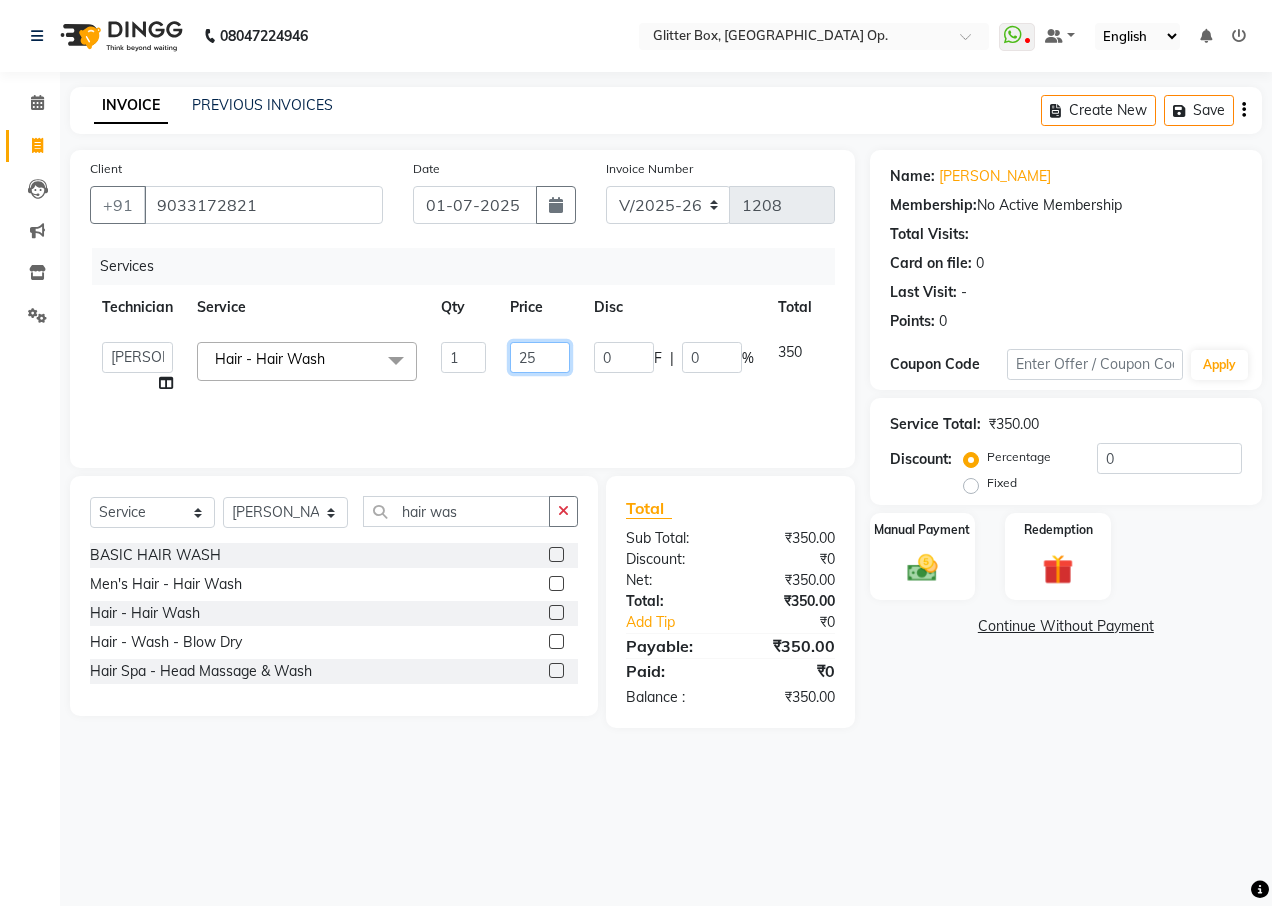 type on "250" 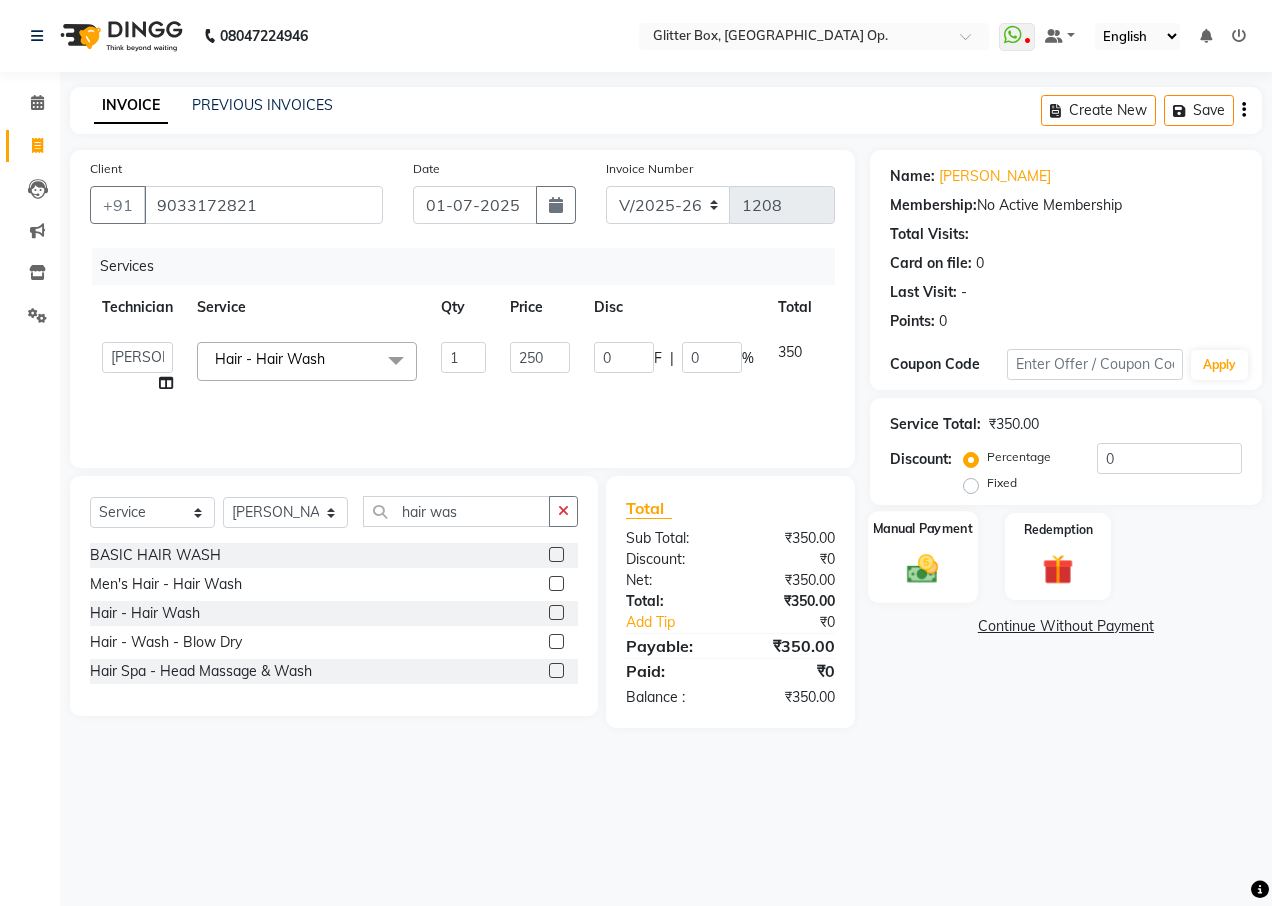 click 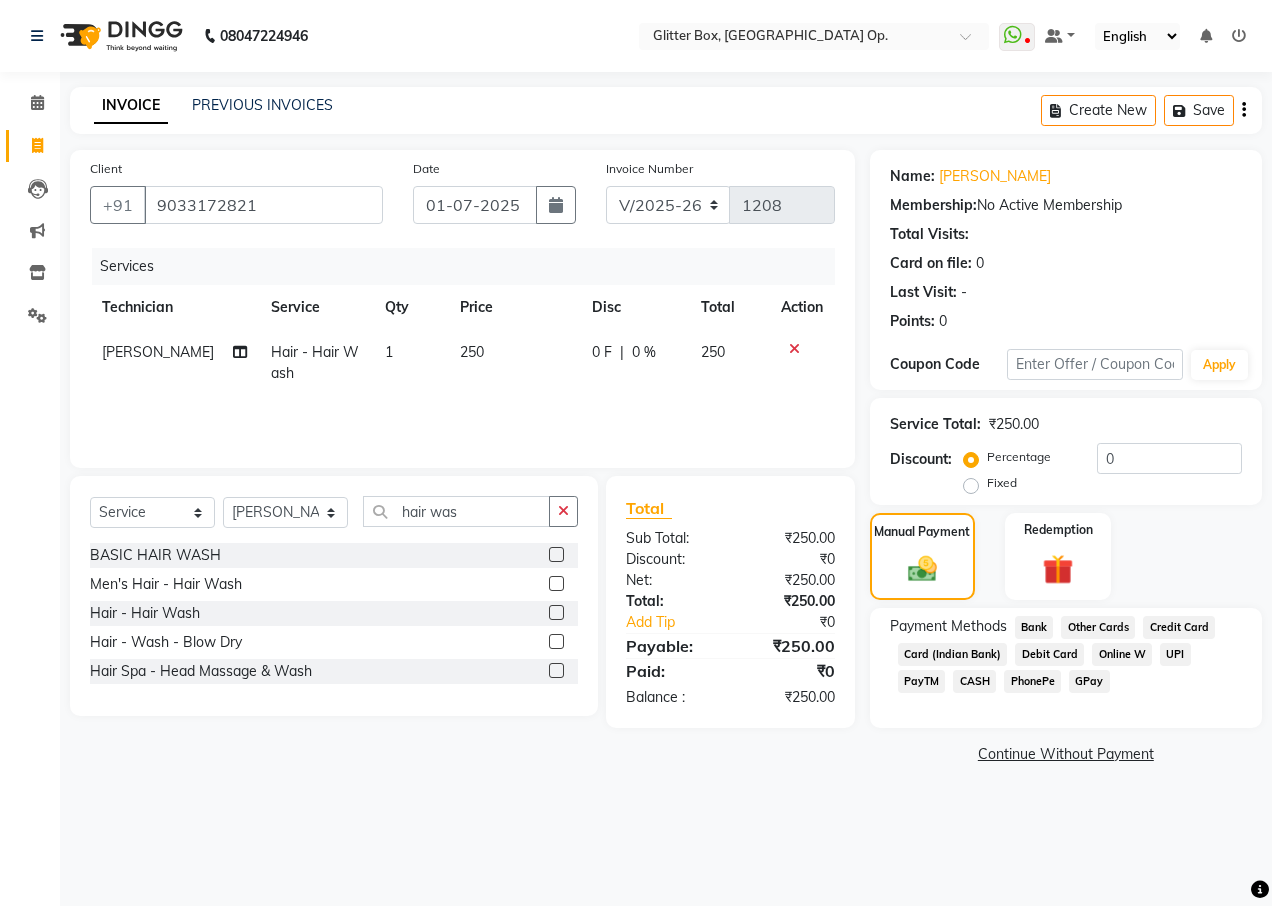 click on "CASH" 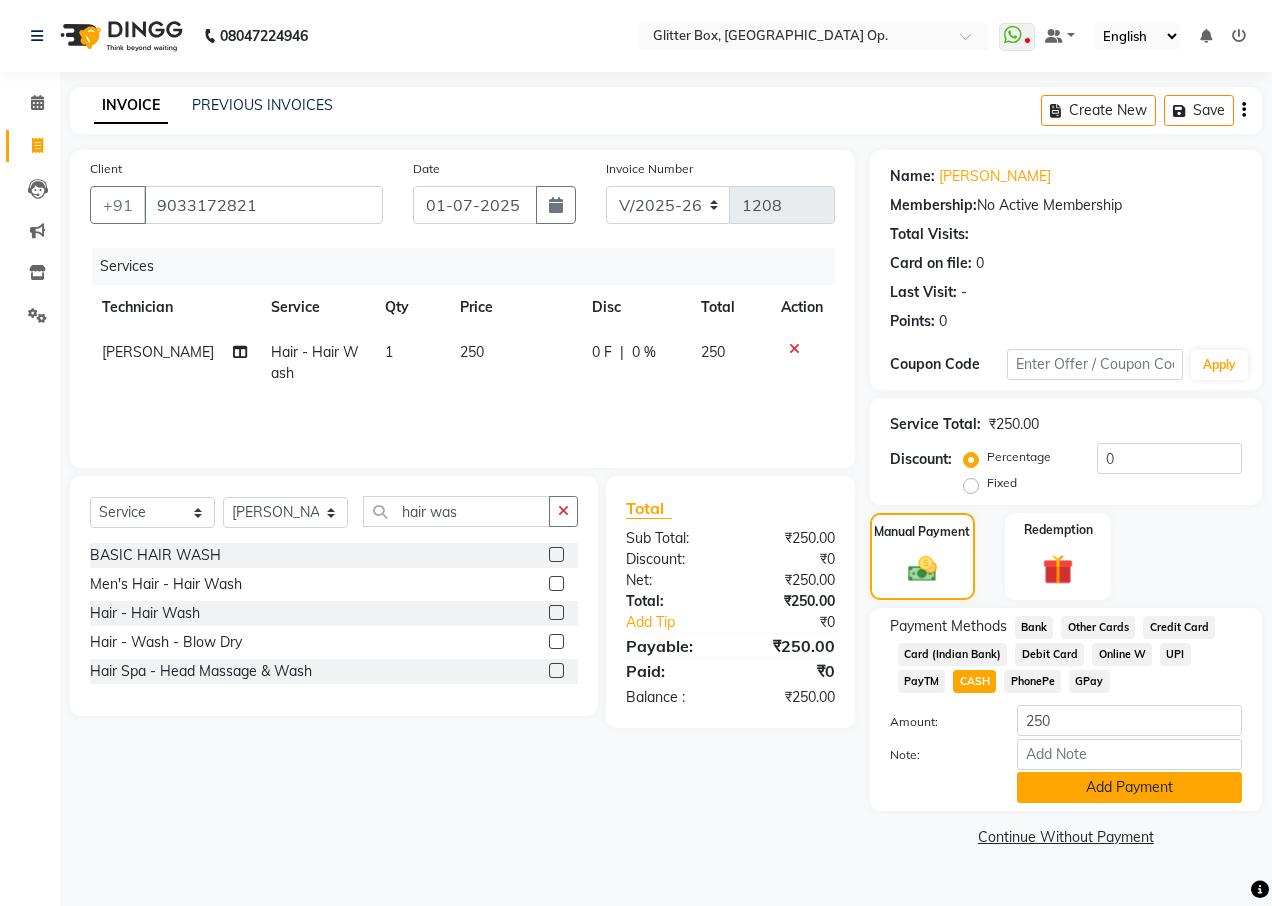 click on "Add Payment" 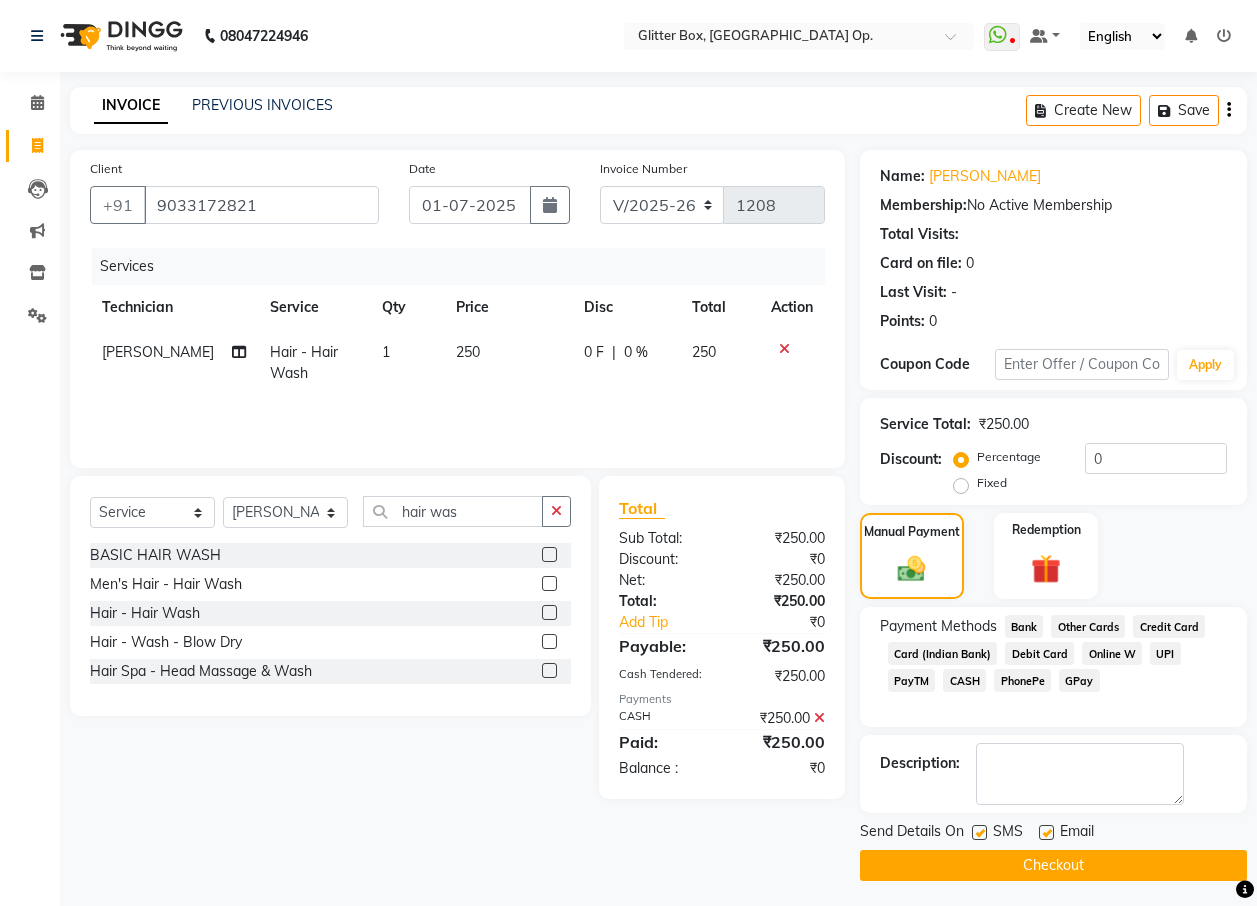 click on "Checkout" 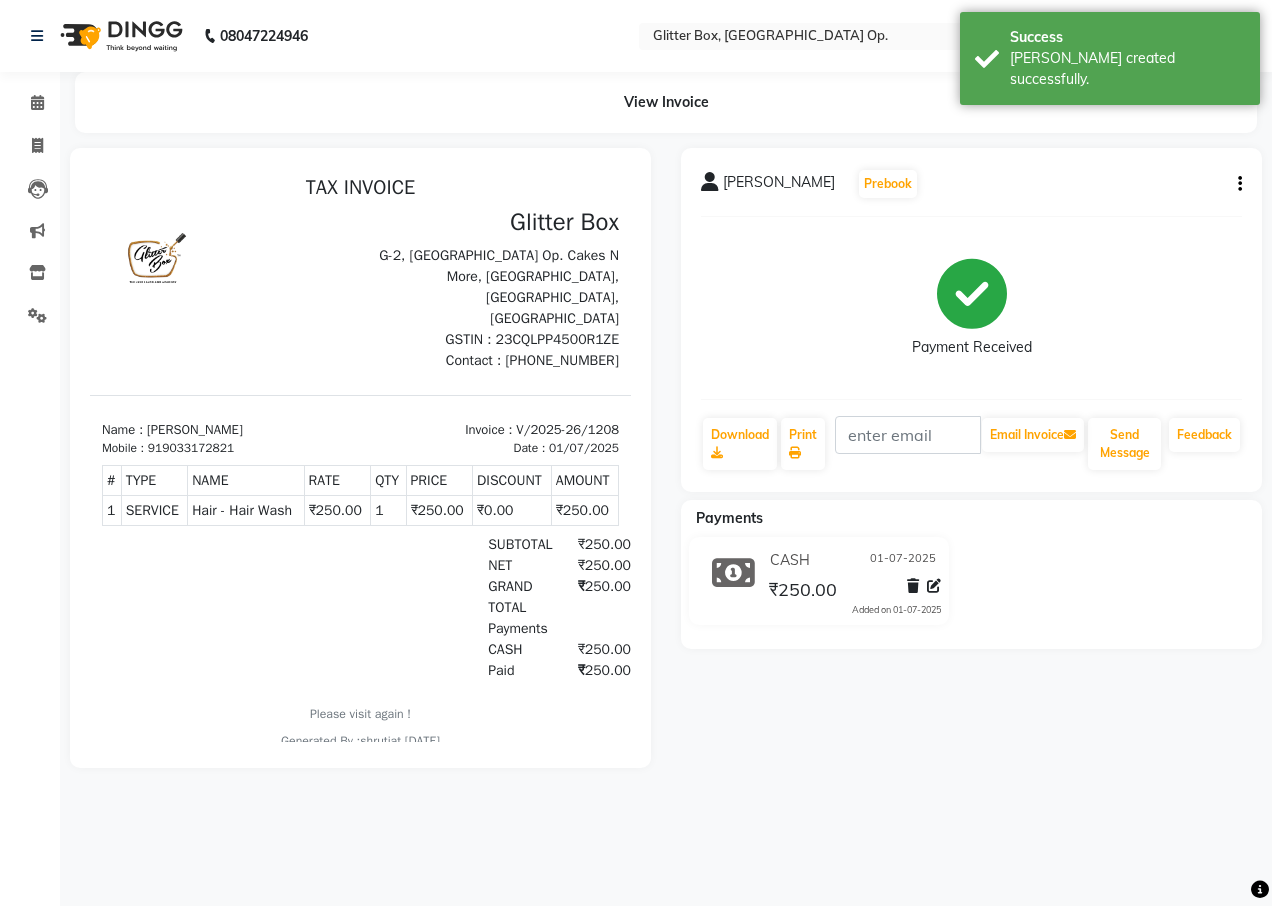 scroll, scrollTop: 0, scrollLeft: 0, axis: both 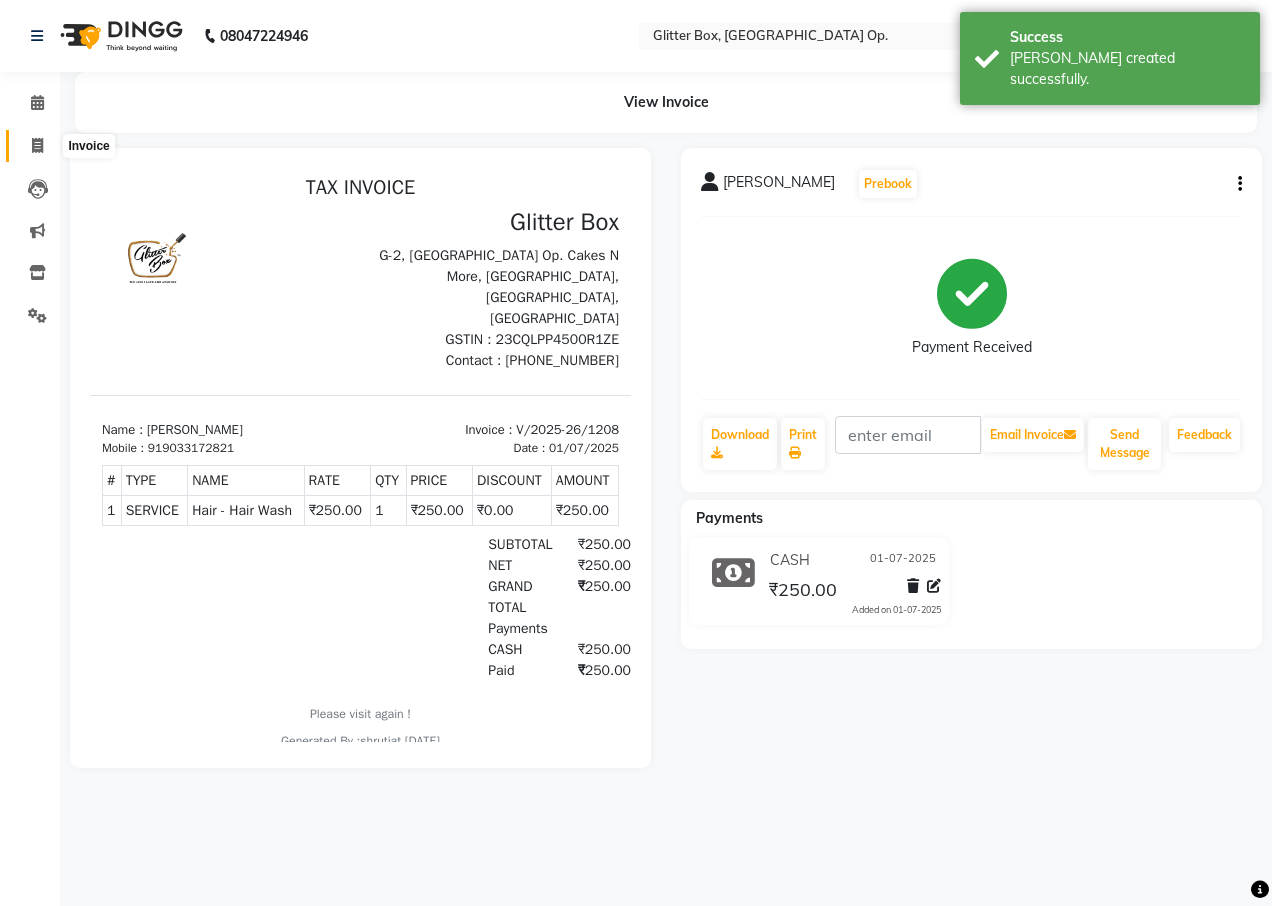 click 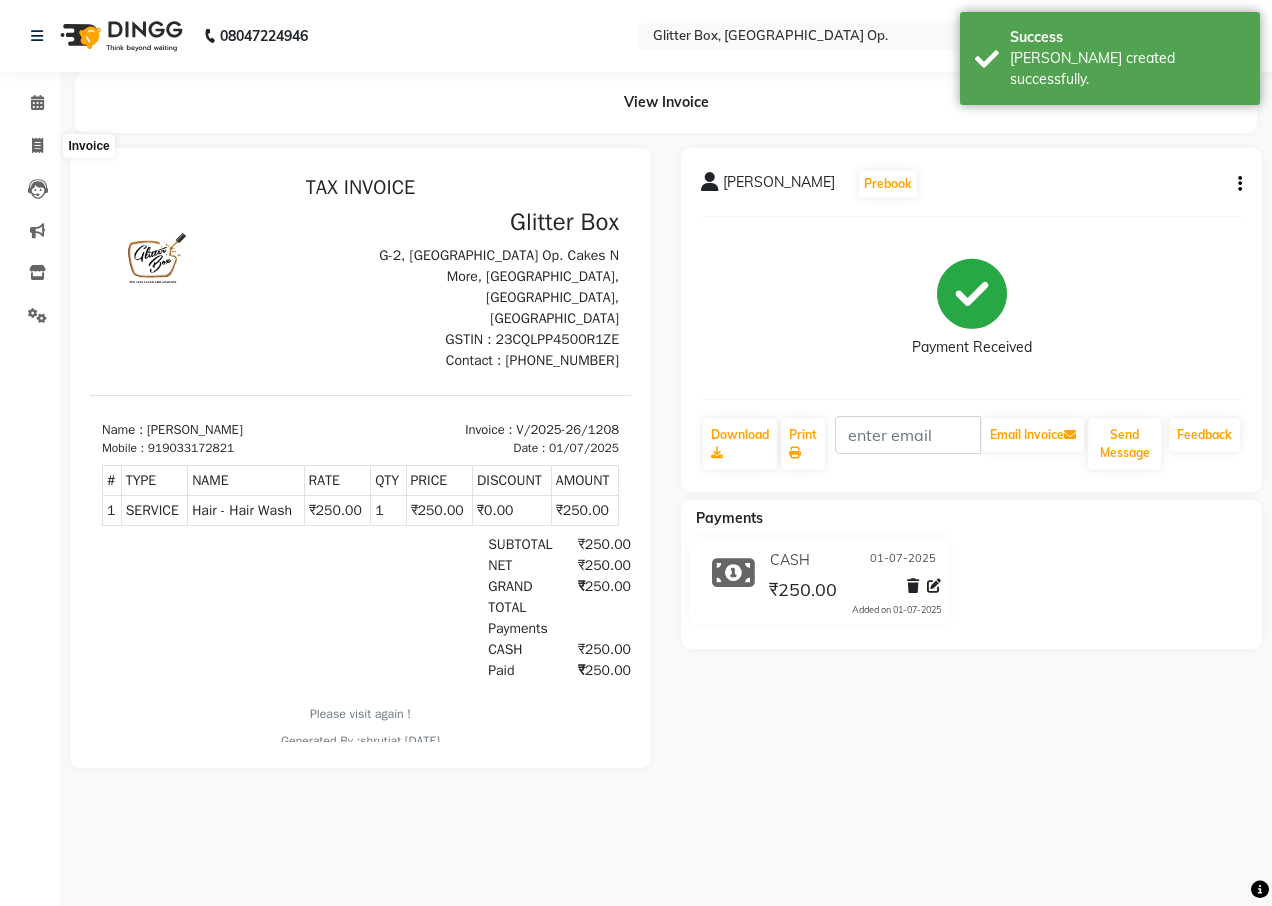 select on "service" 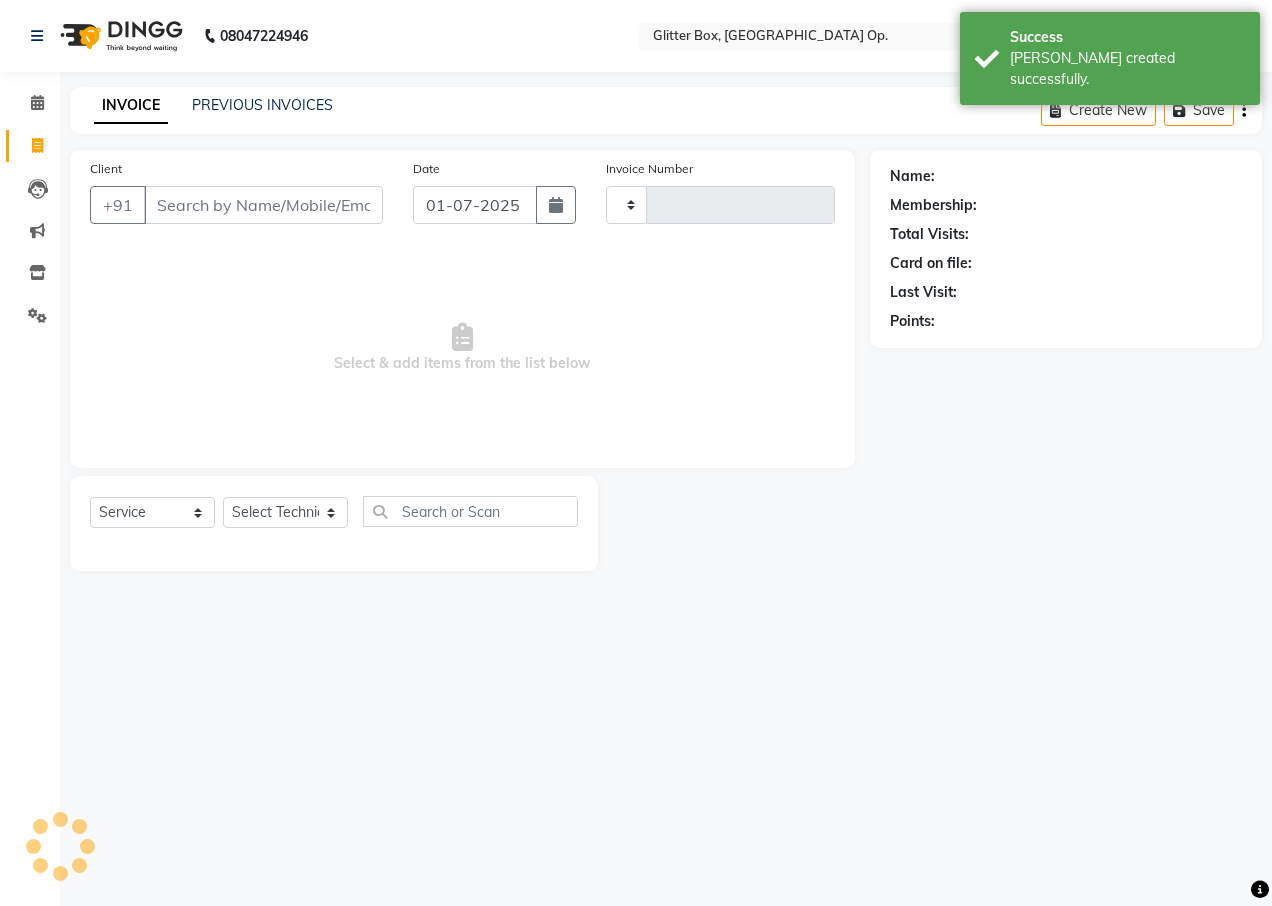 type on "1209" 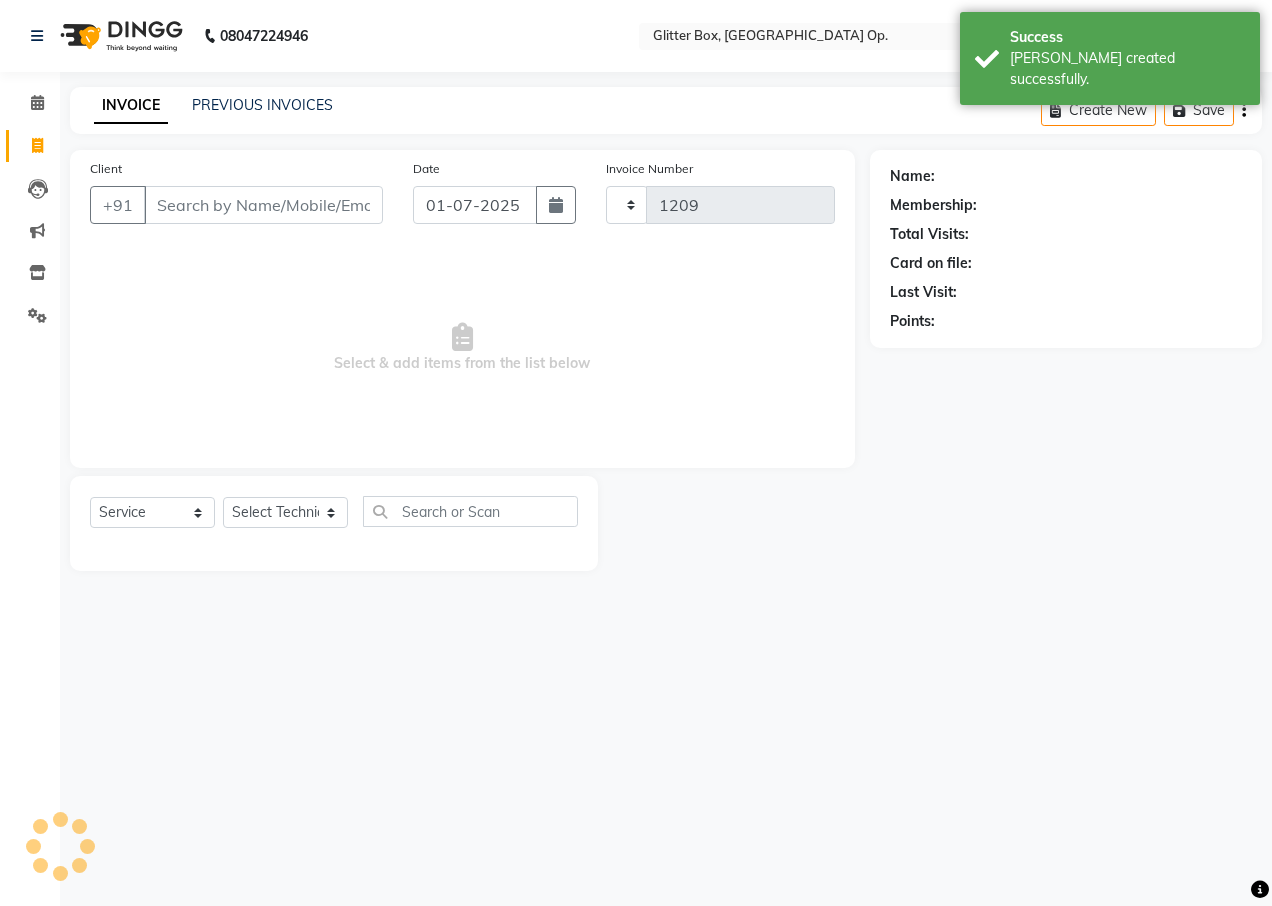 select on "5563" 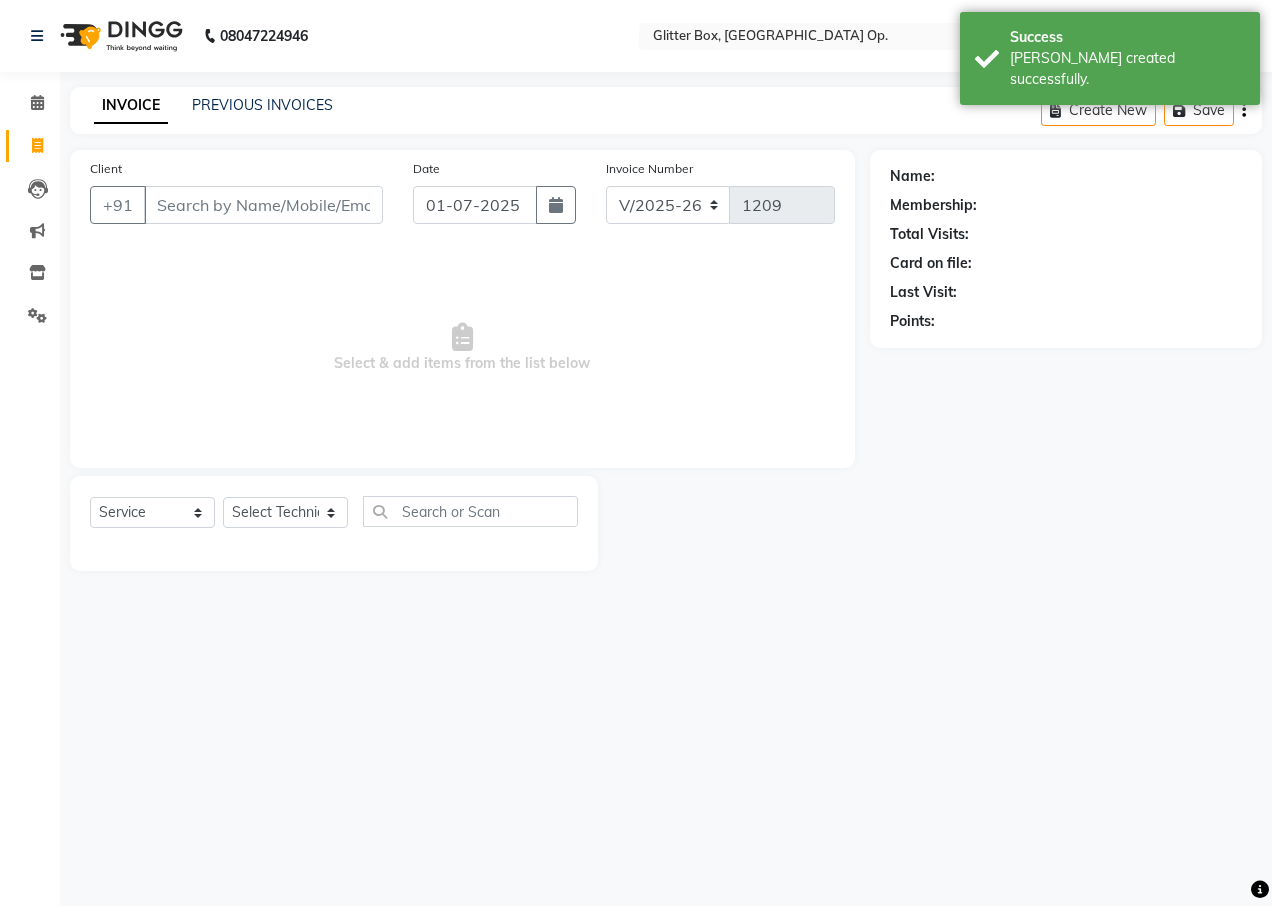 click on "Client" at bounding box center [263, 205] 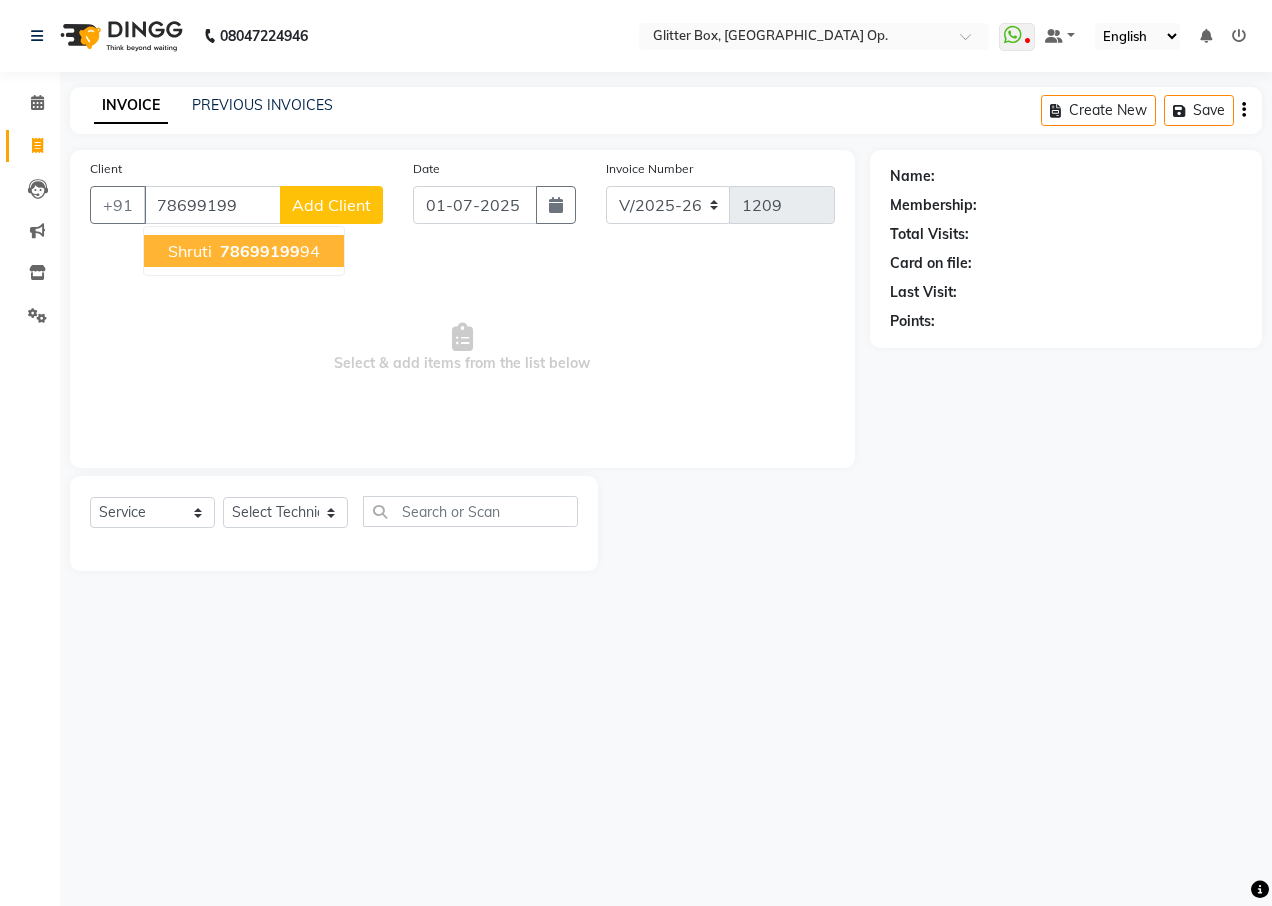 click on "shruti" at bounding box center [190, 251] 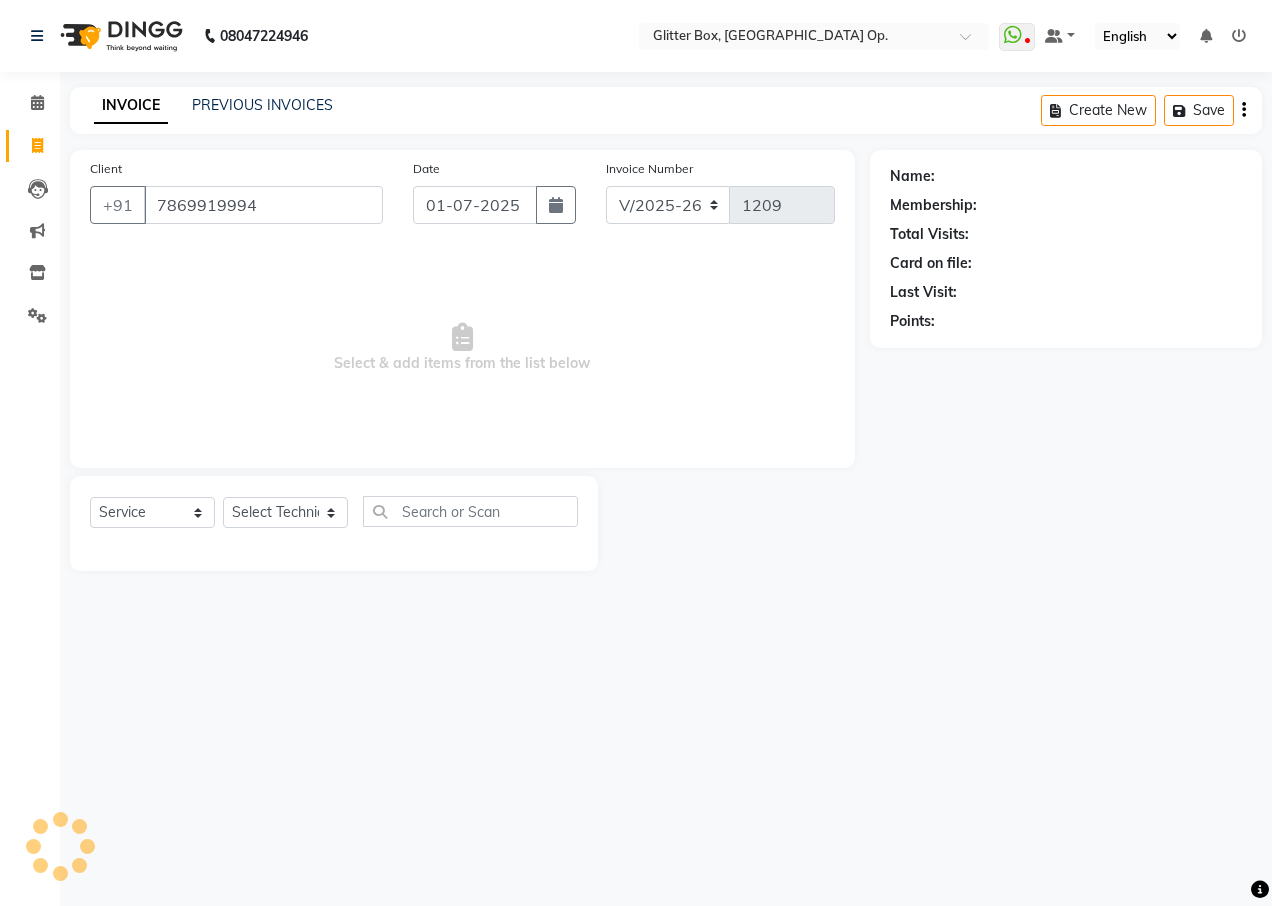 type on "7869919994" 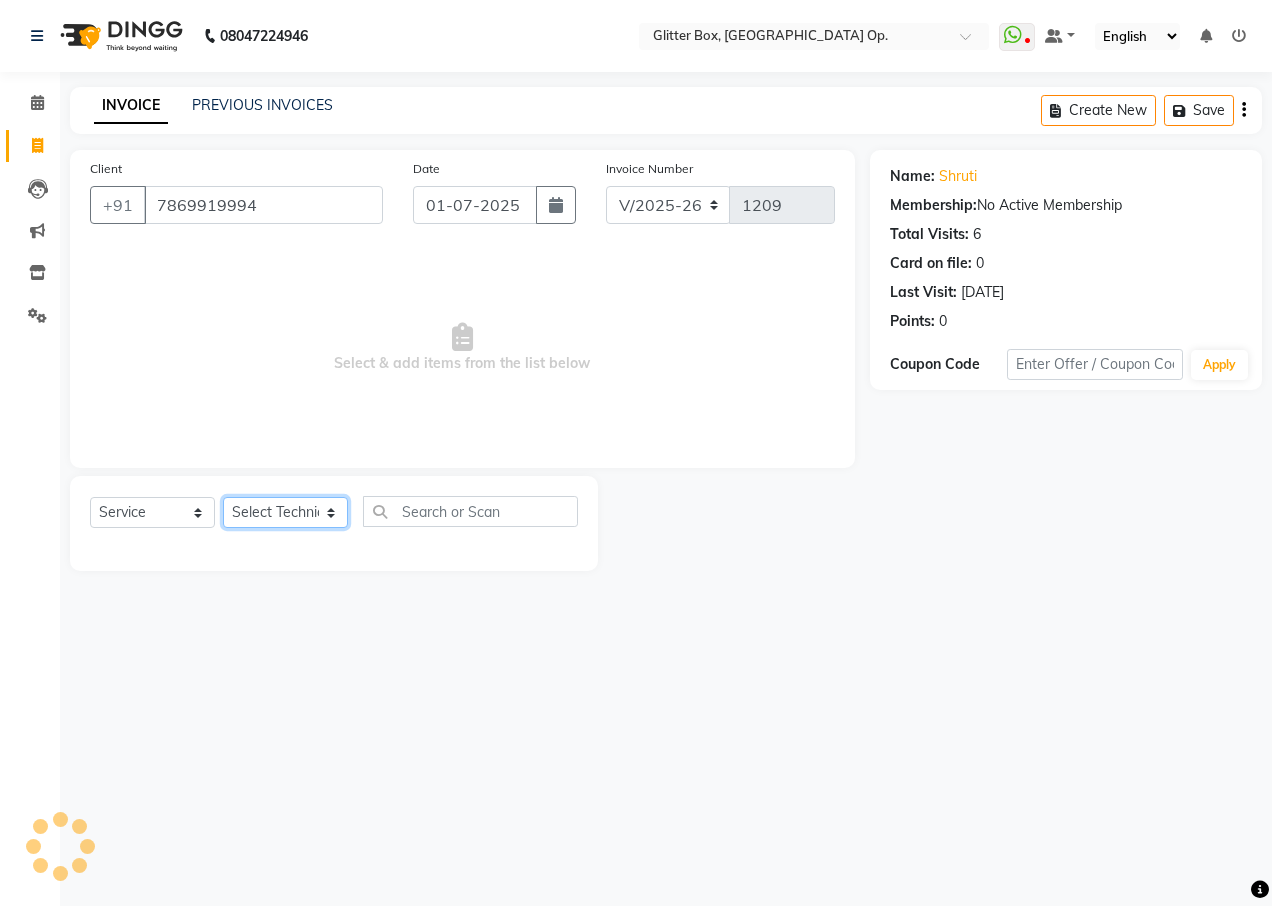 click on "Select Technician [PERSON_NAME] [PERSON_NAME] [PERSON_NAME] [PERSON_NAME] [PERSON_NAME] [PERSON_NAME] [PERSON_NAME] [PERSON_NAME] Das owner [PERSON_NAME] pooja Preeti makore Rupa [PERSON_NAME] [PERSON_NAME]" 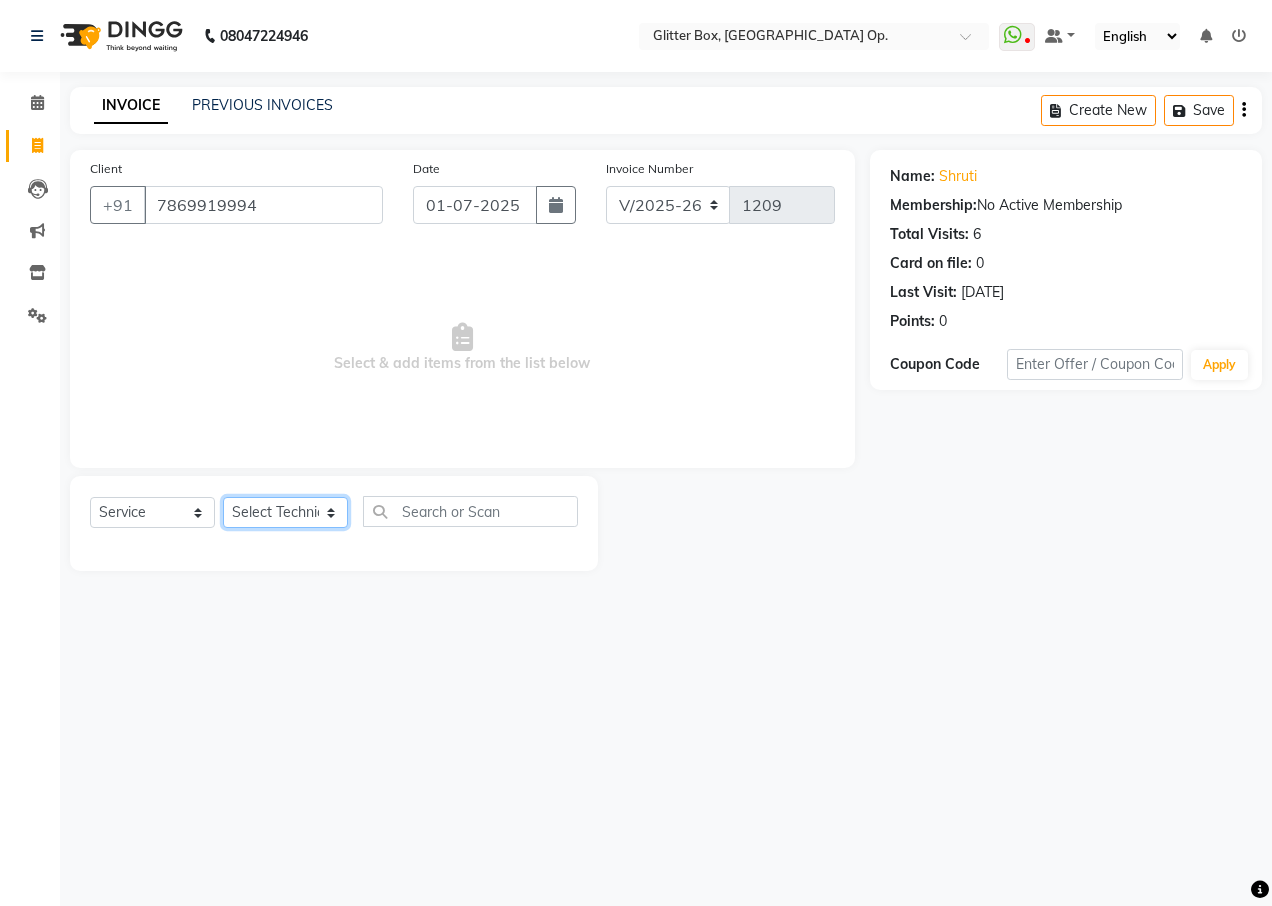 select on "38312" 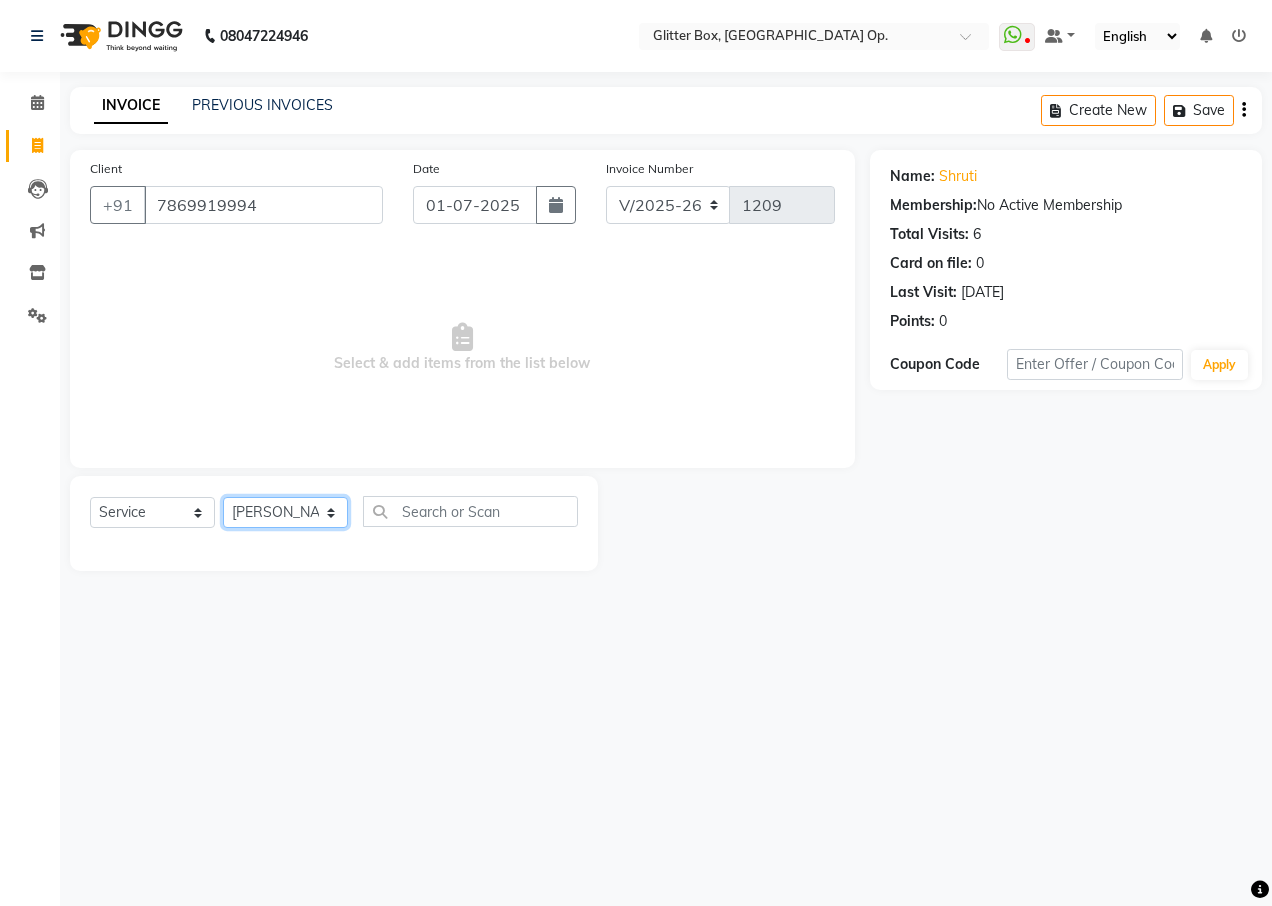 click on "Select Technician [PERSON_NAME] [PERSON_NAME] [PERSON_NAME] [PERSON_NAME] [PERSON_NAME] [PERSON_NAME] [PERSON_NAME] [PERSON_NAME] Das owner [PERSON_NAME] pooja Preeti makore Rupa [PERSON_NAME] [PERSON_NAME]" 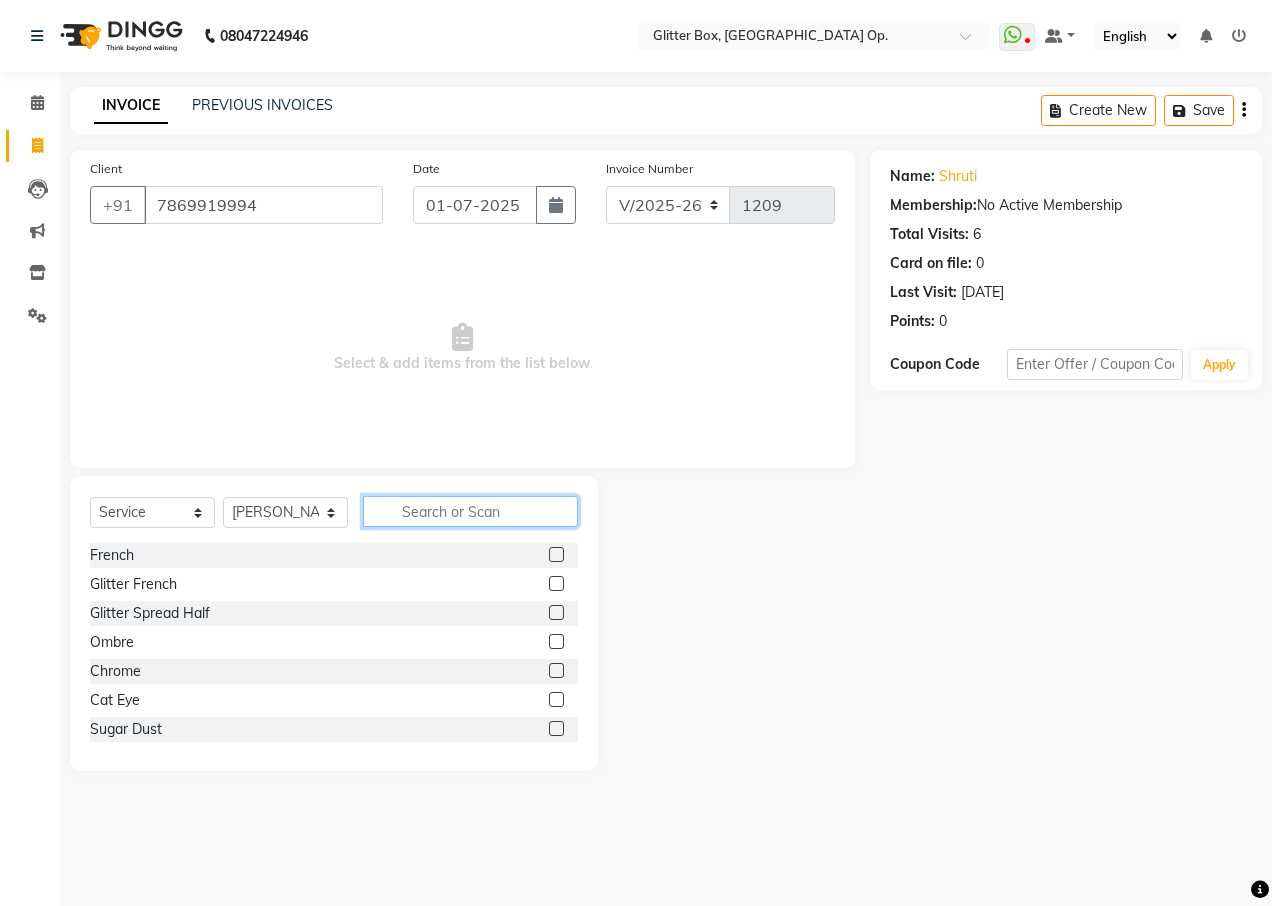 click 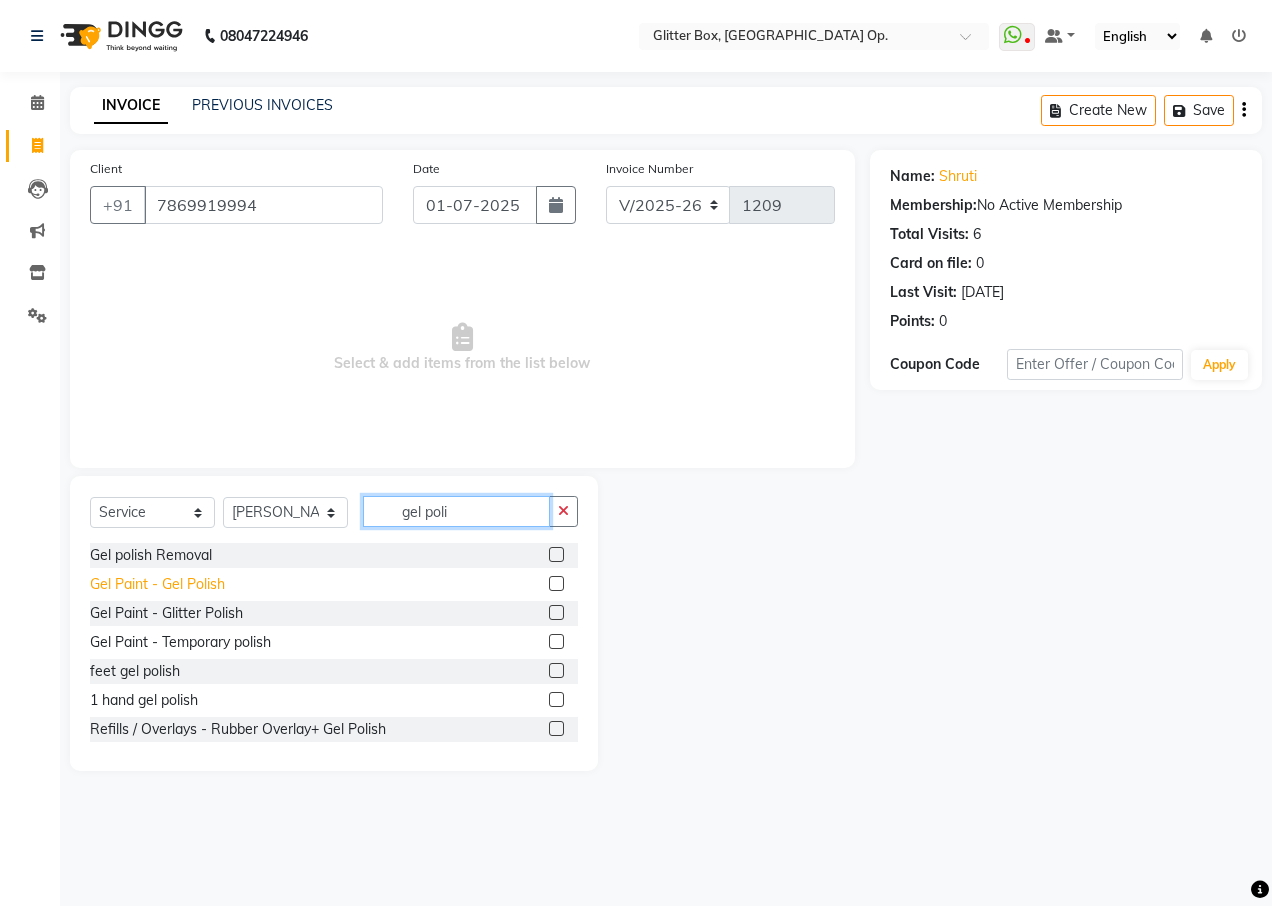 type on "gel poli" 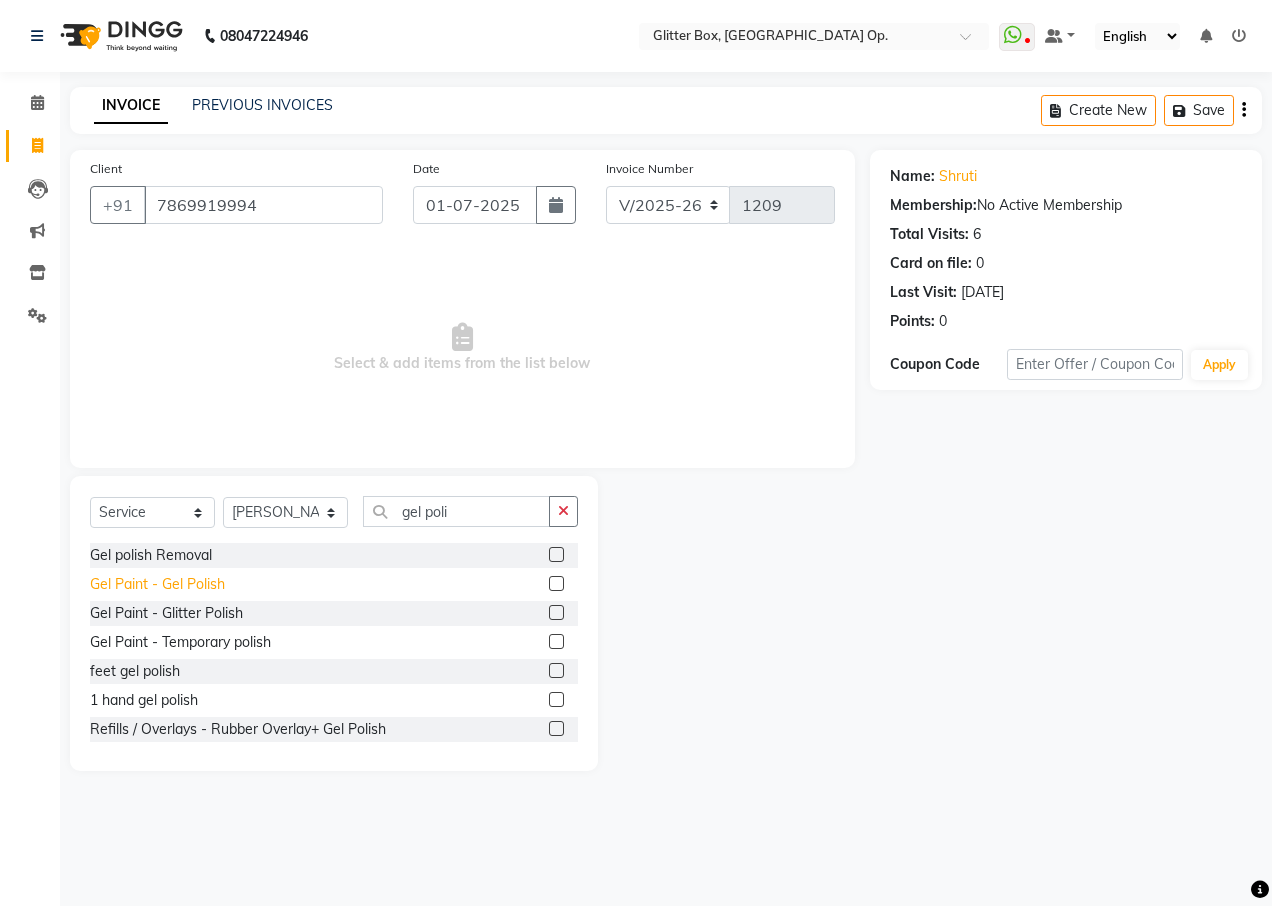 click on "Gel Paint  - Gel Polish" 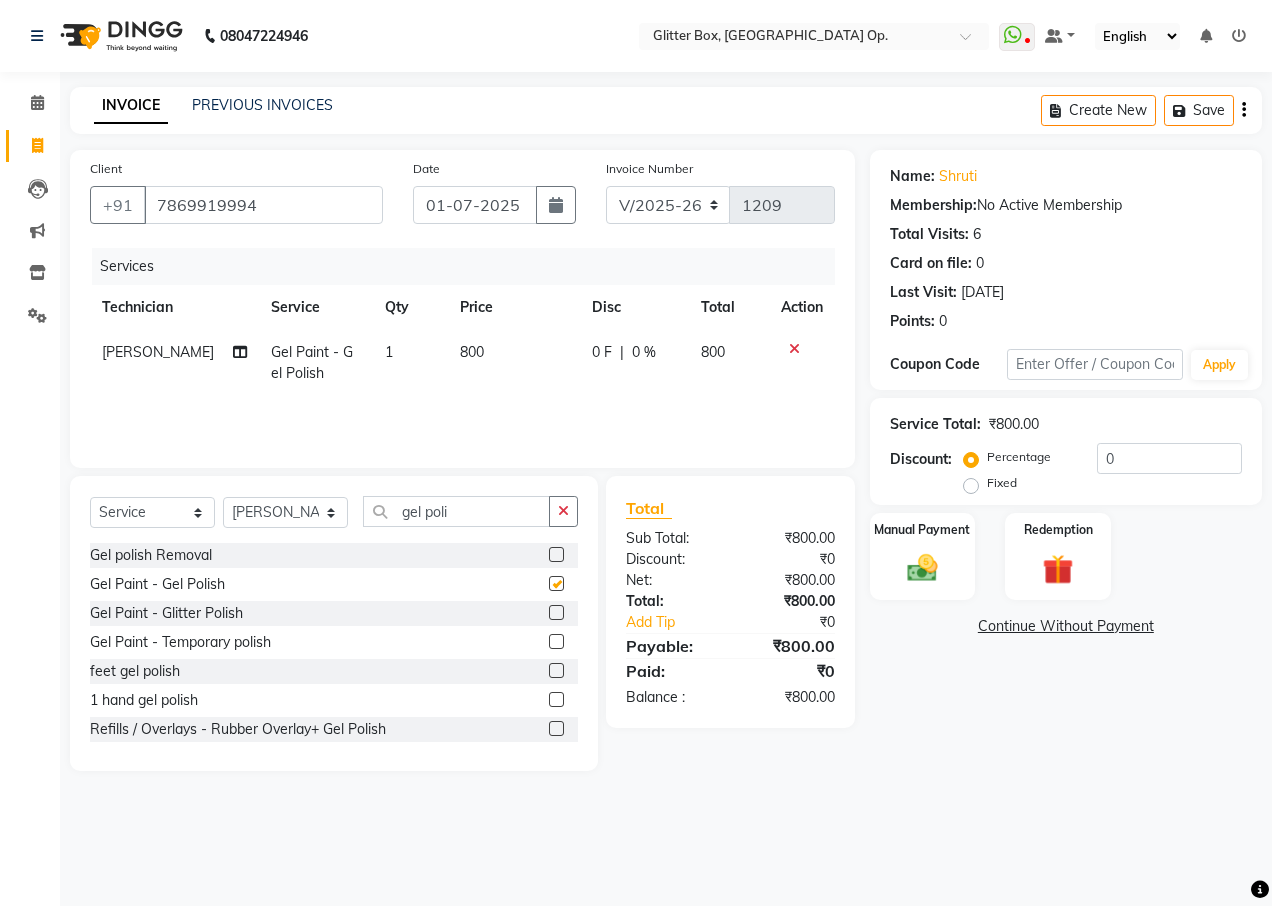 checkbox on "false" 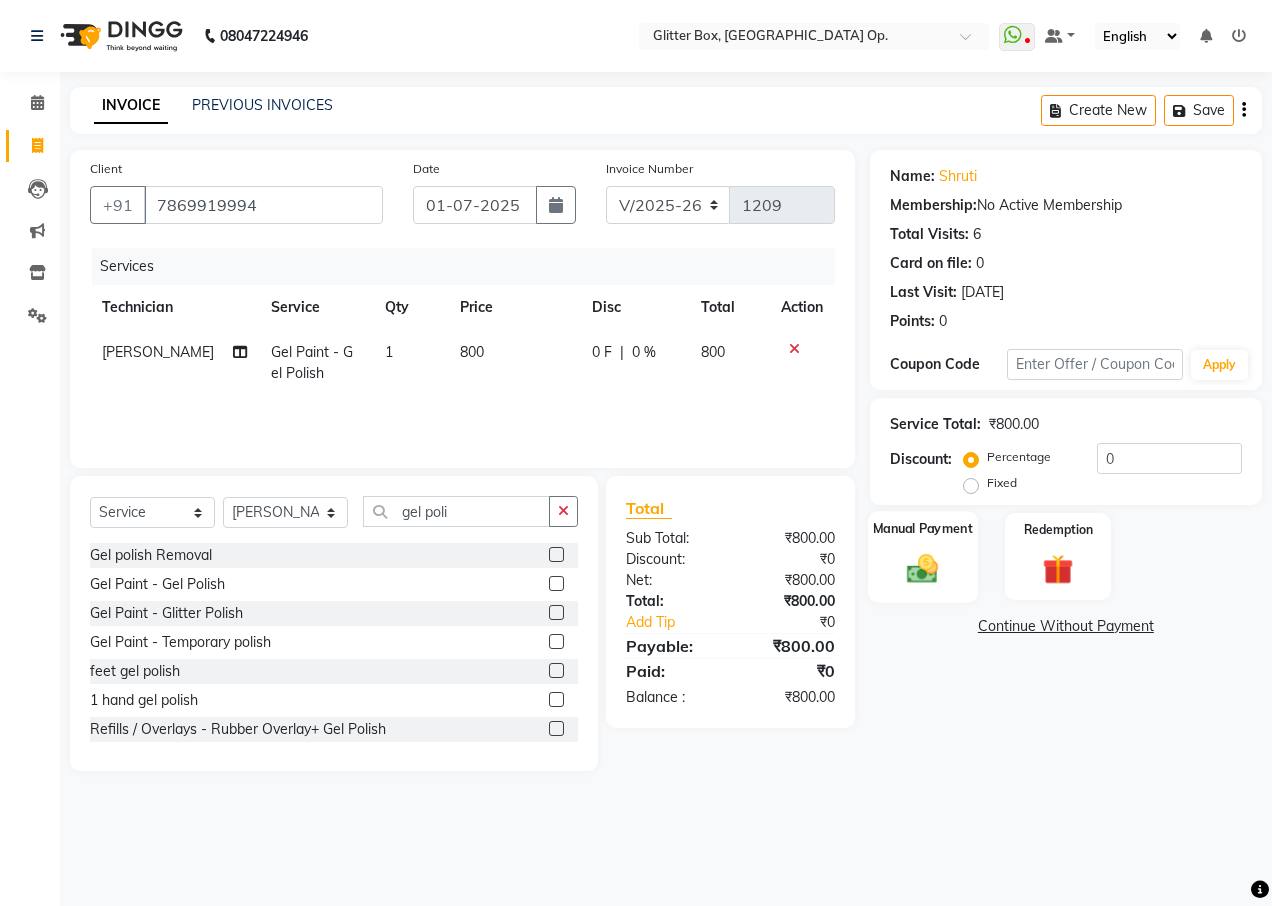 click 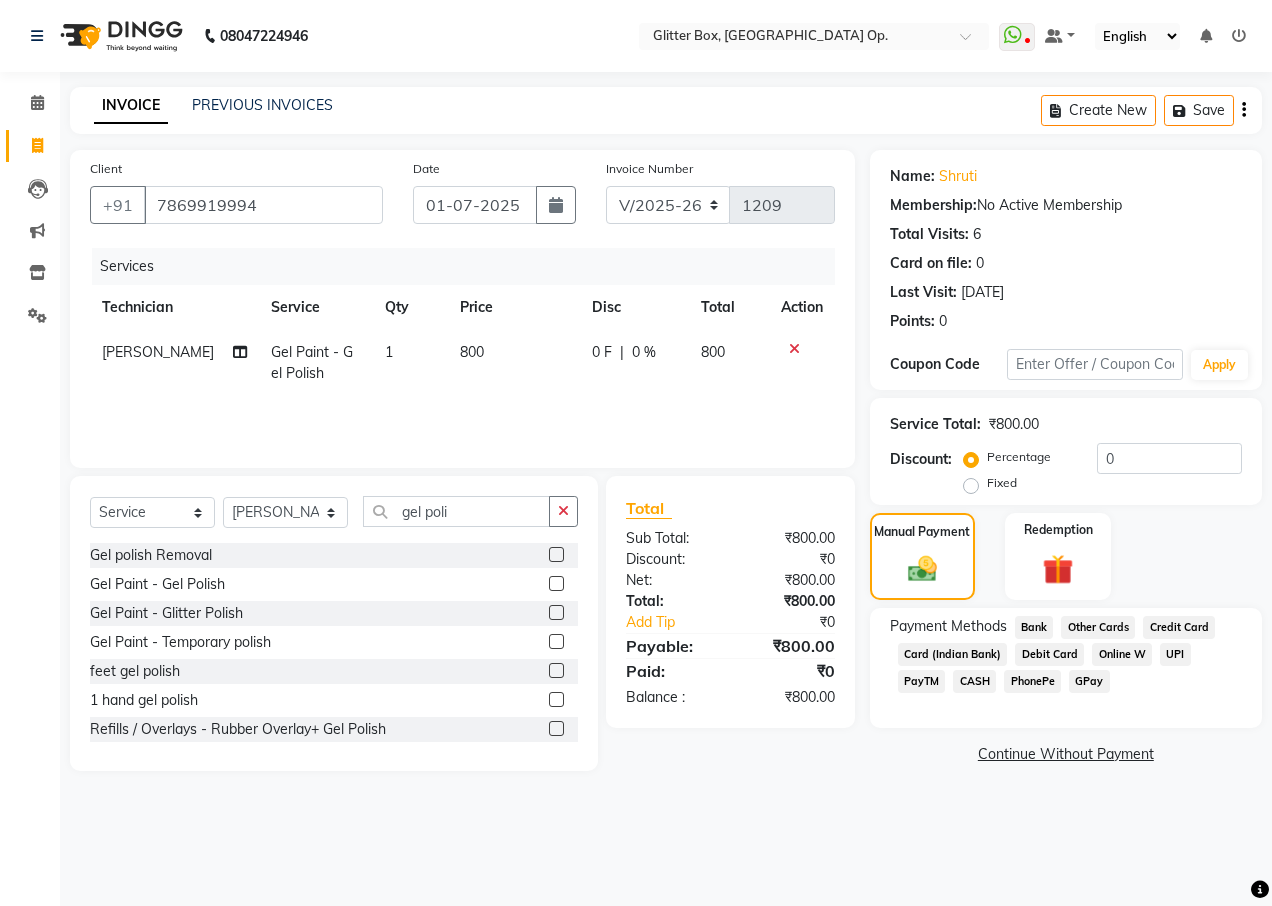 click on "UPI" 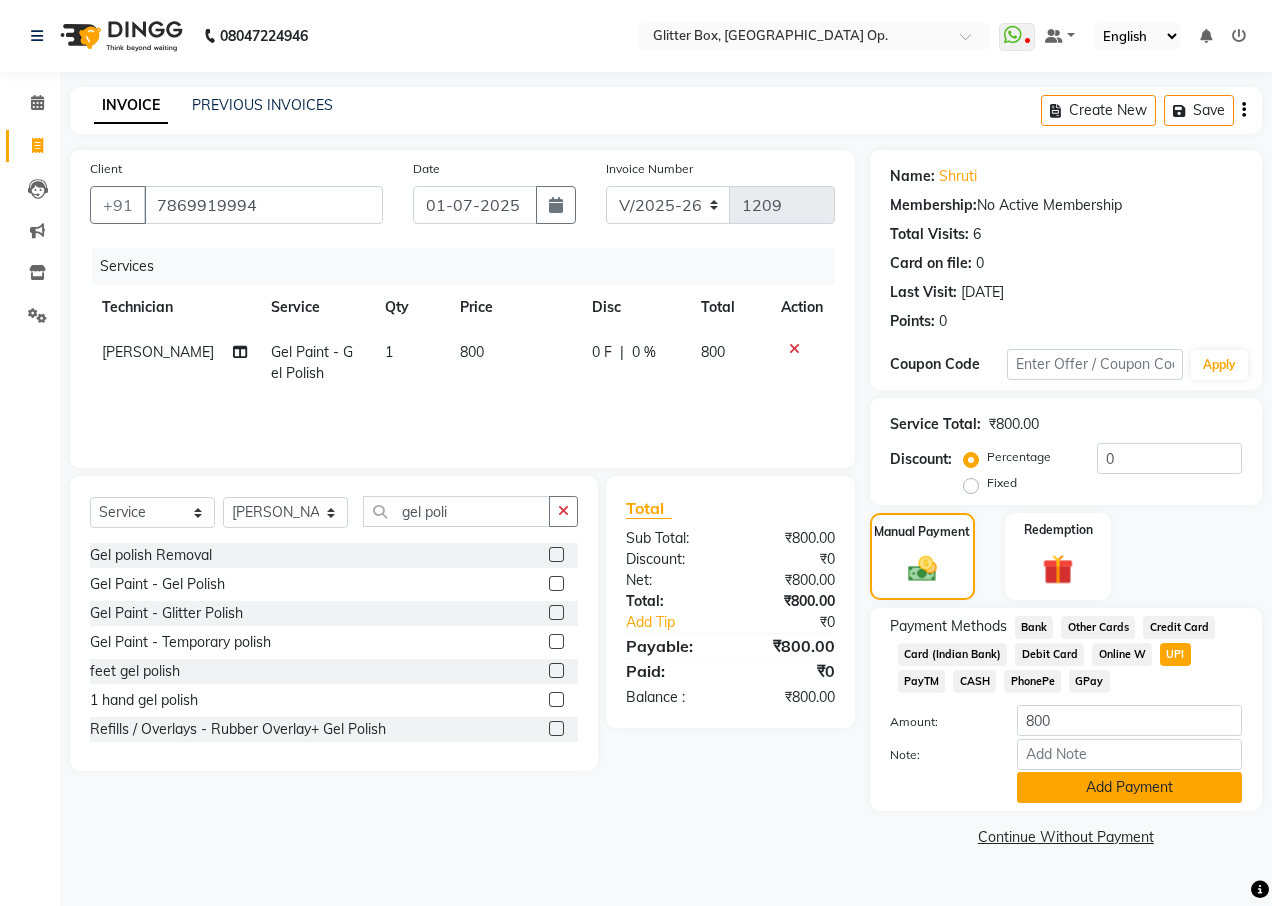 click on "Add Payment" 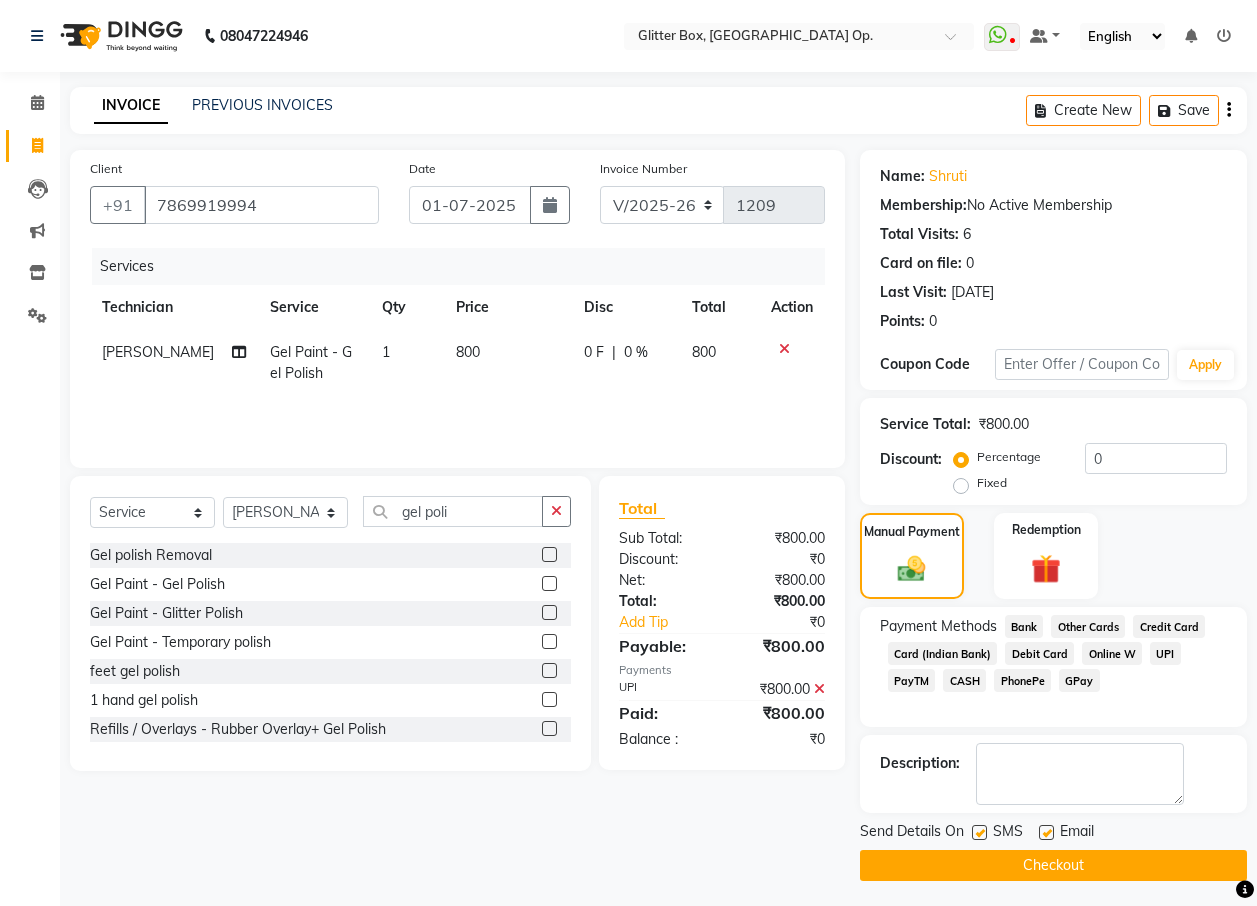 click on "Checkout" 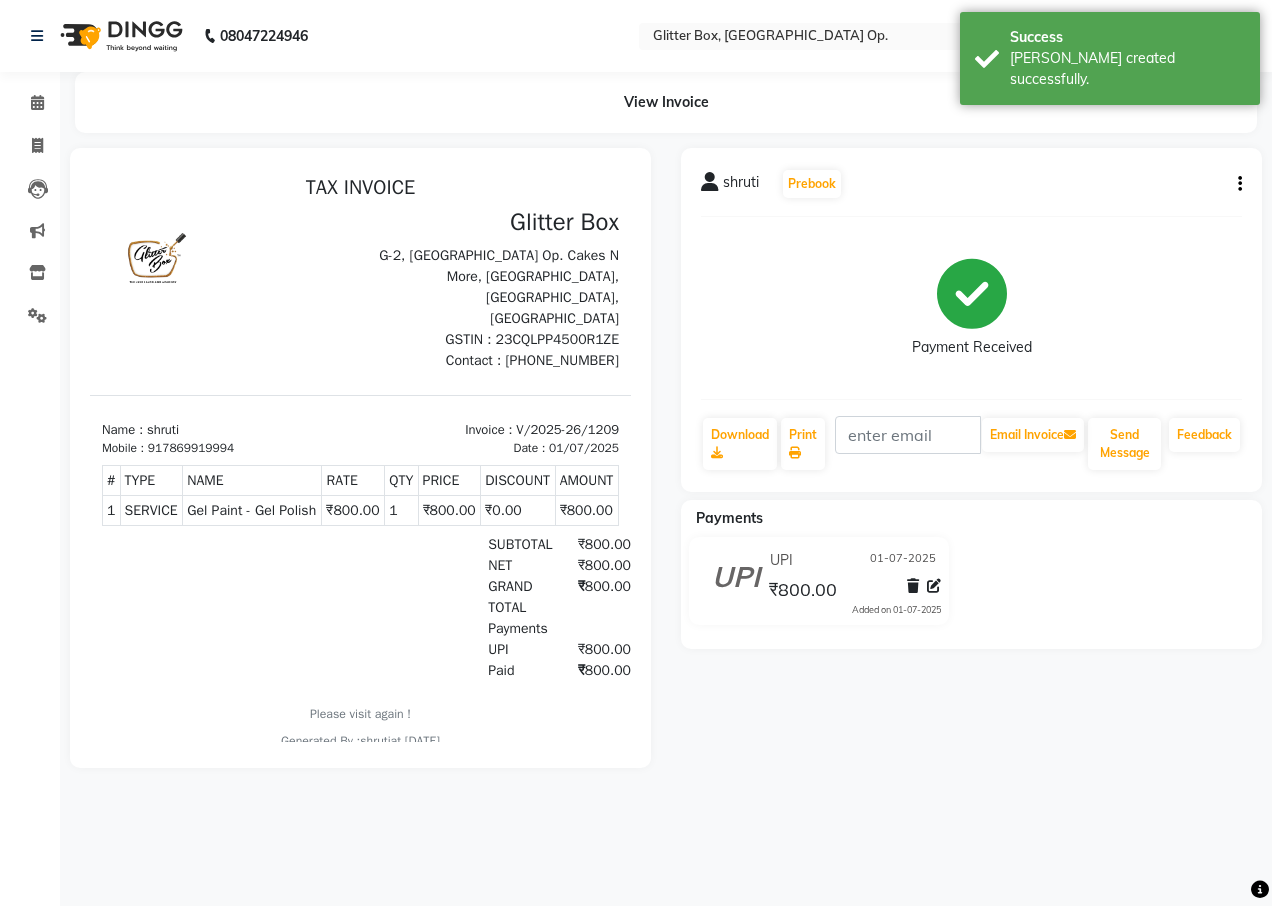 scroll, scrollTop: 0, scrollLeft: 0, axis: both 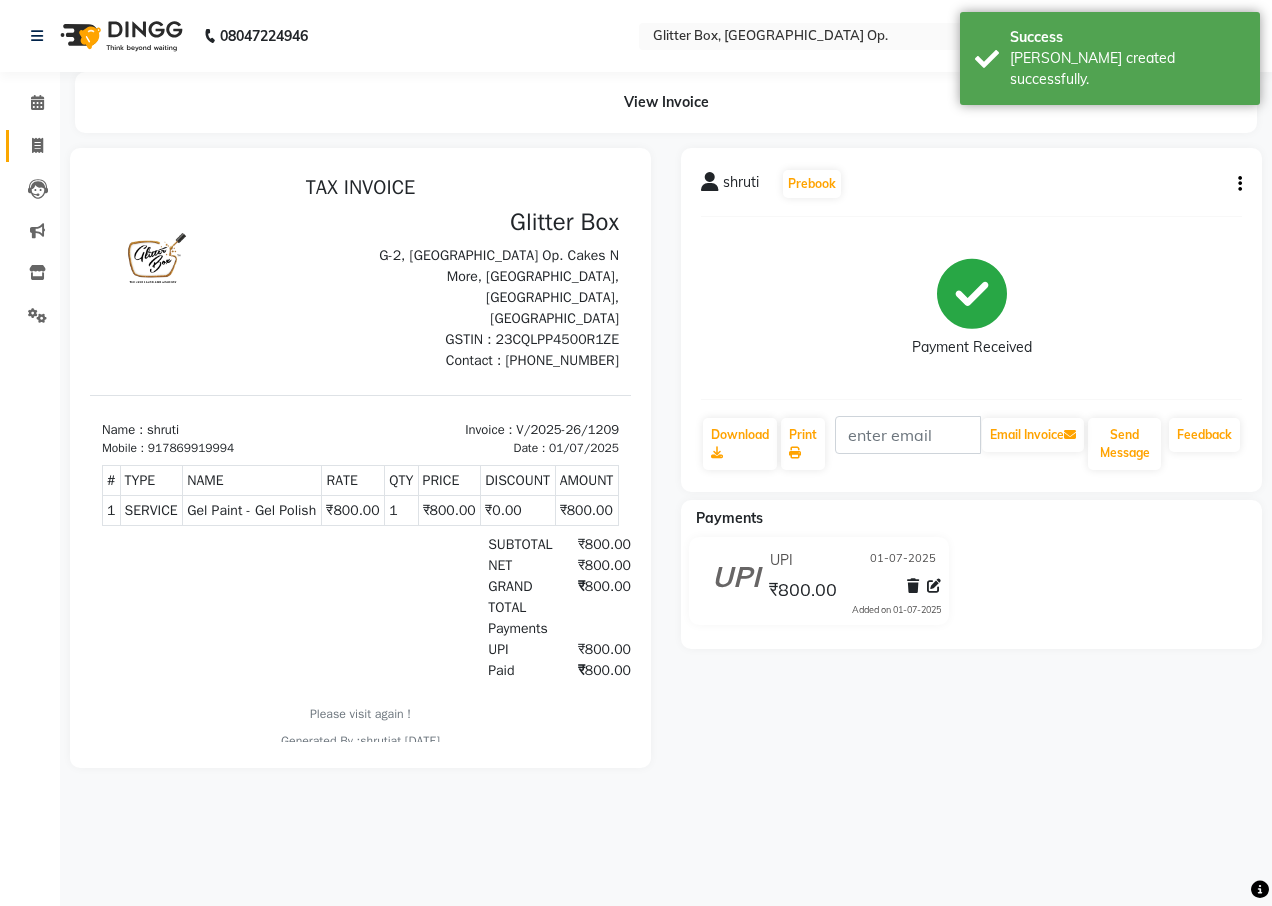 click 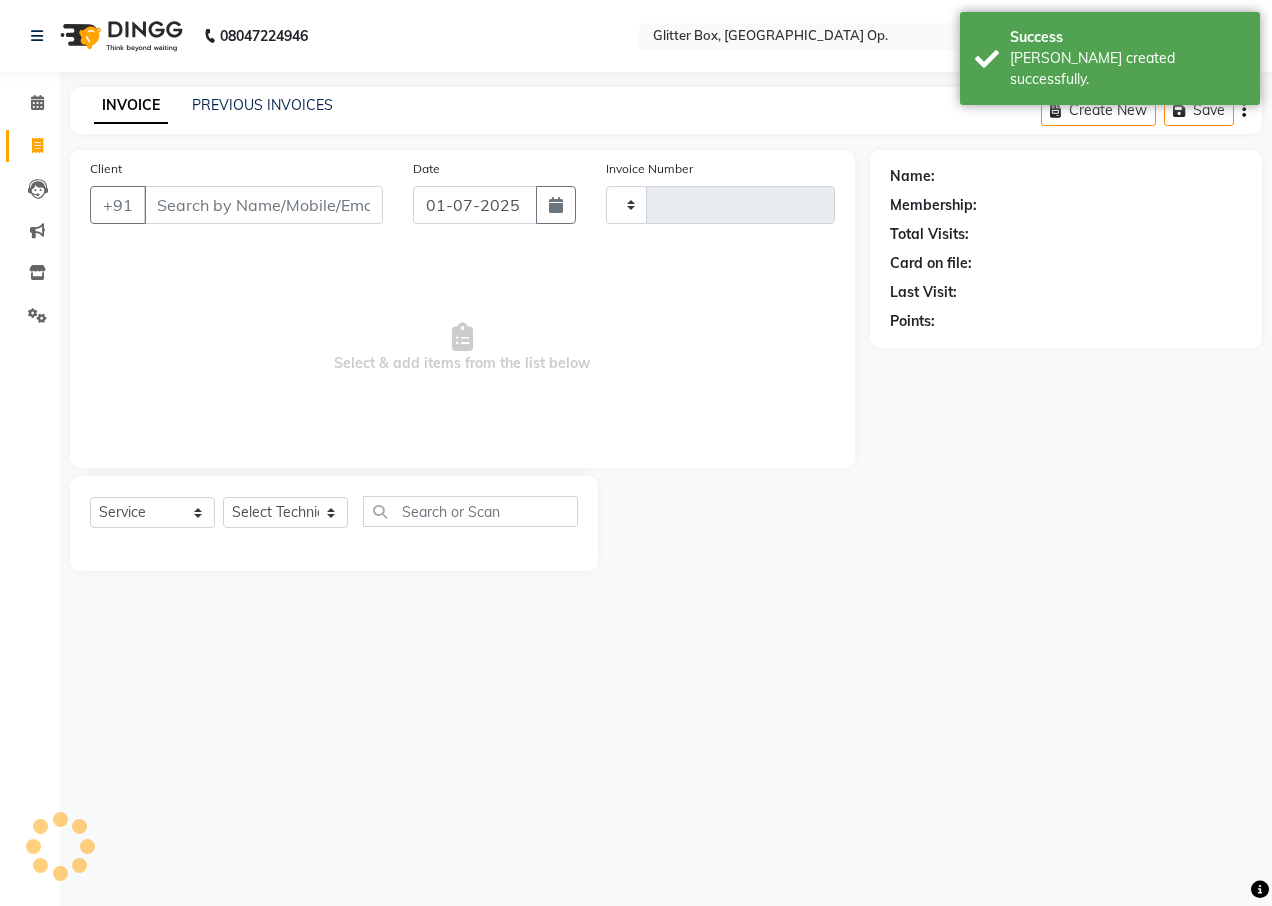 type on "1210" 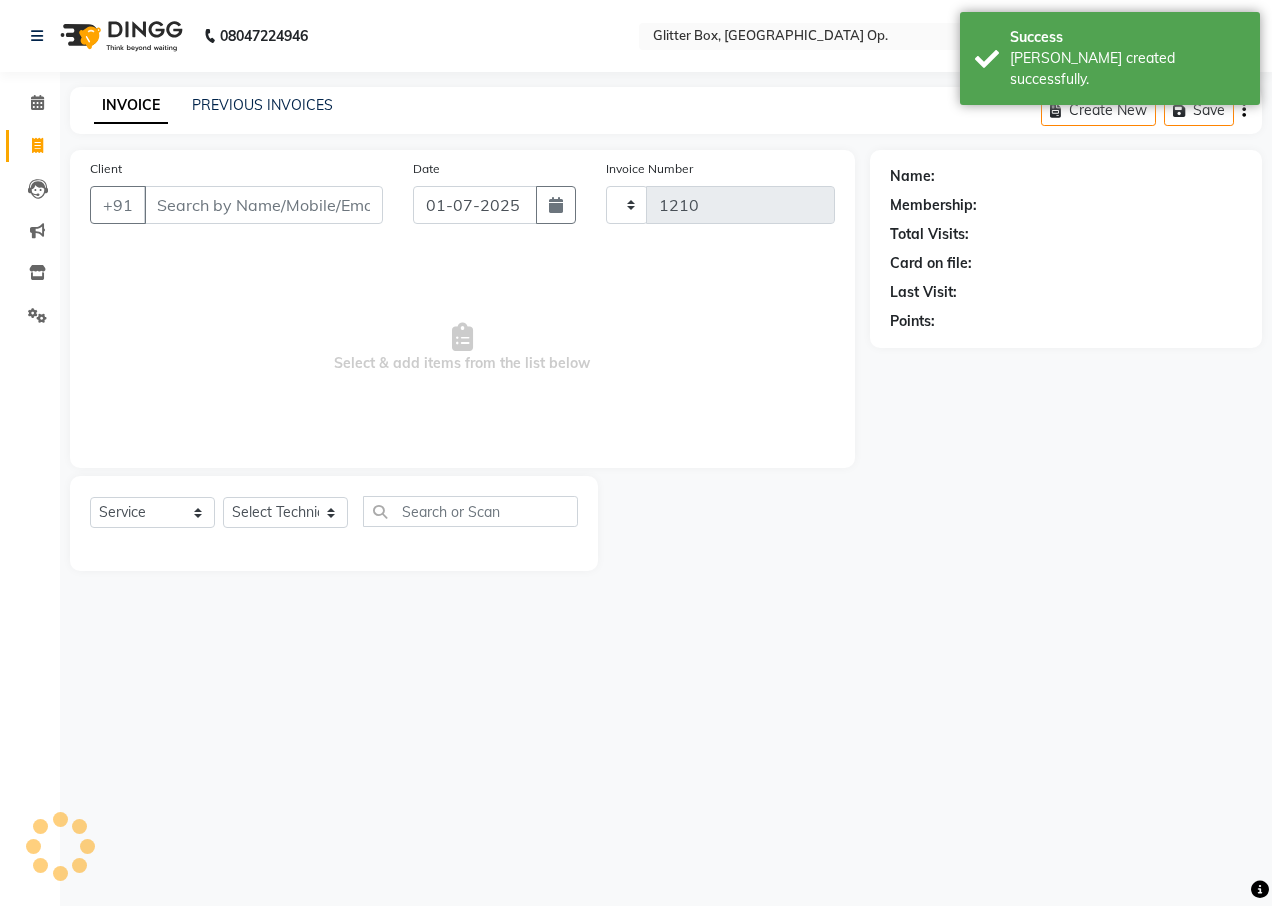 select on "5563" 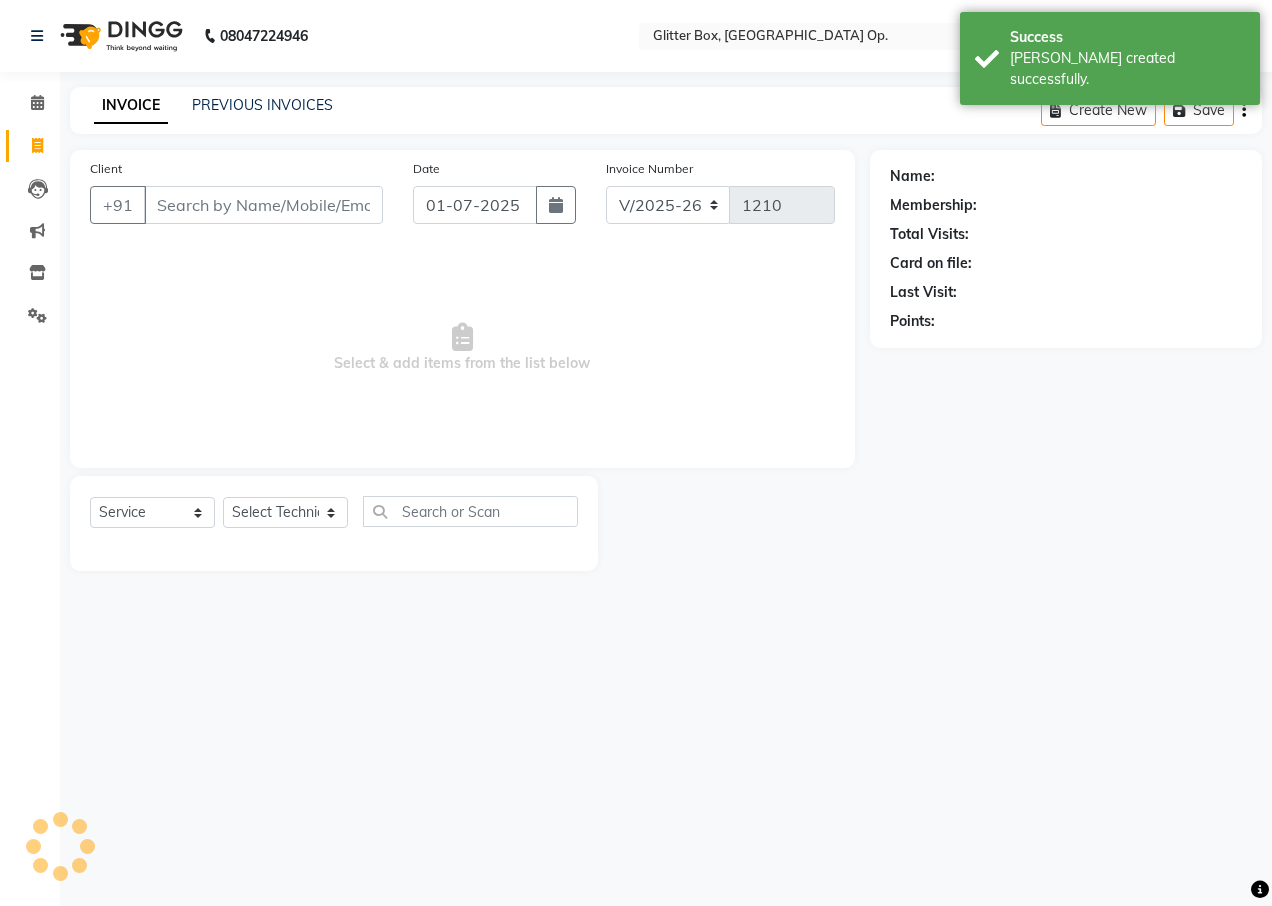 click on "Client" at bounding box center [263, 205] 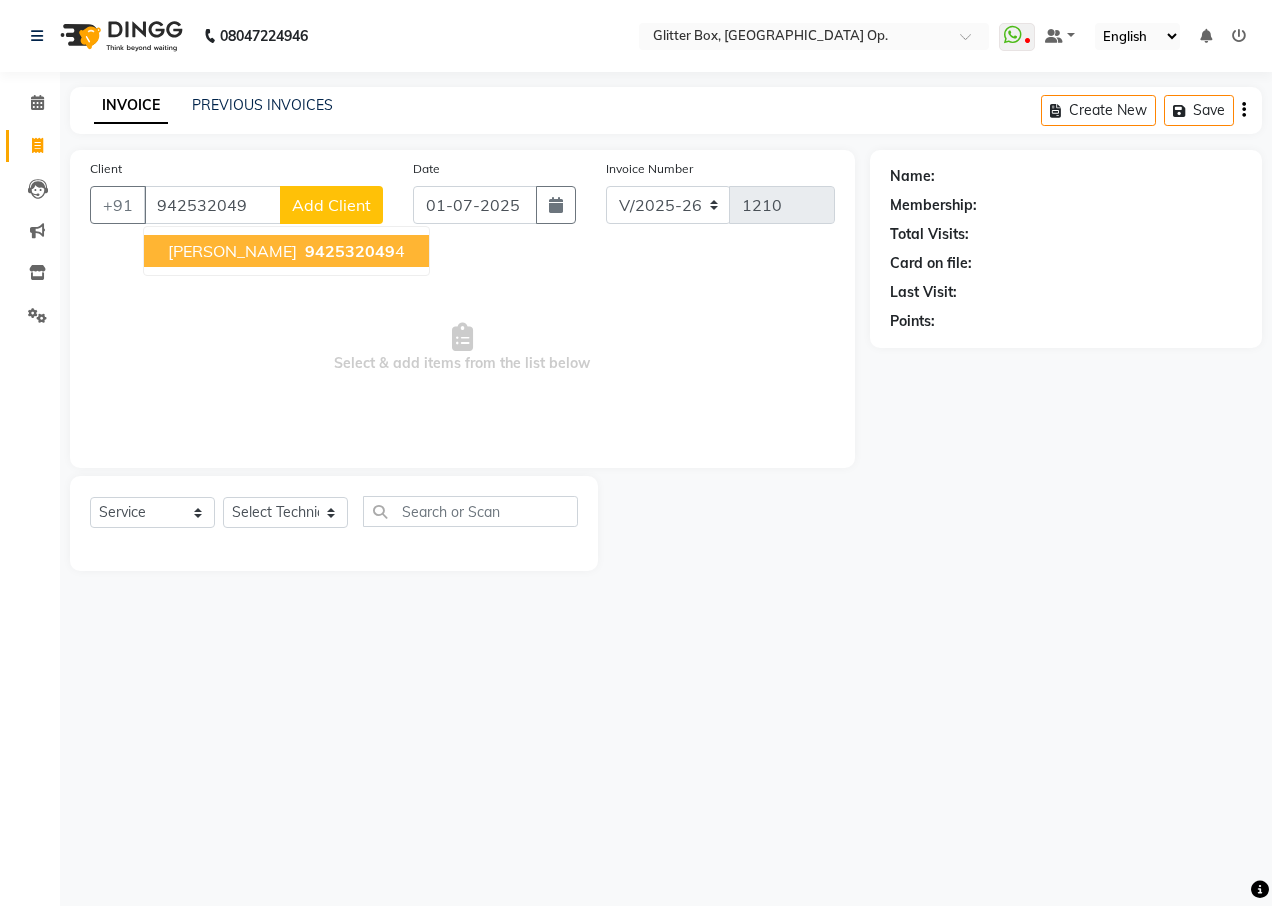click on "[PERSON_NAME]" at bounding box center [232, 251] 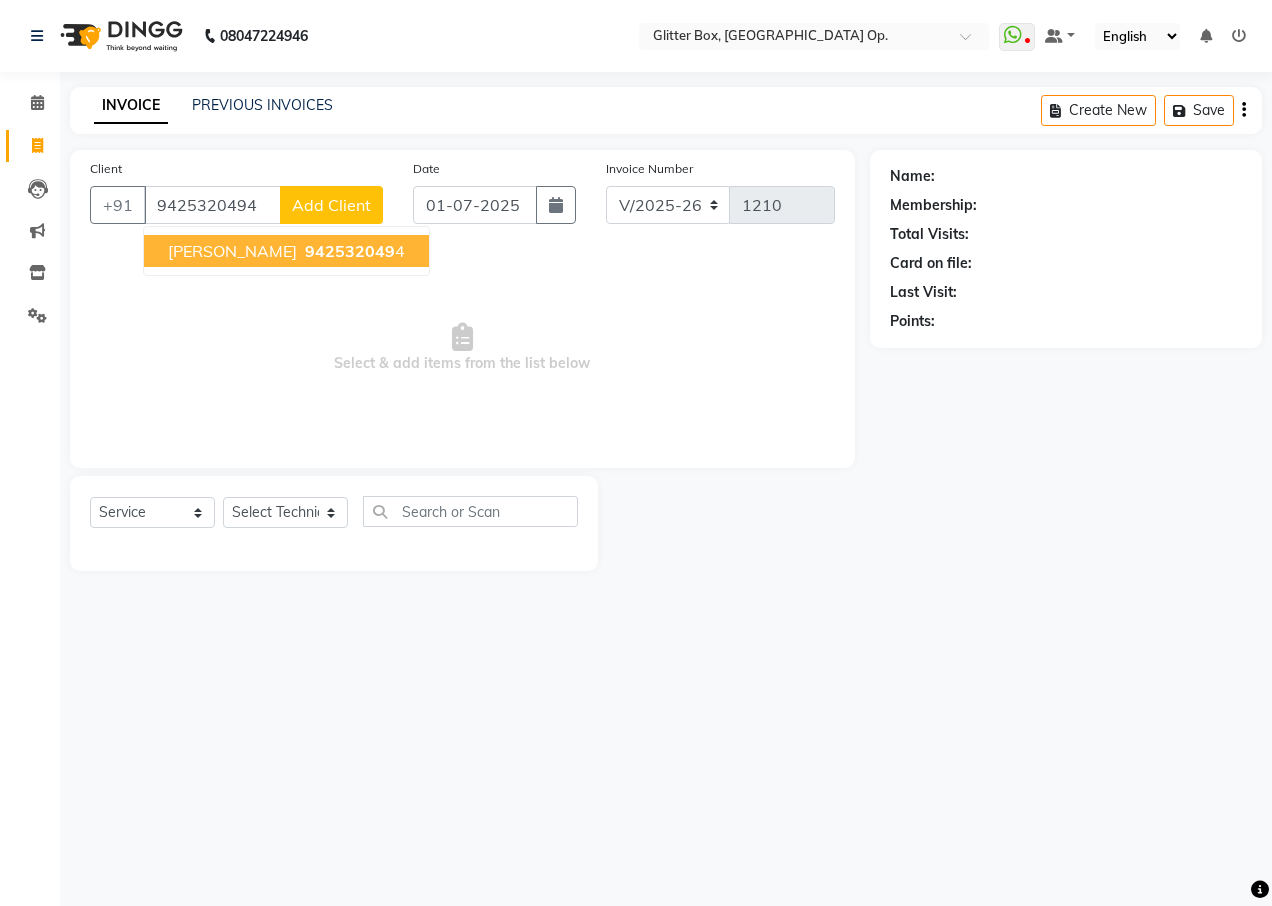 type on "9425320494" 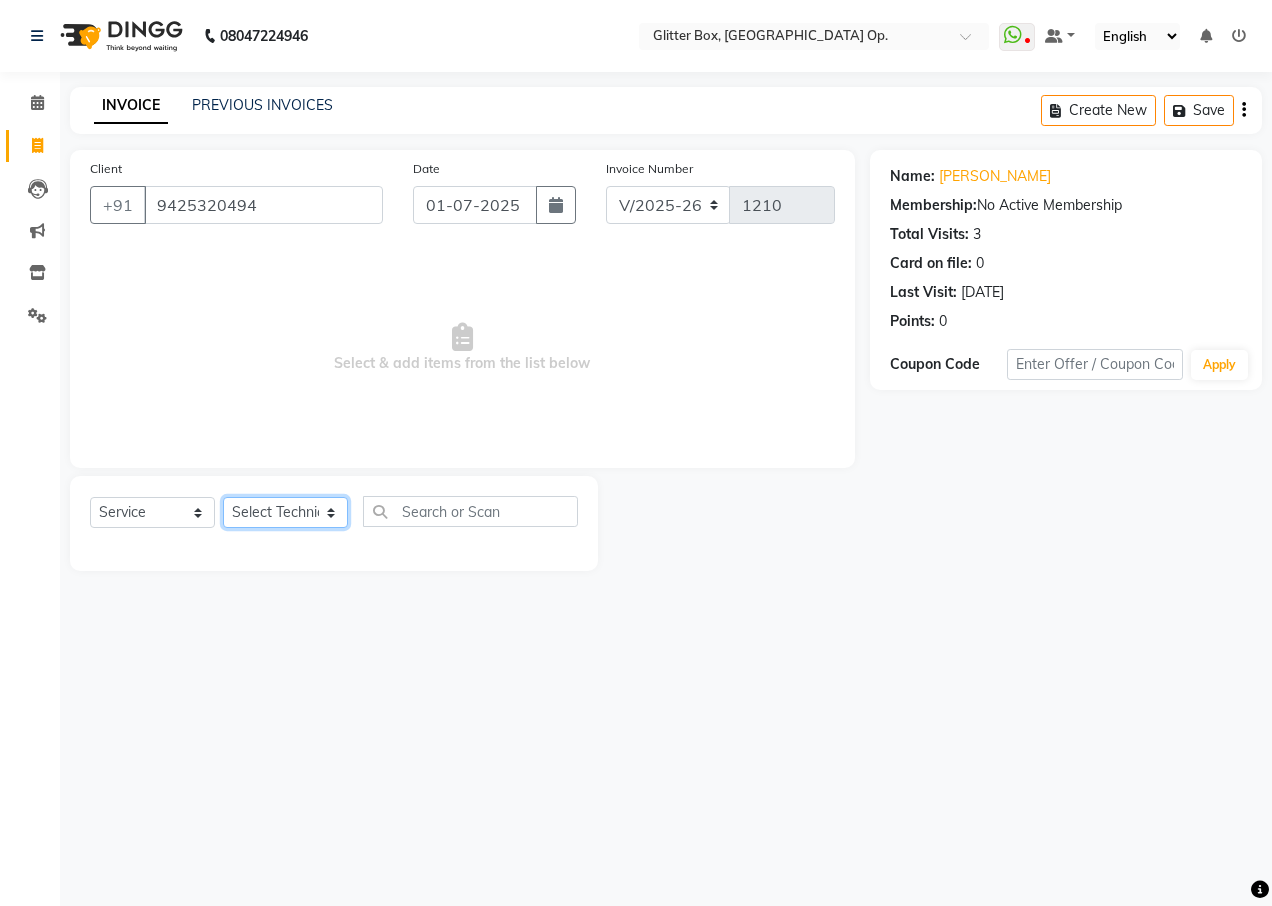 click on "Select Technician [PERSON_NAME] [PERSON_NAME] [PERSON_NAME] [PERSON_NAME] [PERSON_NAME] [PERSON_NAME] [PERSON_NAME] [PERSON_NAME] Das owner [PERSON_NAME] pooja Preeti makore Rupa [PERSON_NAME] [PERSON_NAME]" 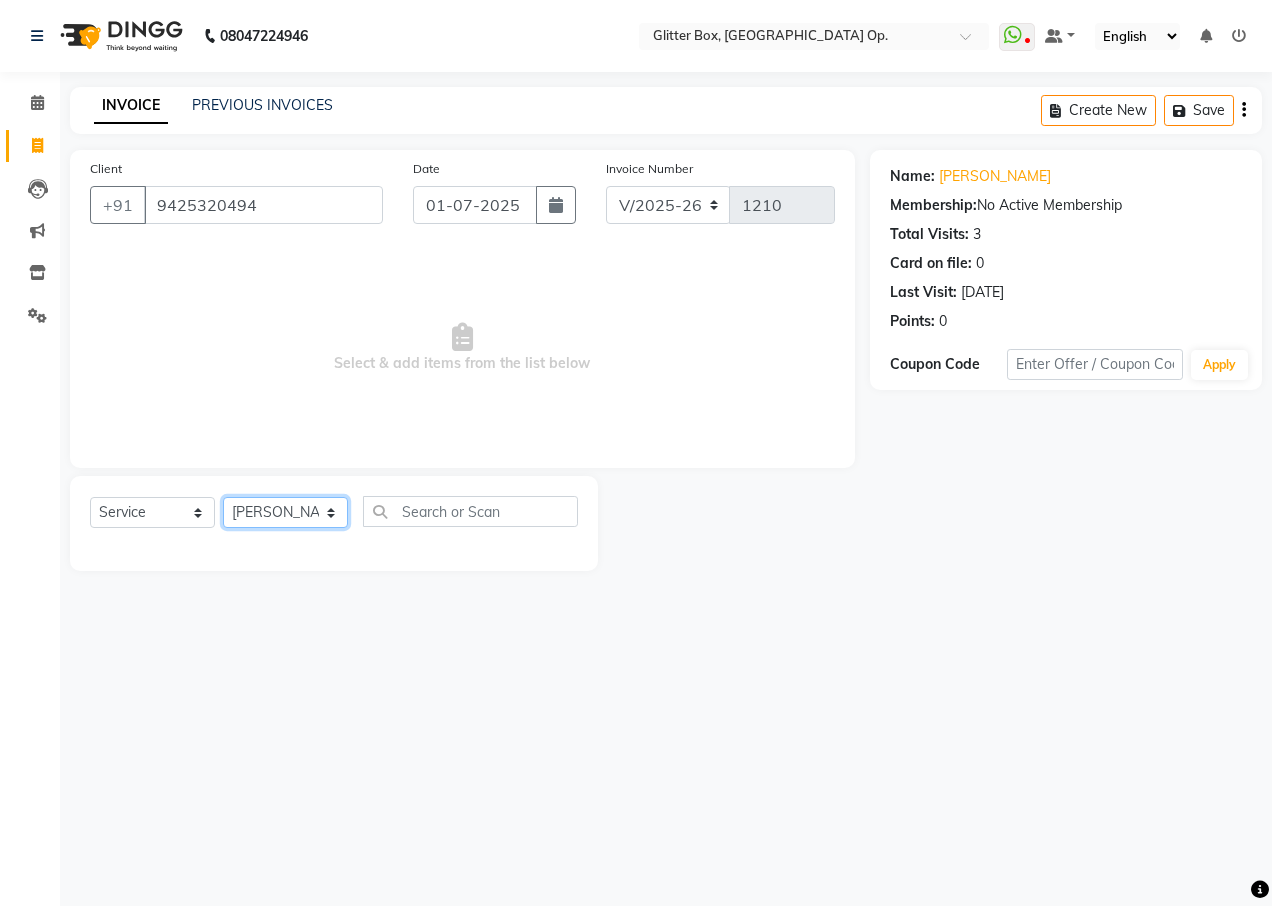click on "Select Technician [PERSON_NAME] [PERSON_NAME] [PERSON_NAME] [PERSON_NAME] [PERSON_NAME] [PERSON_NAME] [PERSON_NAME] [PERSON_NAME] Das owner [PERSON_NAME] pooja Preeti makore Rupa [PERSON_NAME] [PERSON_NAME]" 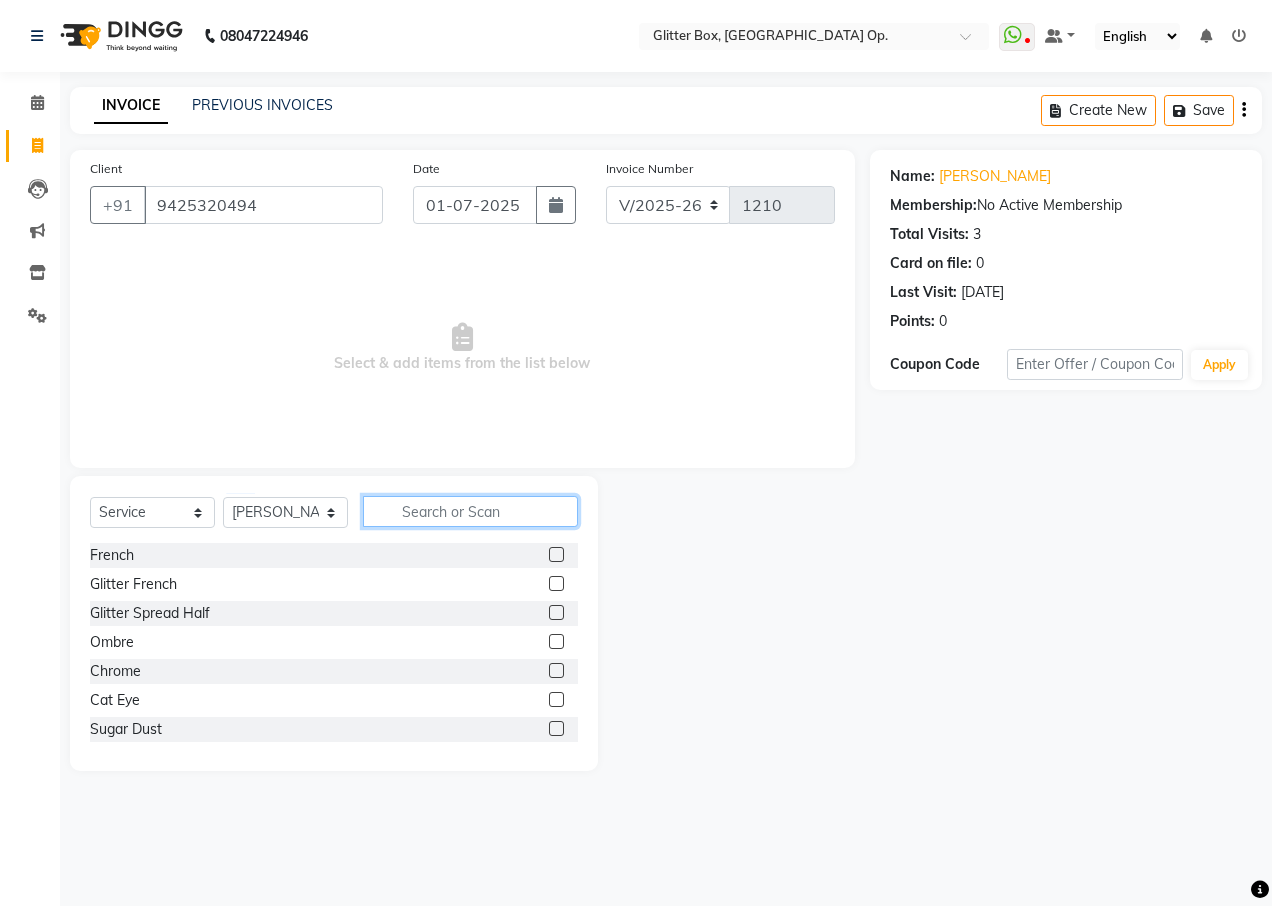 click 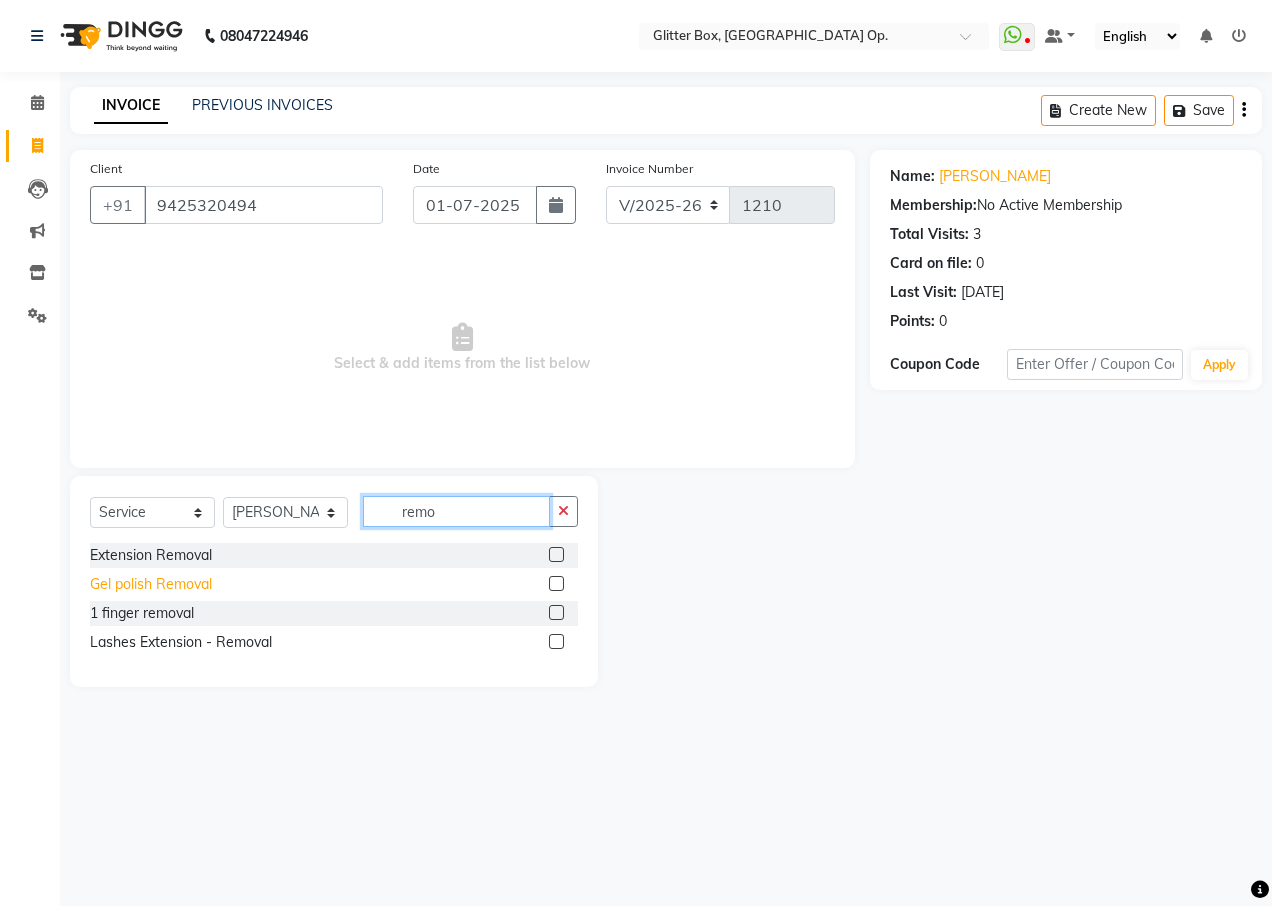 type on "remo" 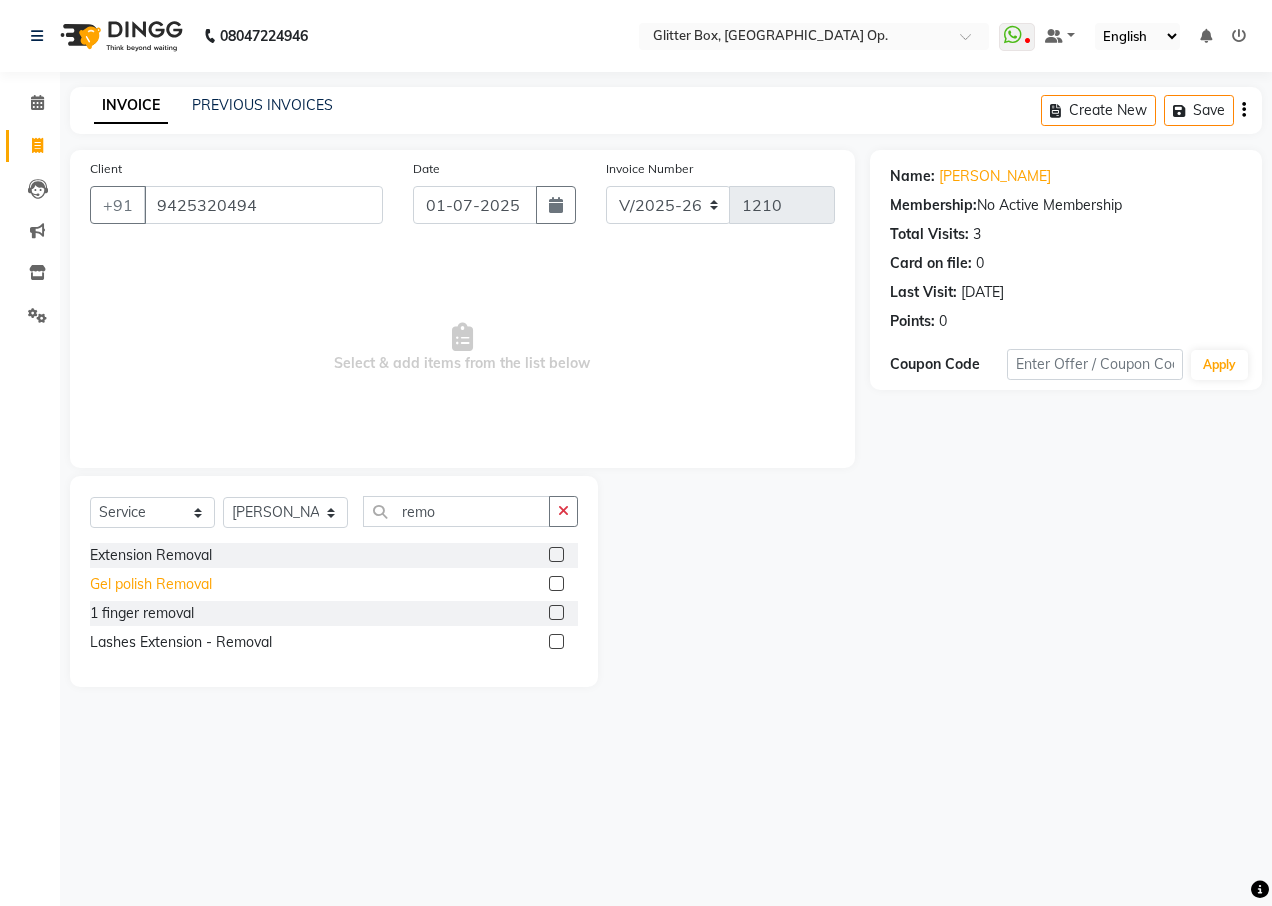 click on "Gel polish Removal" 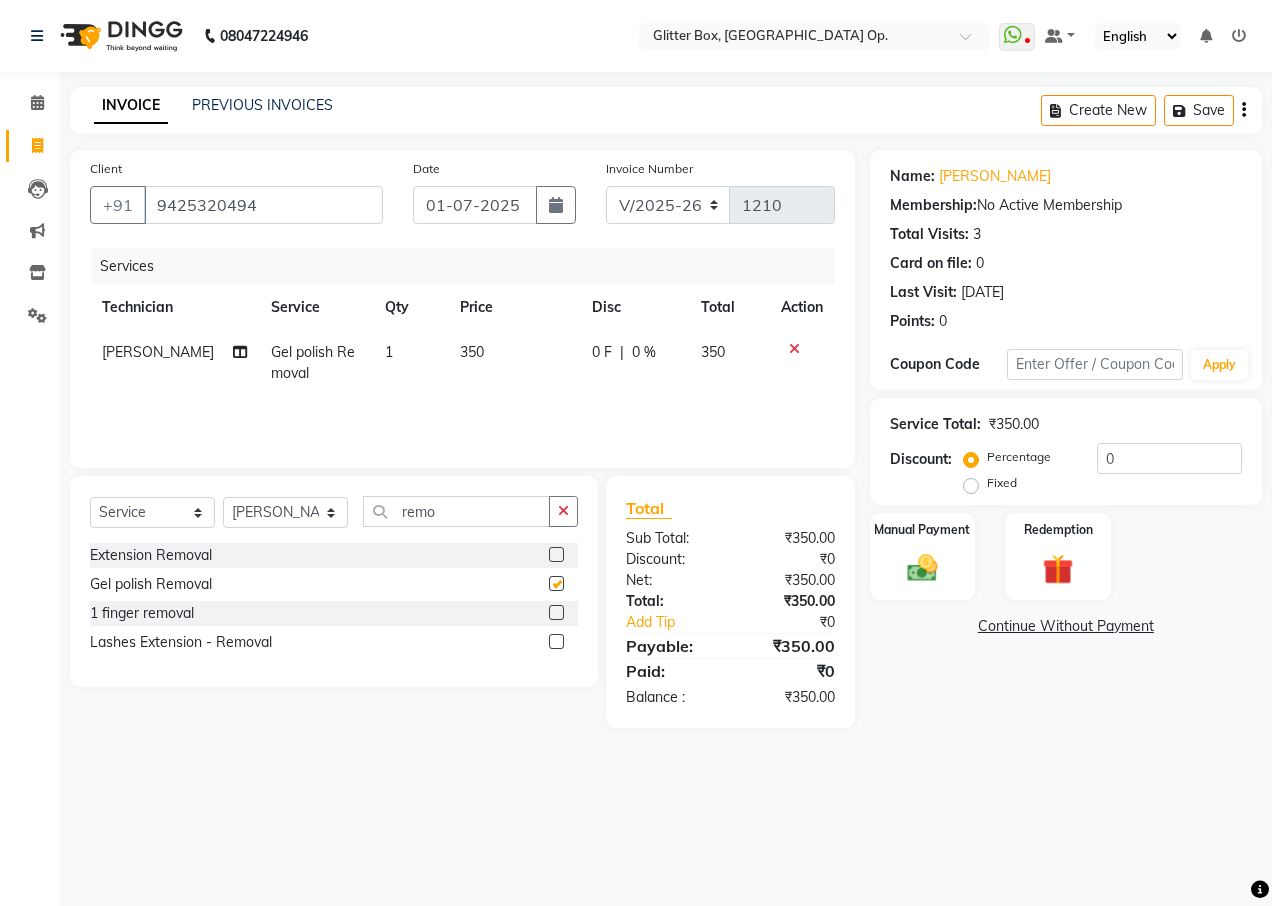 checkbox on "false" 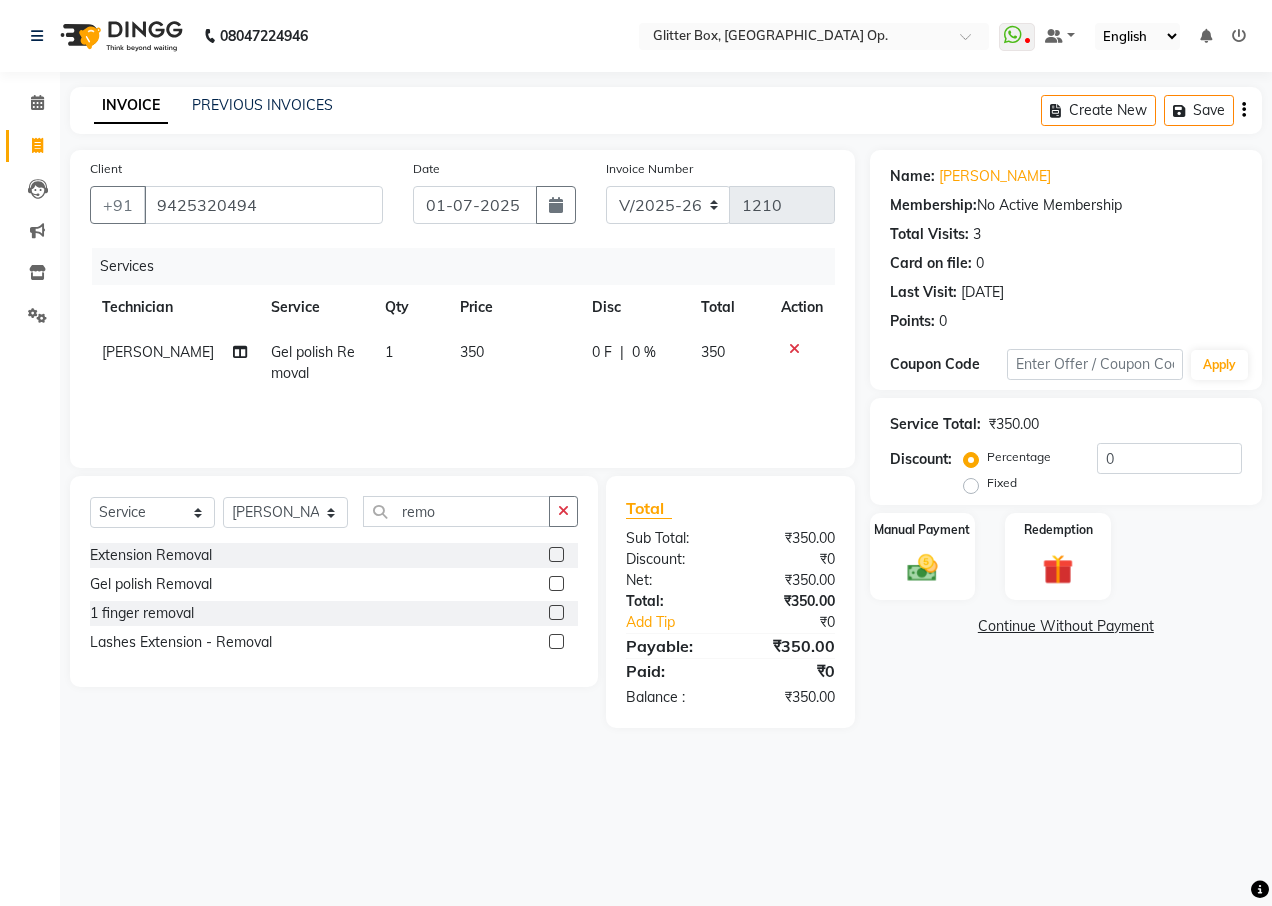 click on "350" 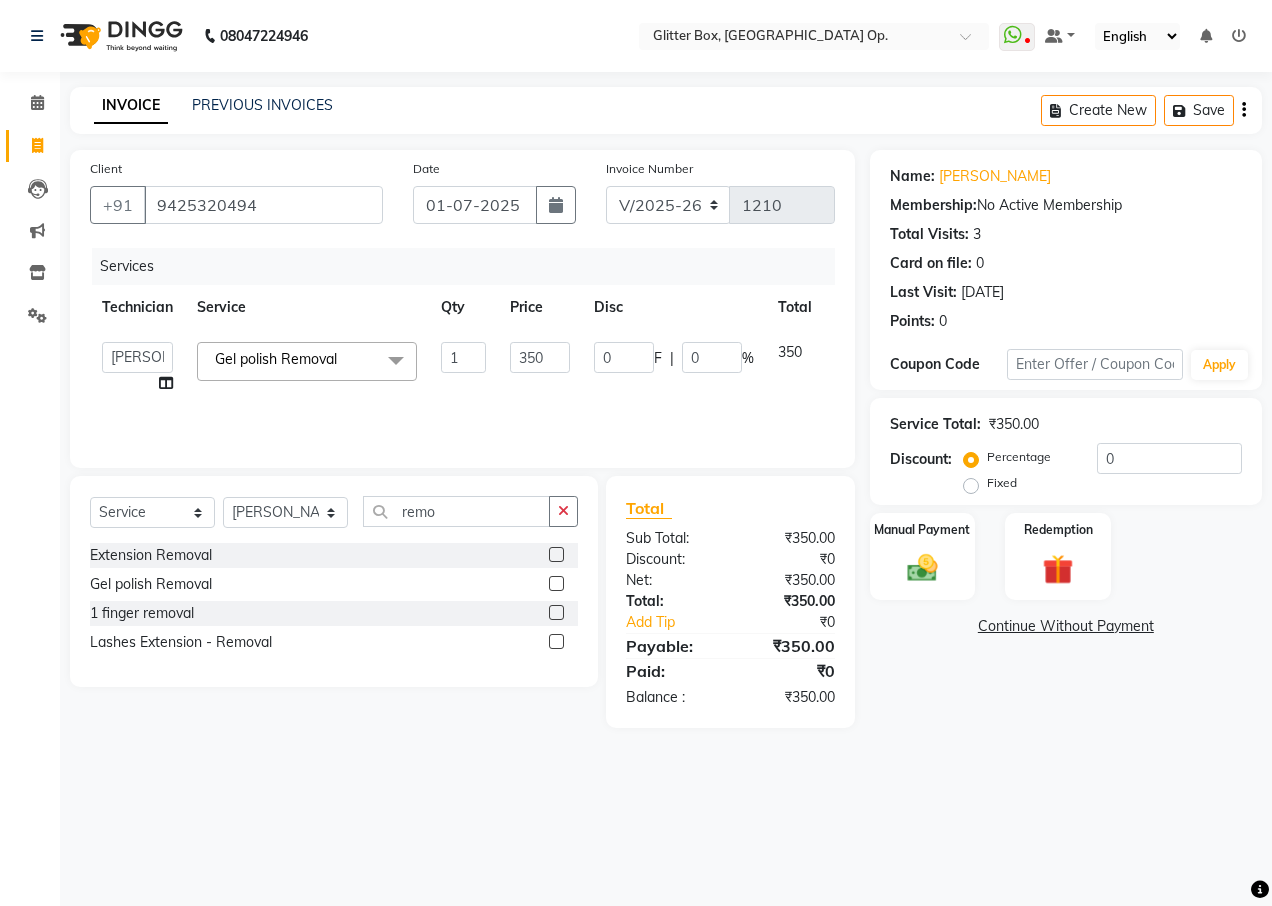 click on "350" 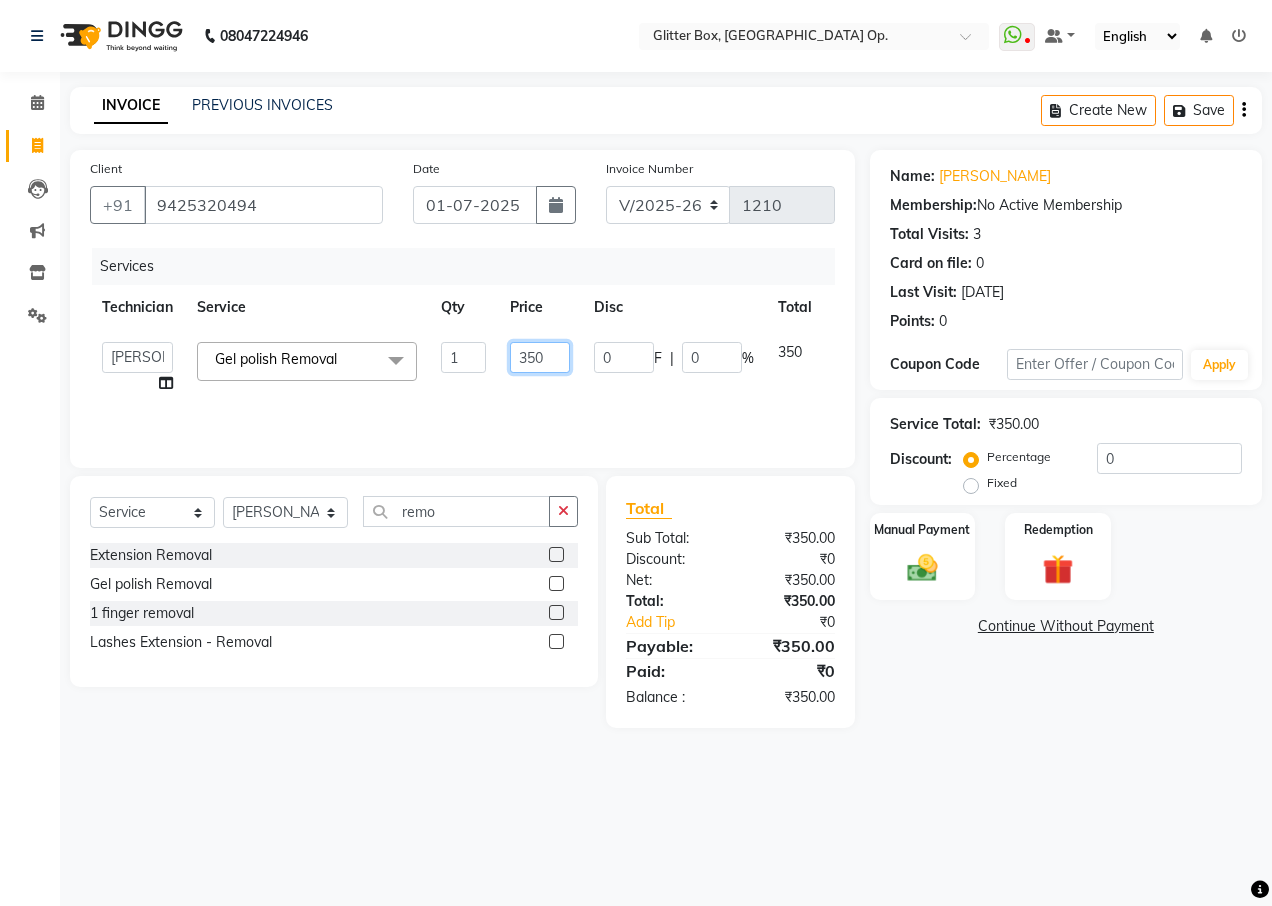 click on "350" 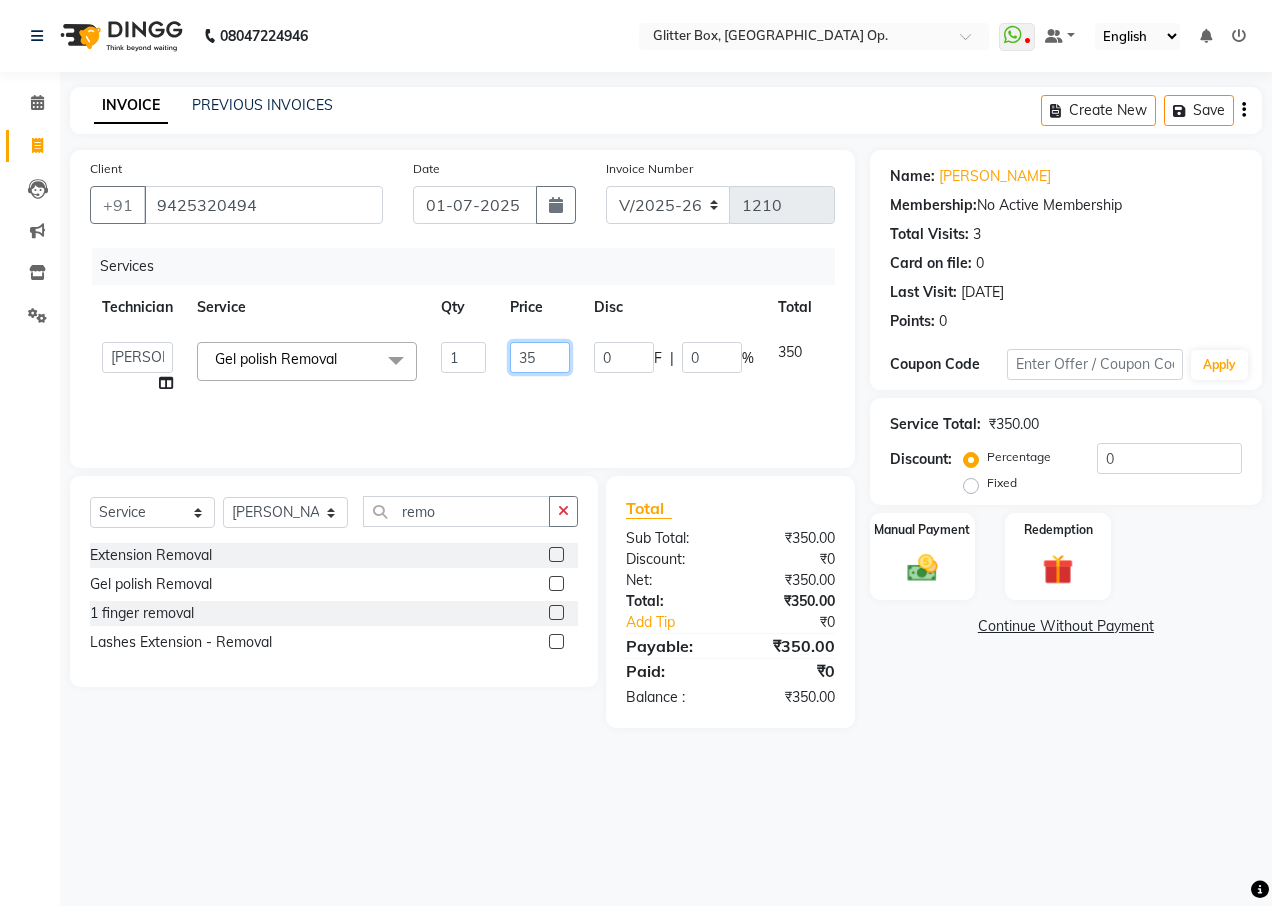 type on "3" 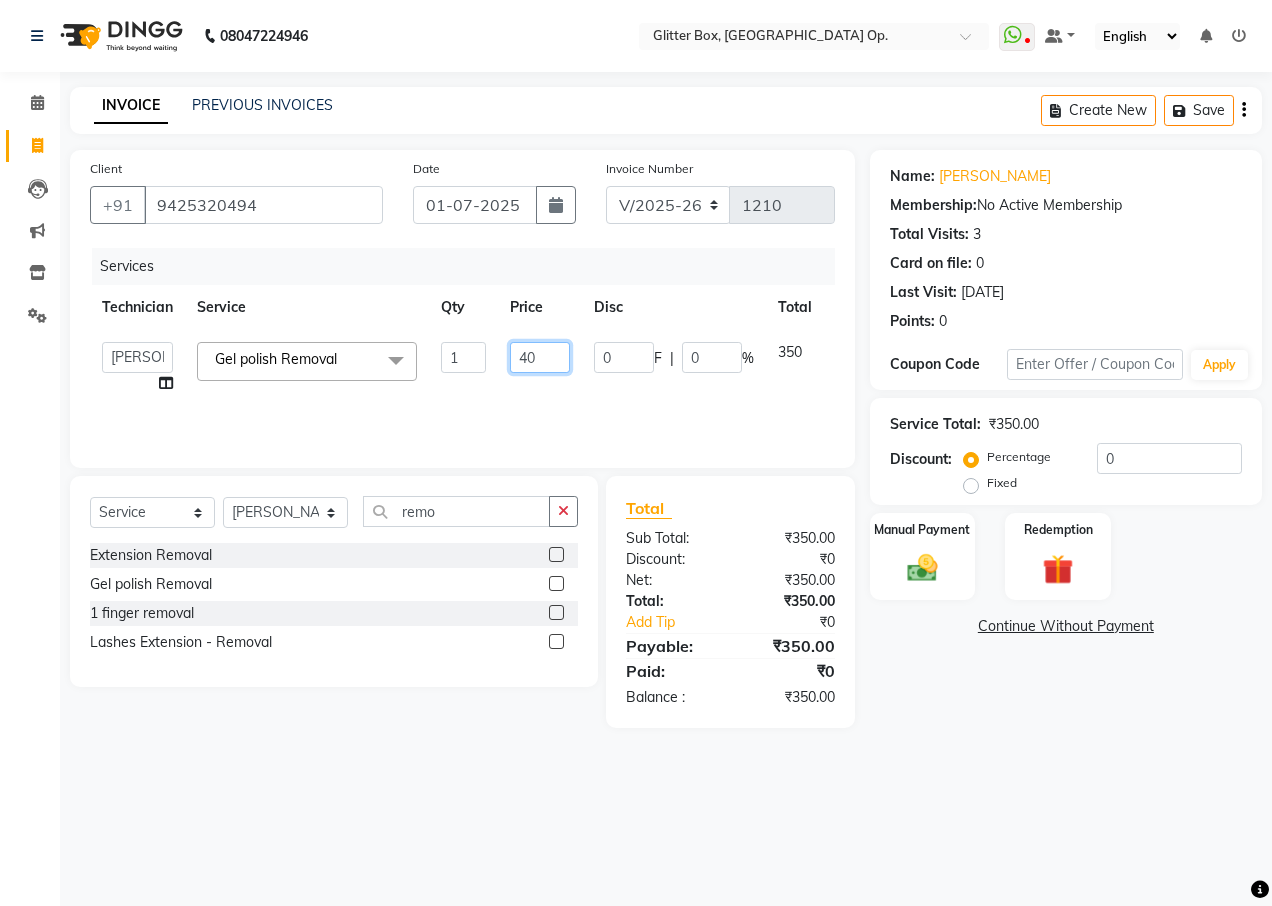 type on "400" 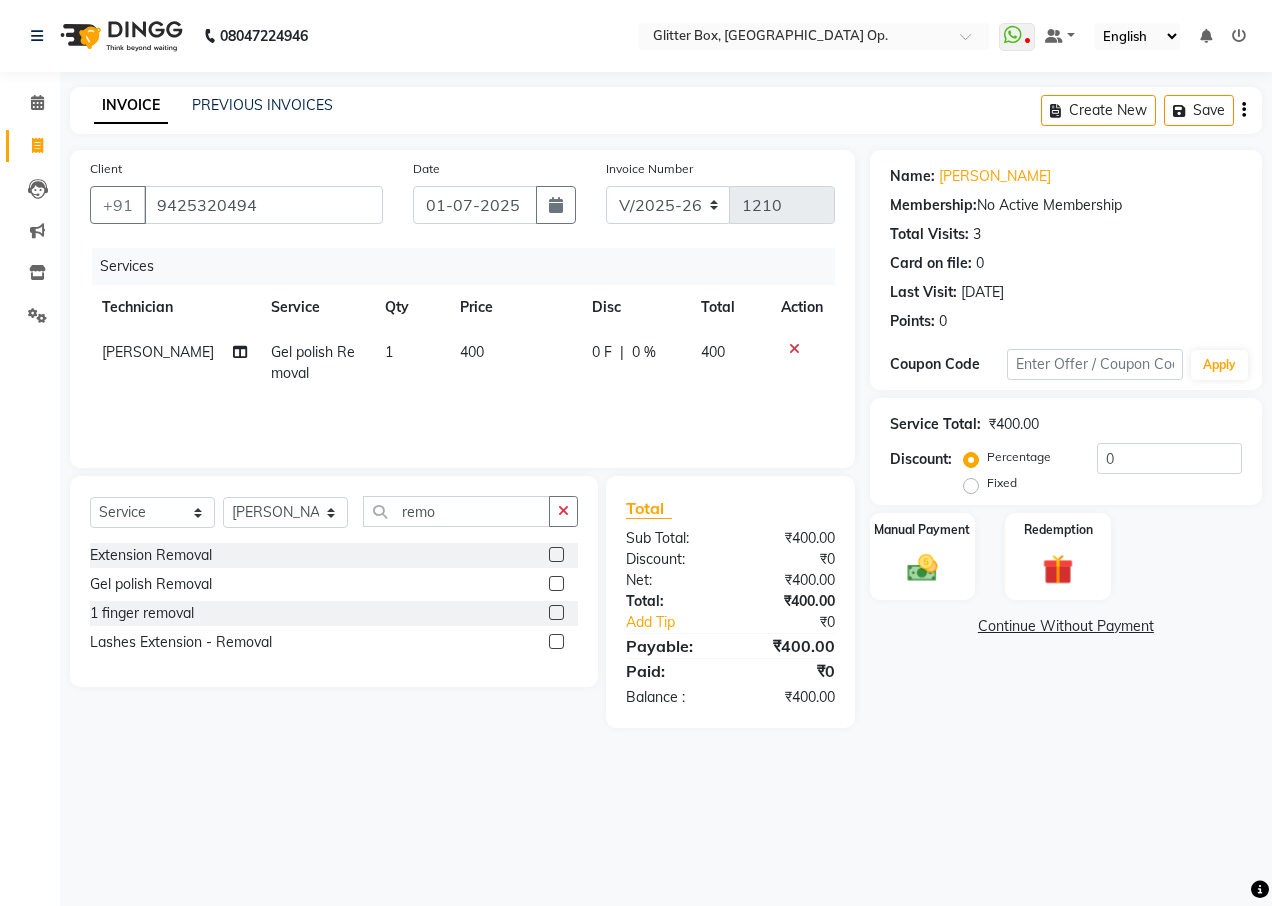click on "Services Technician Service Qty Price Disc Total Action [PERSON_NAME] polish Removal 1 400 0 F | 0 % 400" 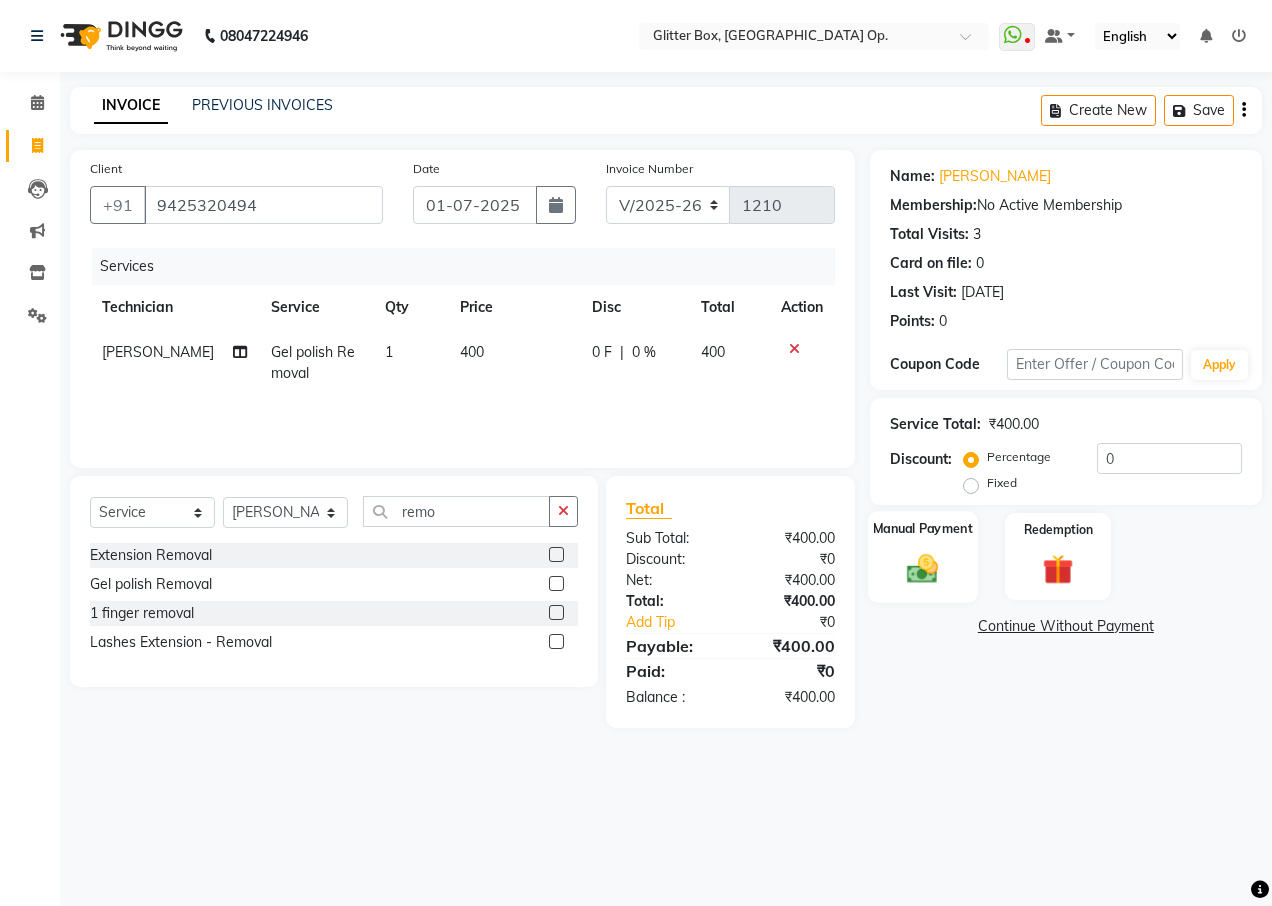 click 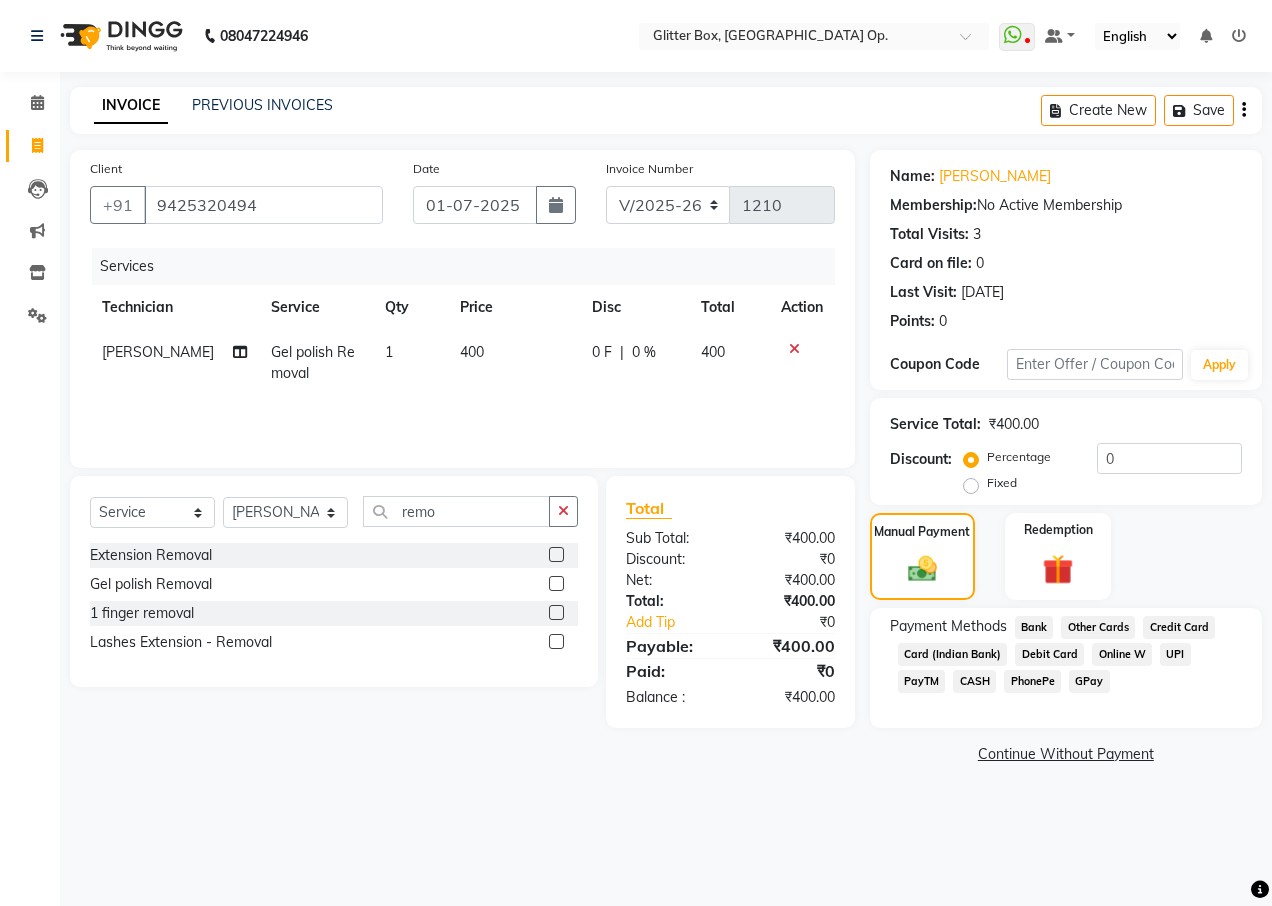 drag, startPoint x: 904, startPoint y: 674, endPoint x: 908, endPoint y: 686, distance: 12.649111 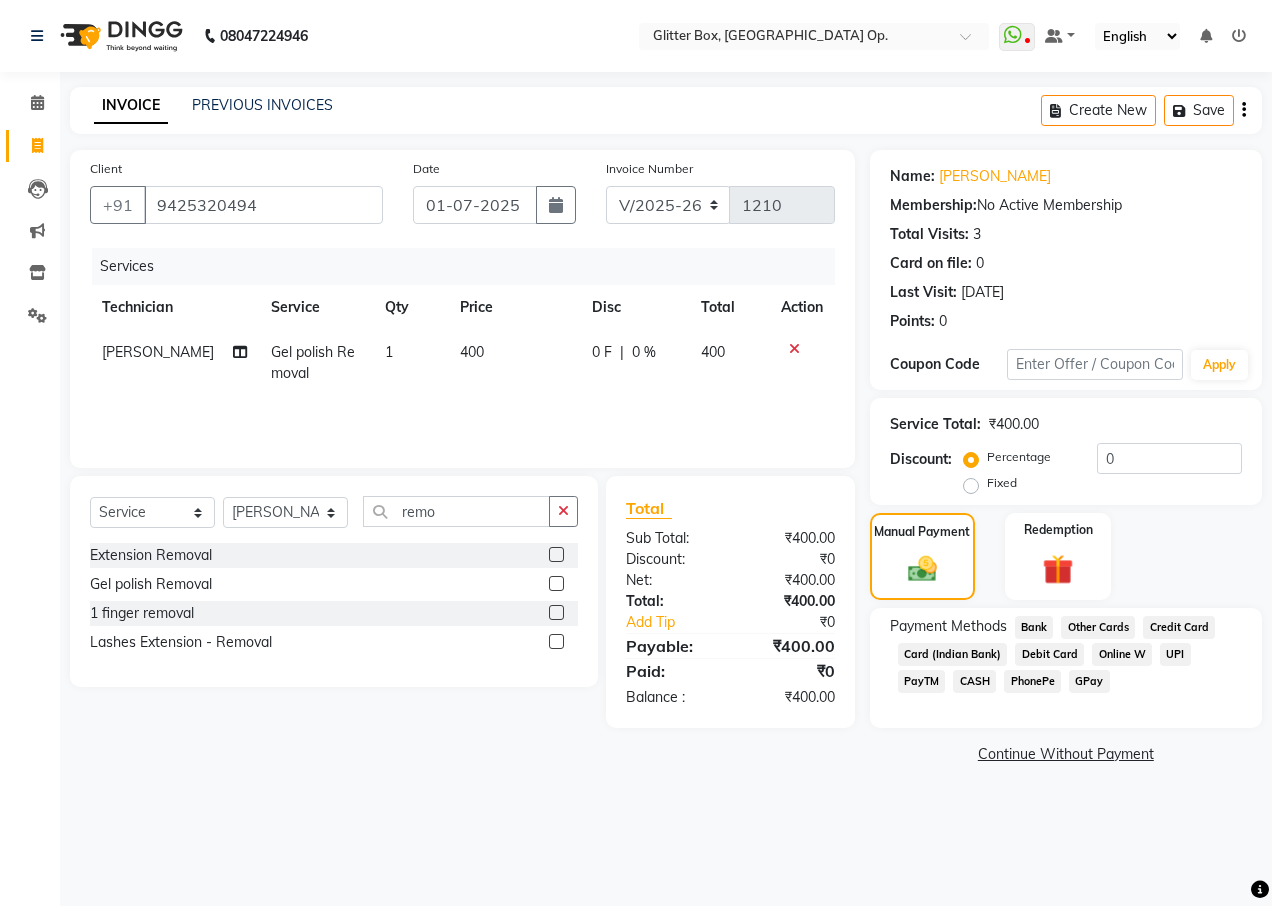 click on "CASH" 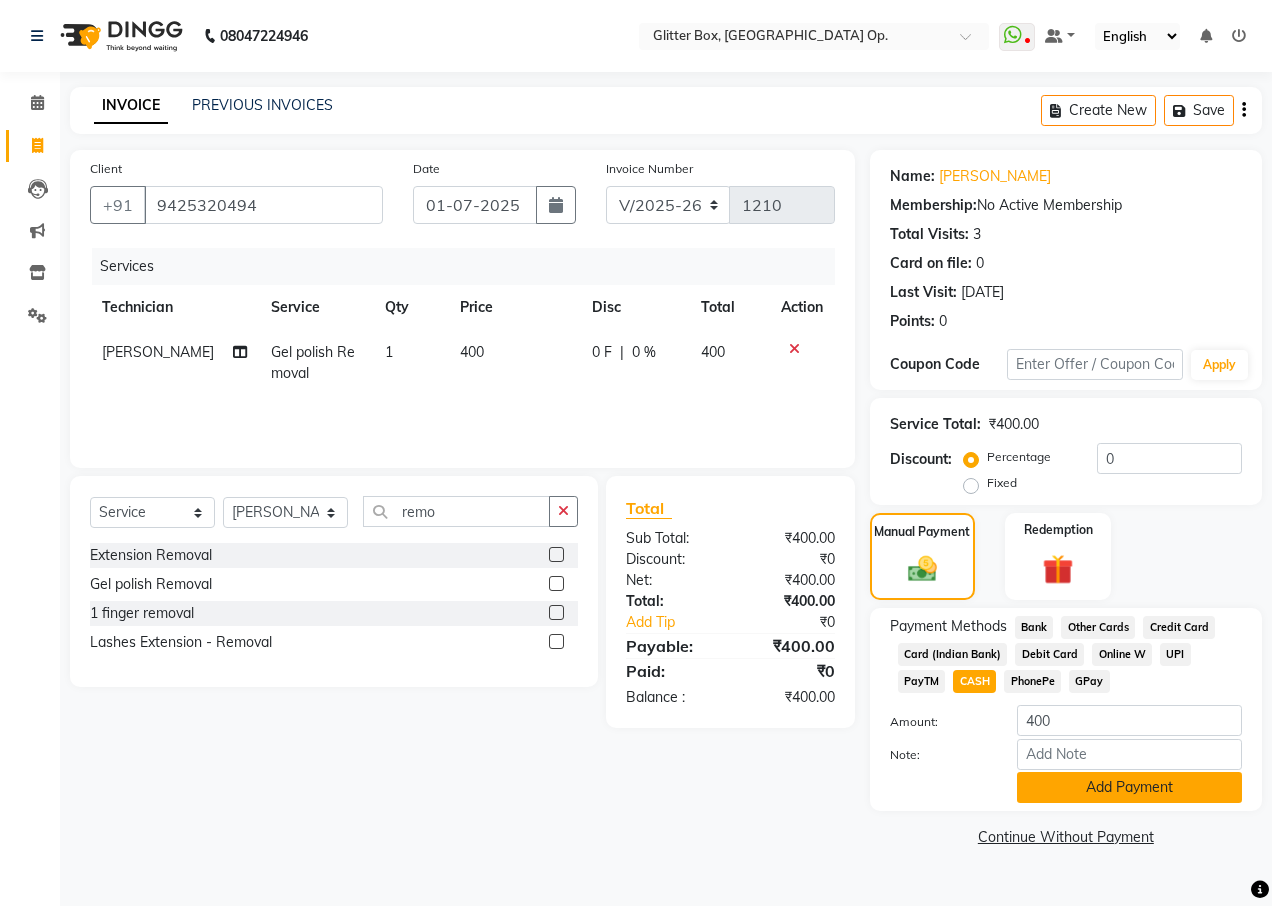 click on "Add Payment" 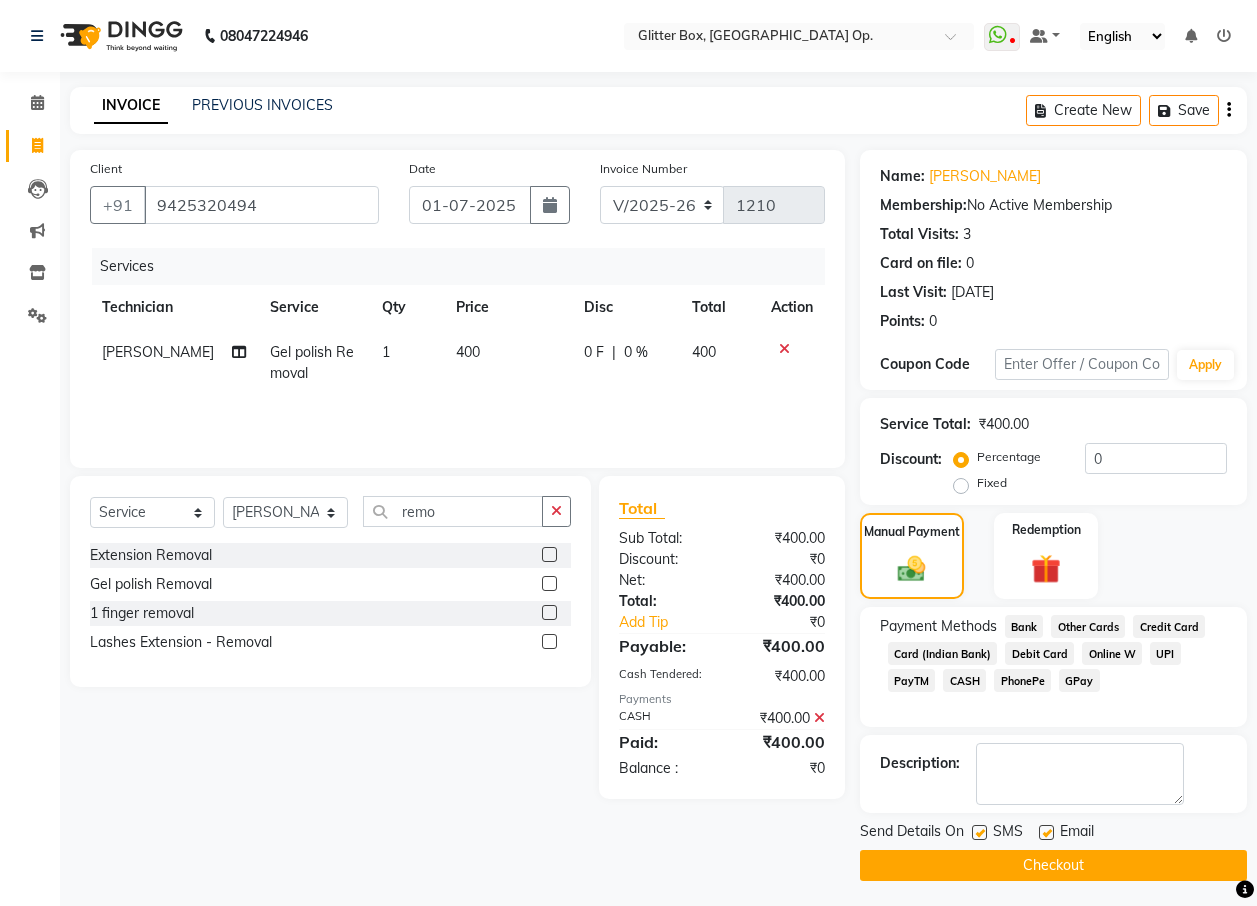 click on "Checkout" 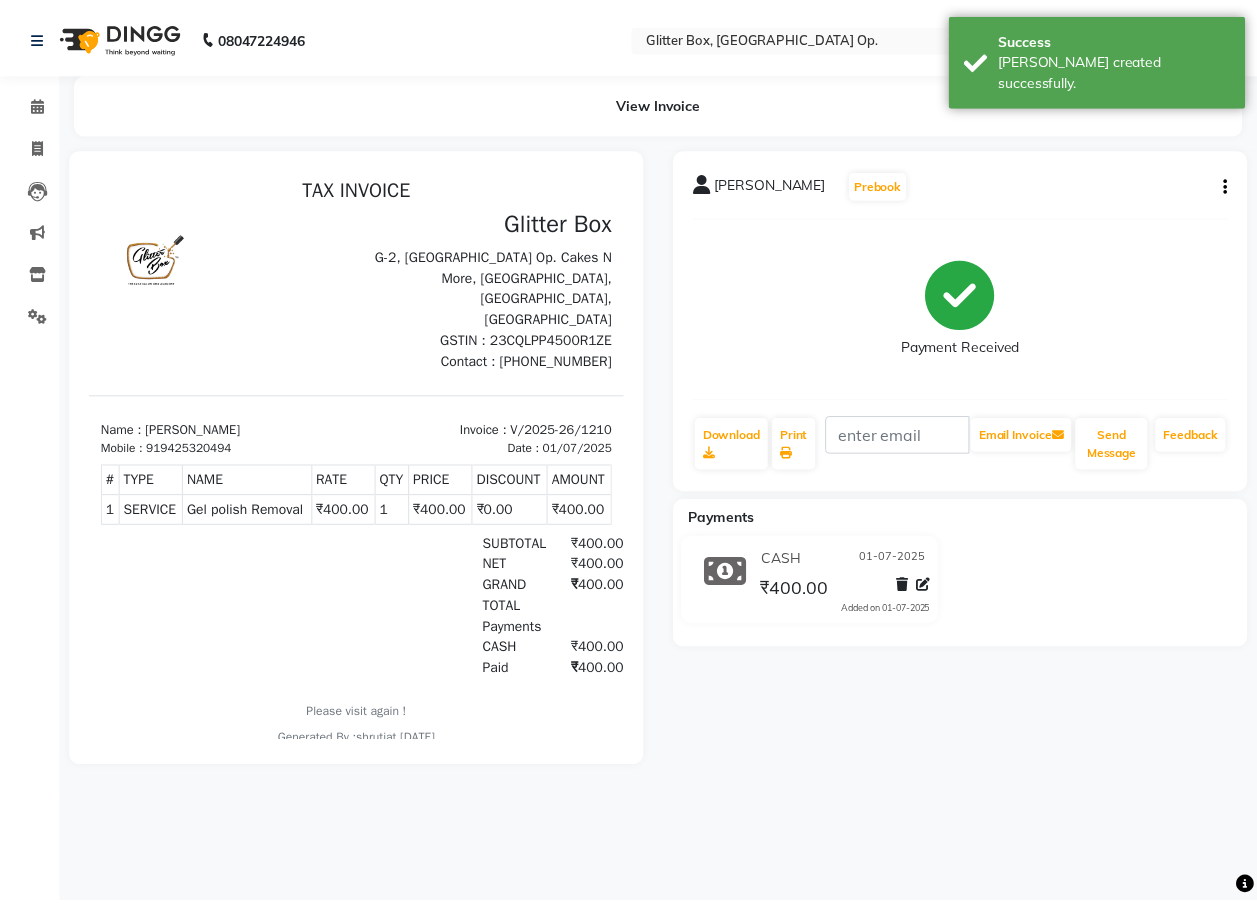 scroll, scrollTop: 0, scrollLeft: 0, axis: both 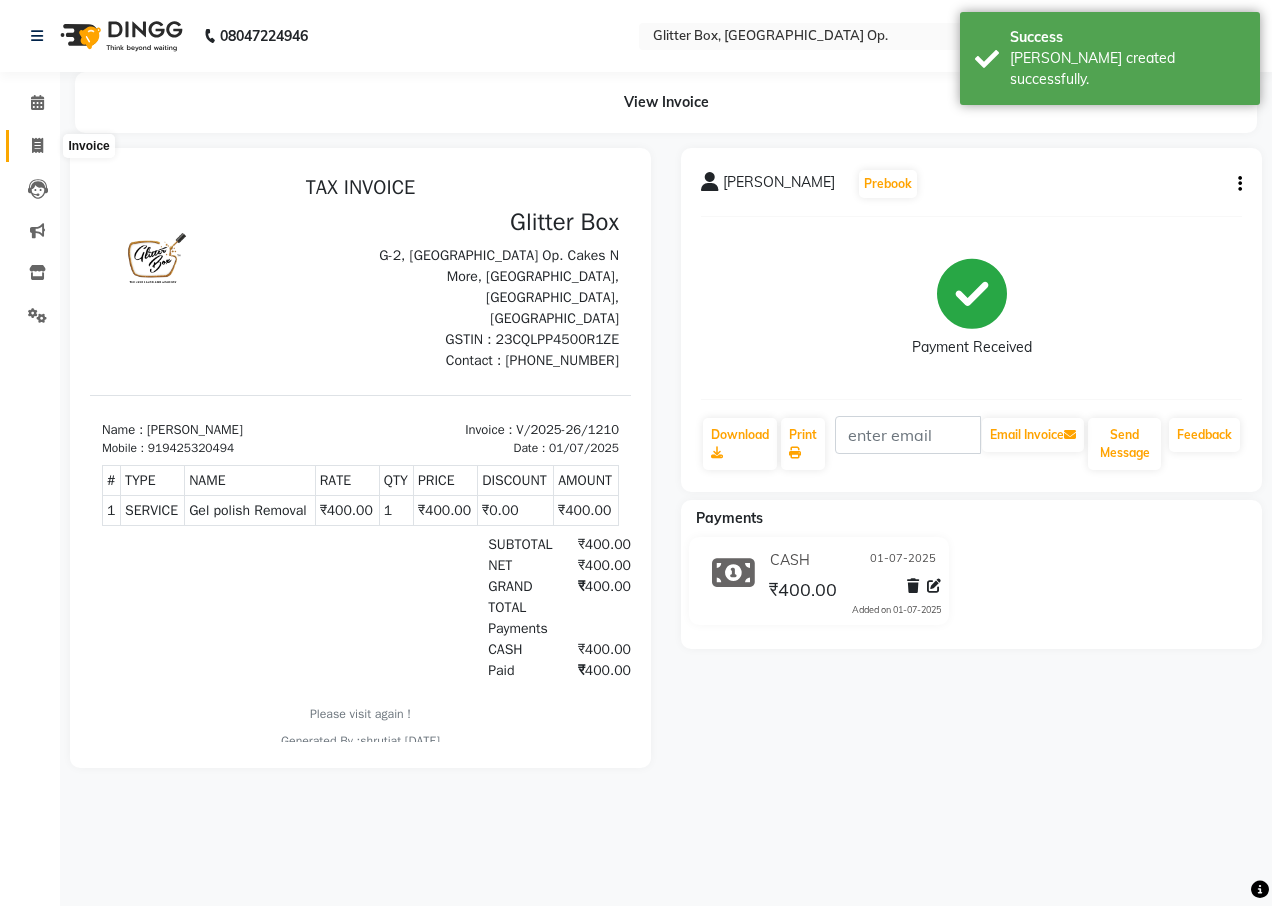 click 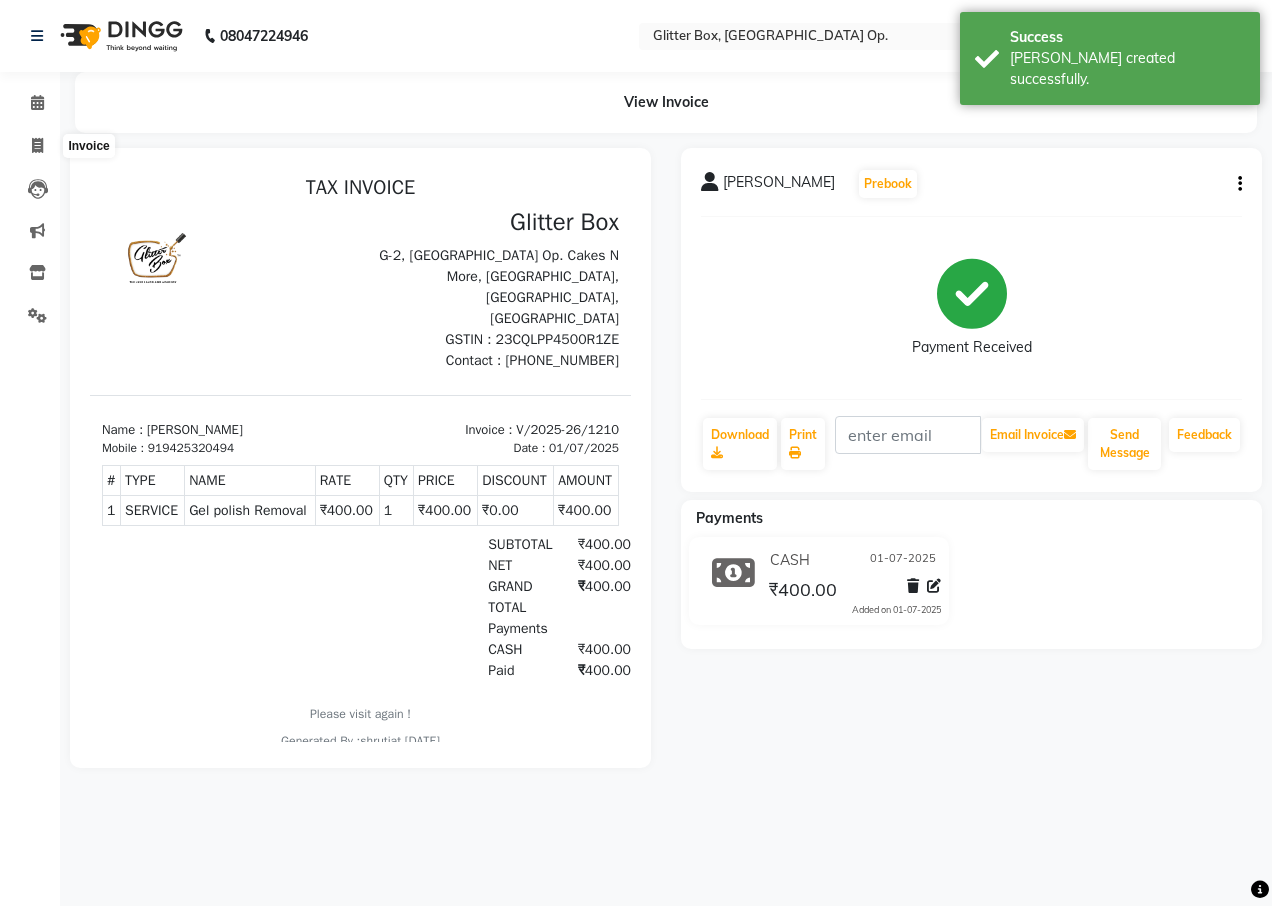 select on "service" 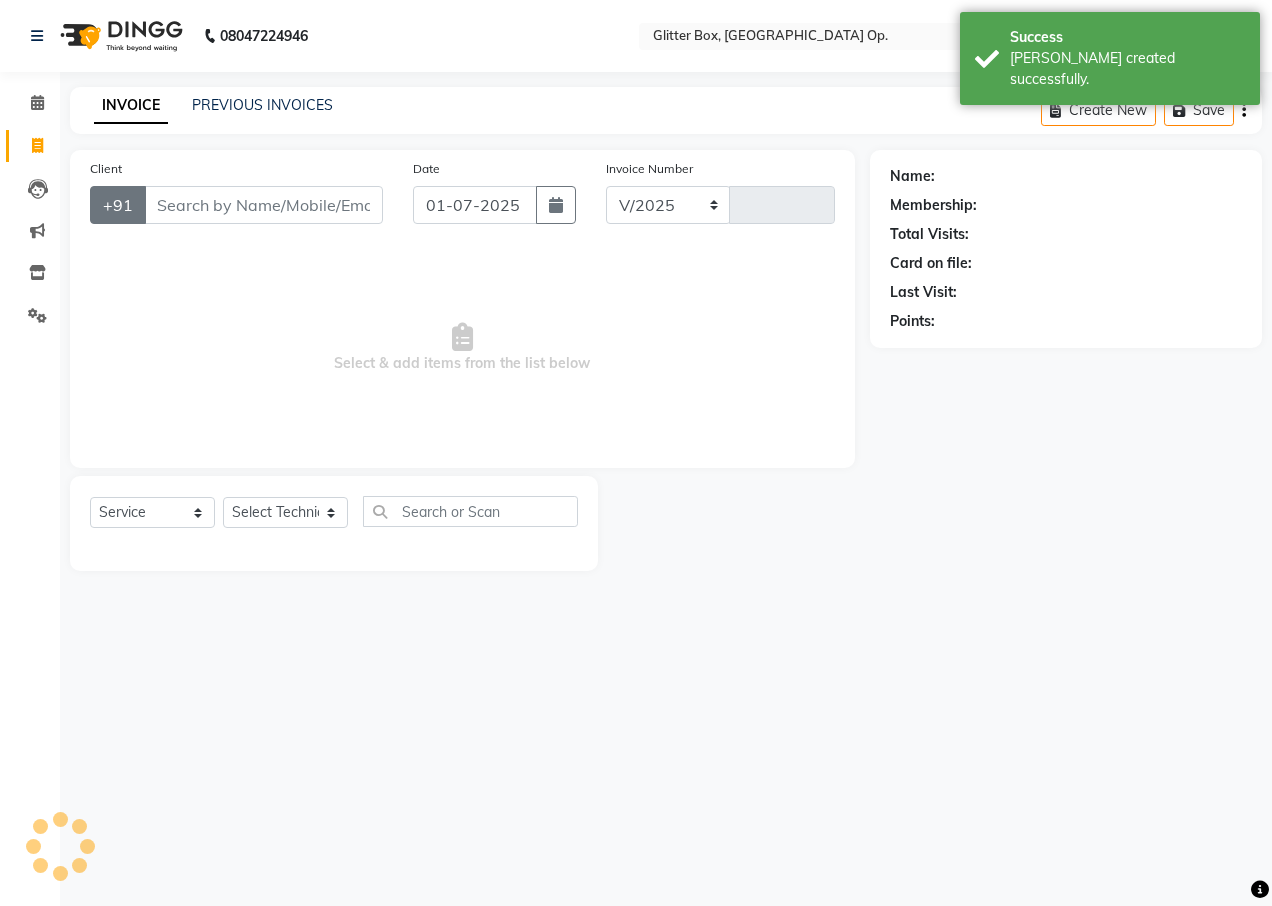 select on "5563" 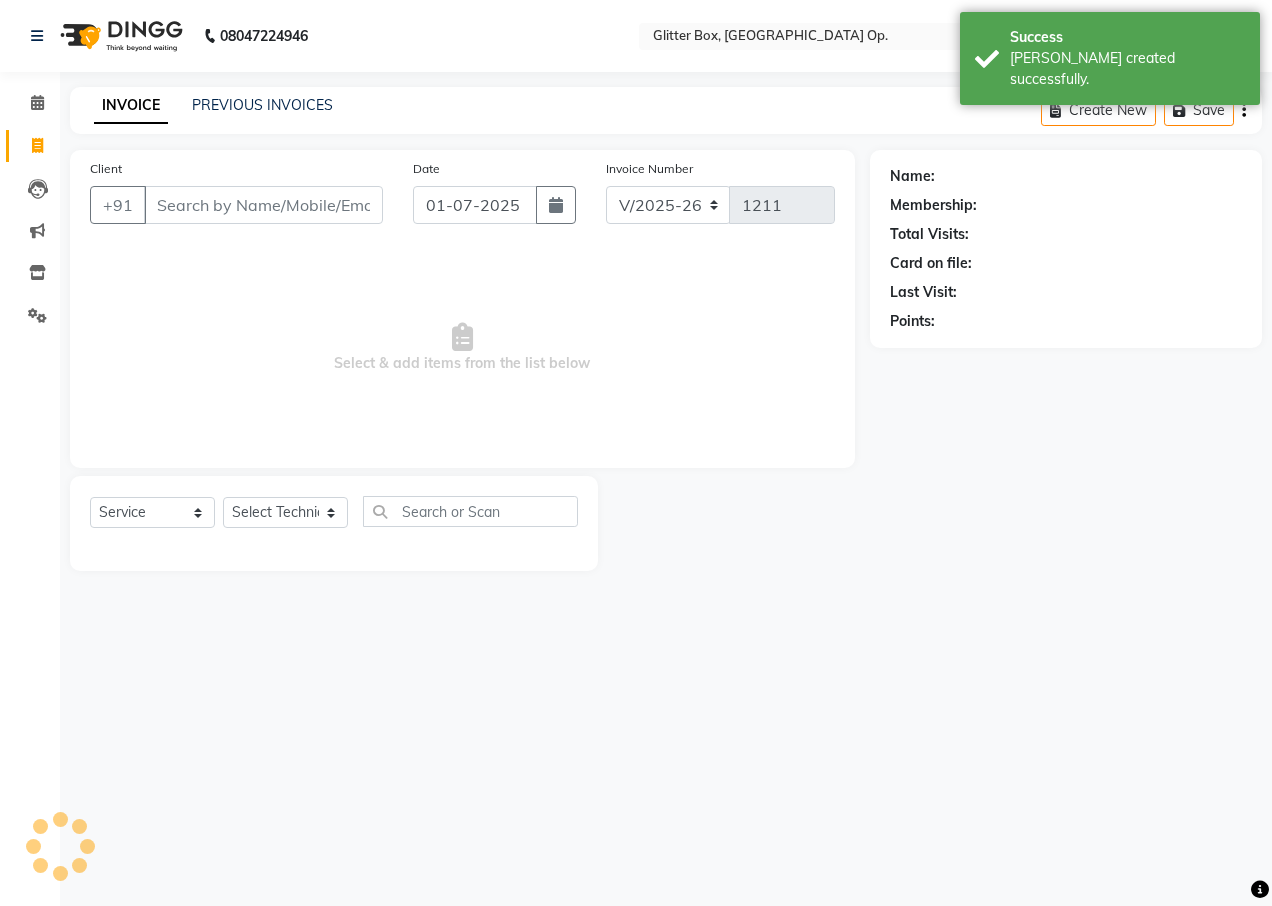 click on "Client" at bounding box center (263, 205) 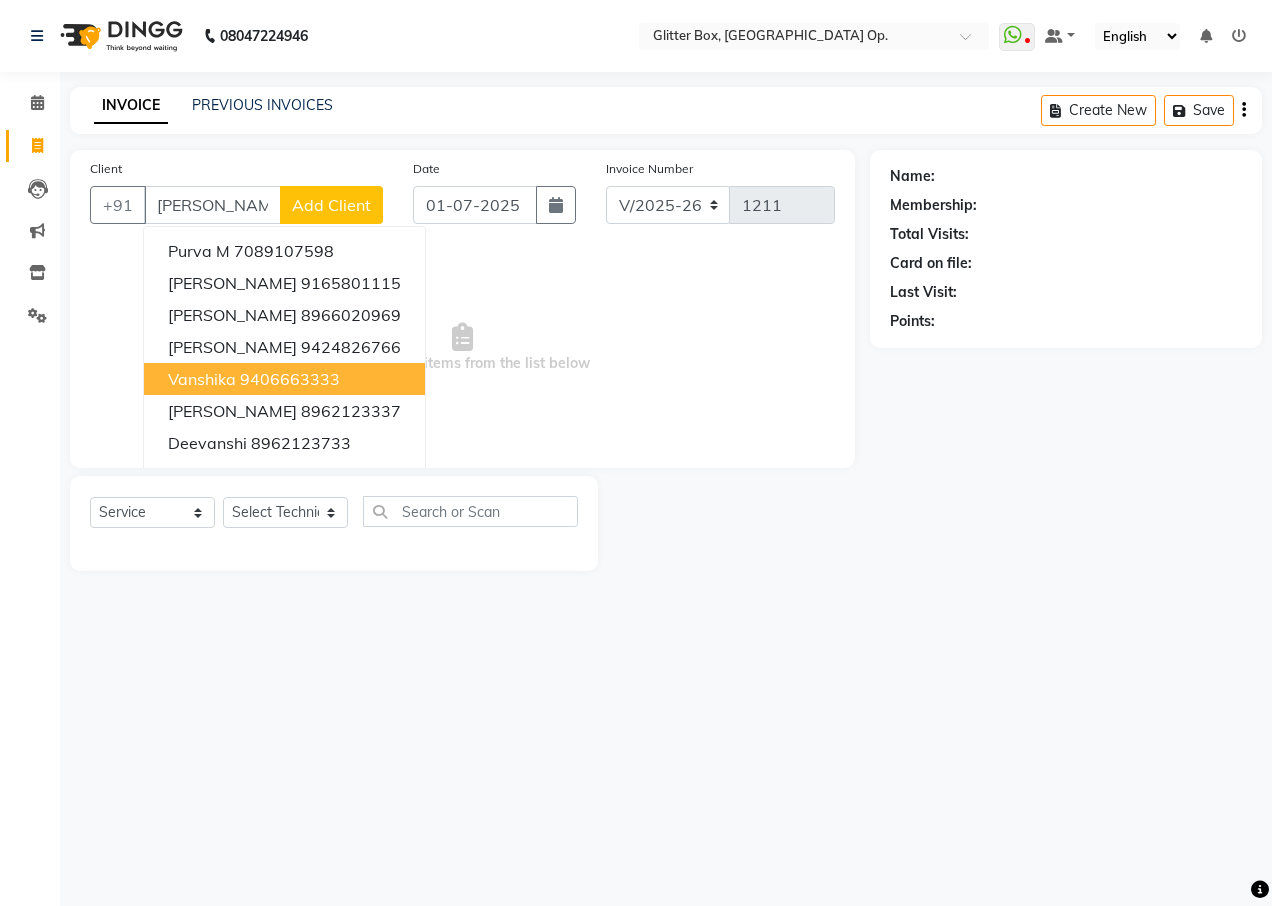 click on "Vanshika" at bounding box center (202, 379) 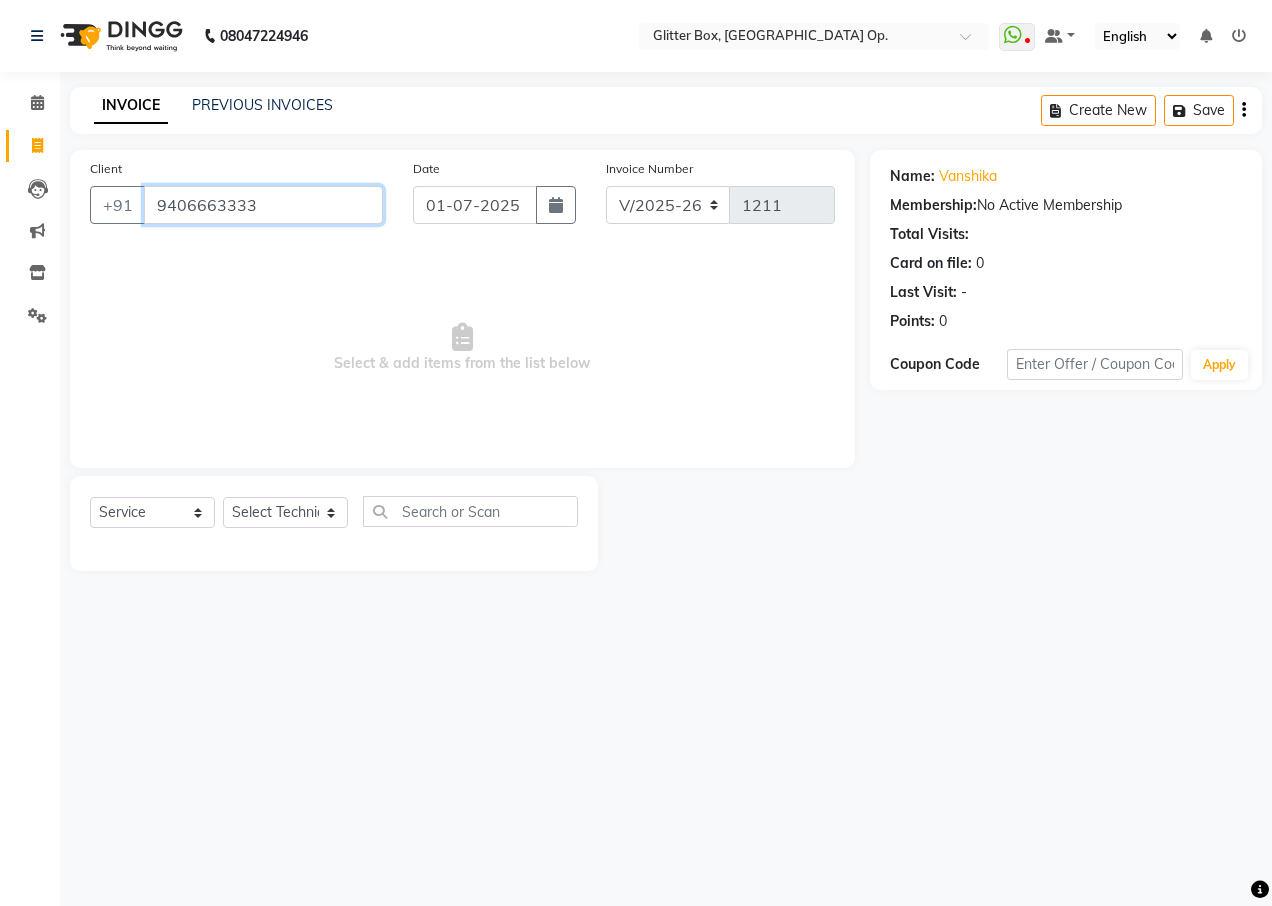 click on "9406663333" at bounding box center [263, 205] 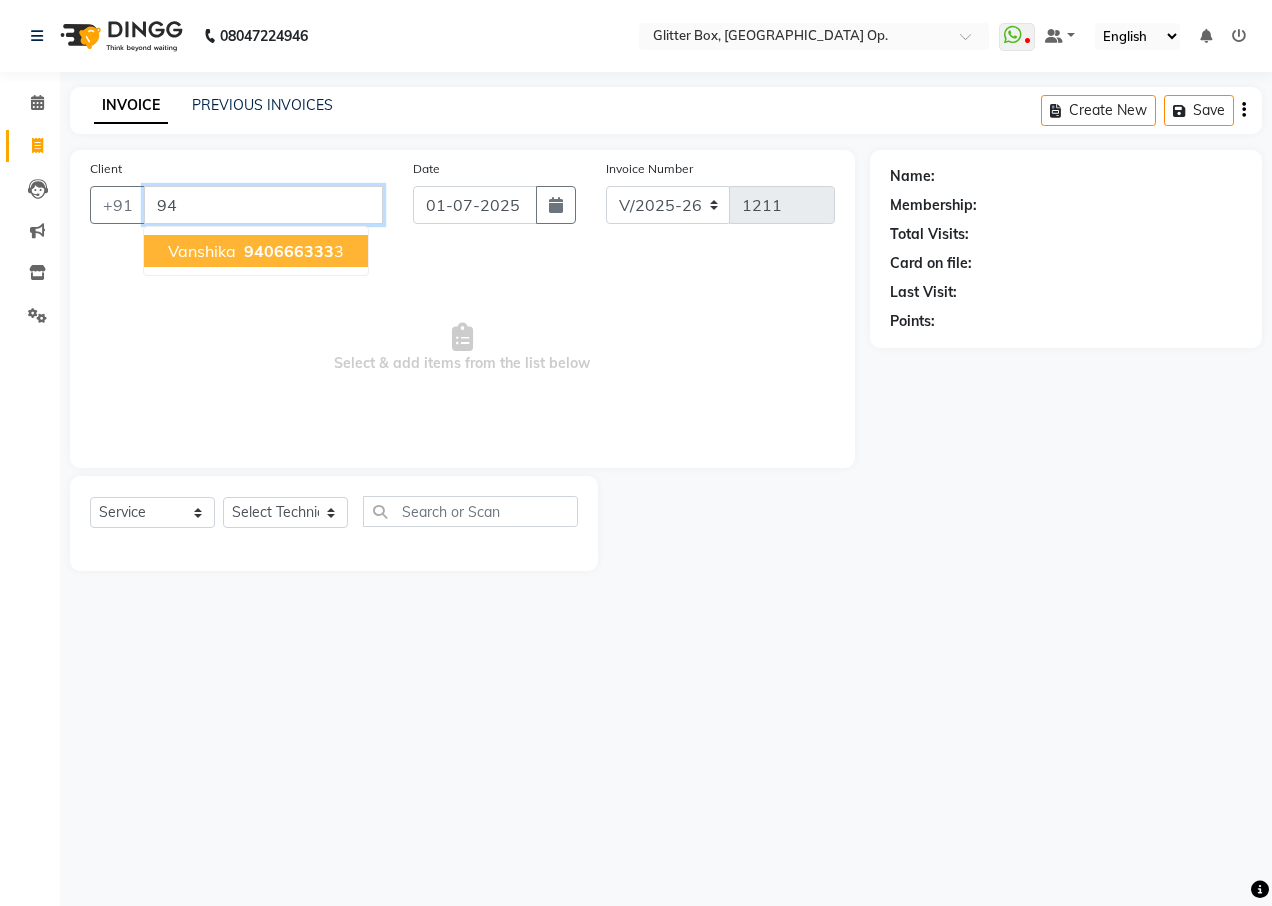 type on "9" 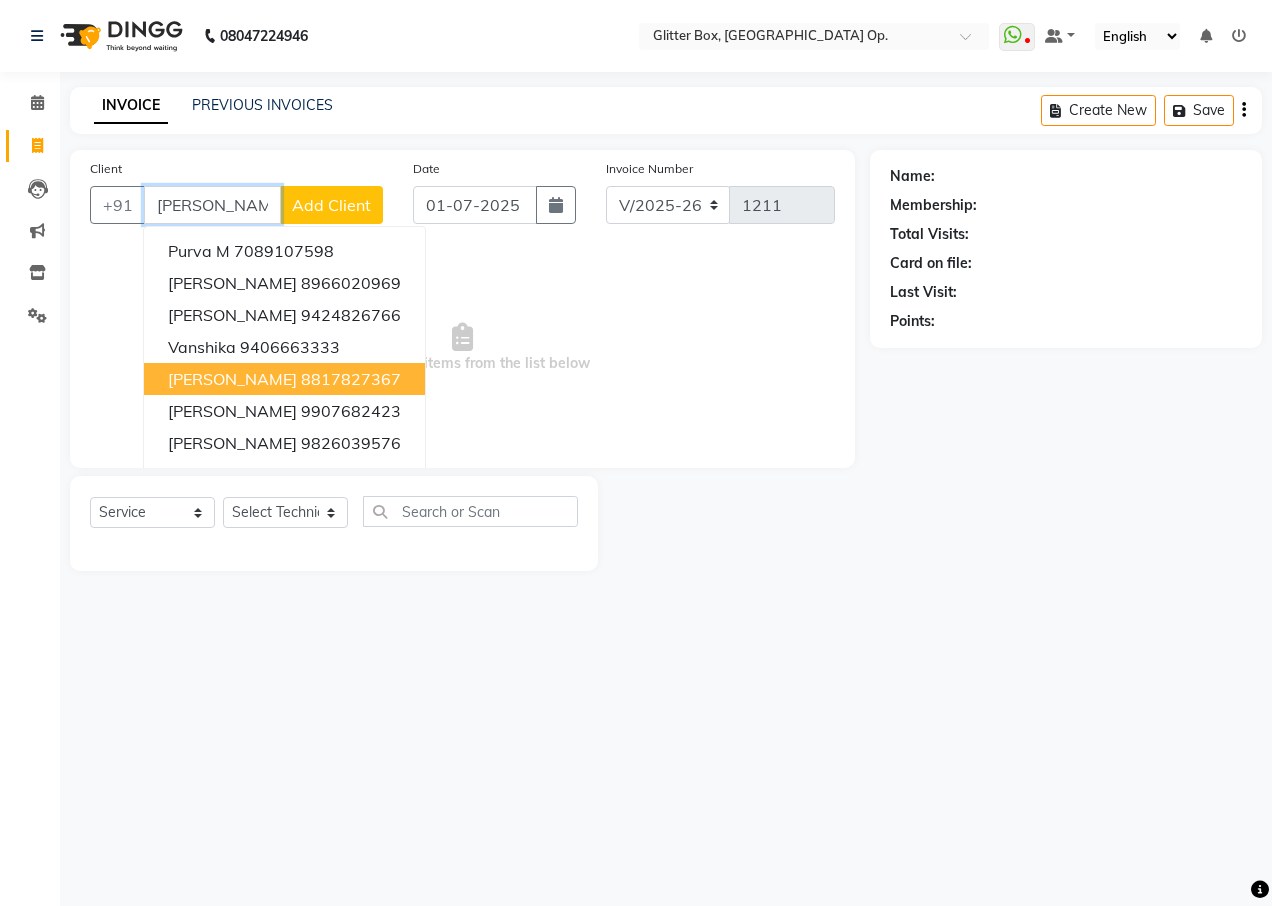 click on "8817827367" at bounding box center (351, 379) 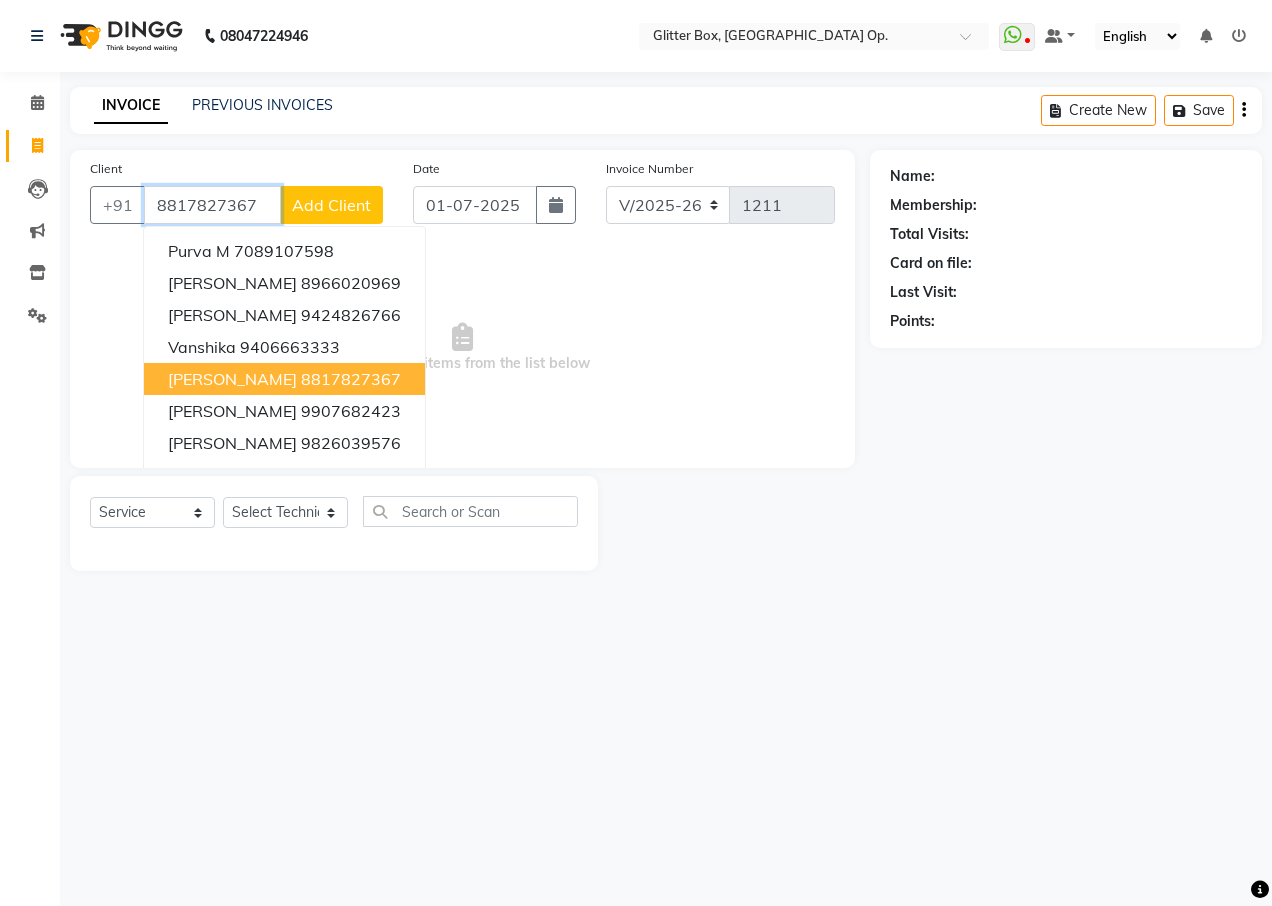 type on "8817827367" 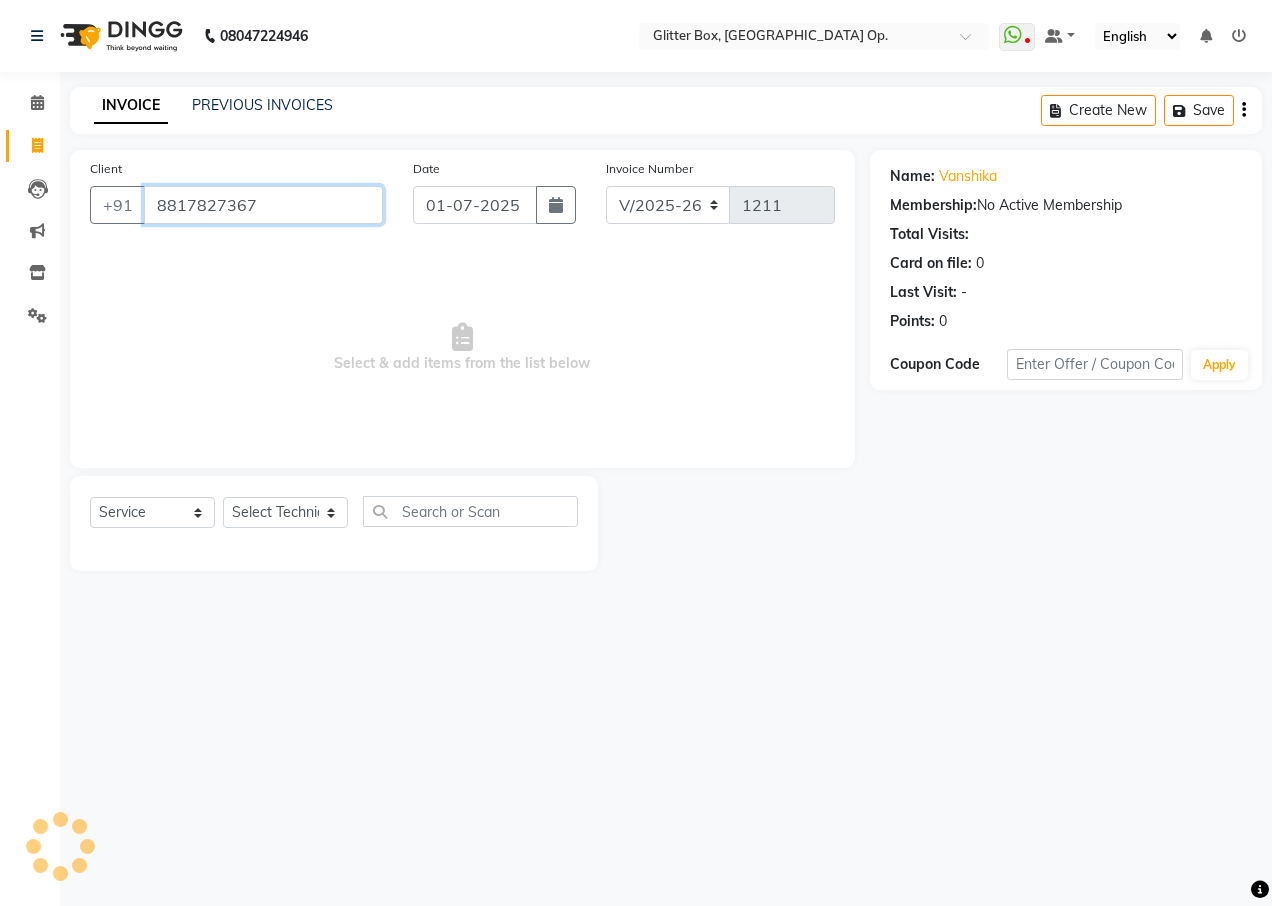 click on "8817827367" at bounding box center (263, 205) 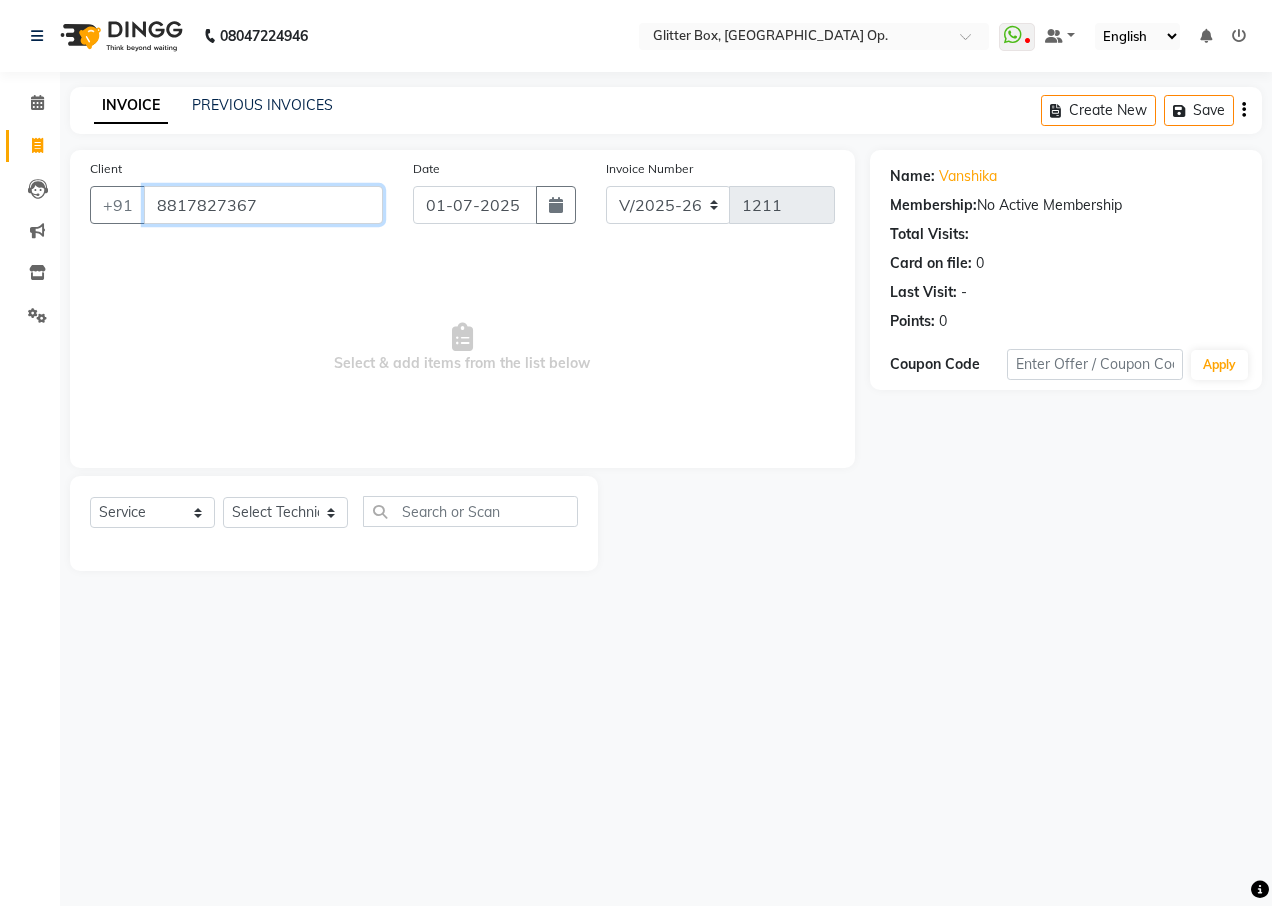 click on "8817827367" at bounding box center [263, 205] 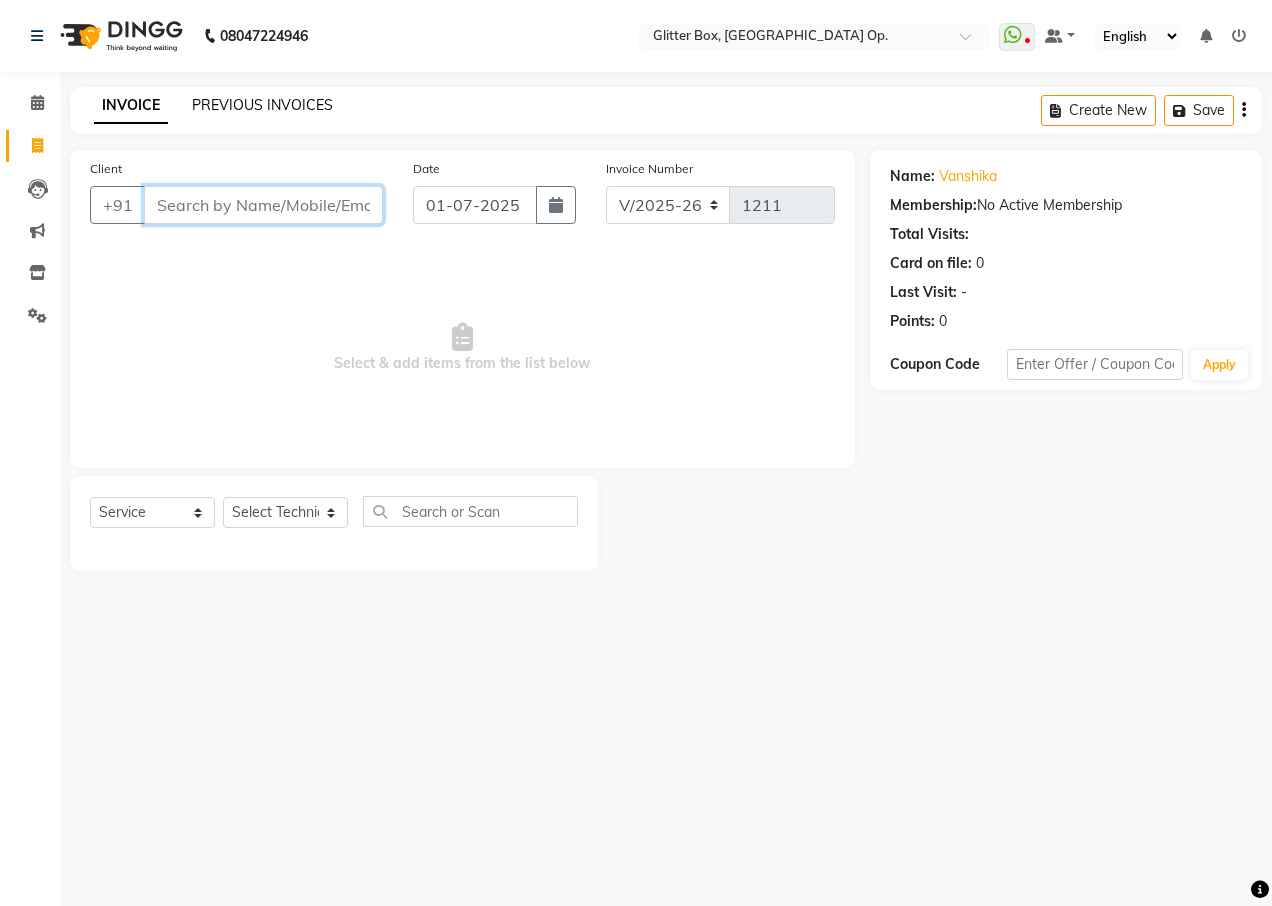 type 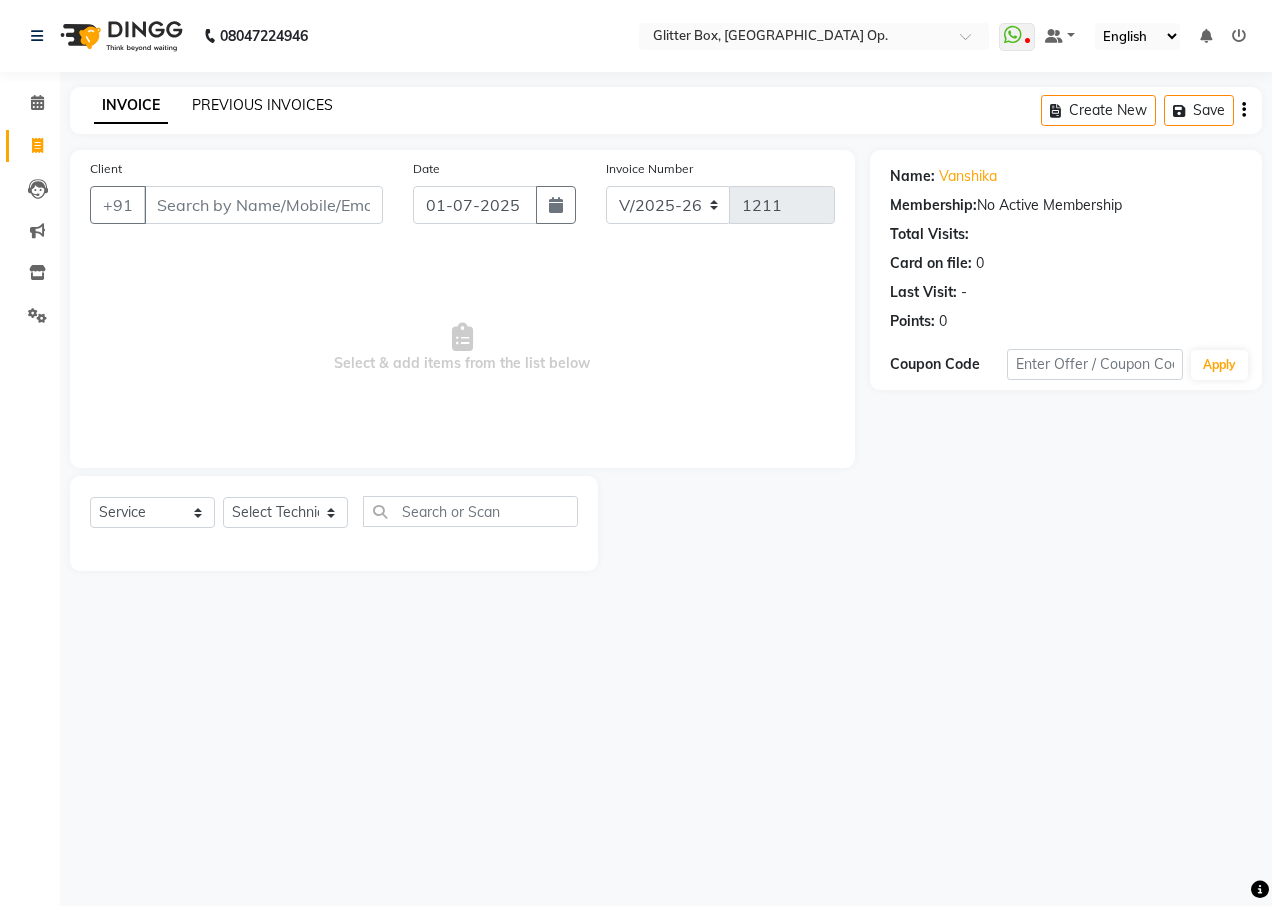 click on "PREVIOUS INVOICES" 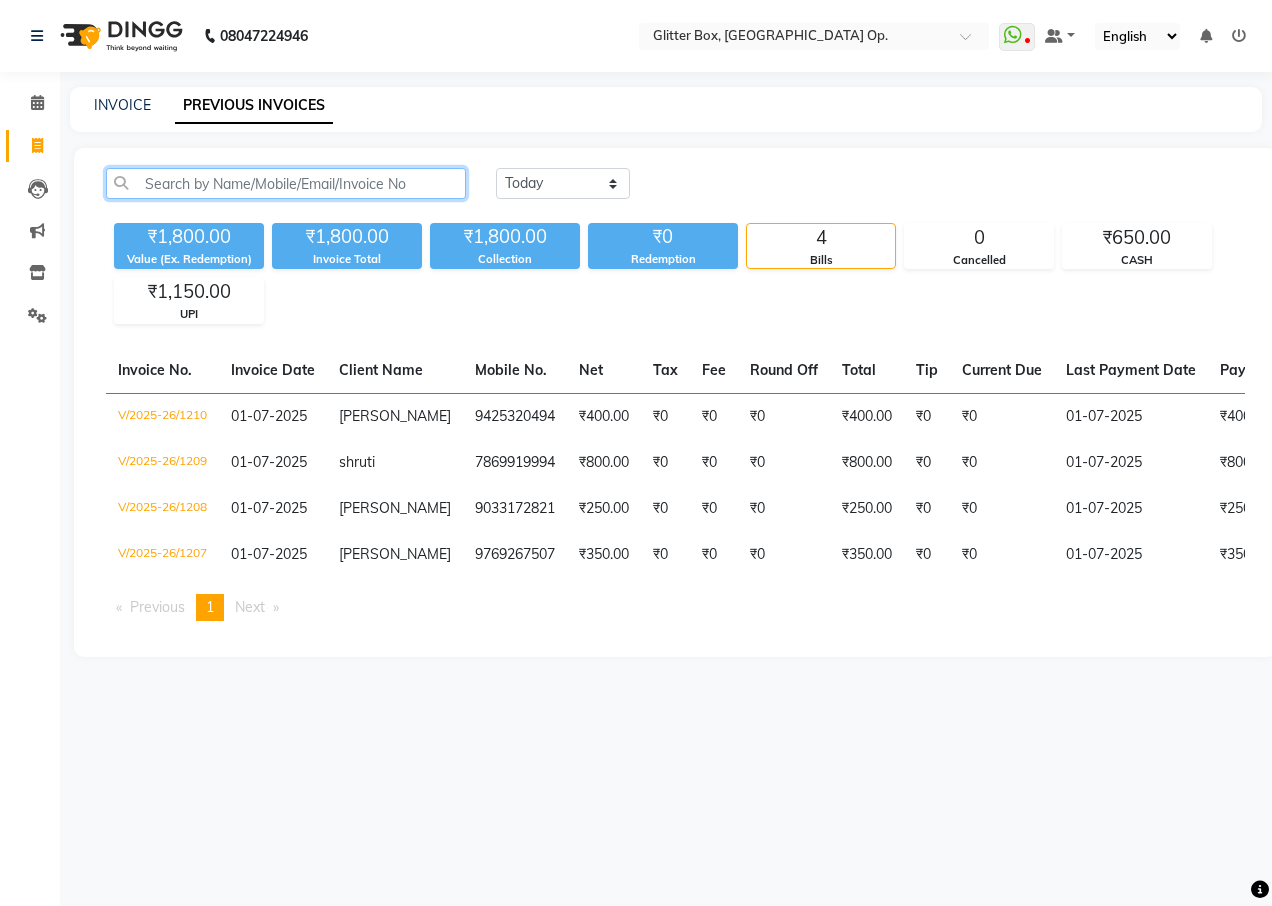 click 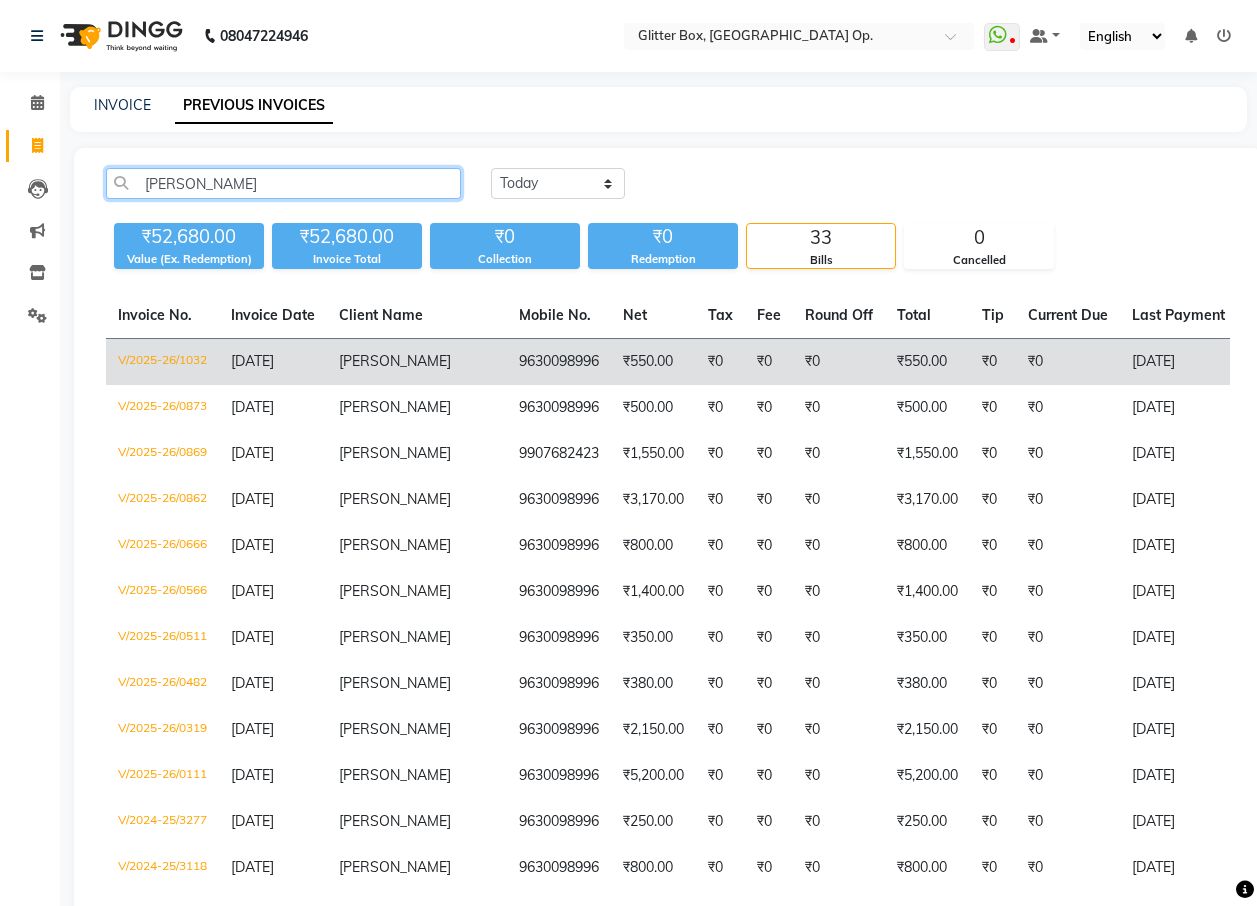 type on "[PERSON_NAME]" 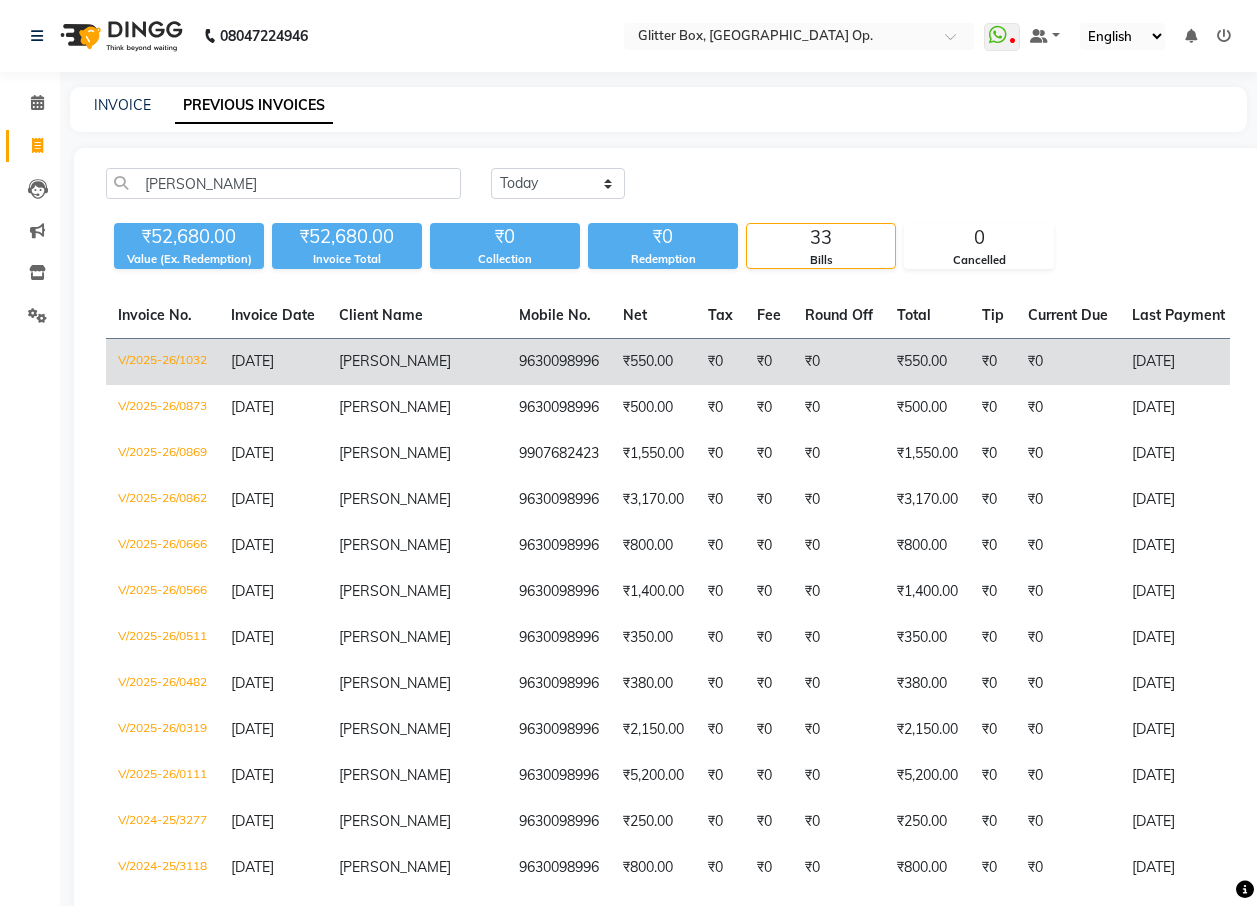 click on "V/2025-26/1032" 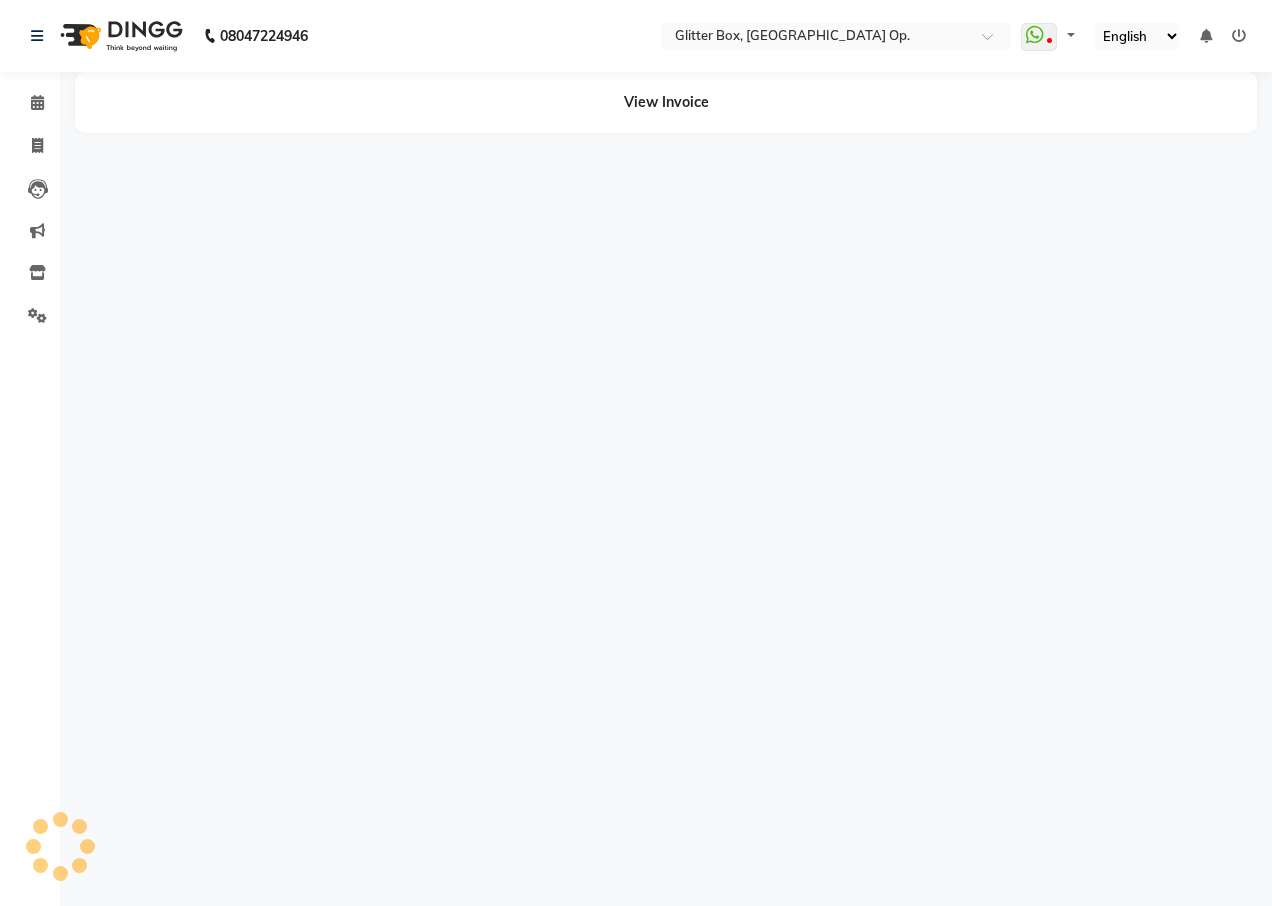 scroll, scrollTop: 0, scrollLeft: 0, axis: both 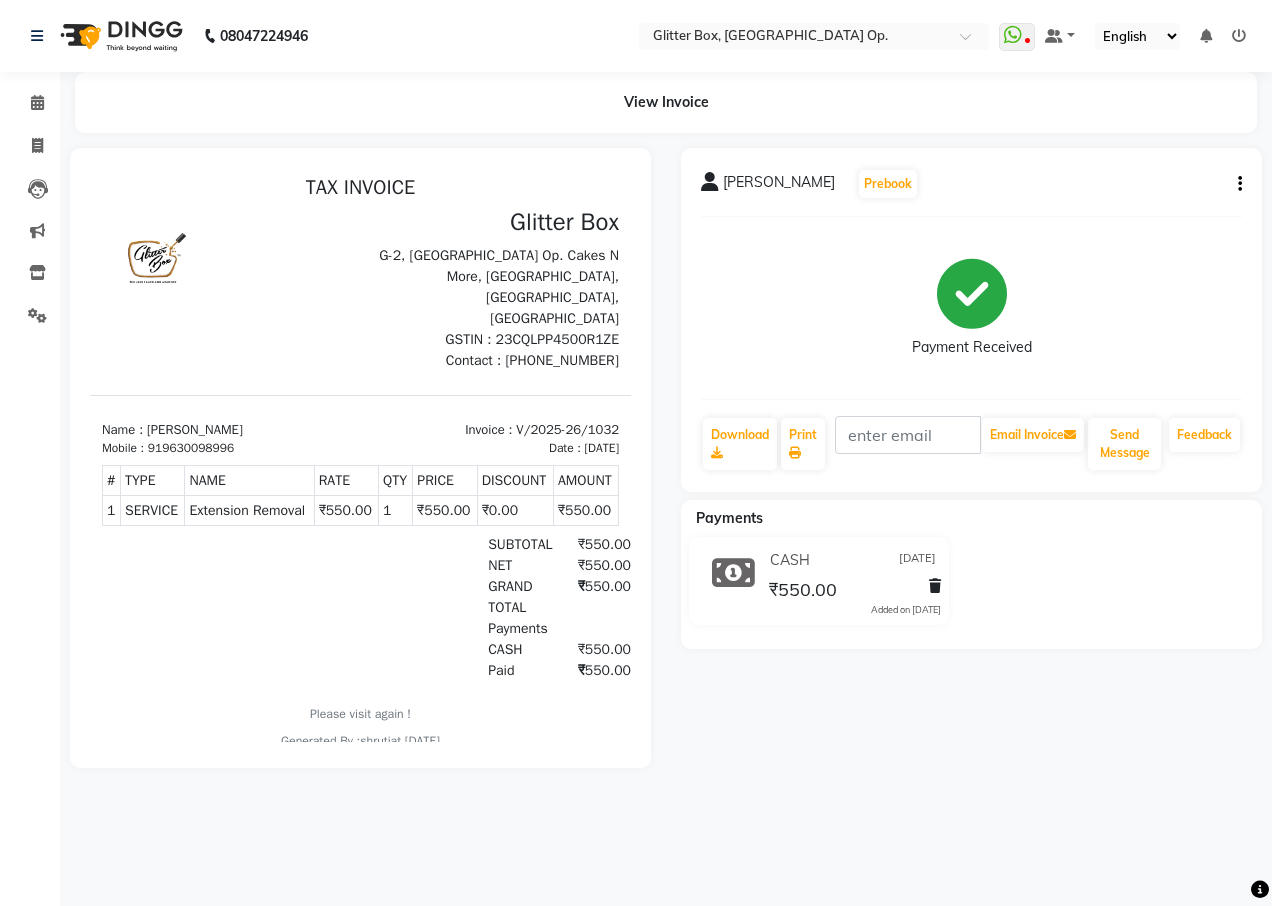 click on "Mobile :
919630098996" at bounding box center [225, 448] 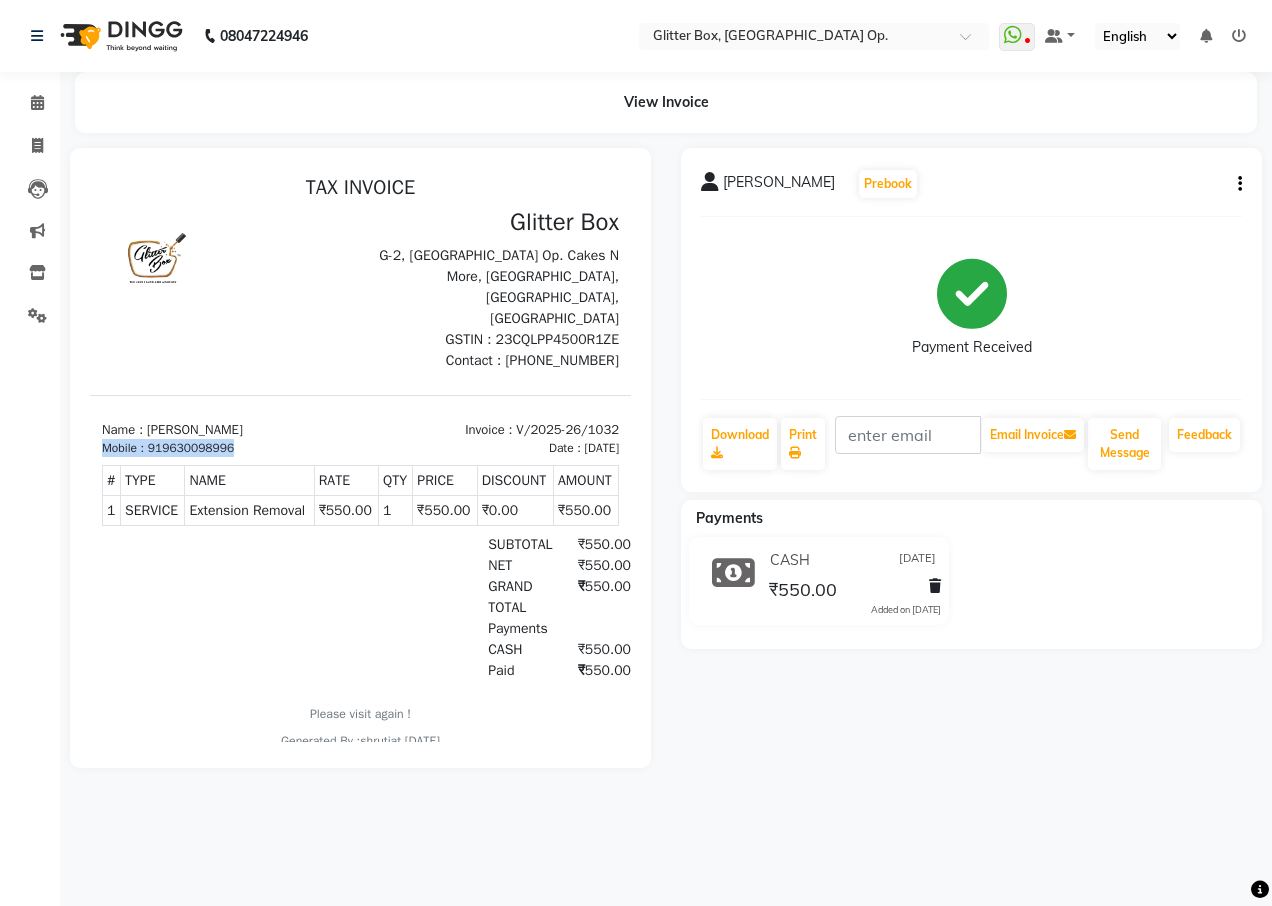 click on "Mobile :
919630098996" at bounding box center (225, 448) 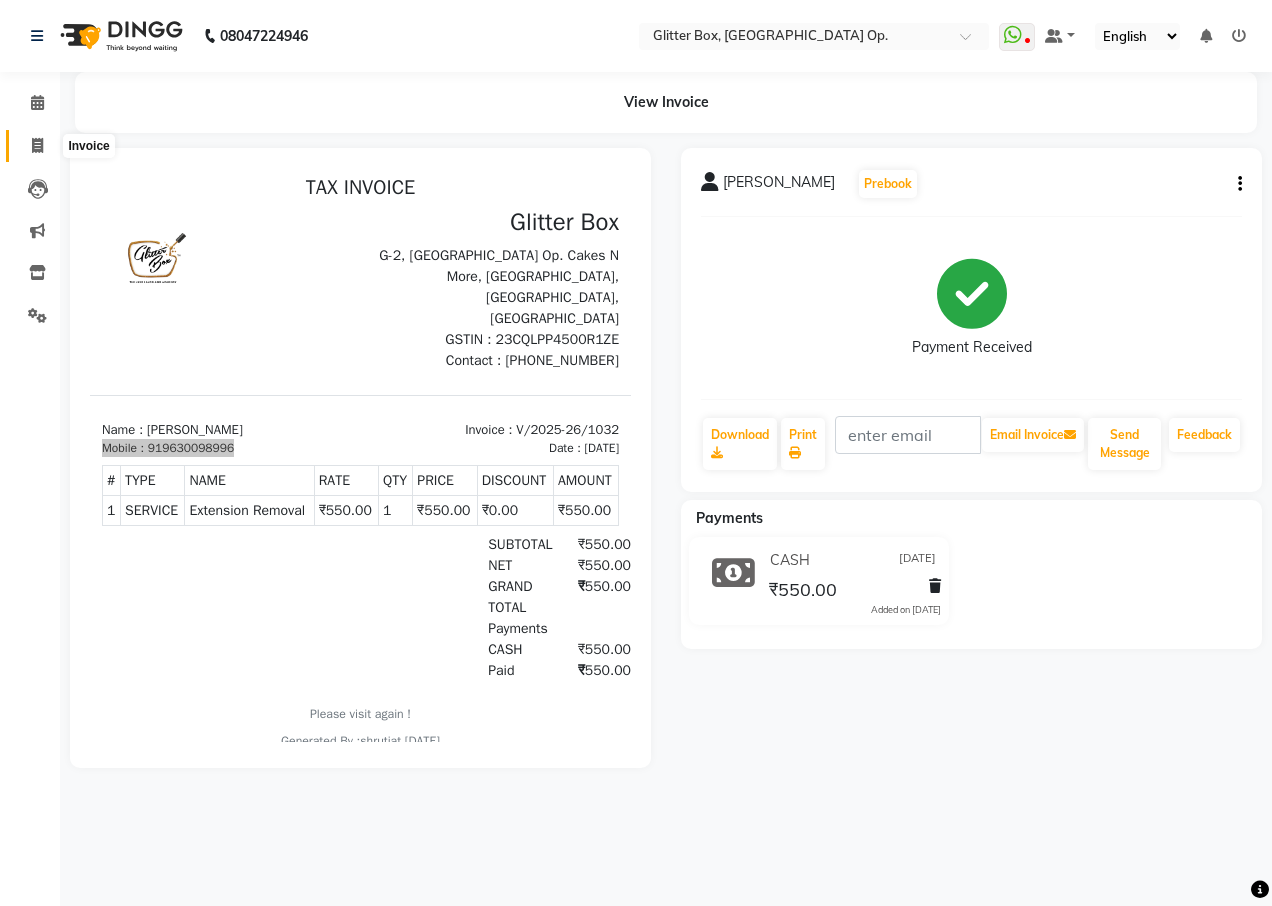 click 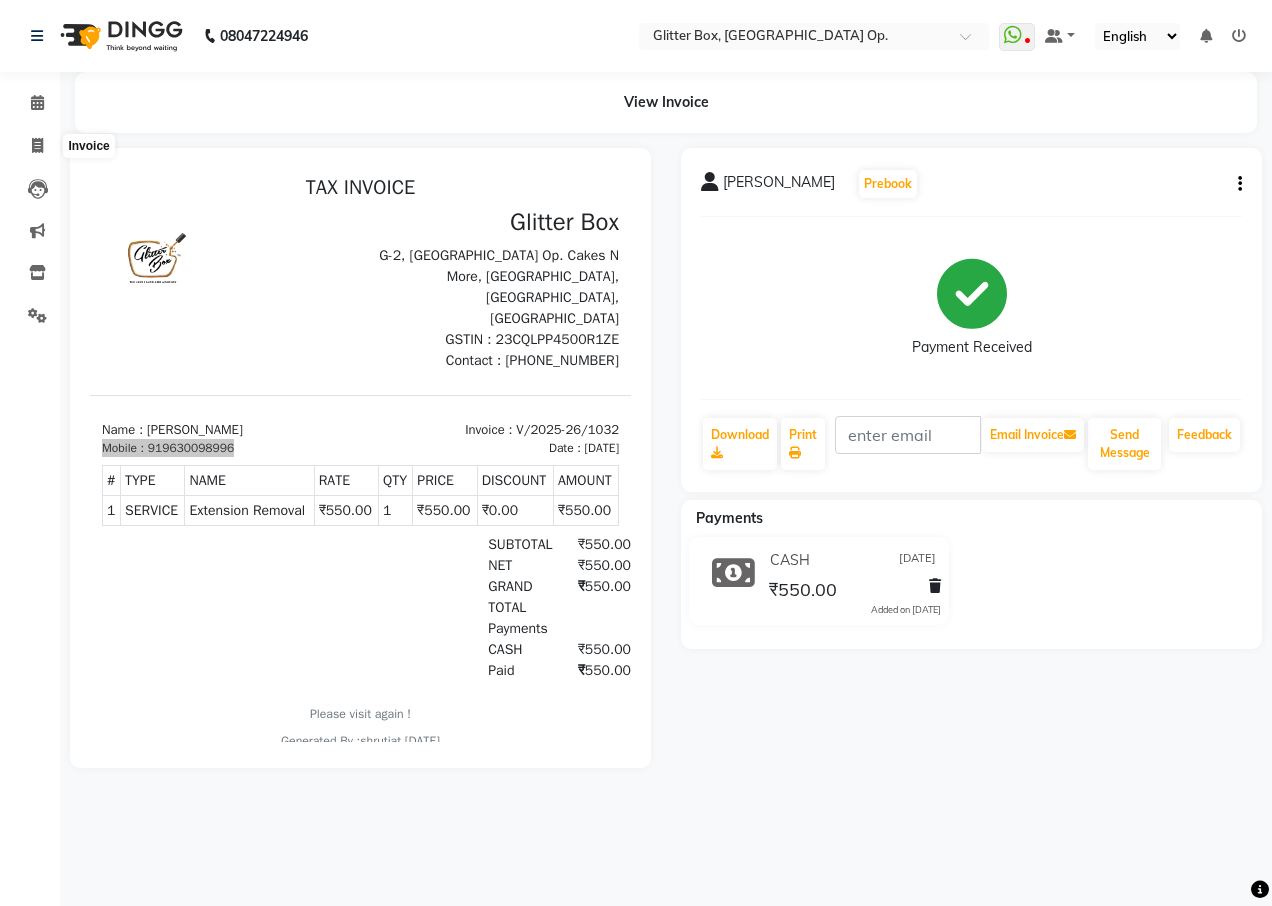 select on "service" 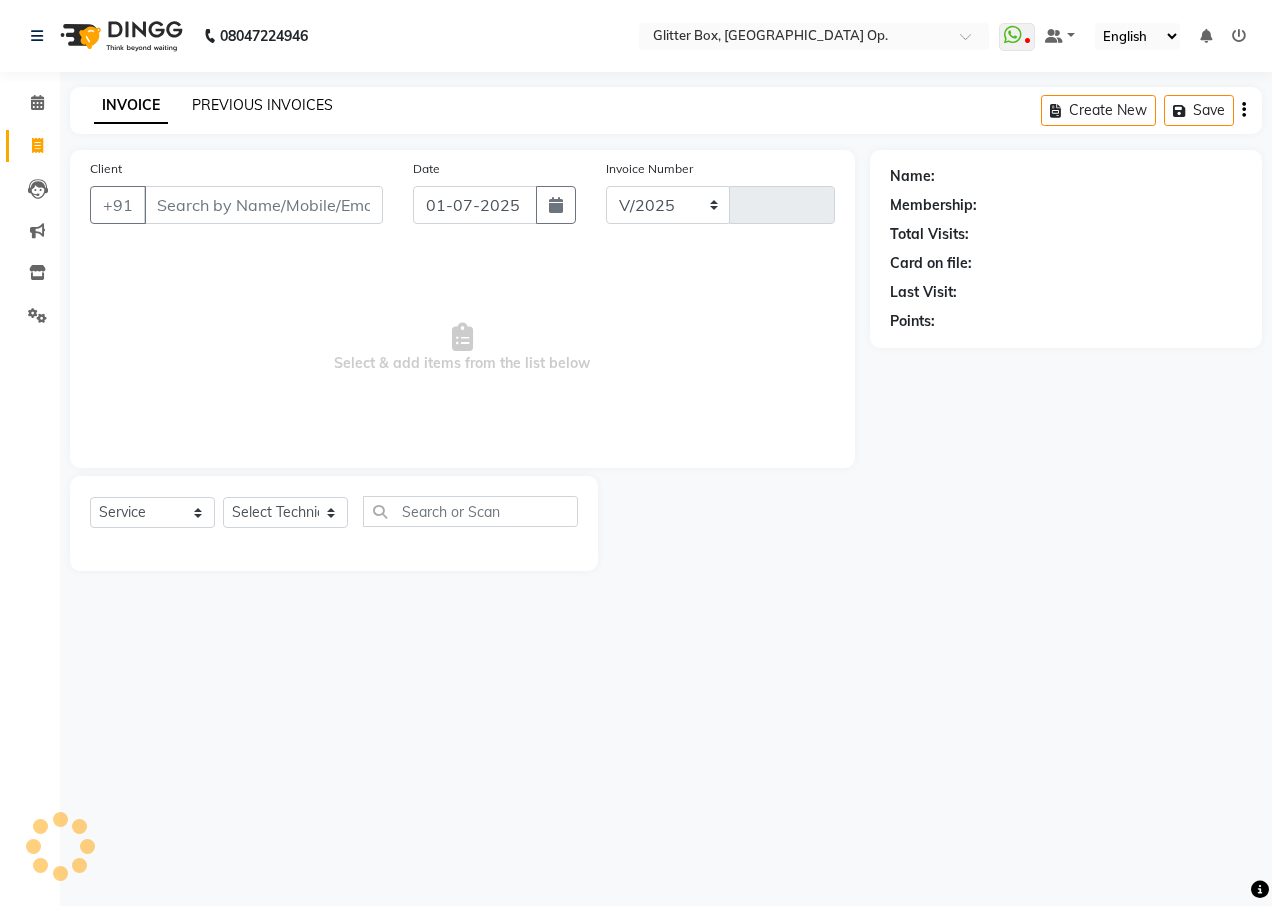 select on "5563" 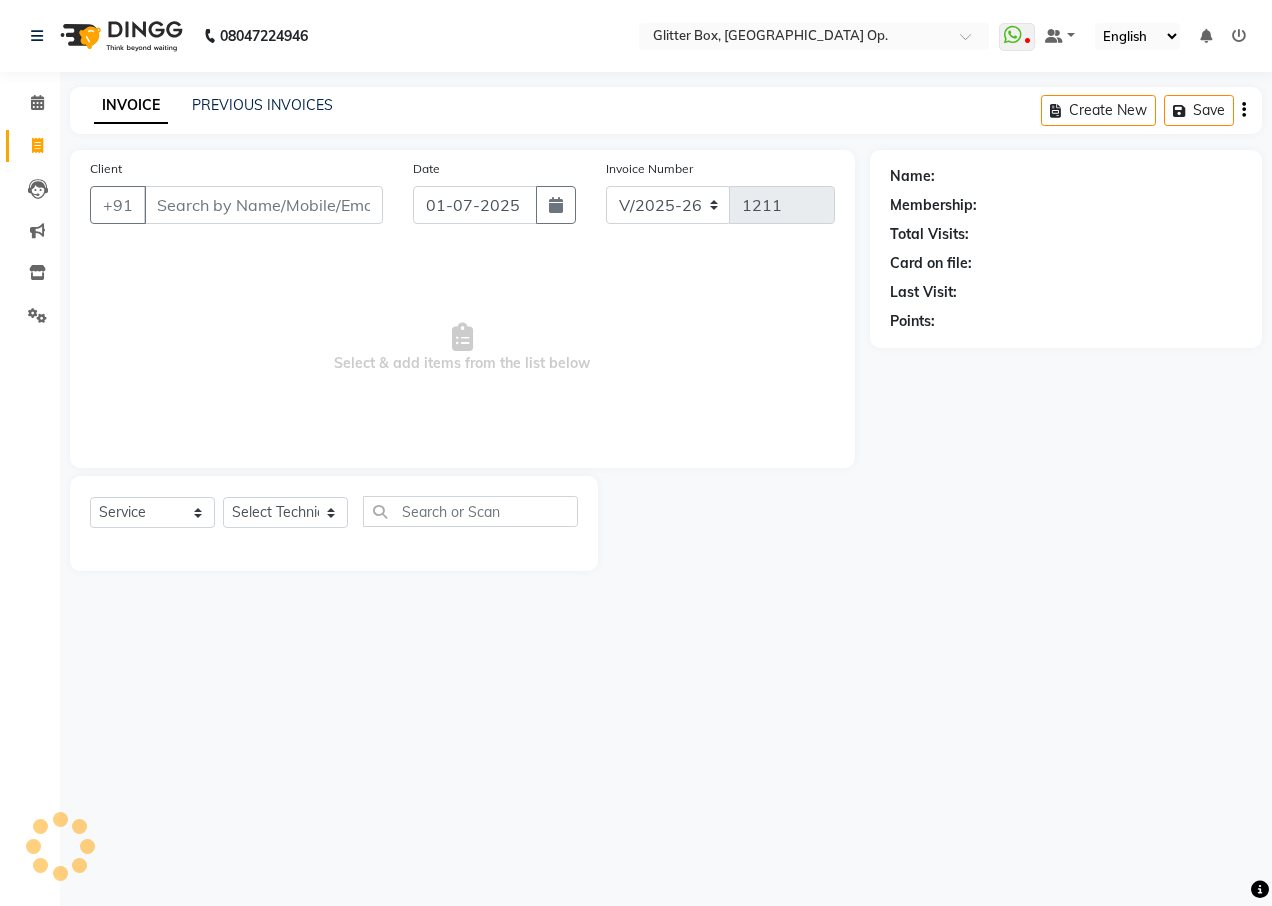 click on "Client" at bounding box center [263, 205] 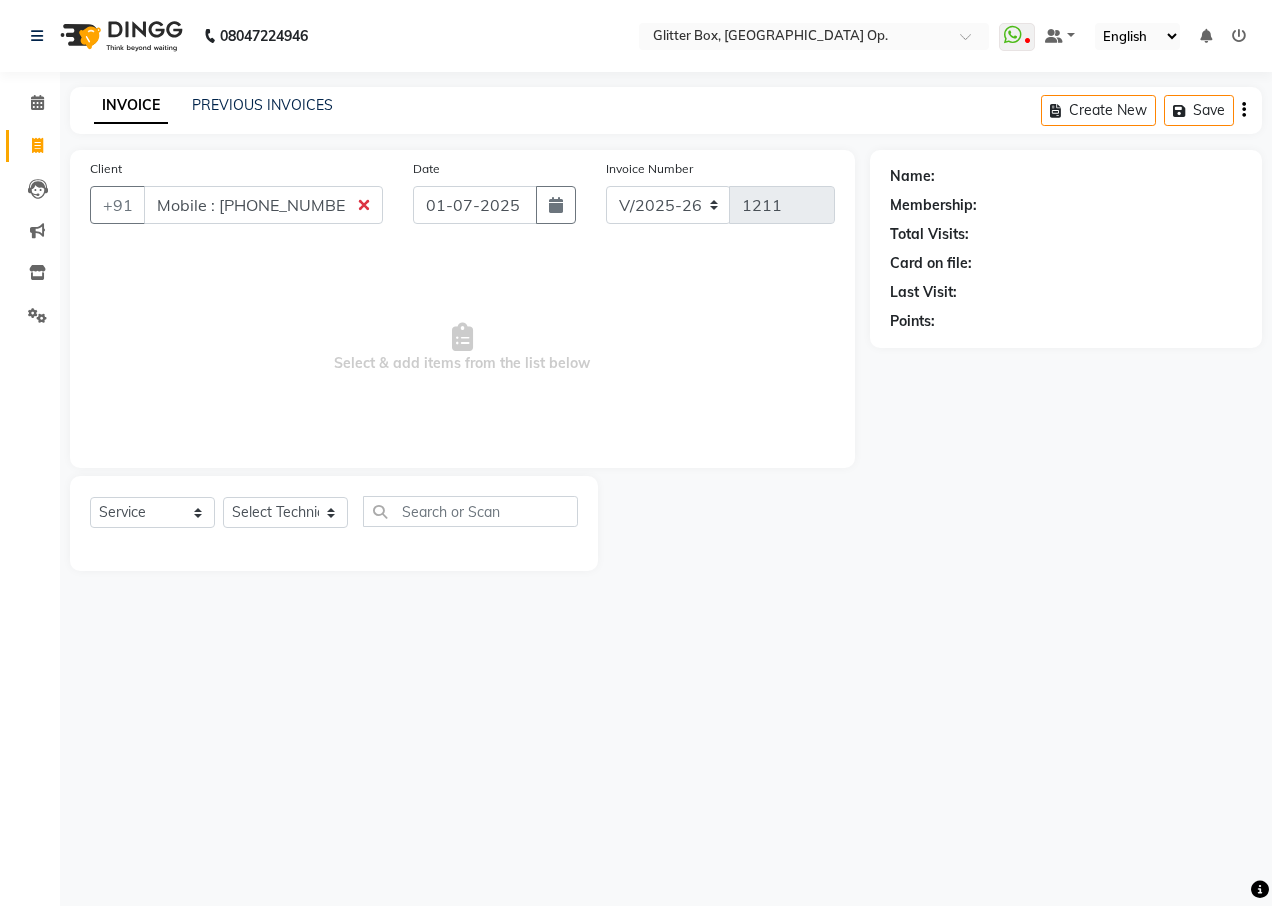 click on "Mobile : 91963009899" at bounding box center [263, 205] 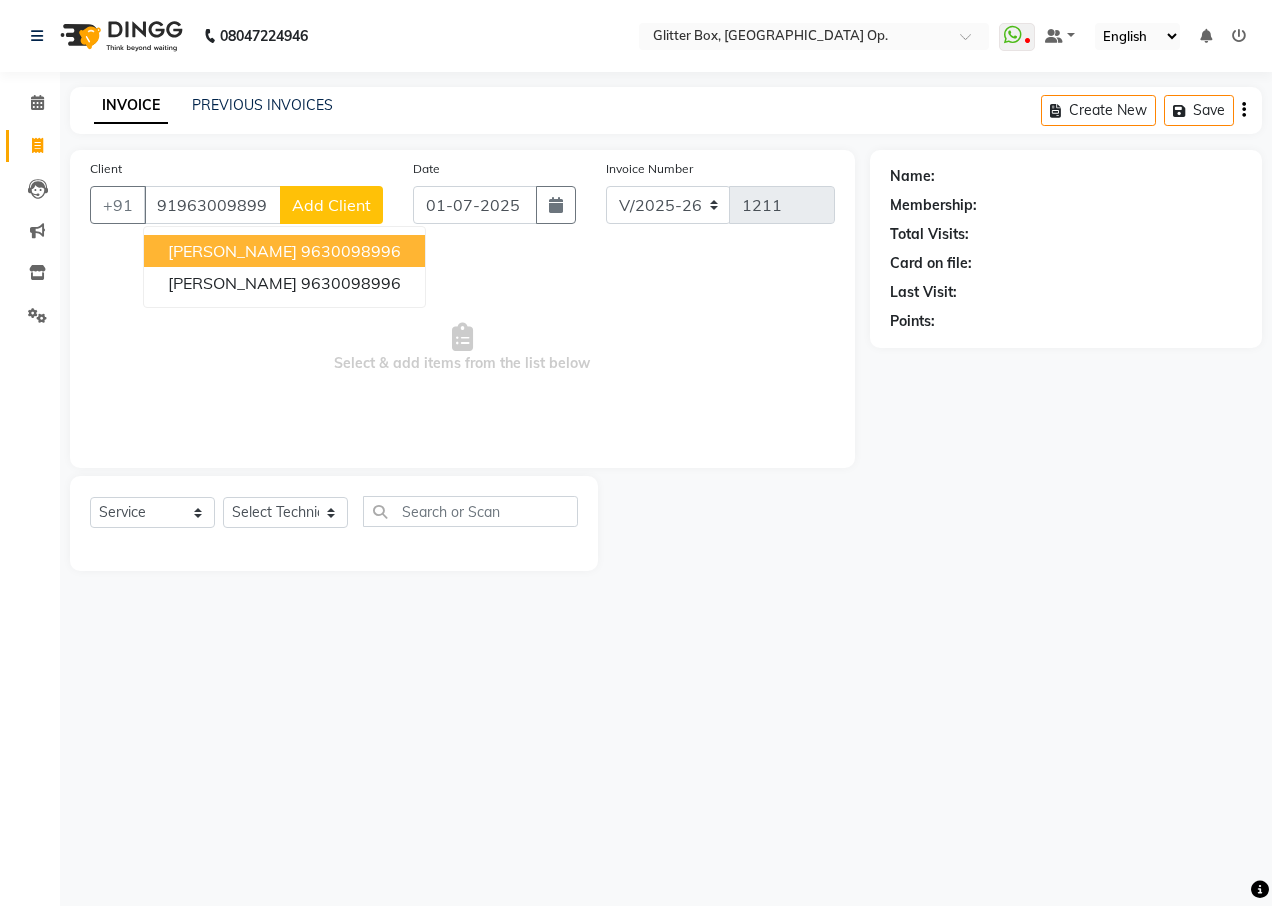 click on "[PERSON_NAME]" at bounding box center (232, 251) 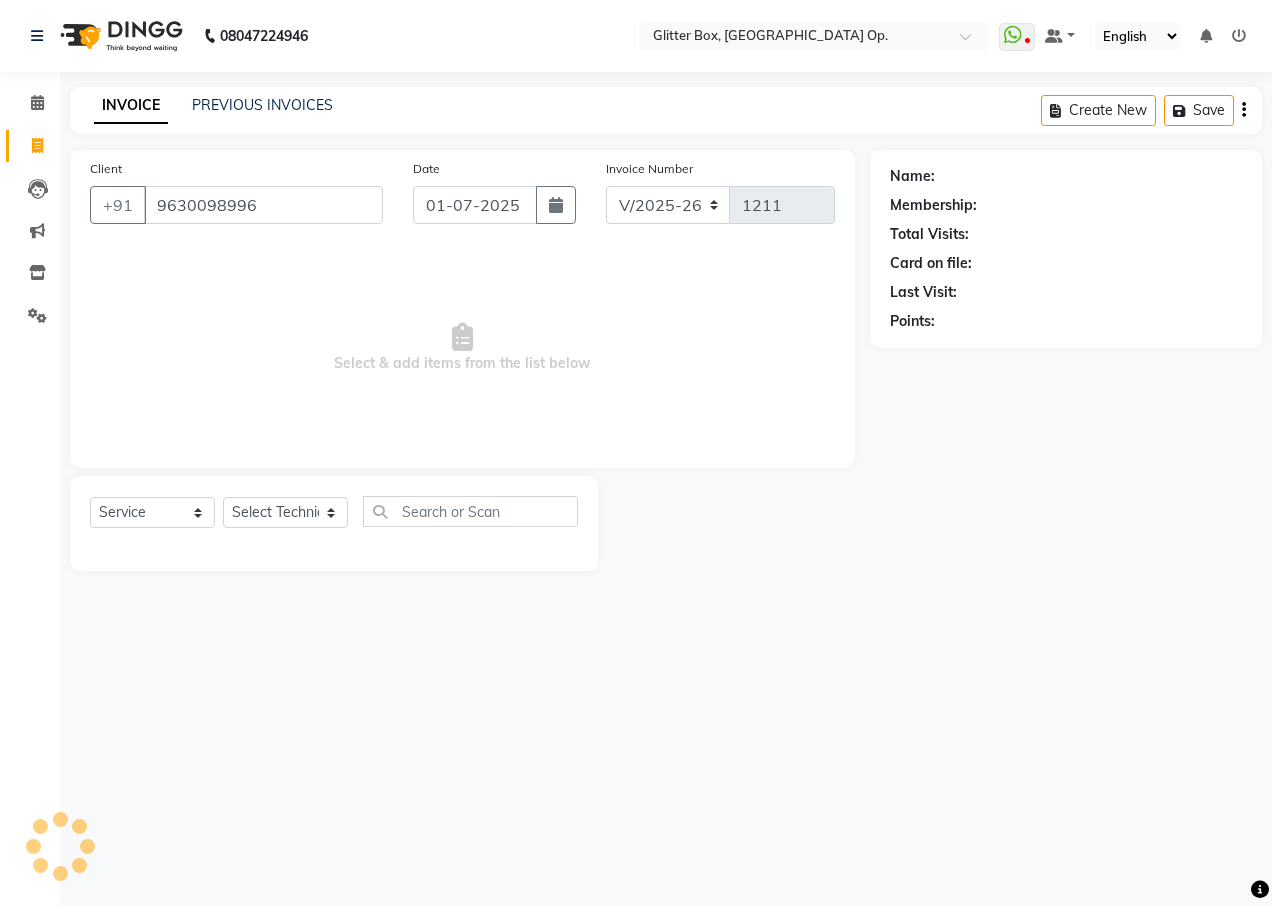 type on "9630098996" 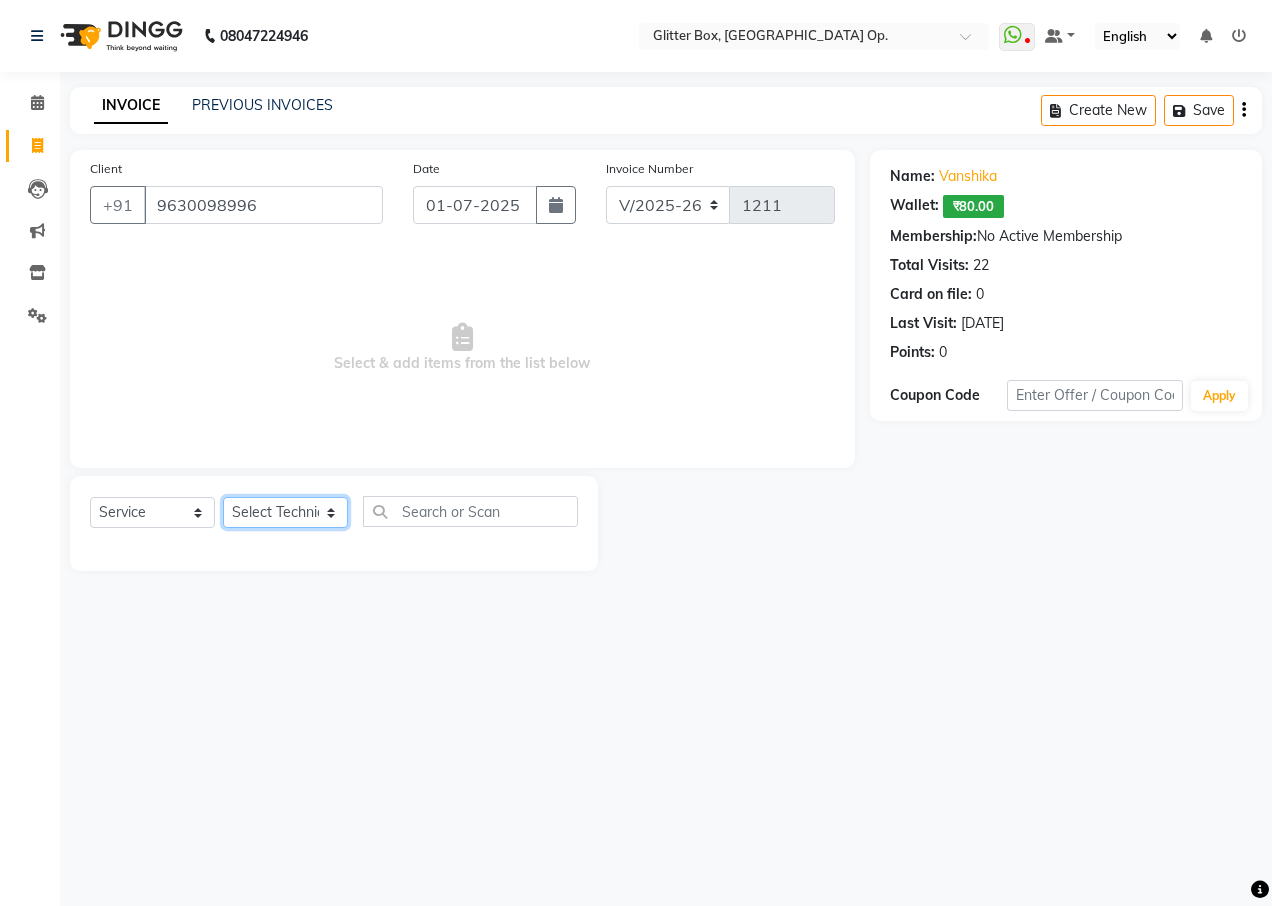 click on "Select Technician [PERSON_NAME] [PERSON_NAME] [PERSON_NAME] [PERSON_NAME] [PERSON_NAME] [PERSON_NAME] [PERSON_NAME] [PERSON_NAME] Das owner [PERSON_NAME] pooja Preeti makore Rupa [PERSON_NAME] [PERSON_NAME]" 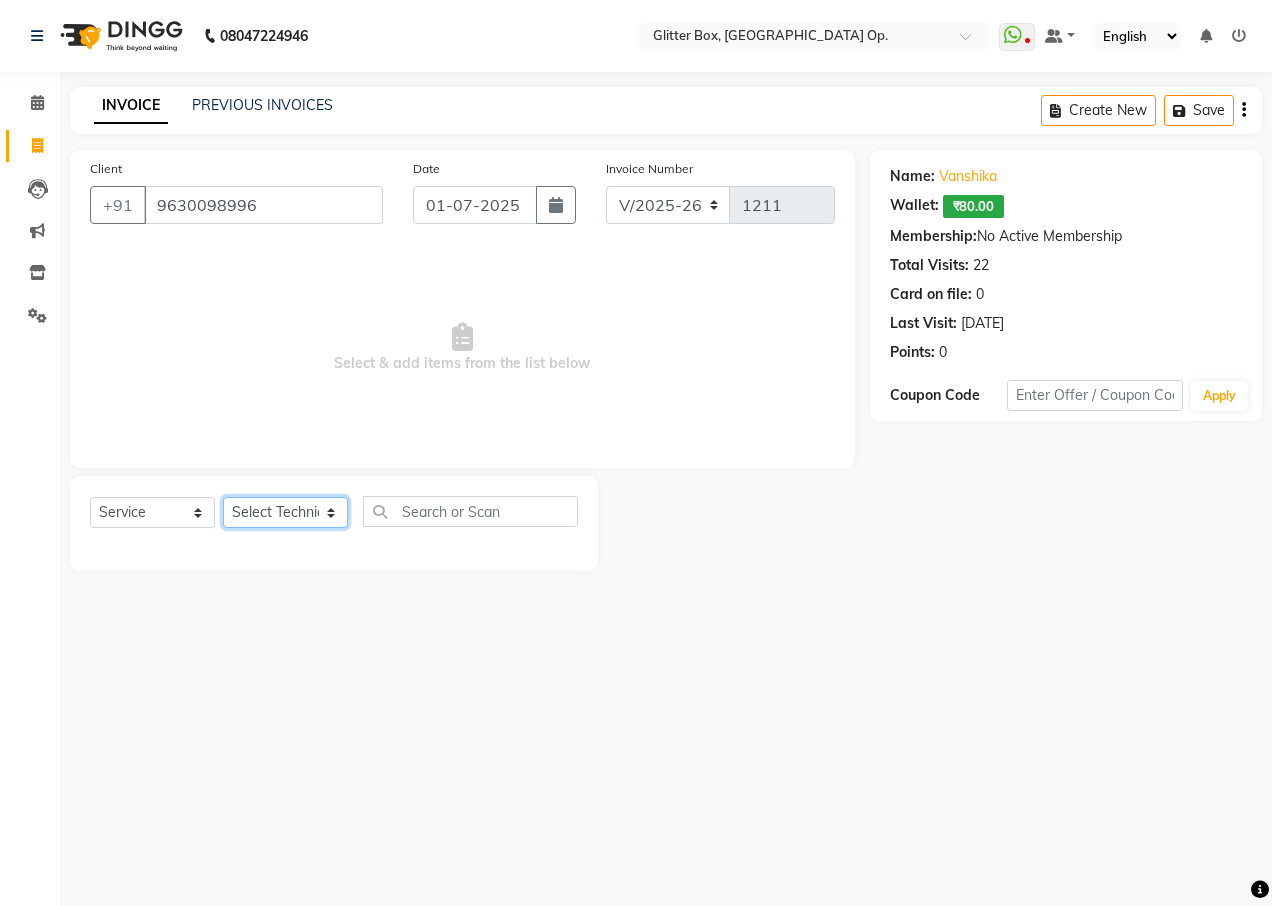 select on "83800" 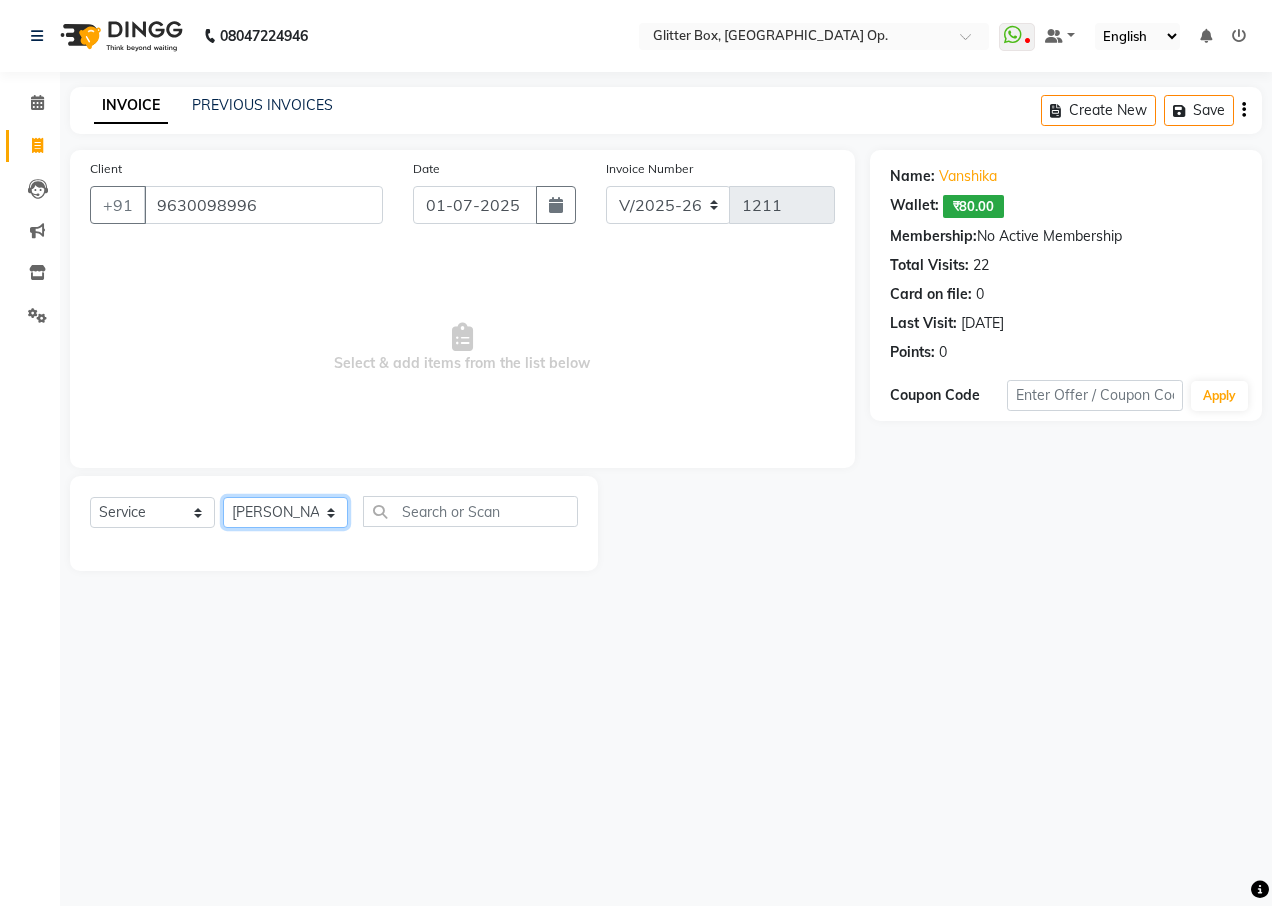click on "Select Technician [PERSON_NAME] [PERSON_NAME] [PERSON_NAME] [PERSON_NAME] [PERSON_NAME] [PERSON_NAME] [PERSON_NAME] [PERSON_NAME] Das owner [PERSON_NAME] pooja Preeti makore Rupa [PERSON_NAME] [PERSON_NAME]" 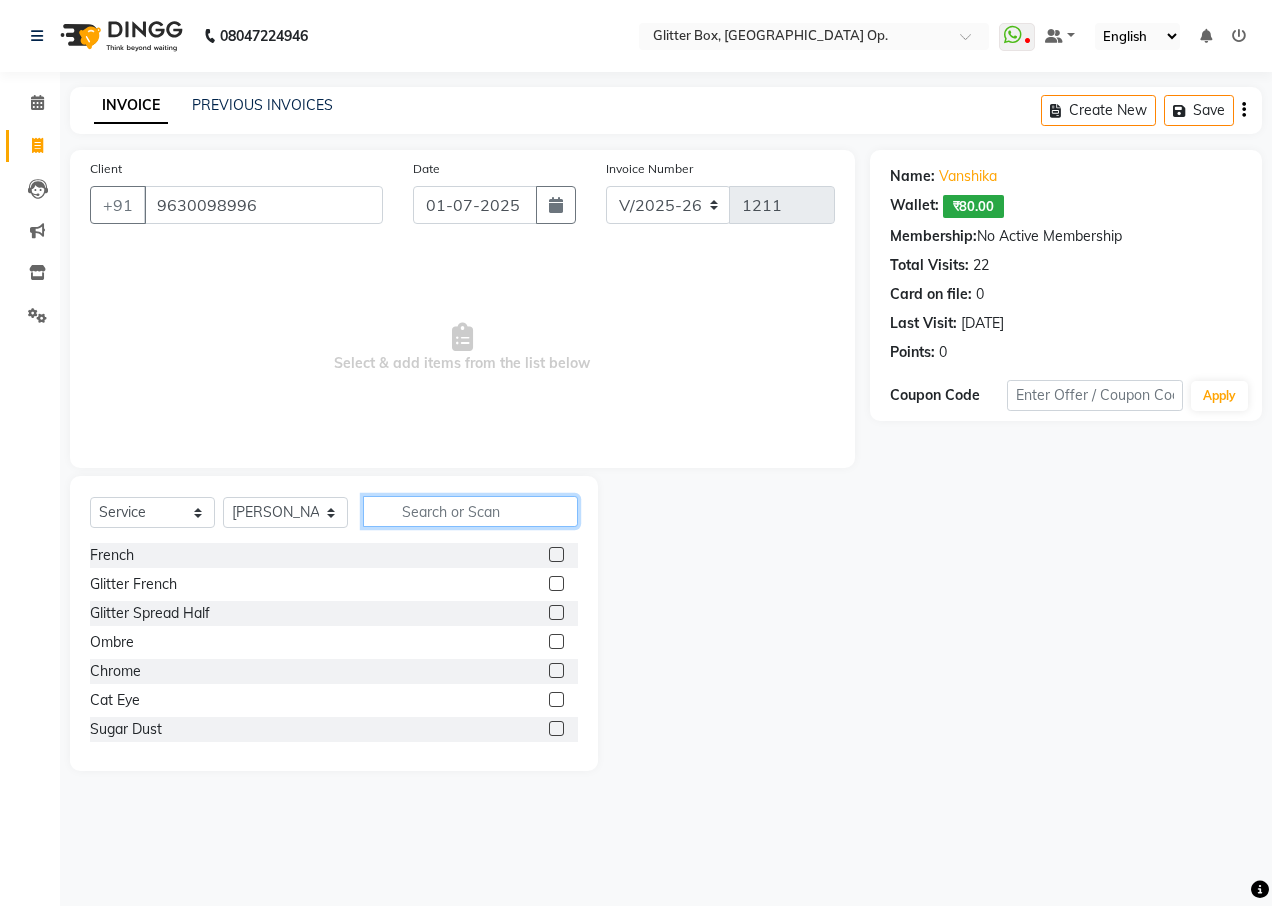 click 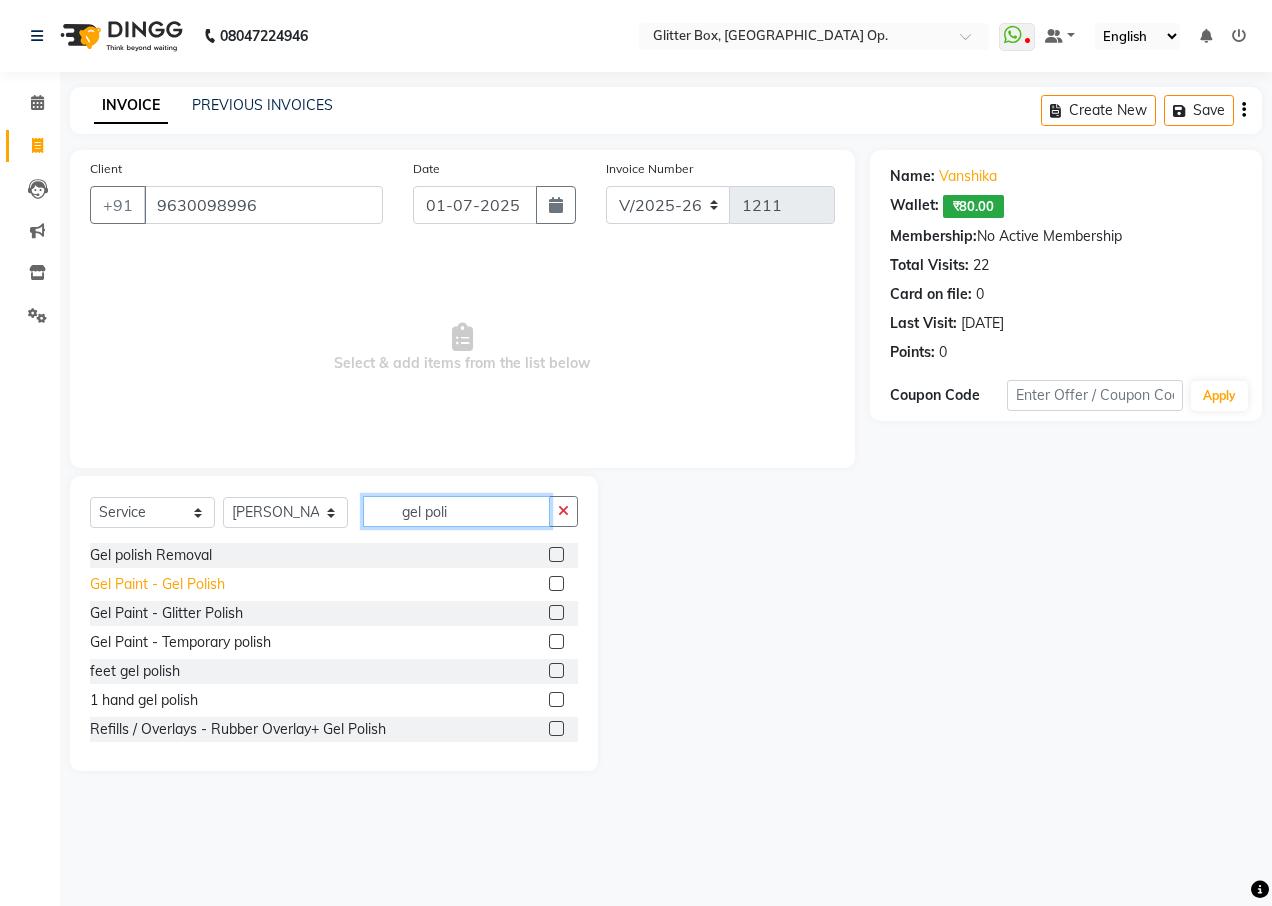 type on "gel poli" 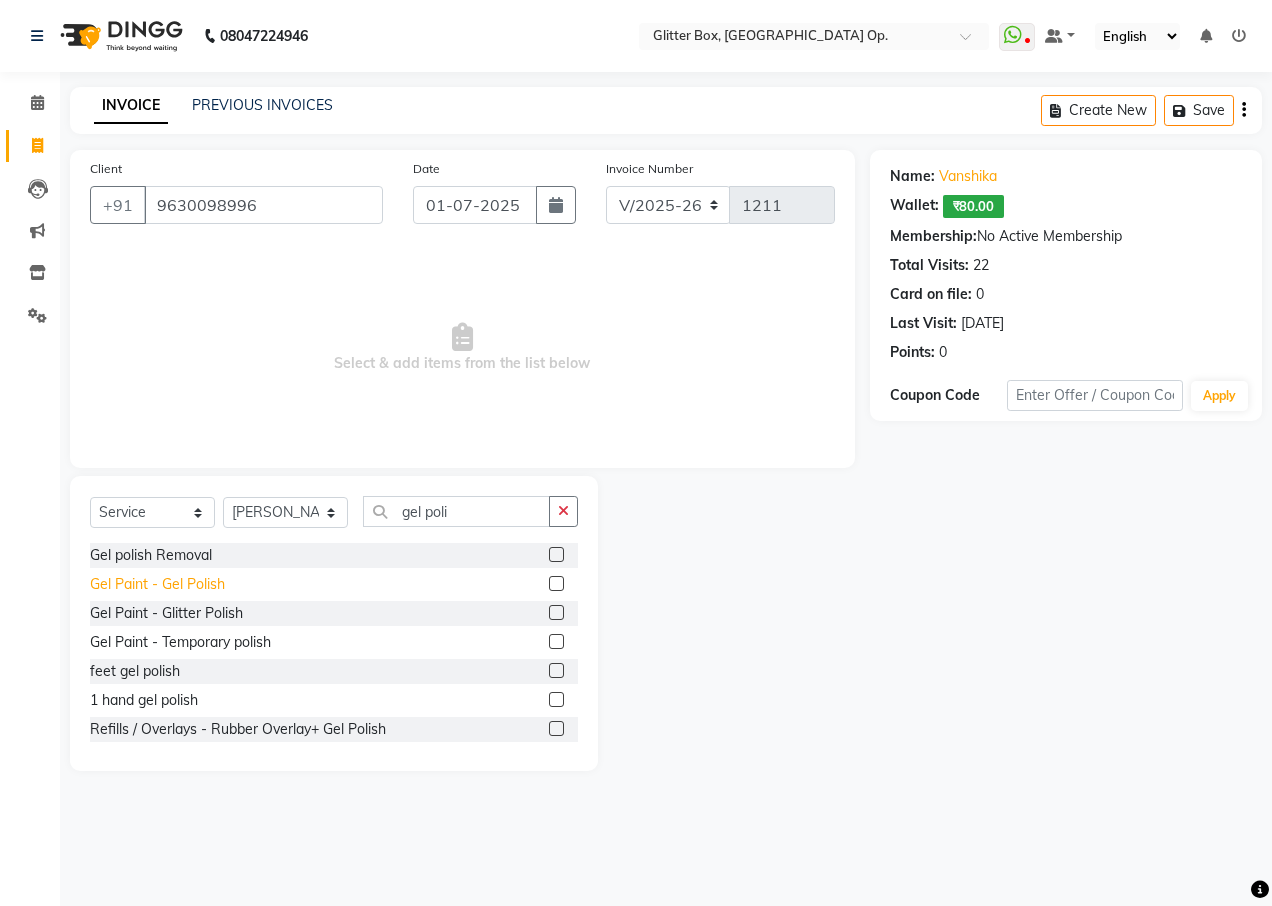 click on "Gel Paint  - Gel Polish" 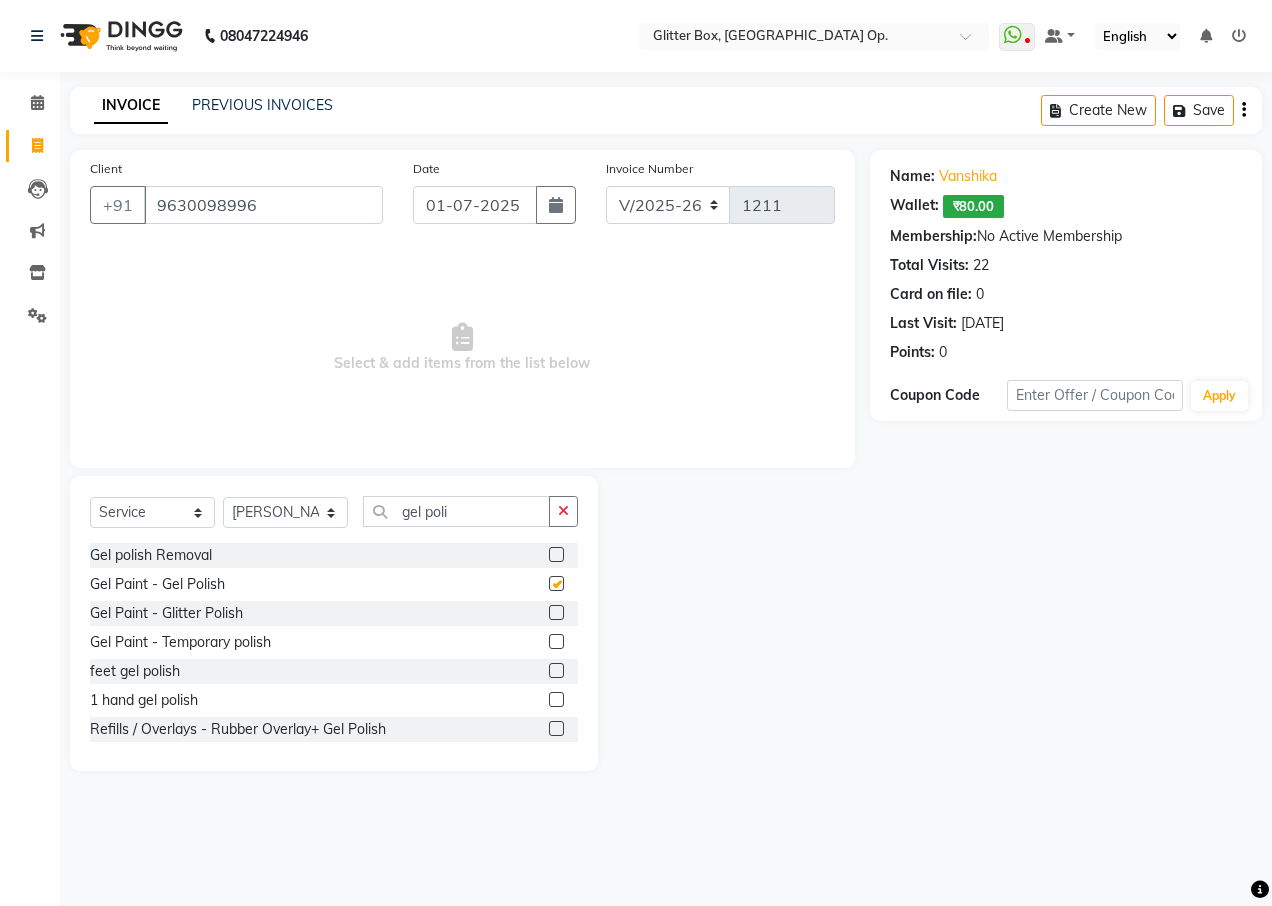 checkbox on "false" 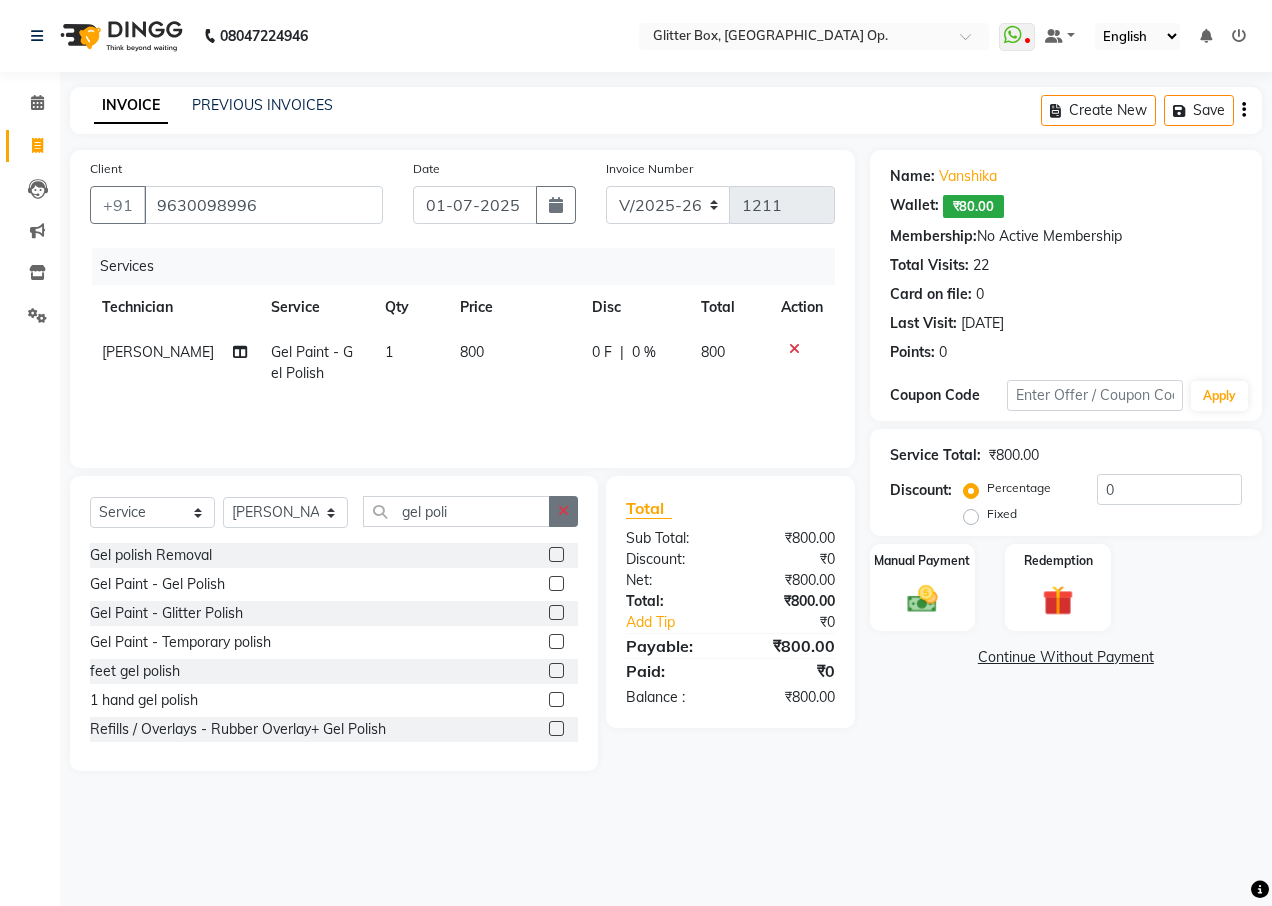 click 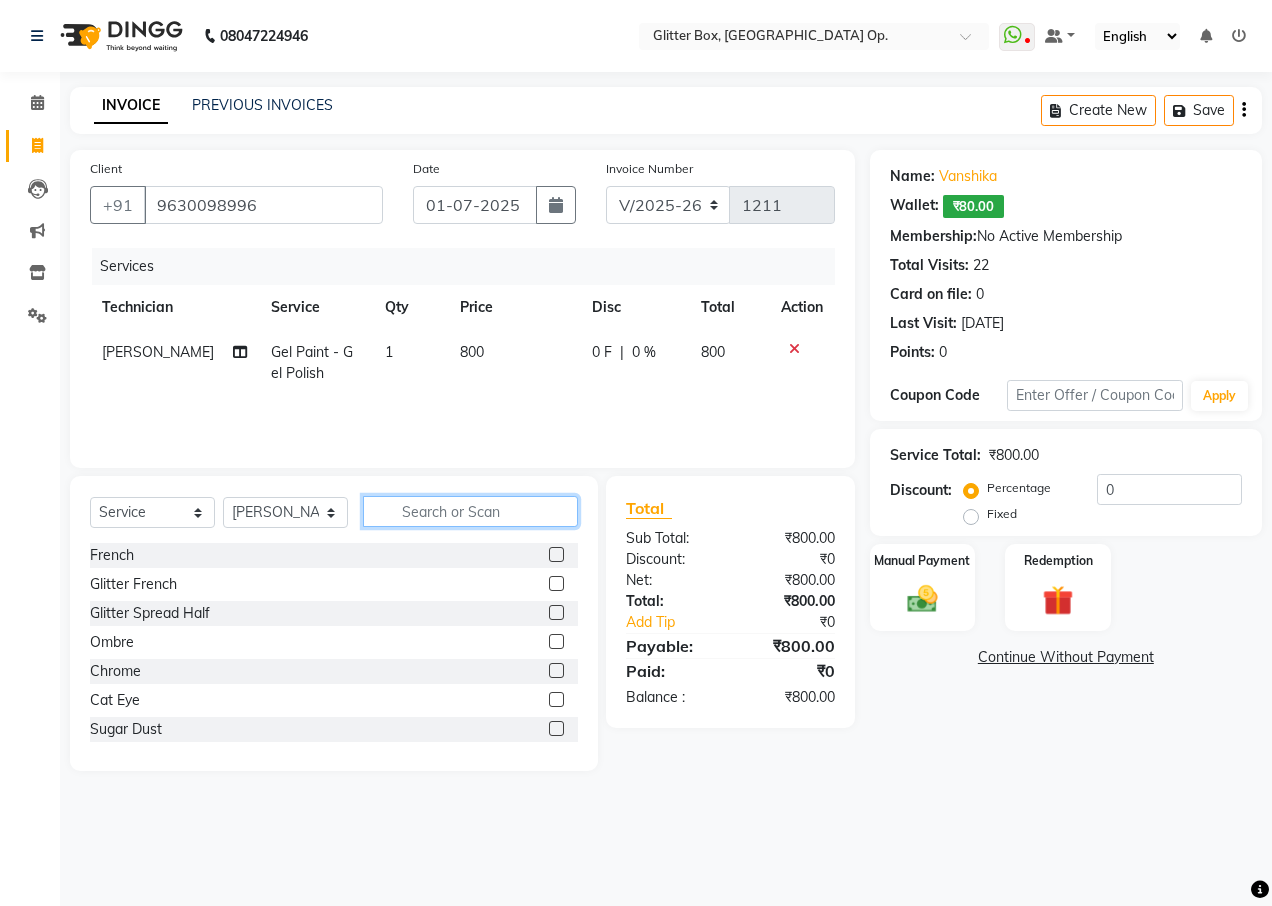 click on "Select  Service  Product  Membership  Package Voucher Prepaid Gift Card  Select Technician Ankita Yadav Ankit Tiwari bharat DEBNATH Govind Rana hema john Kajal Rana Kajal Rathour Katick Das kelly Nairmal Das owner Pankaj Malayya pooja Preeti makore Rupa Chettri shalu shruti shubham Suraj" 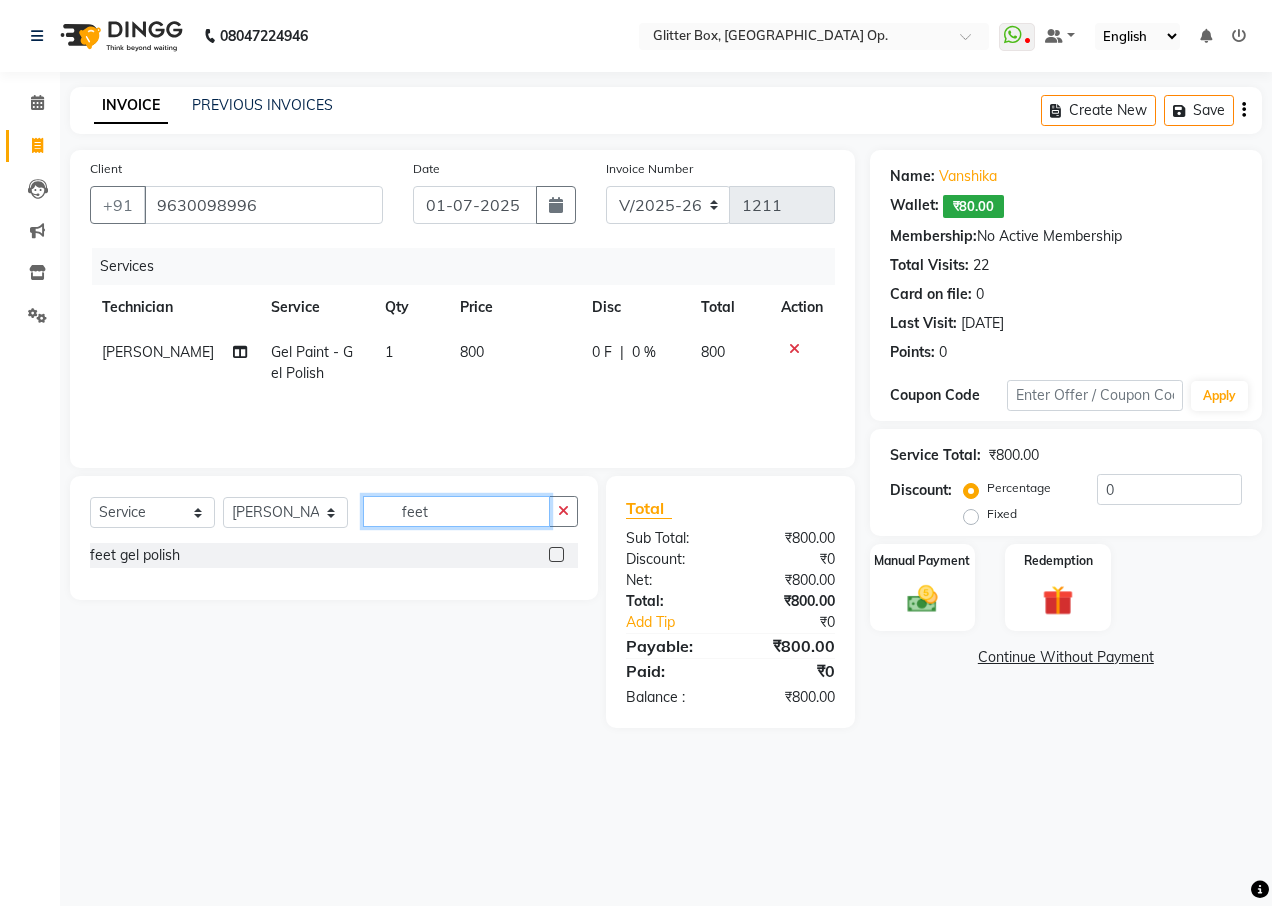 type on "feet" 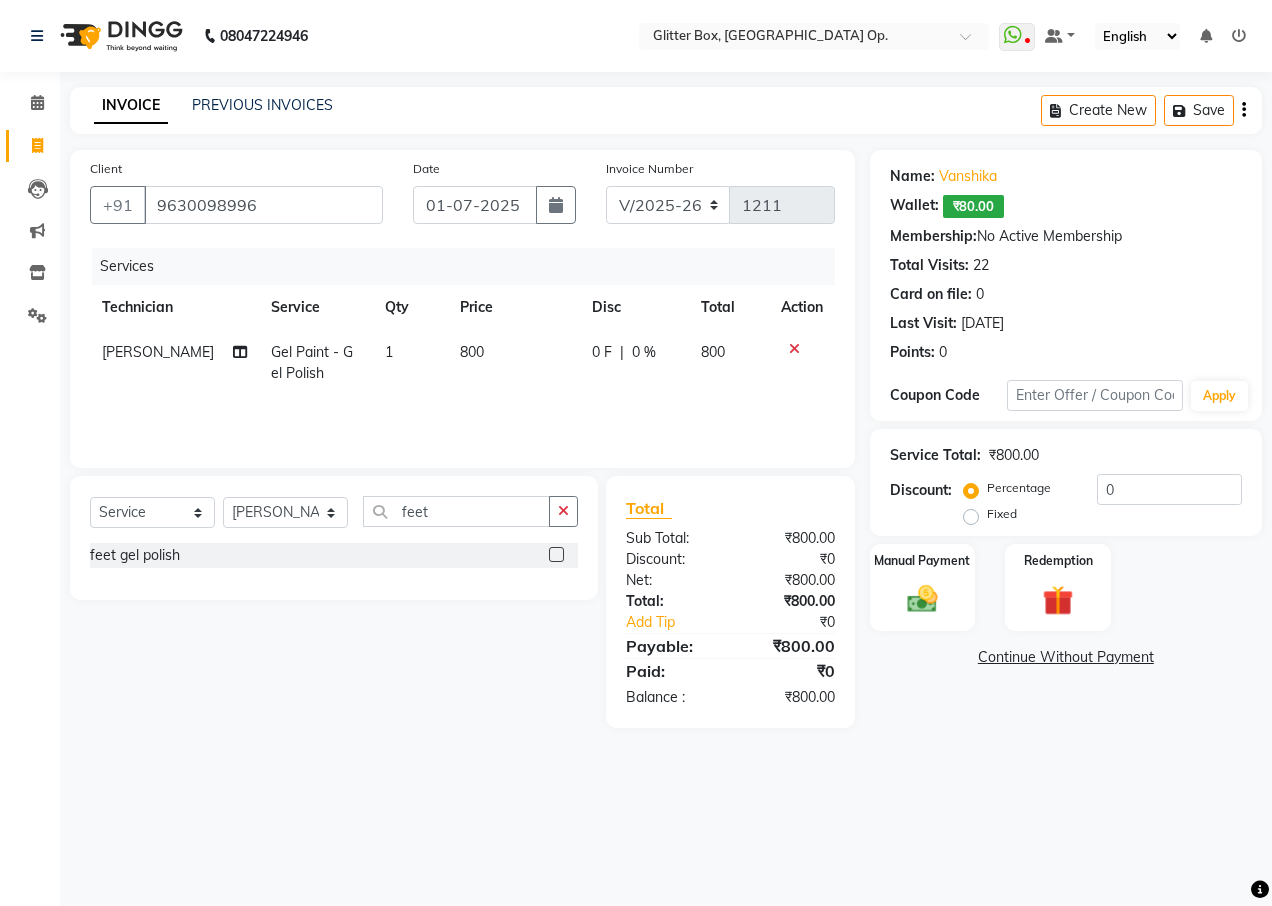 click 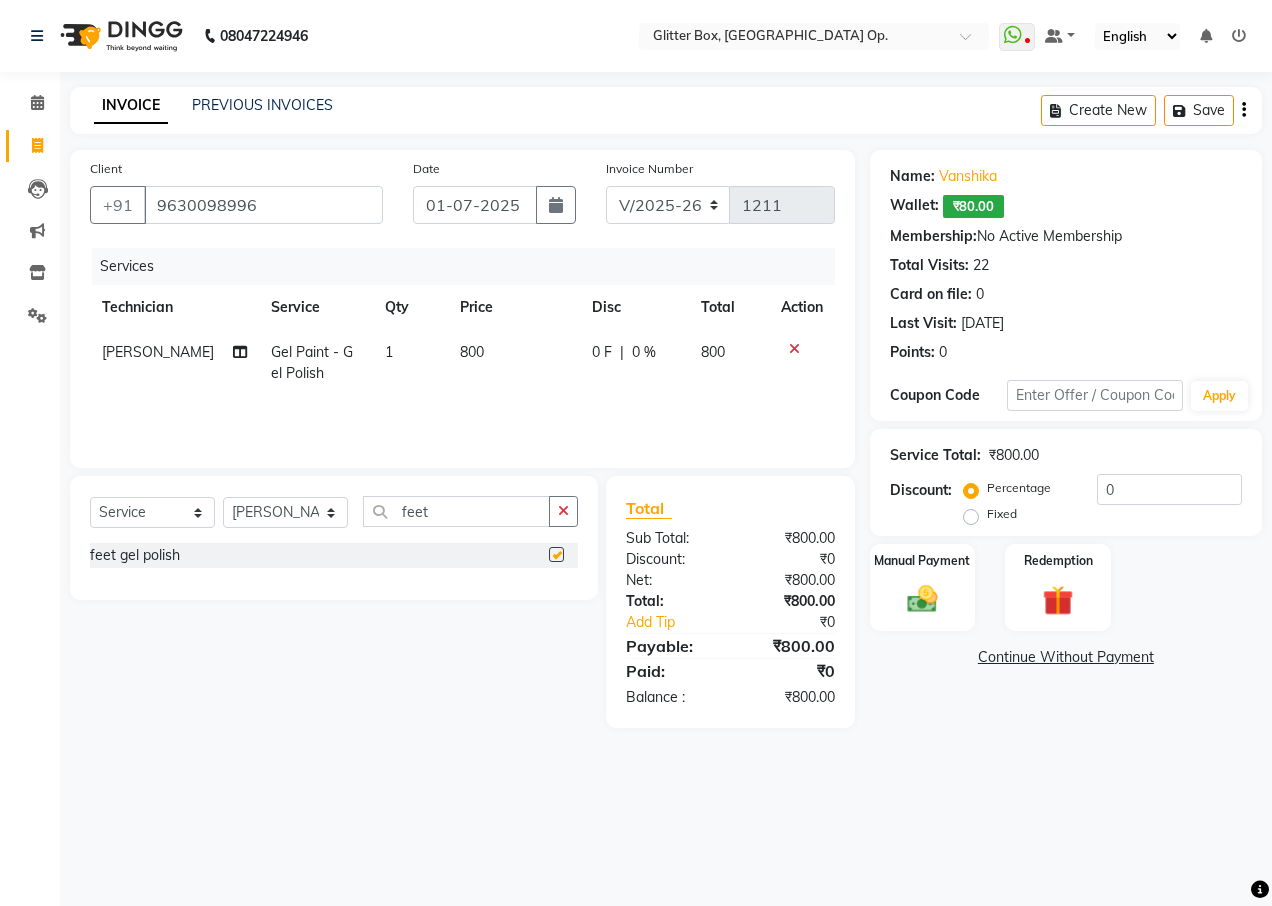 click on "Select  Service  Product  Membership  Package Voucher Prepaid Gift Card  Select Technician Ankita Yadav Ankit Tiwari bharat DEBNATH Govind Rana hema john Kajal Rana Kajal Rathour Katick Das kelly Nairmal Das owner Pankaj Malayya pooja Preeti makore Rupa Chettri shalu shruti shubham Suraj feet" 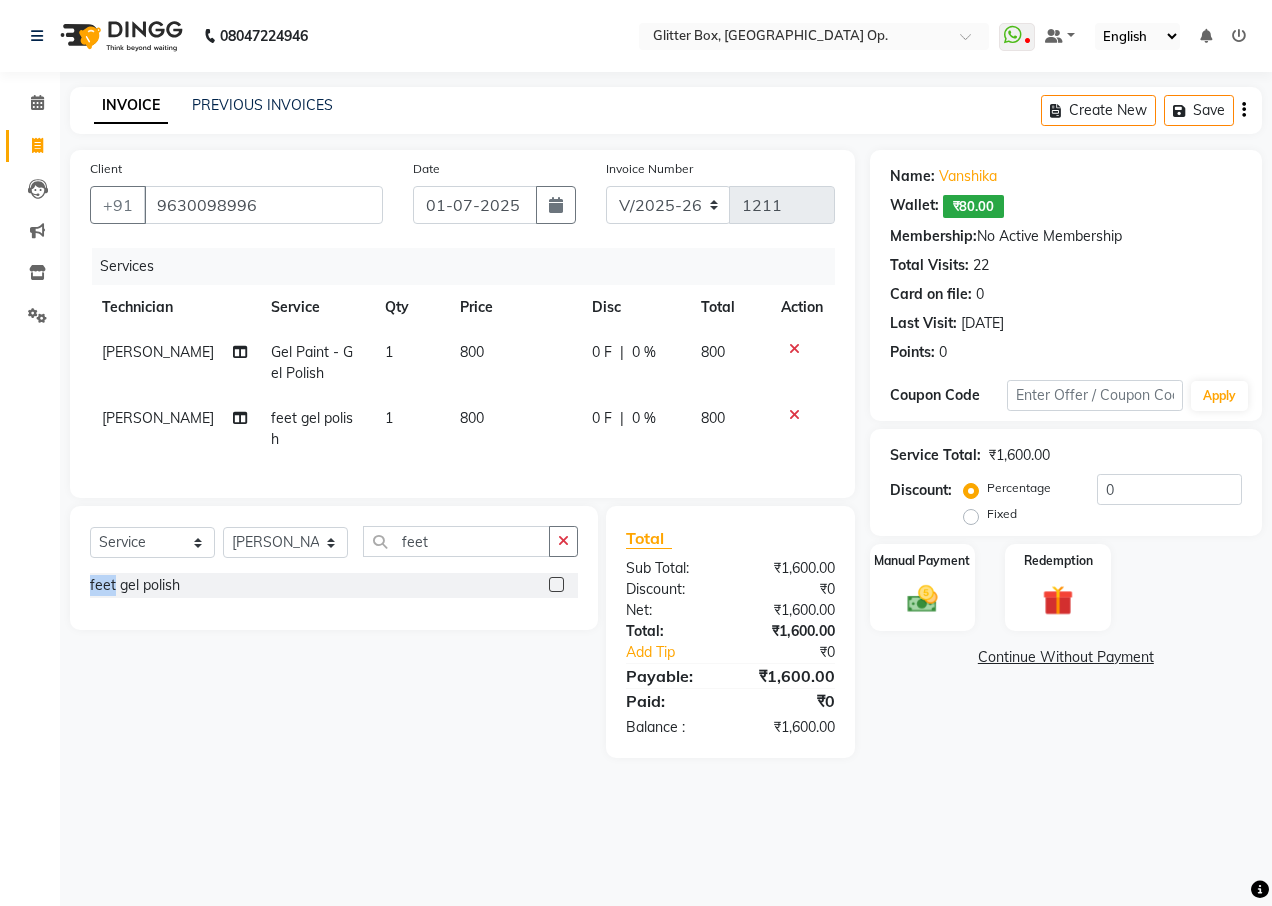 checkbox on "false" 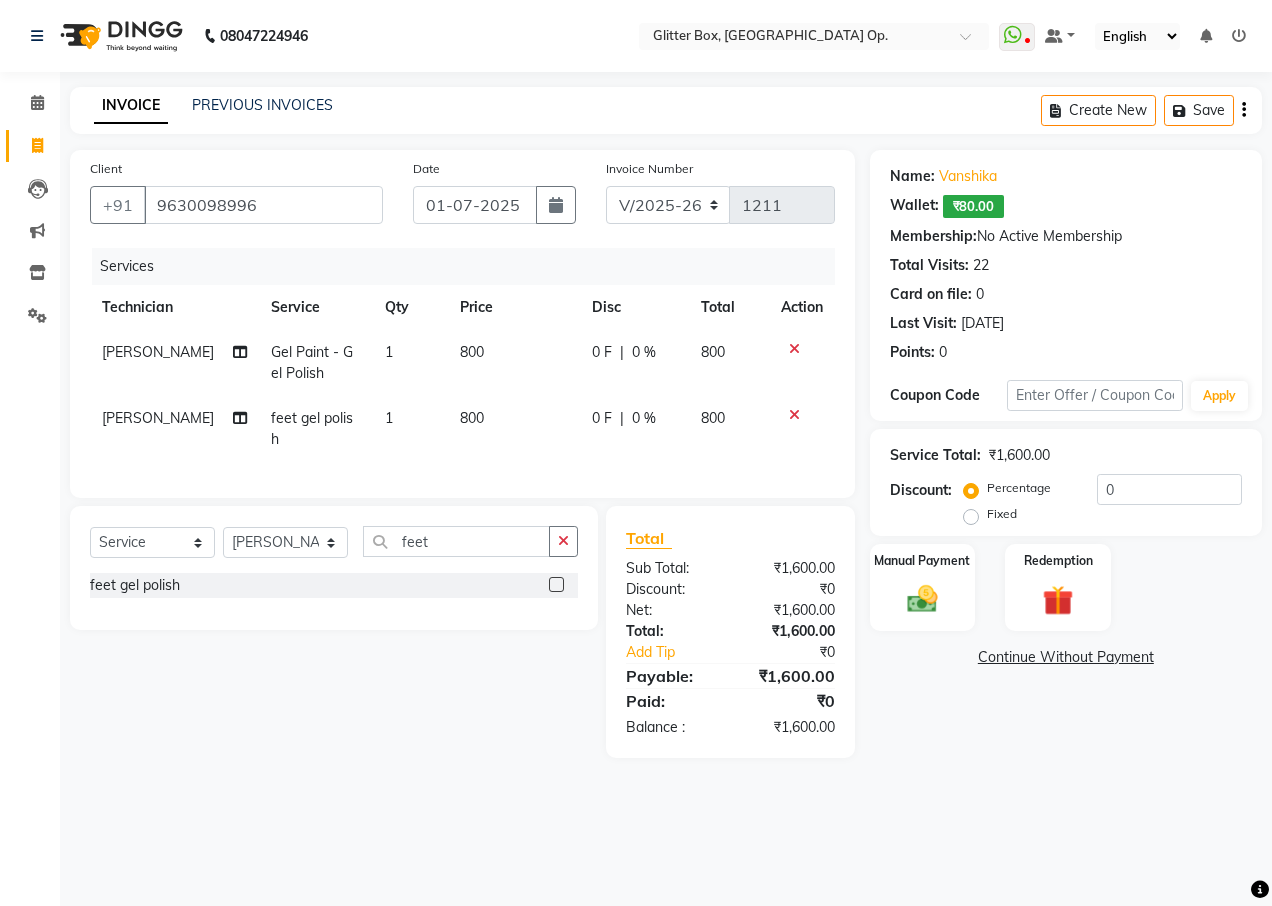 click on "Select  Service  Product  Membership  Package Voucher Prepaid Gift Card  Select Technician Ankita Yadav Ankit Tiwari bharat DEBNATH Govind Rana hema john Kajal Rana Kajal Rathour Katick Das kelly Nairmal Das owner Pankaj Malayya pooja Preeti makore Rupa Chettri shalu shruti shubham Suraj feet" 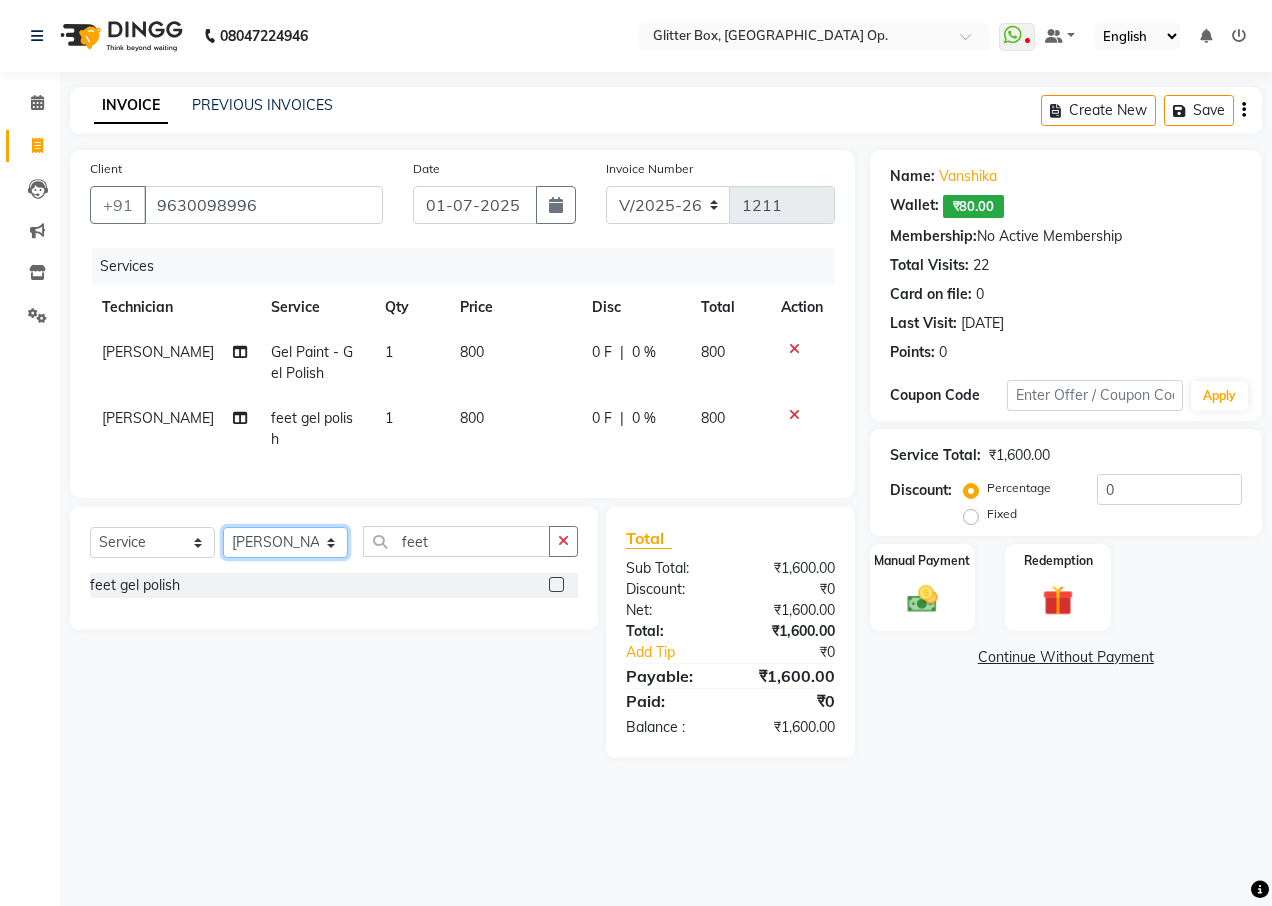 click on "Select Technician [PERSON_NAME] [PERSON_NAME] [PERSON_NAME] [PERSON_NAME] [PERSON_NAME] [PERSON_NAME] [PERSON_NAME] [PERSON_NAME] Das owner [PERSON_NAME] pooja Preeti makore Rupa [PERSON_NAME] [PERSON_NAME]" 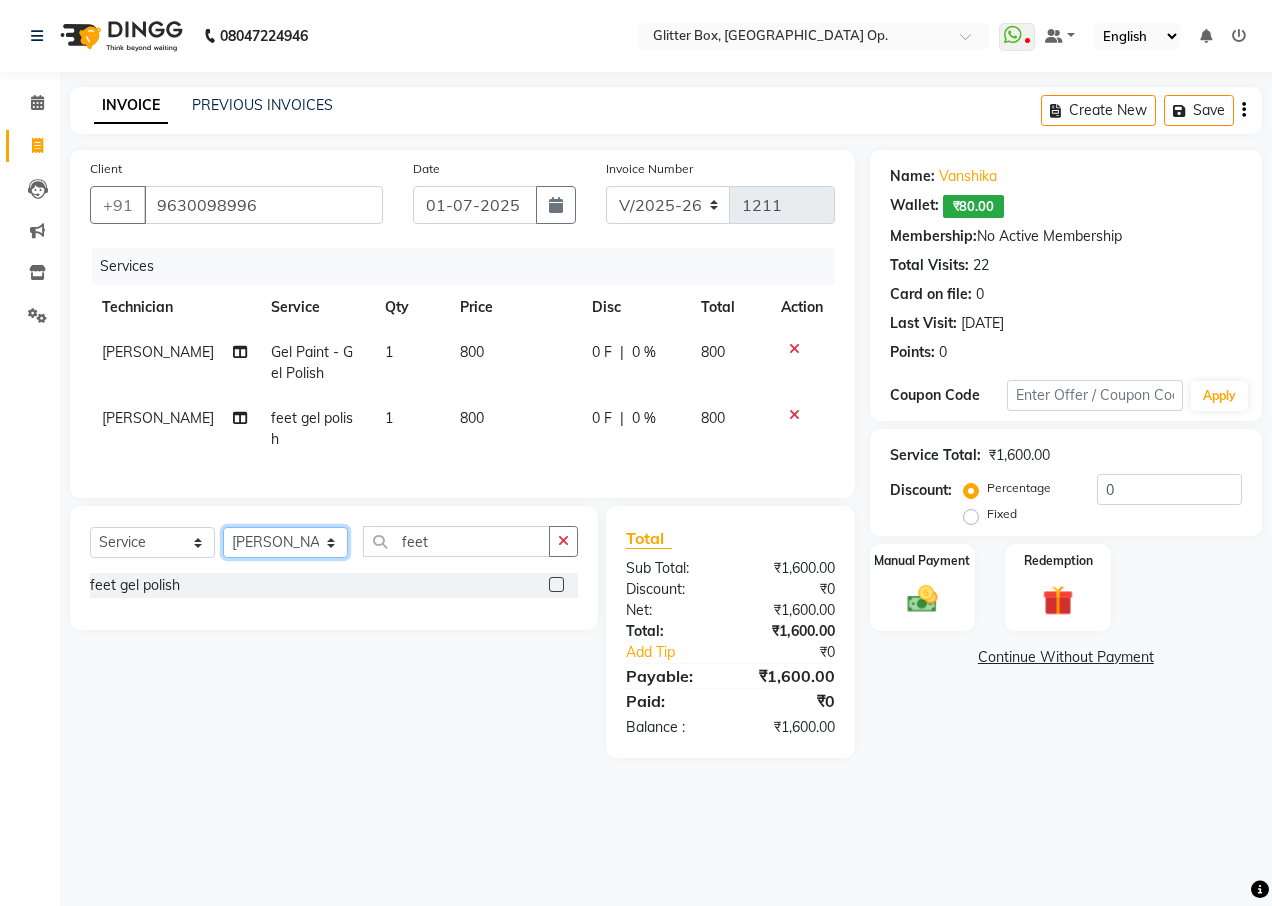 select on "71114" 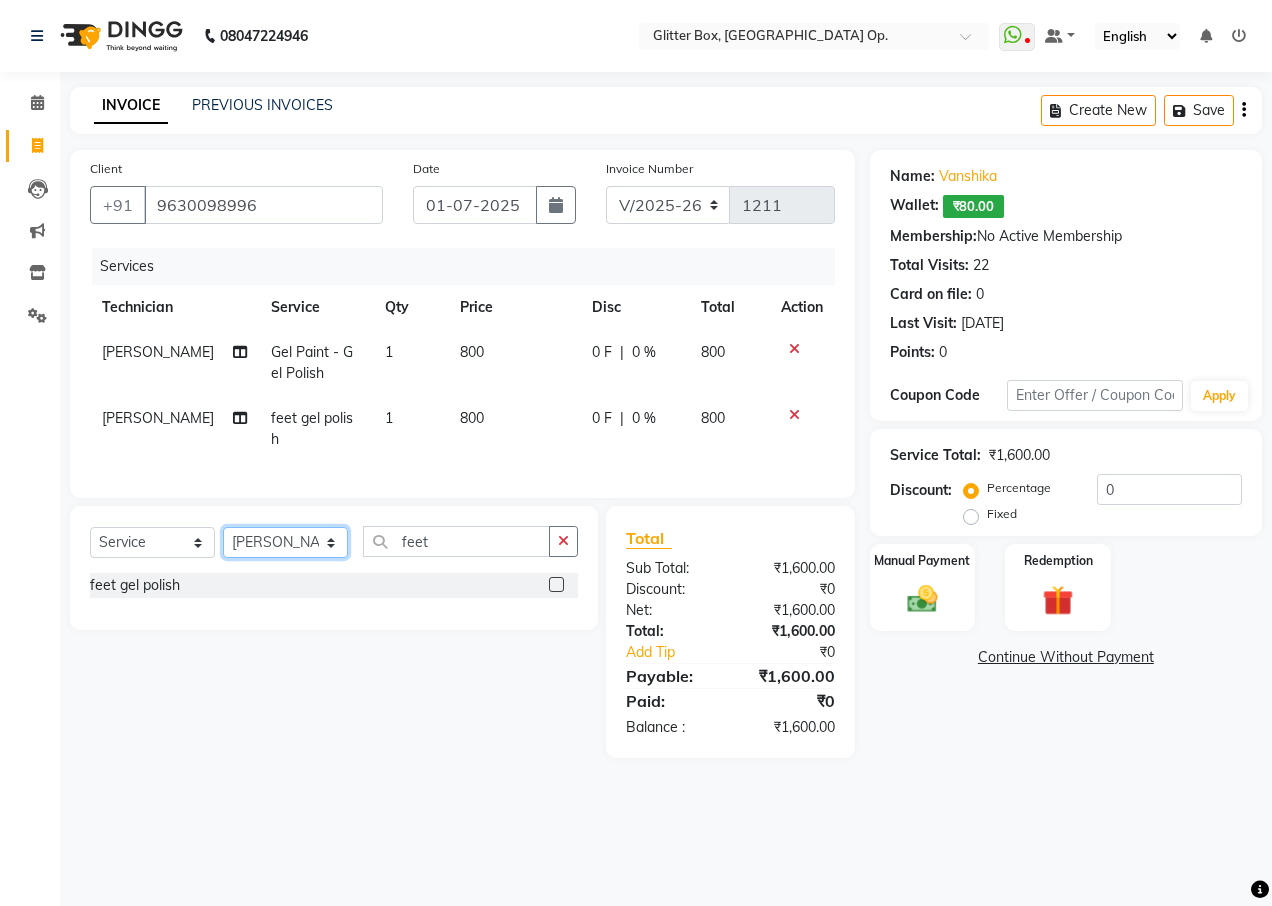 click on "Select Technician [PERSON_NAME] [PERSON_NAME] [PERSON_NAME] [PERSON_NAME] [PERSON_NAME] [PERSON_NAME] [PERSON_NAME] [PERSON_NAME] Das owner [PERSON_NAME] pooja Preeti makore Rupa [PERSON_NAME] [PERSON_NAME]" 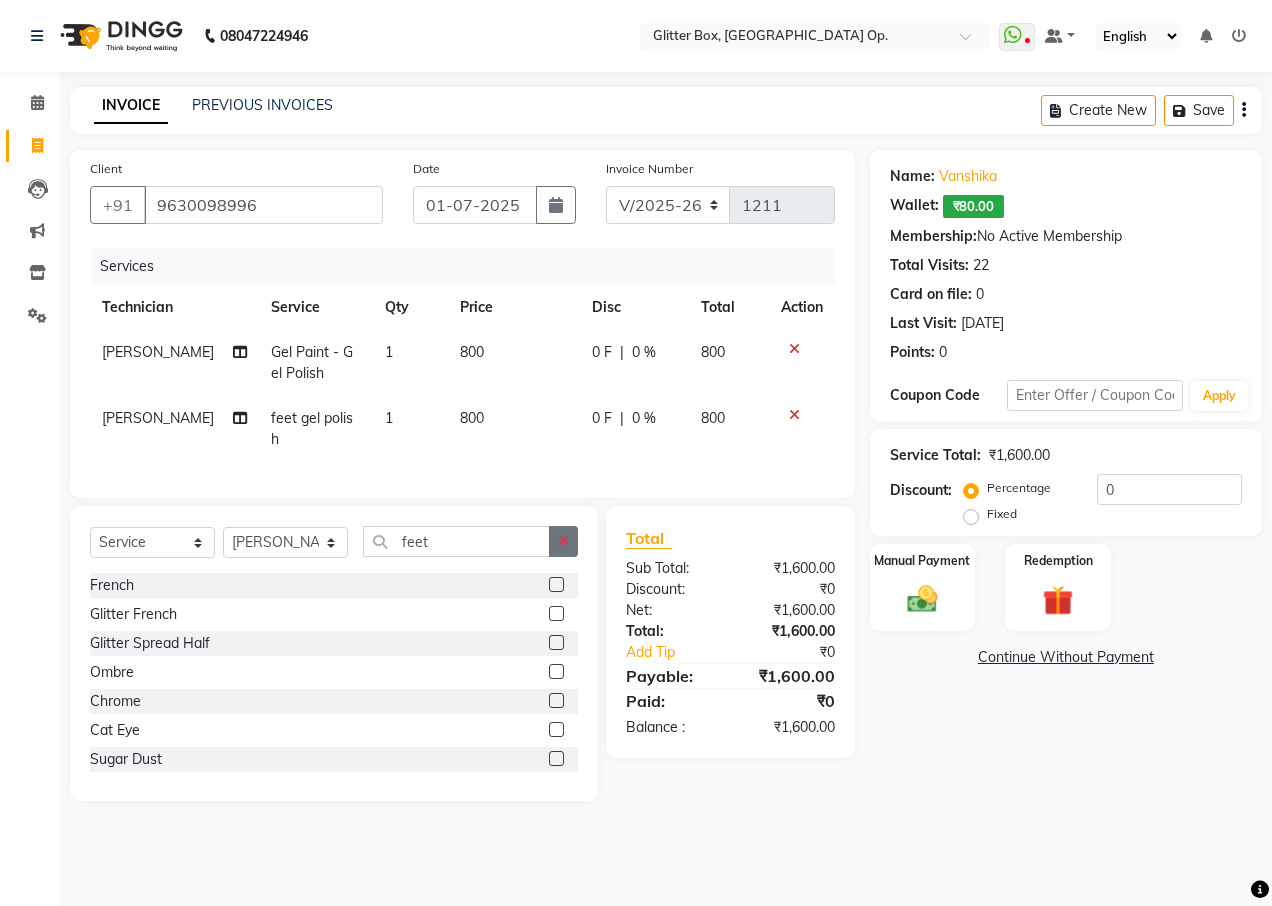 click 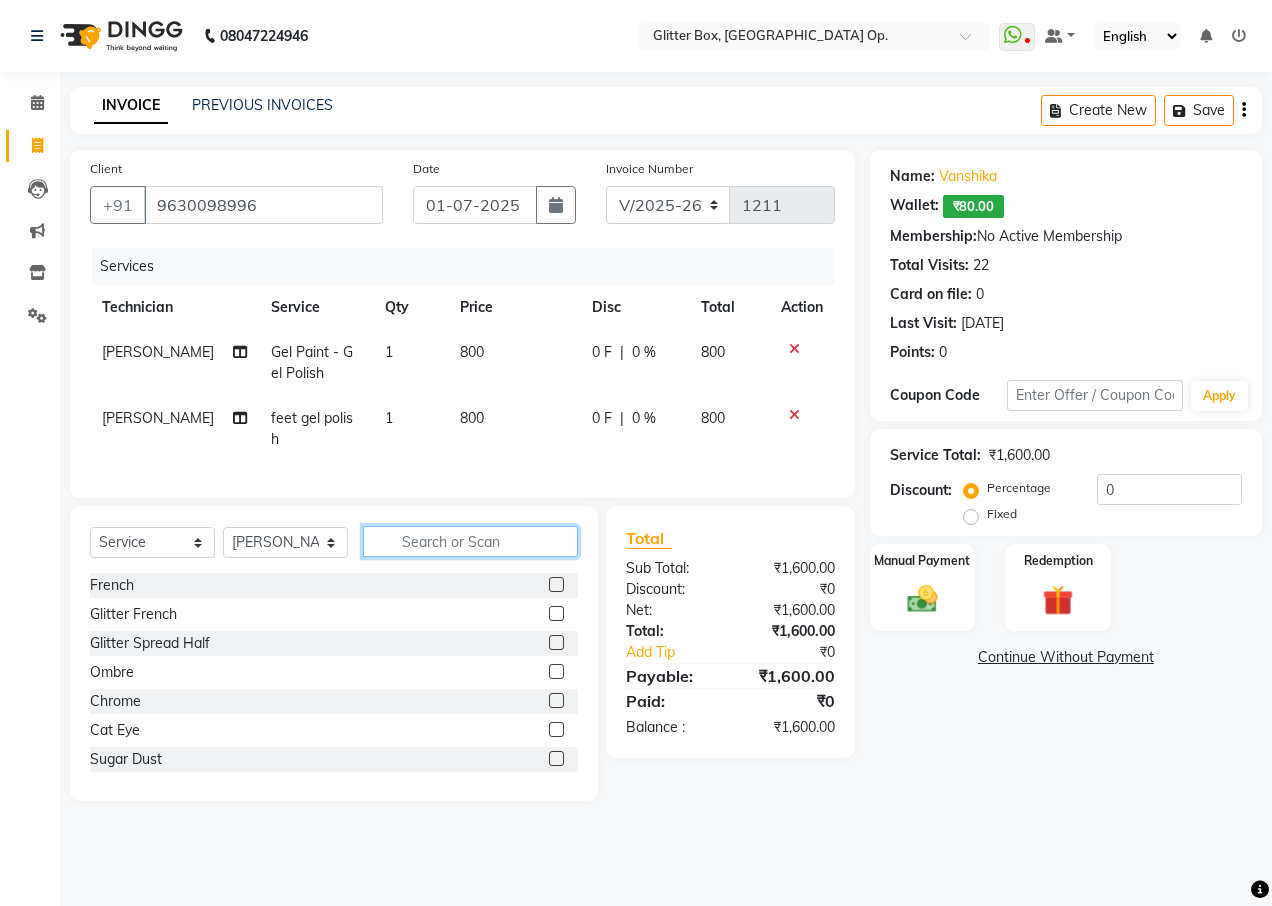 click 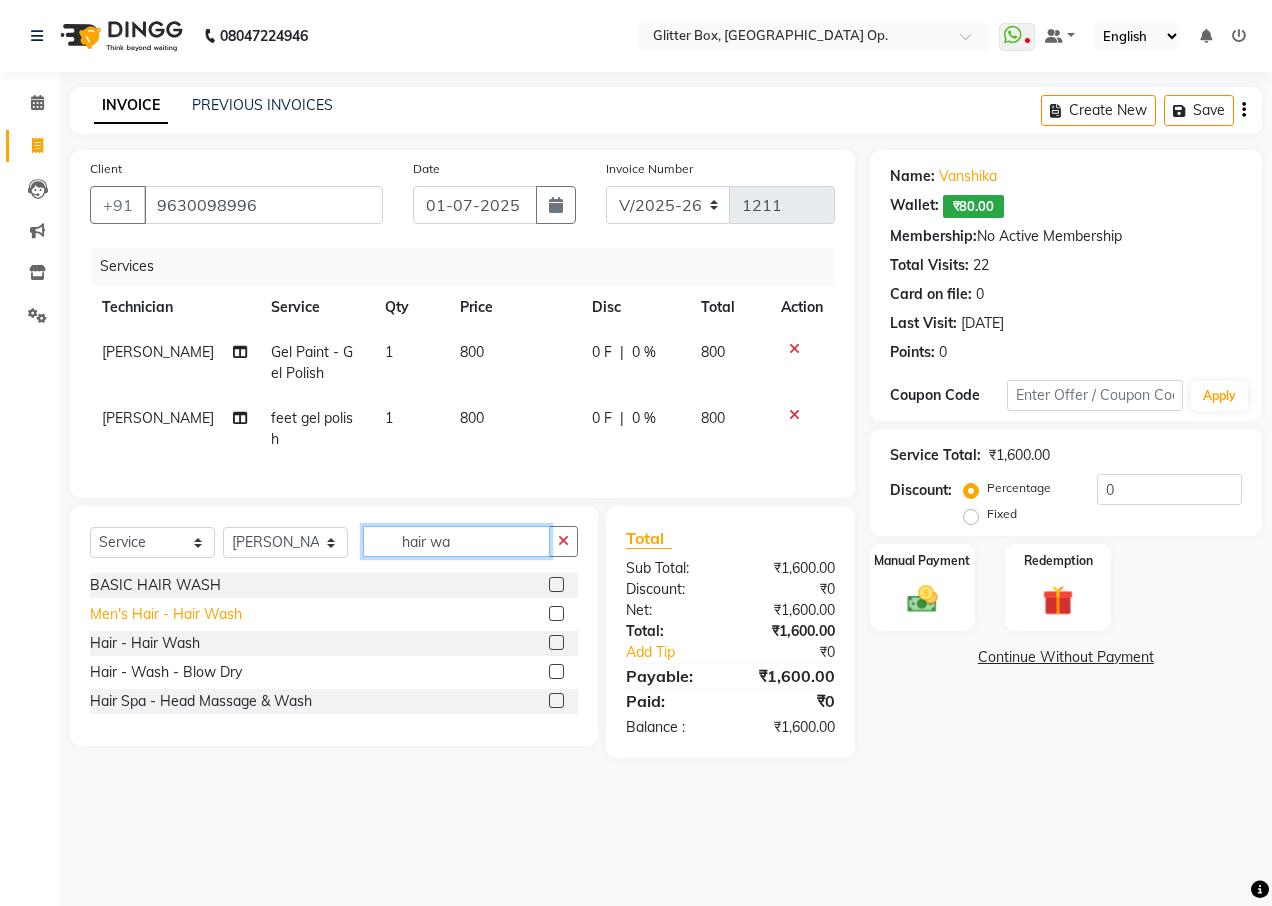 type on "hair wa" 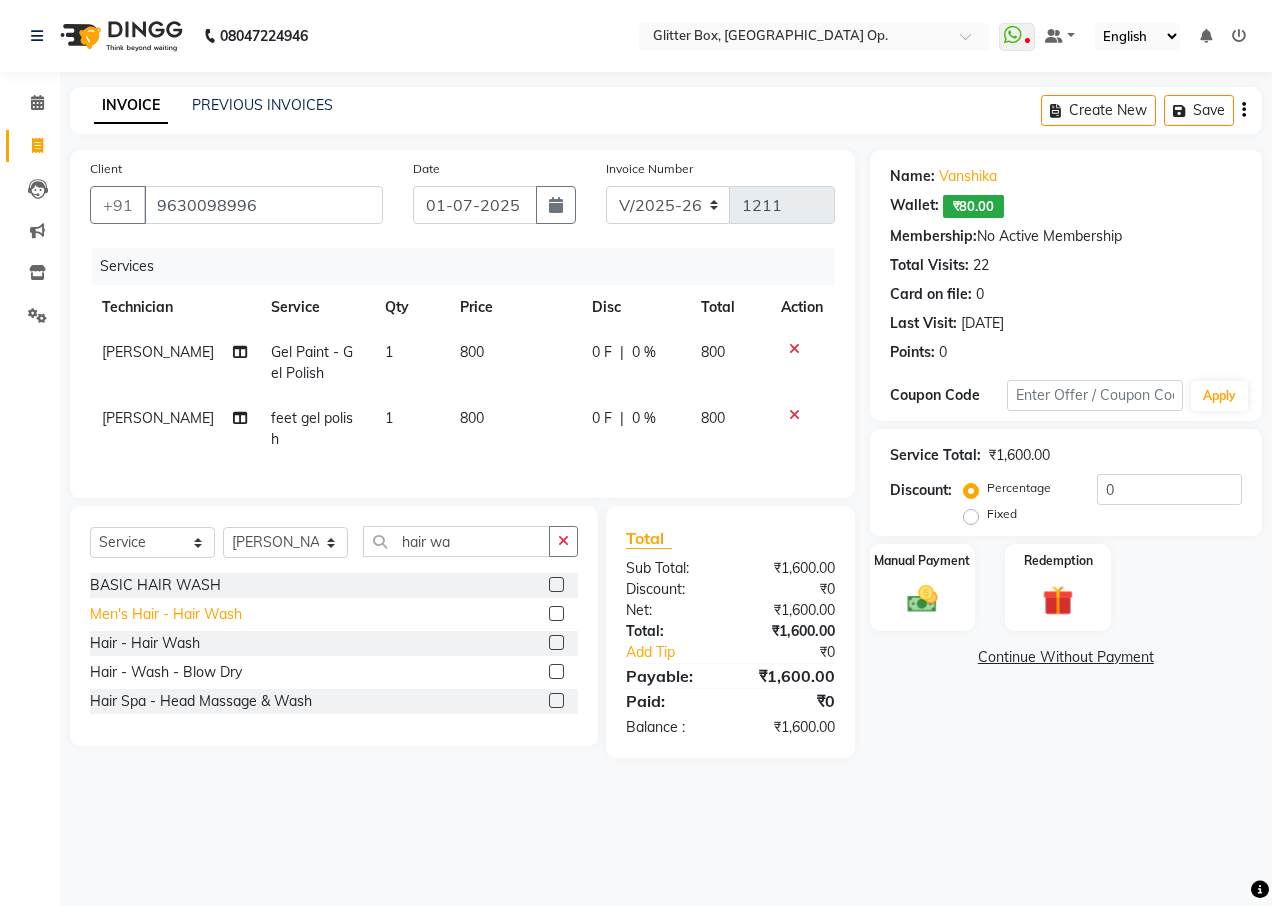 click on "Men's Hair  - Hair Wash" 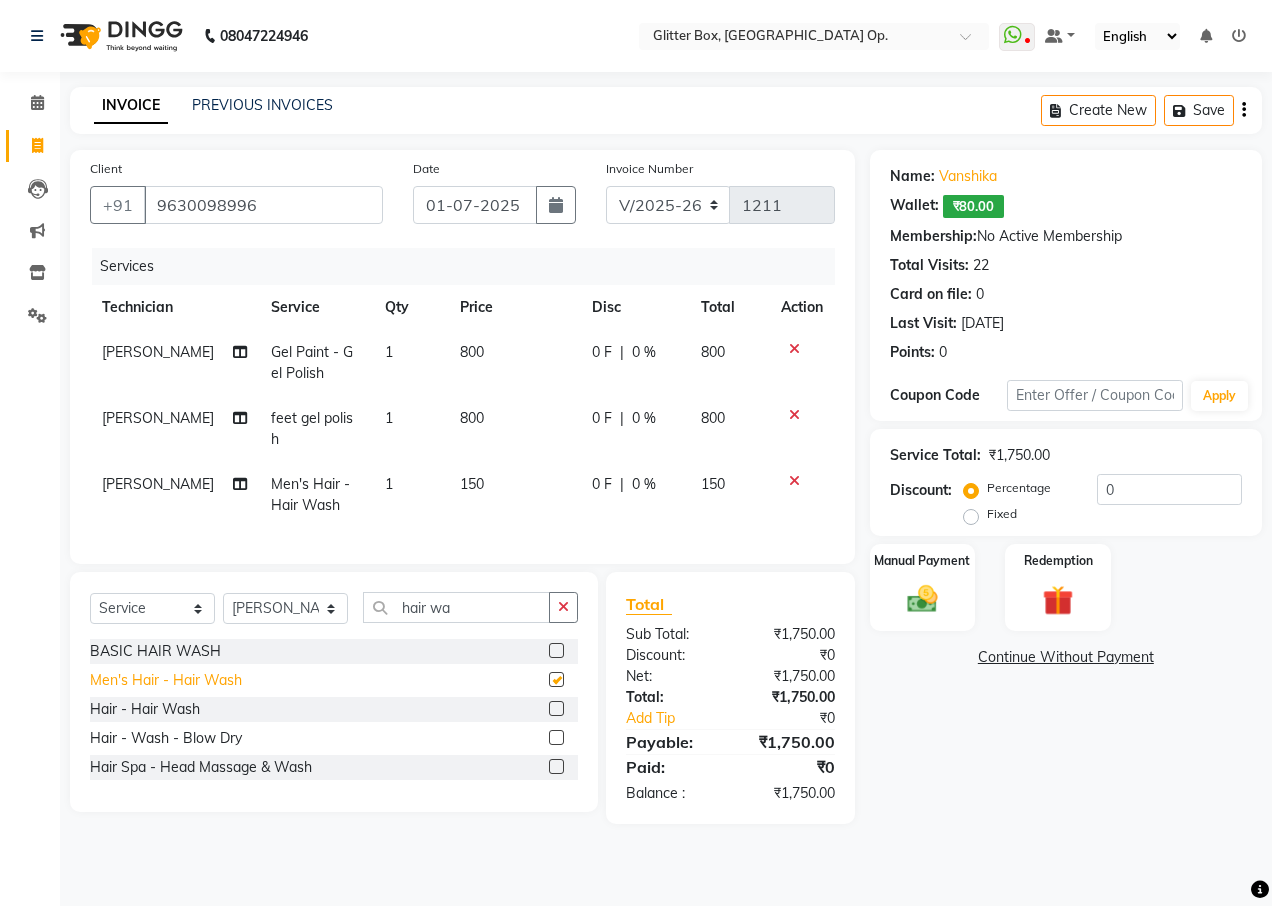checkbox on "false" 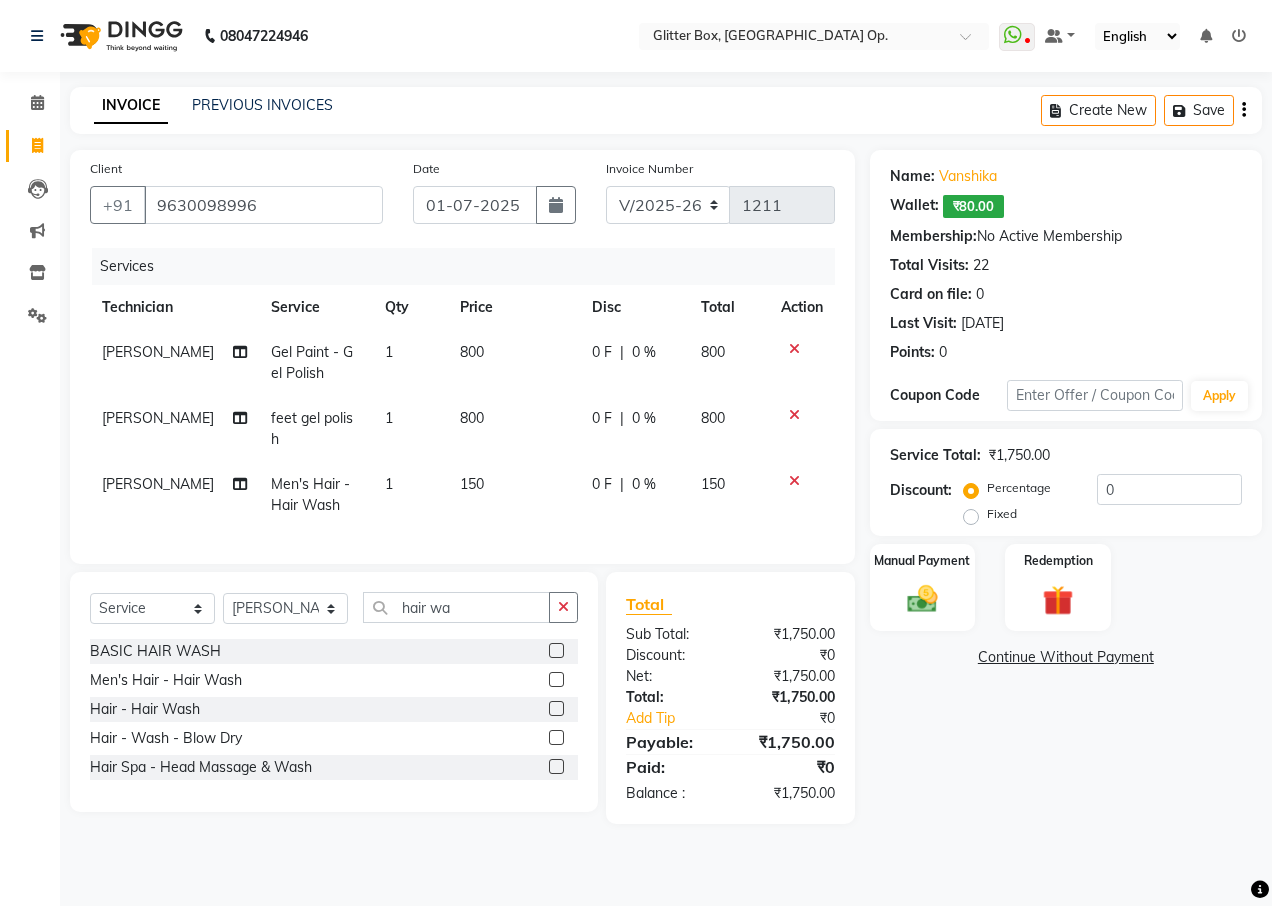 drag, startPoint x: 180, startPoint y: 698, endPoint x: 192, endPoint y: 698, distance: 12 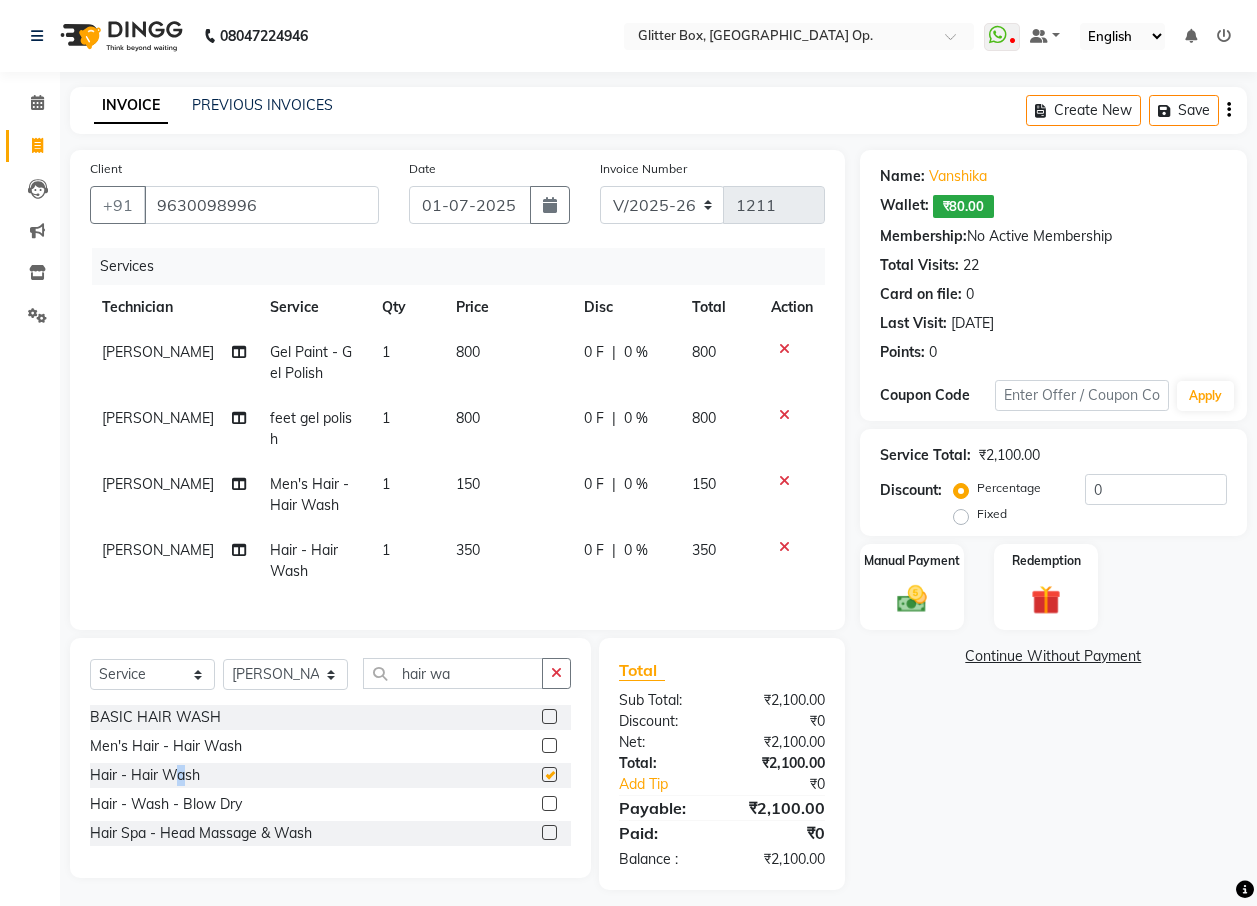 checkbox on "false" 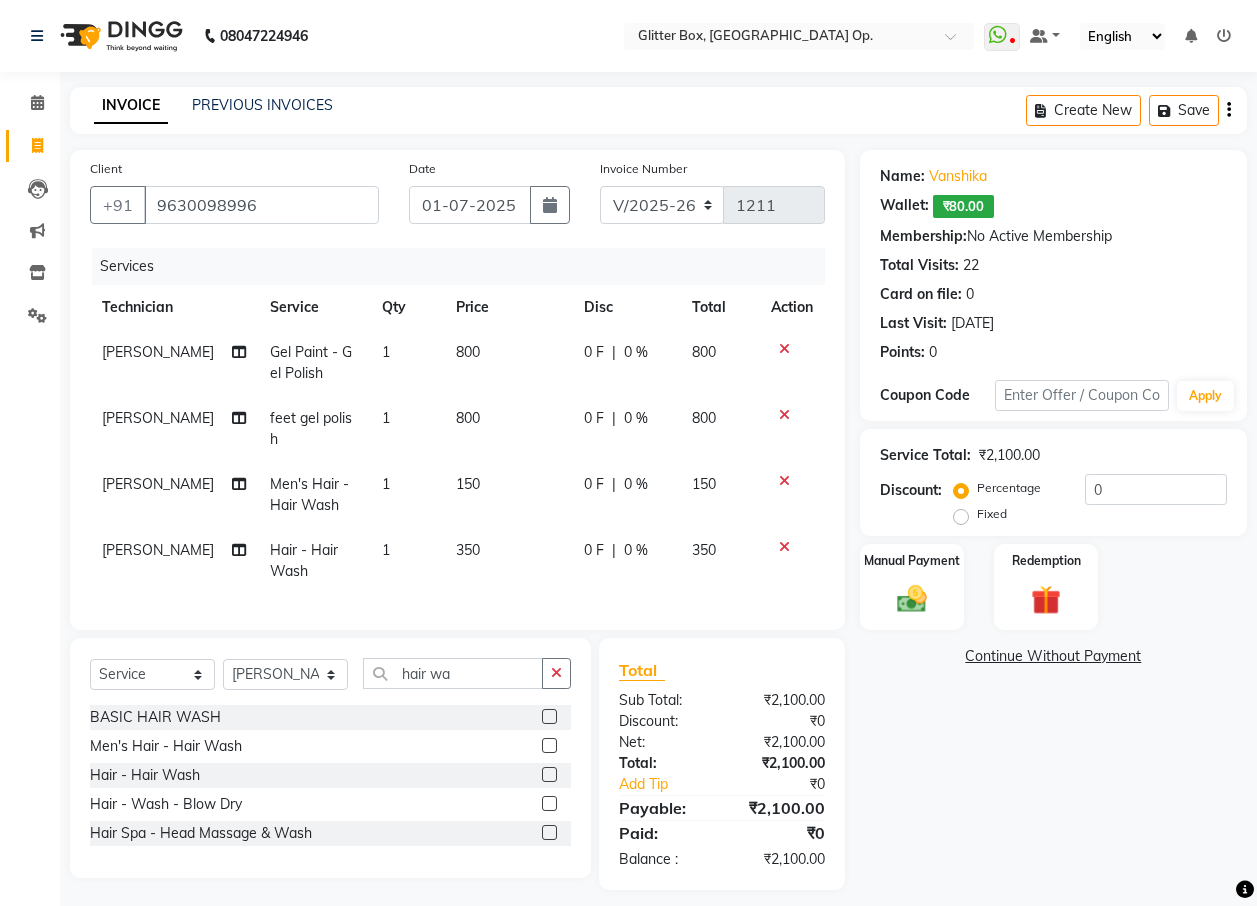 click 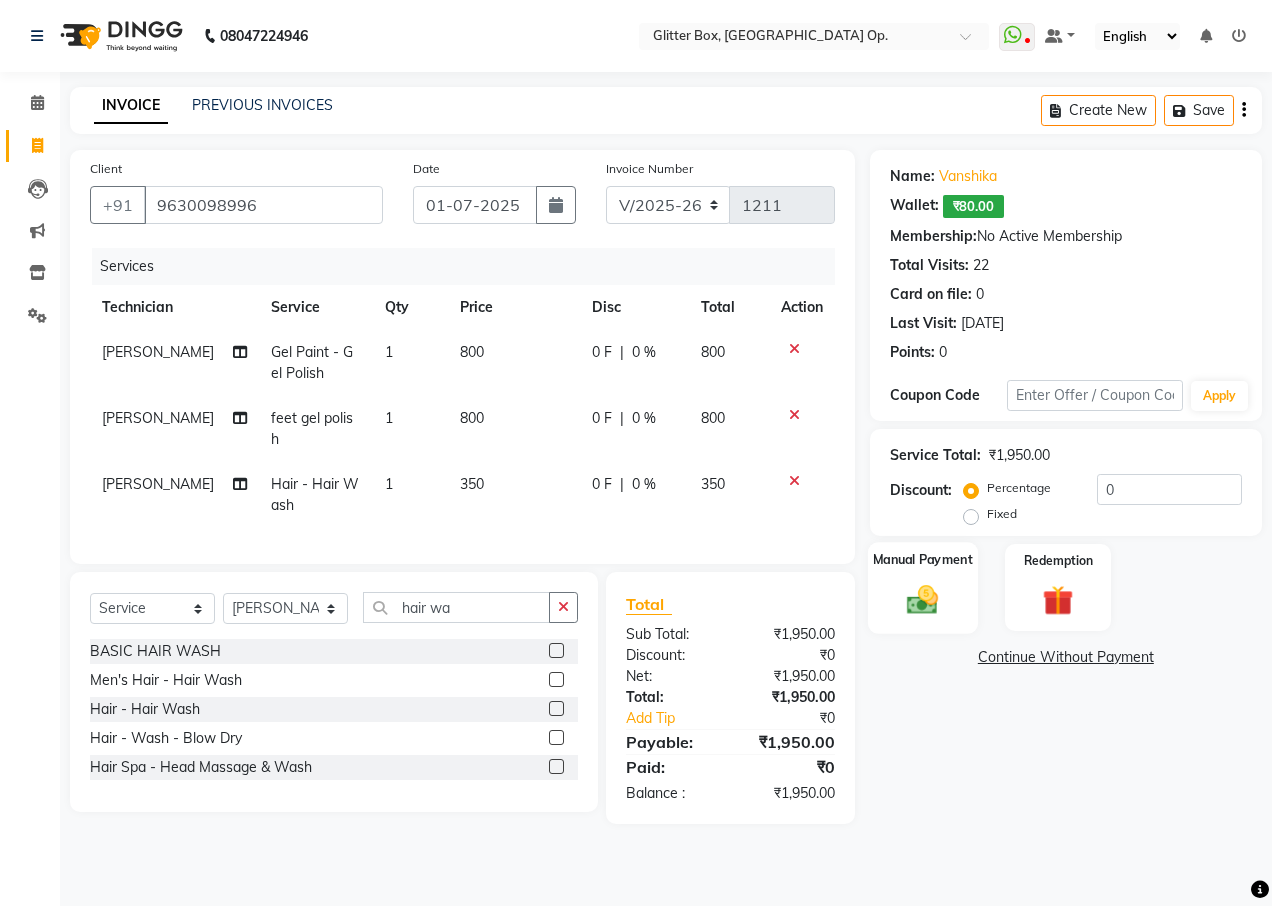click on "Manual Payment" 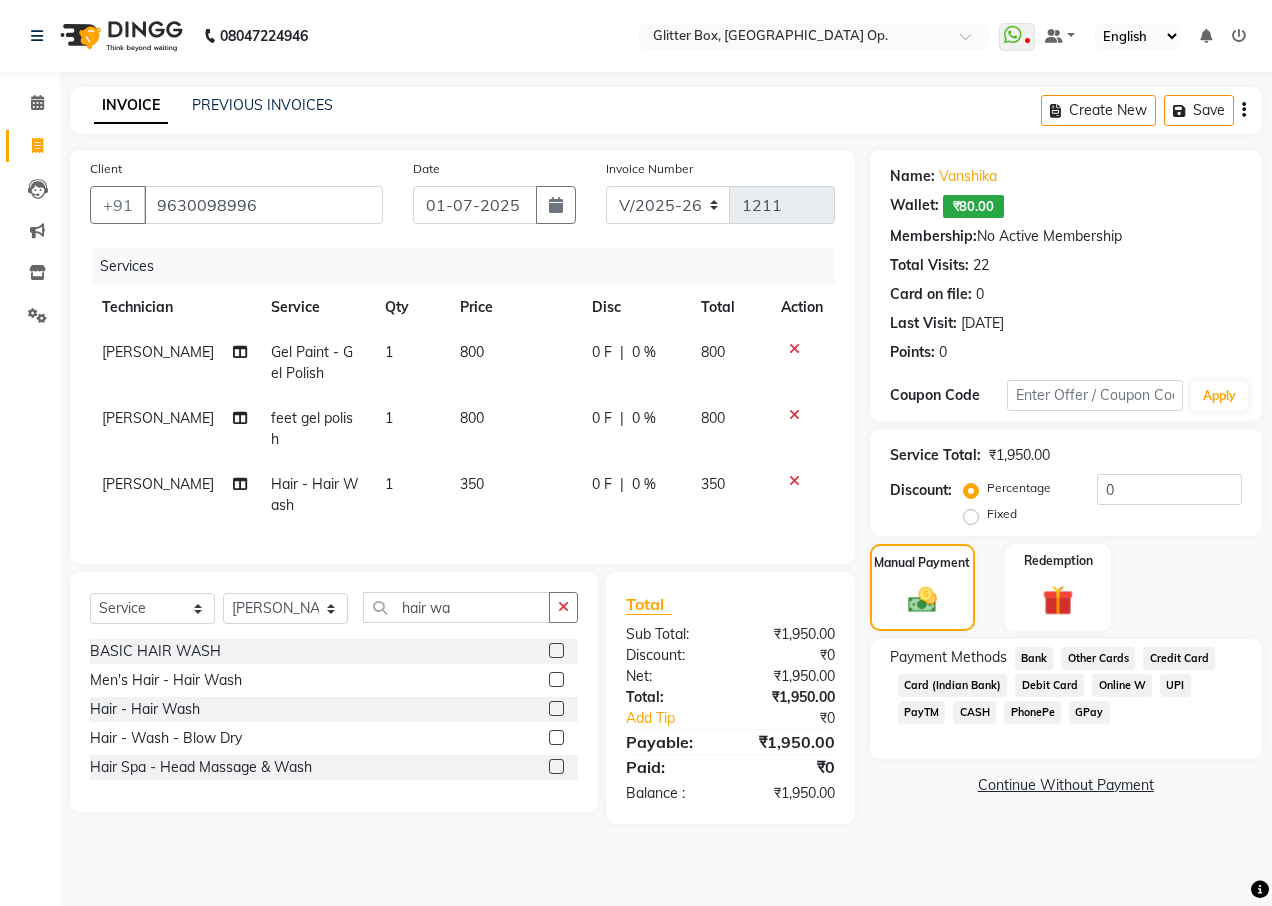 click on "UPI" 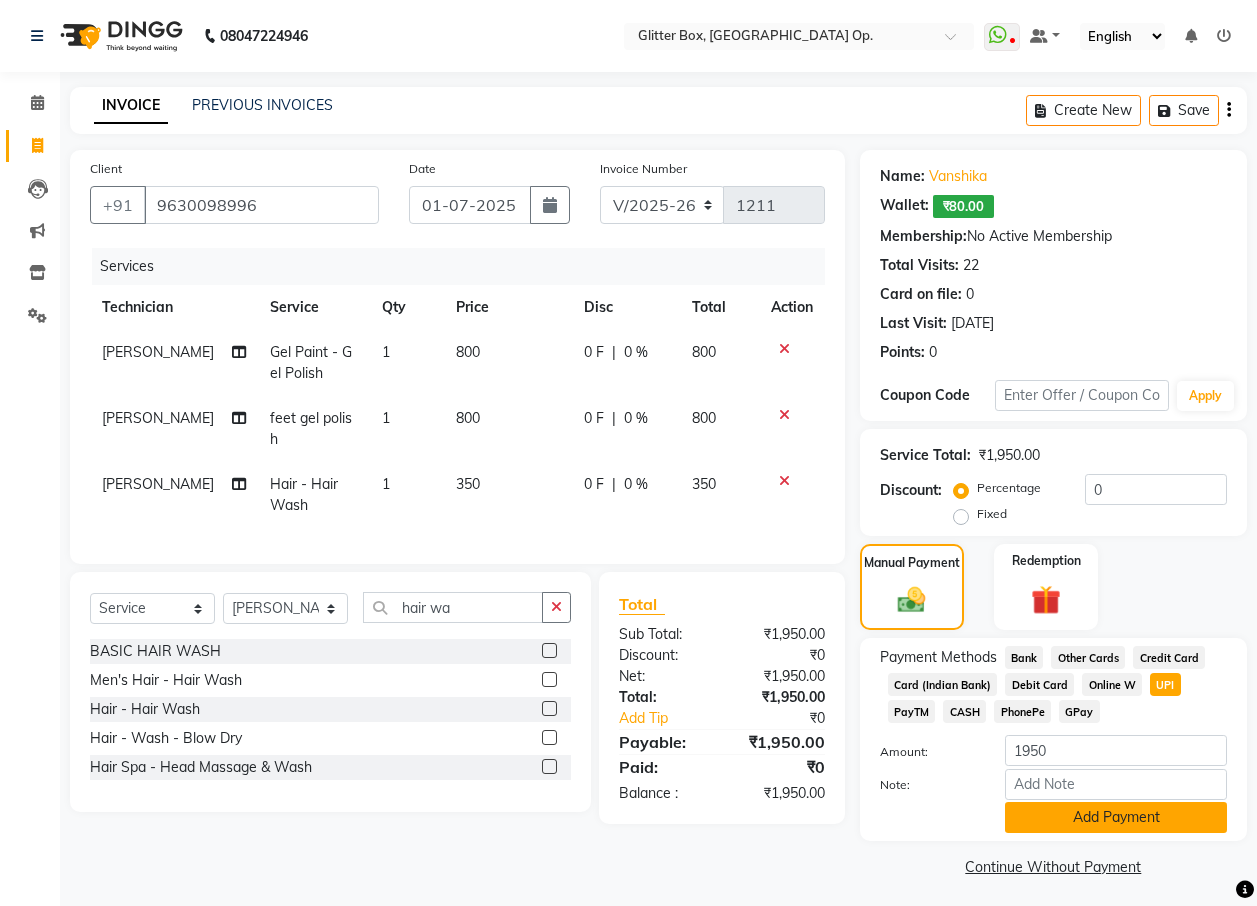 click on "Add Payment" 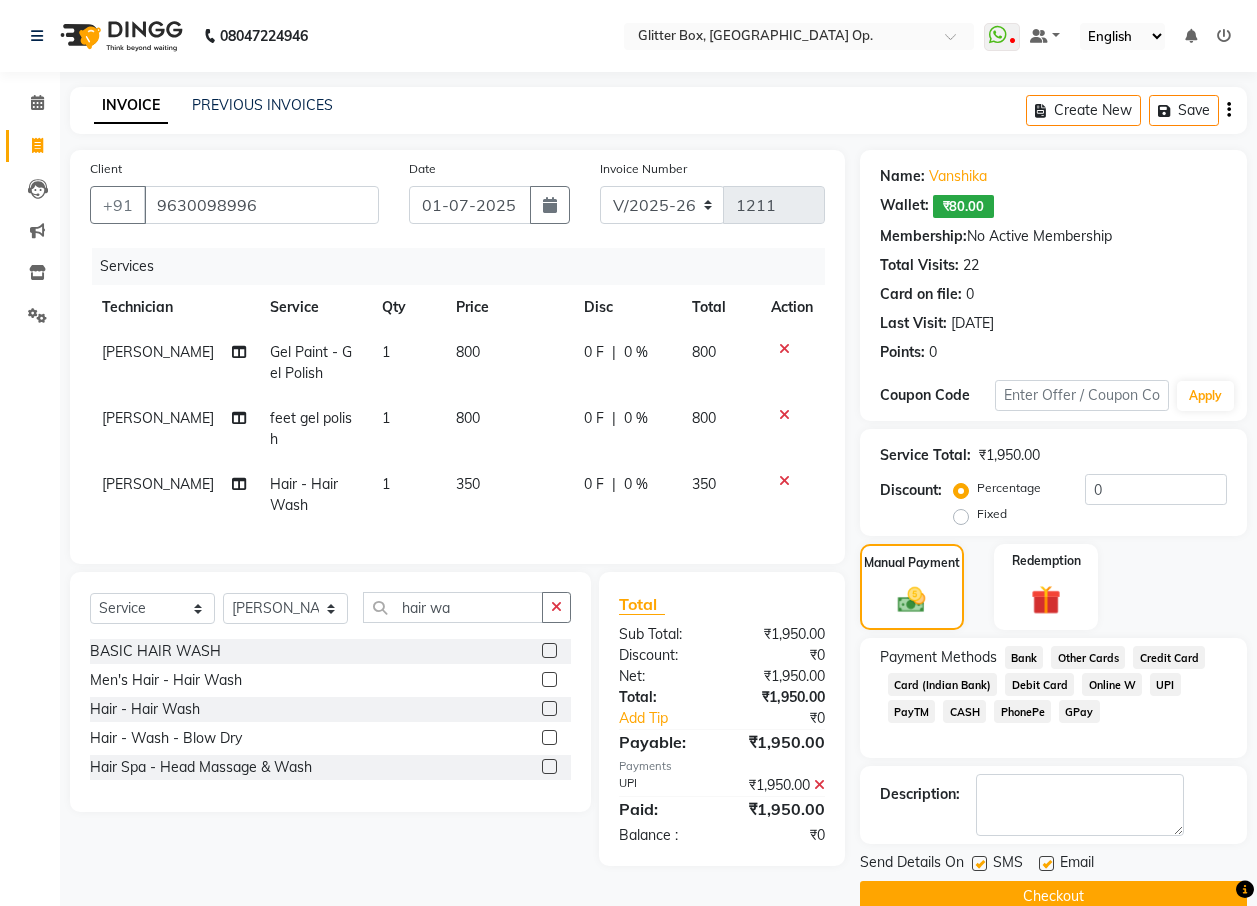click on "Checkout" 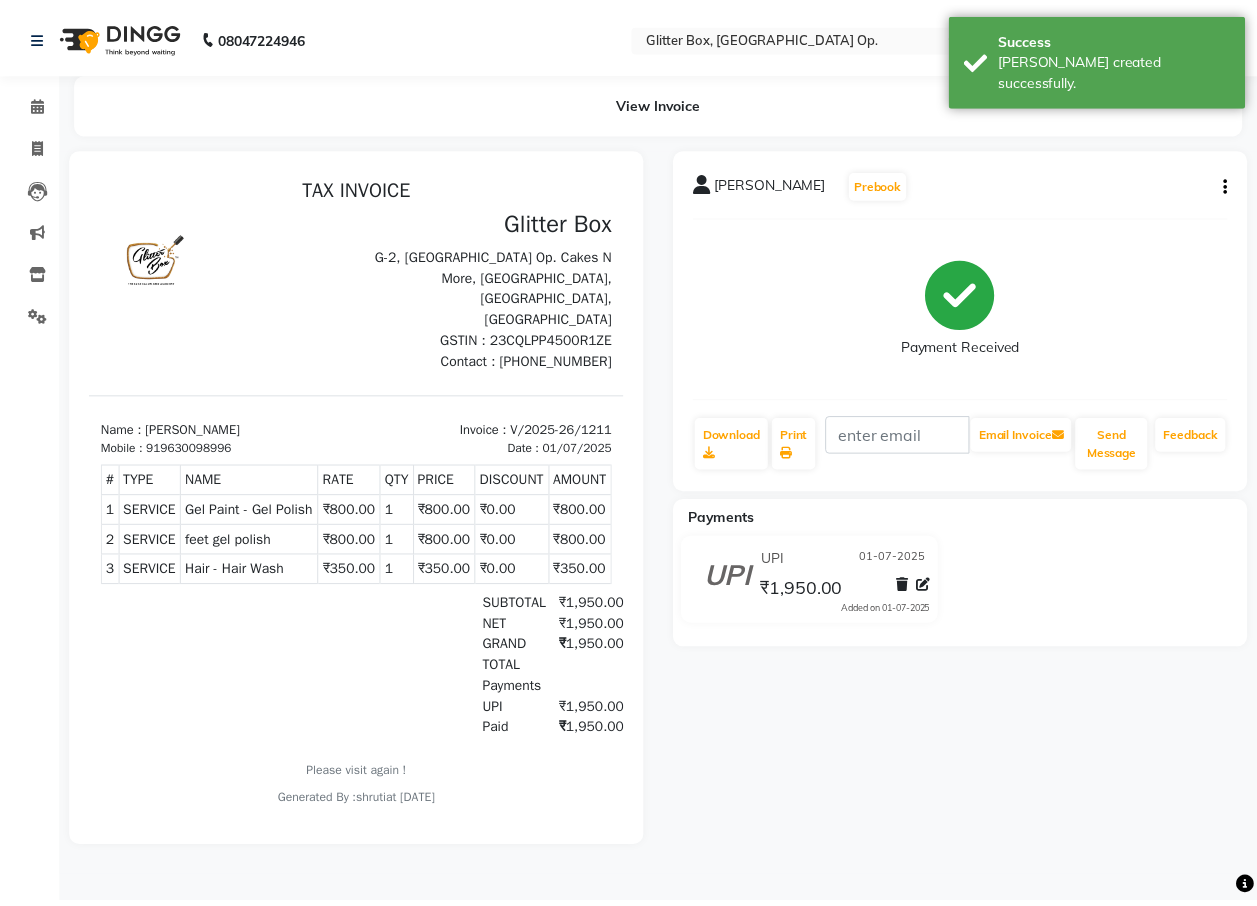 scroll, scrollTop: 0, scrollLeft: 0, axis: both 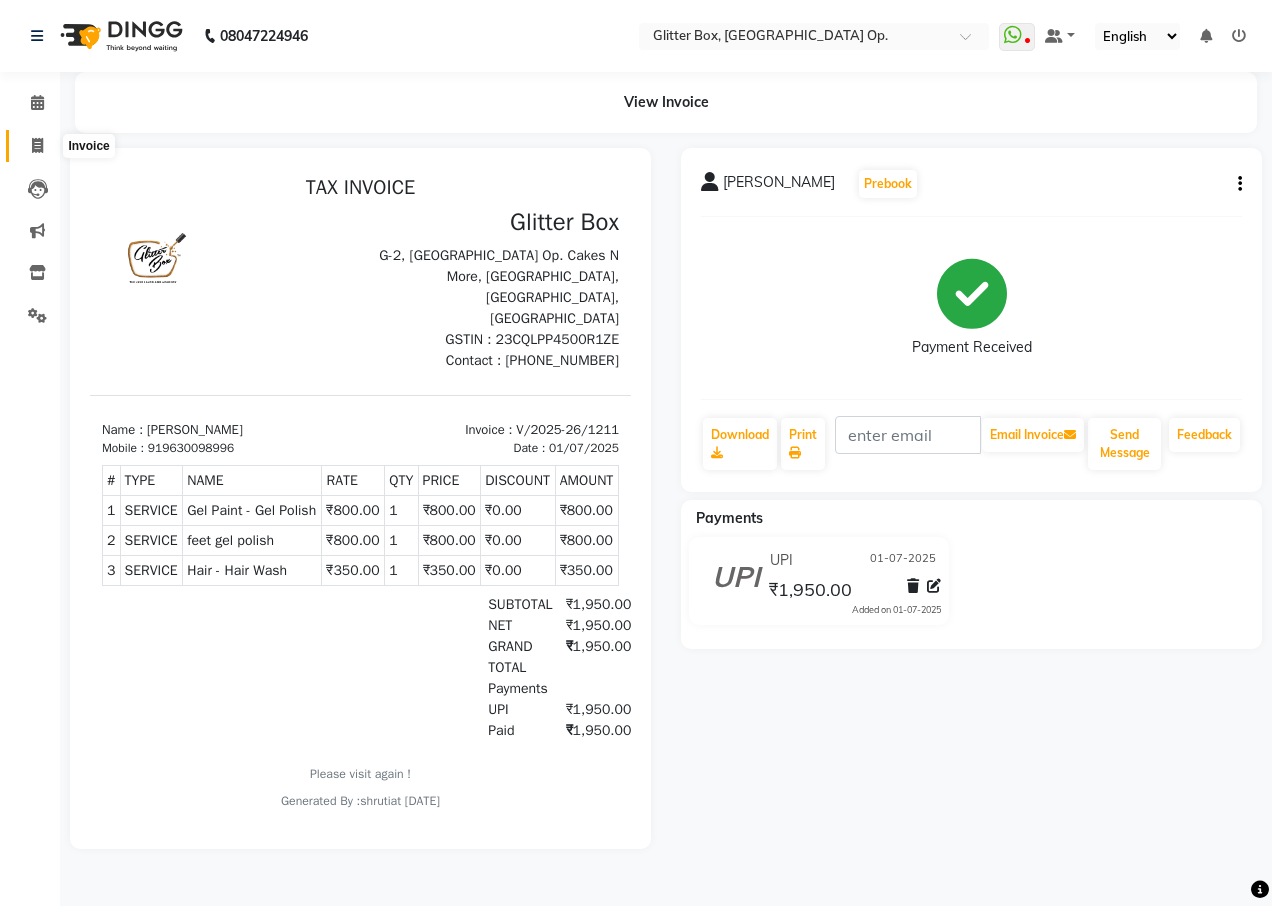 click 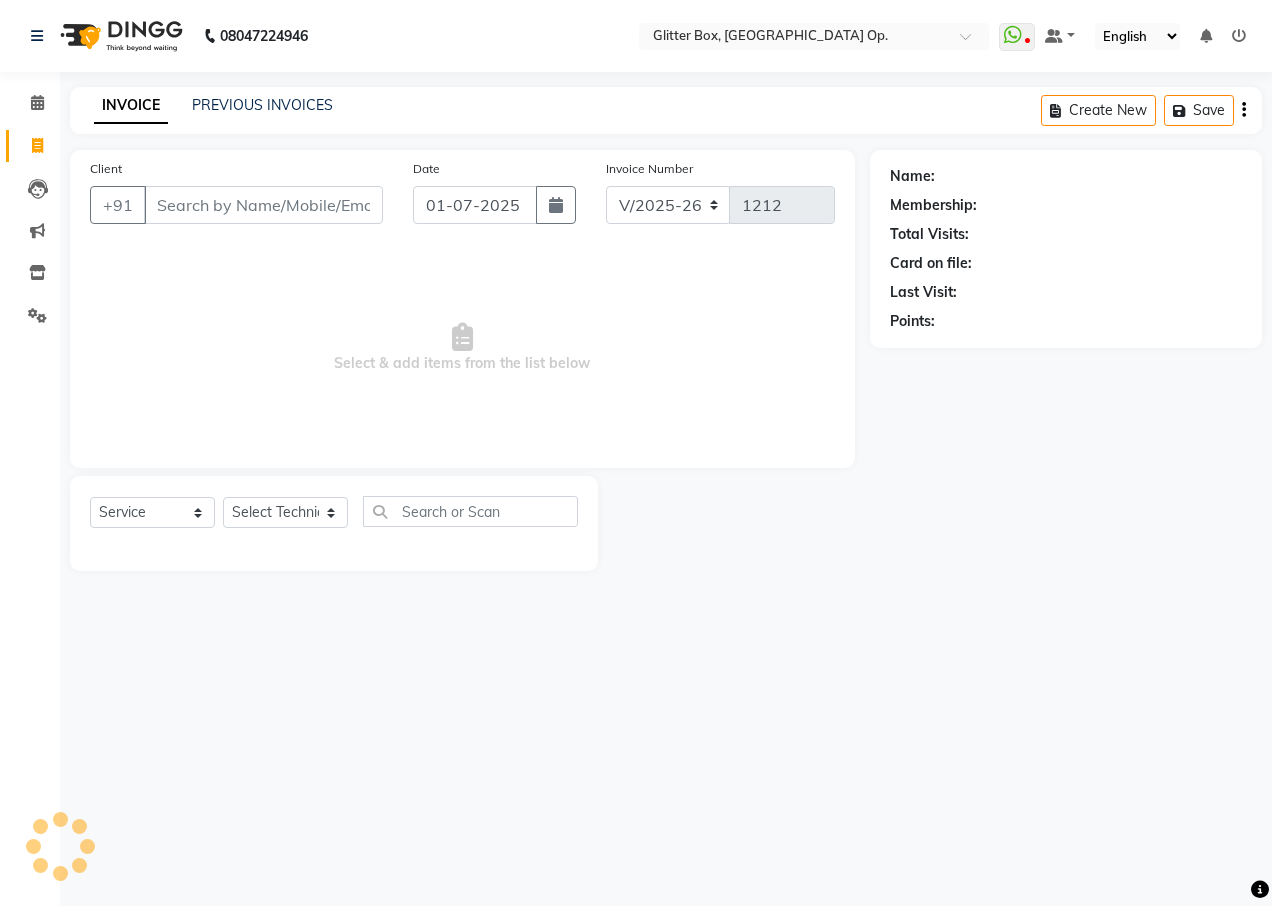 click on "Client" at bounding box center (263, 205) 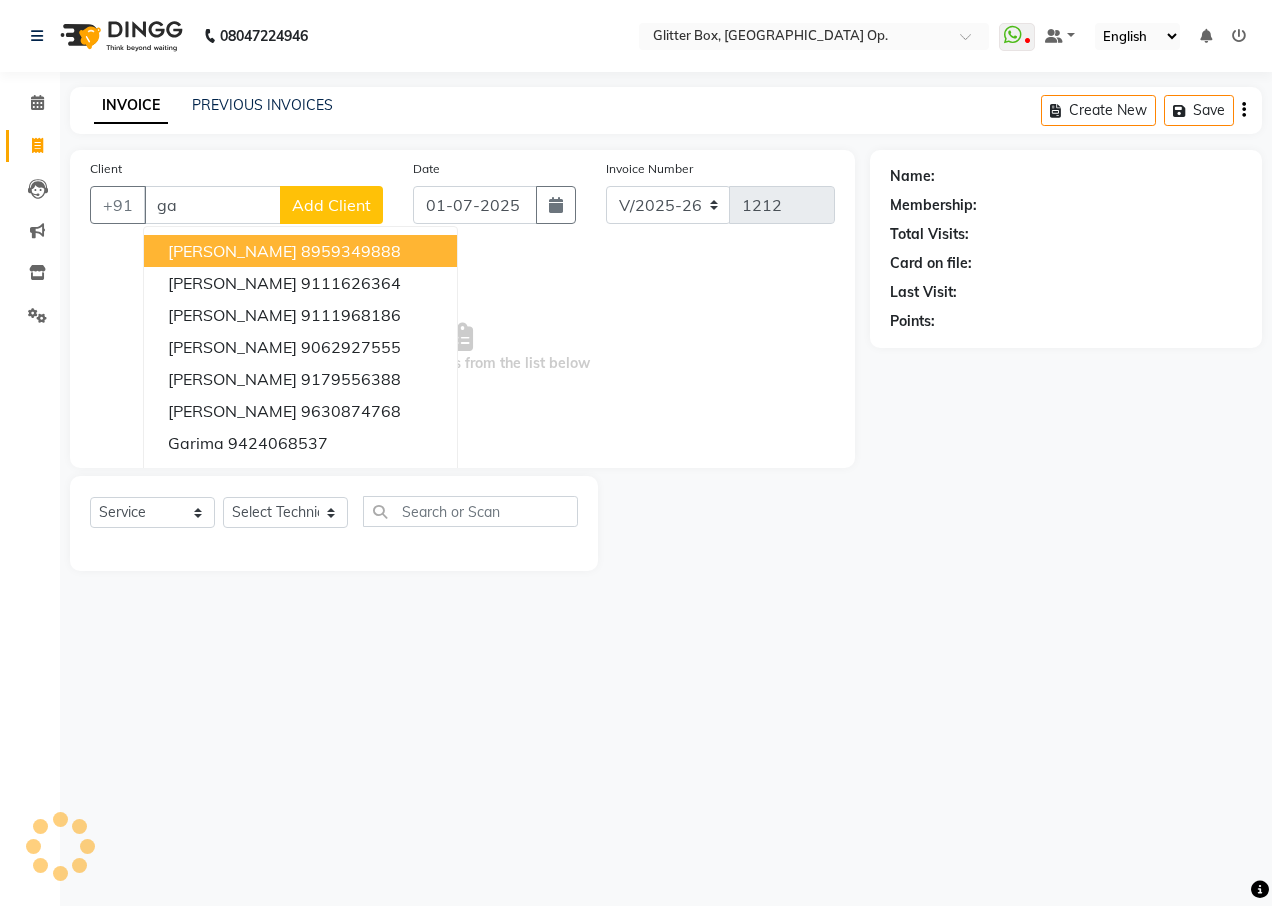 type on "g" 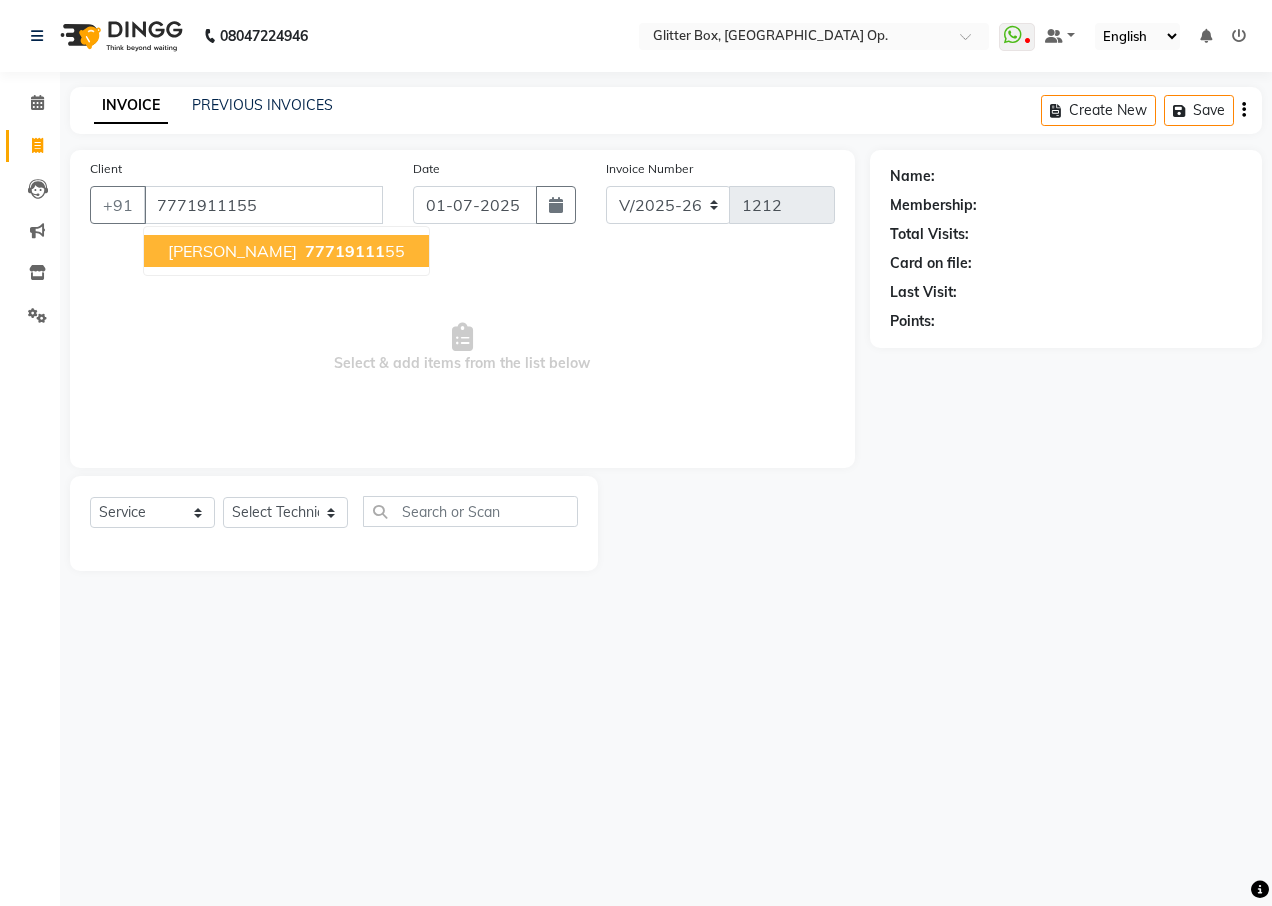 type on "7771911155" 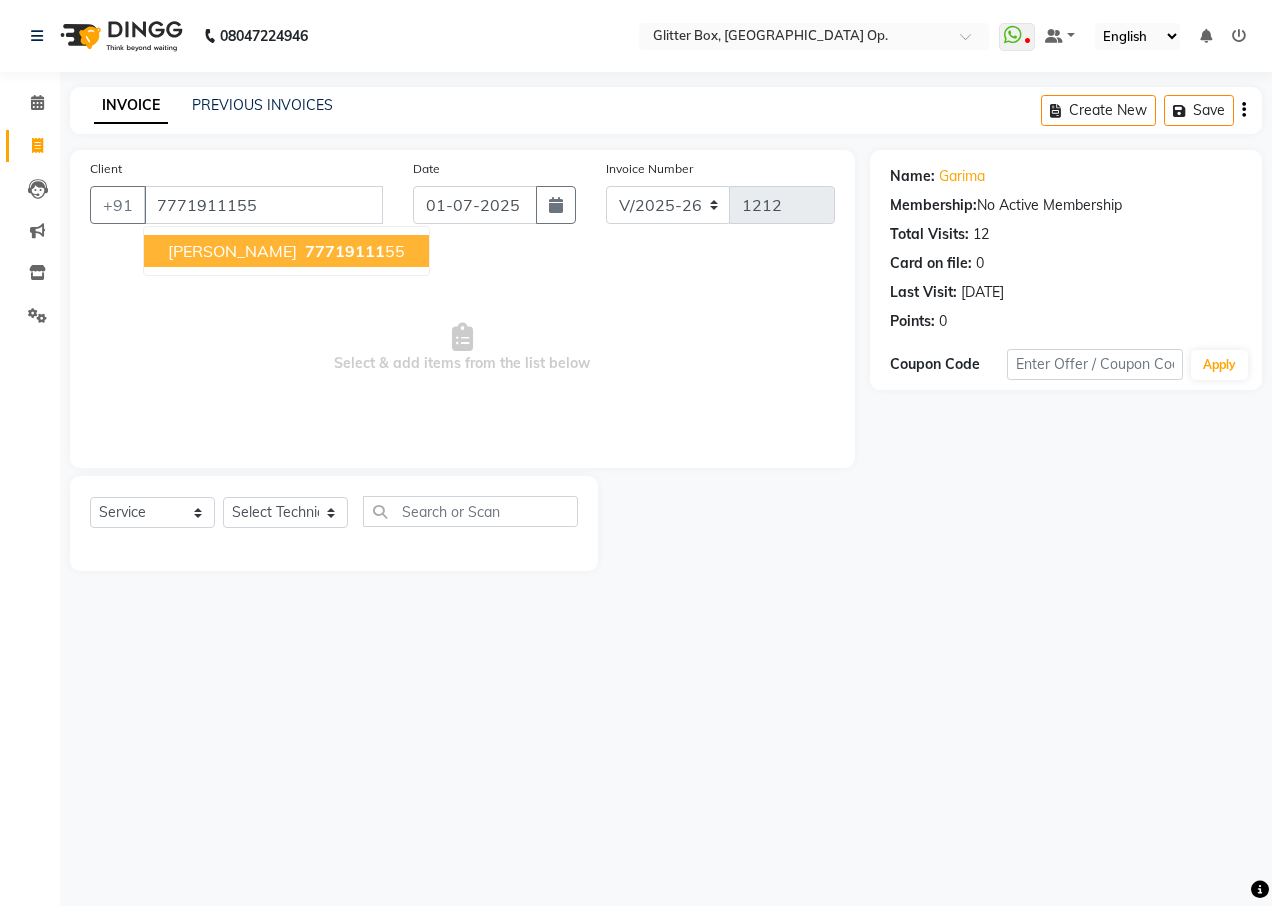 click on "77719111" at bounding box center [345, 251] 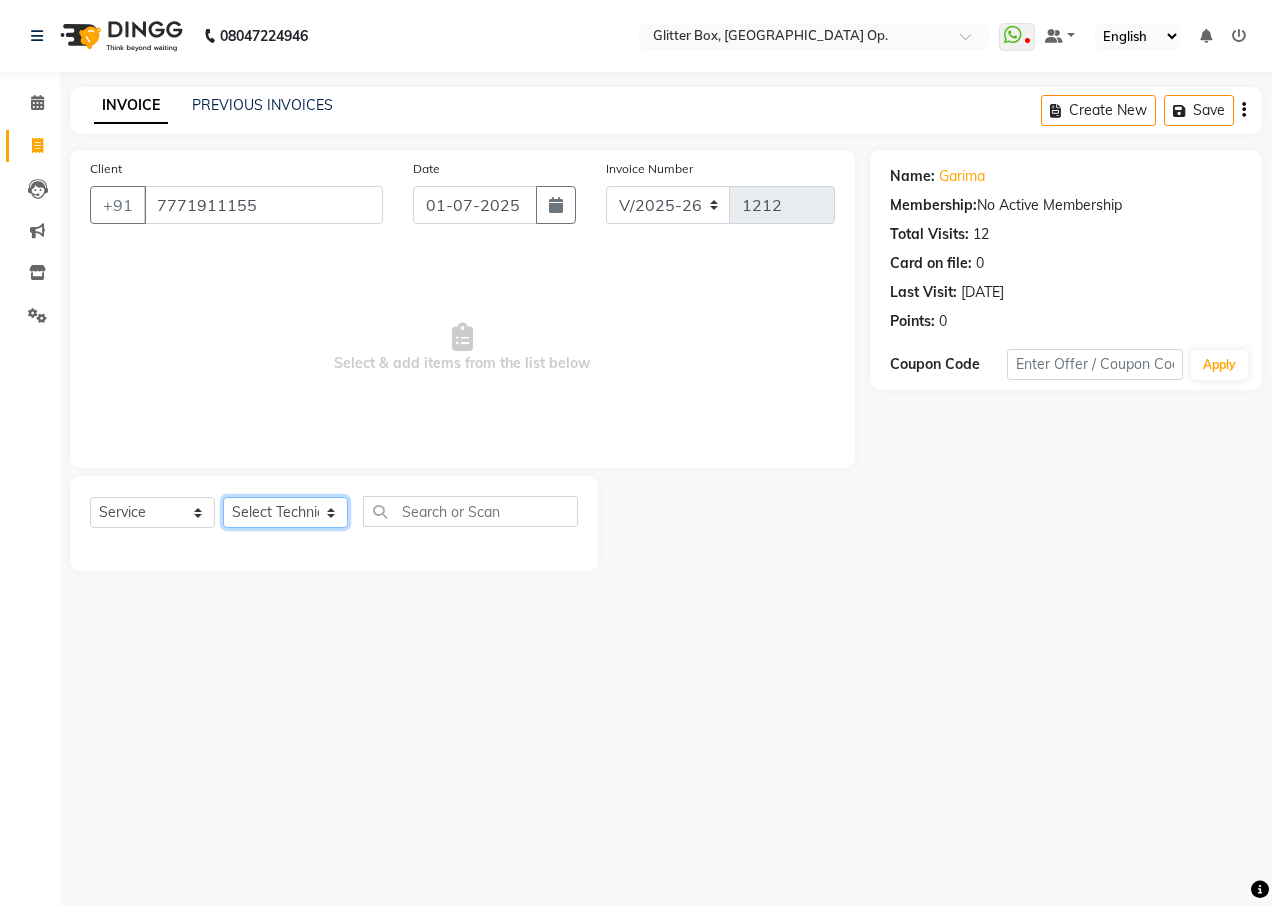 click on "Select Technician [PERSON_NAME] [PERSON_NAME] [PERSON_NAME] [PERSON_NAME] [PERSON_NAME] [PERSON_NAME] [PERSON_NAME] [PERSON_NAME] Das owner [PERSON_NAME] pooja Preeti makore Rupa [PERSON_NAME] [PERSON_NAME]" 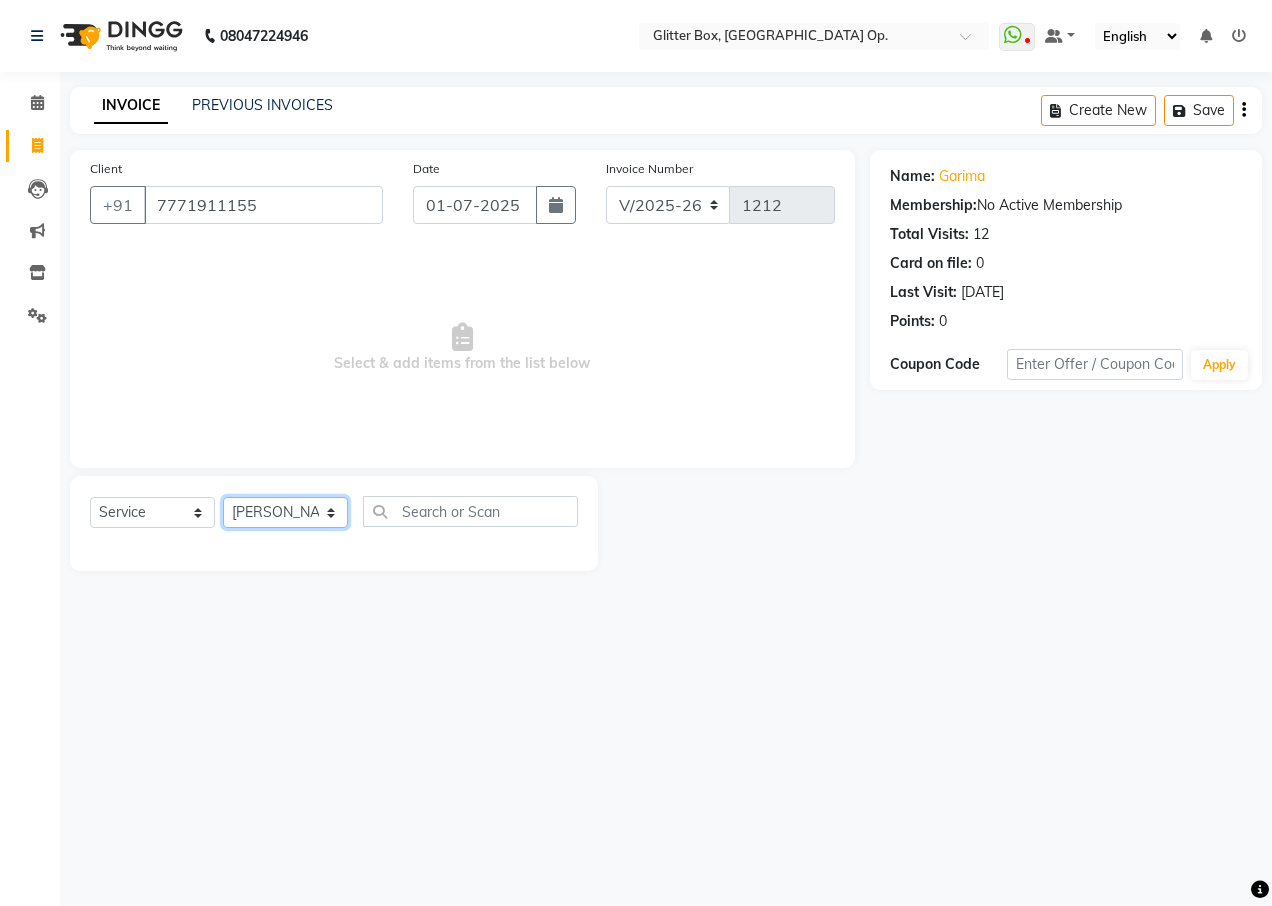 click on "Select Technician [PERSON_NAME] [PERSON_NAME] [PERSON_NAME] [PERSON_NAME] [PERSON_NAME] [PERSON_NAME] [PERSON_NAME] [PERSON_NAME] Das owner [PERSON_NAME] pooja Preeti makore Rupa [PERSON_NAME] [PERSON_NAME]" 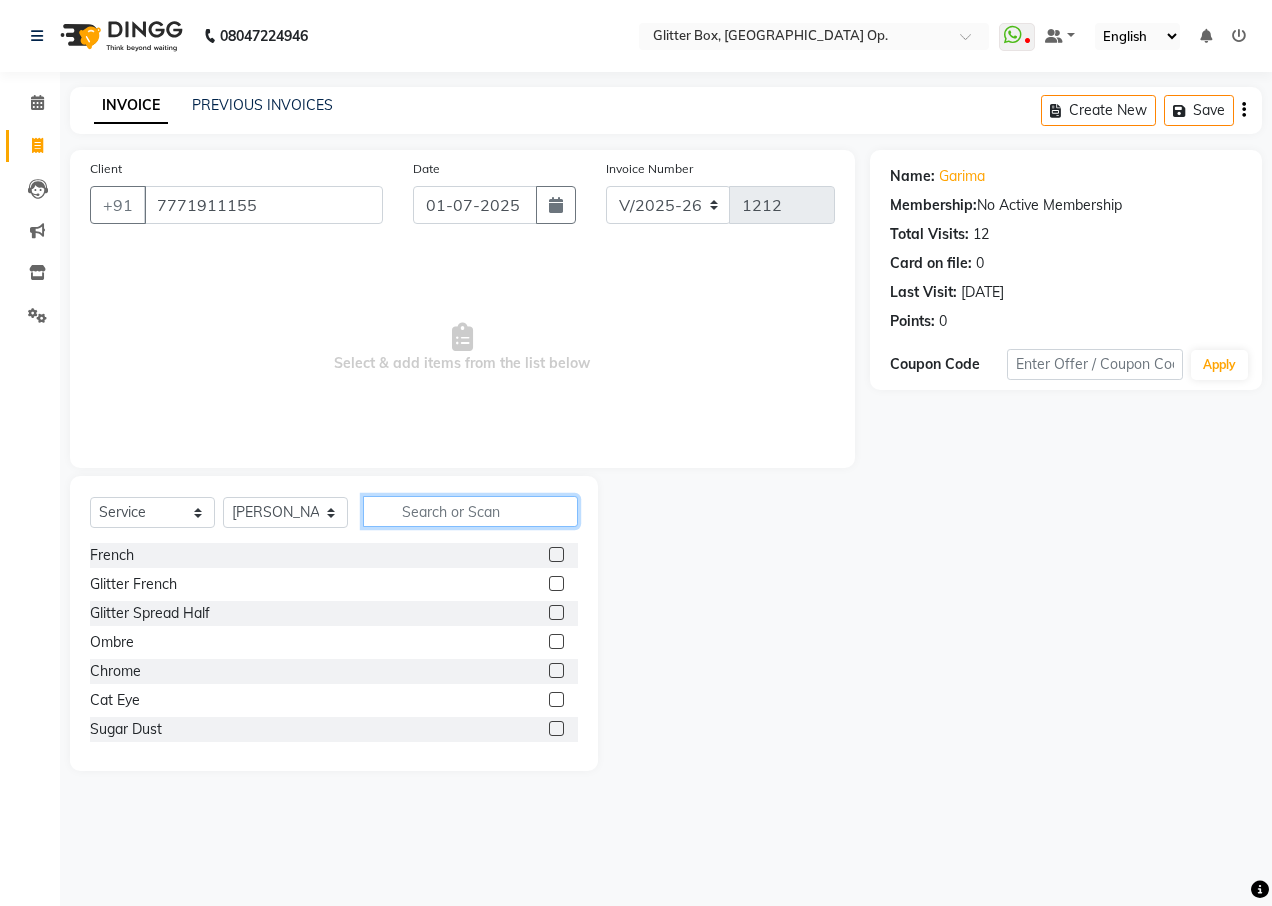 click 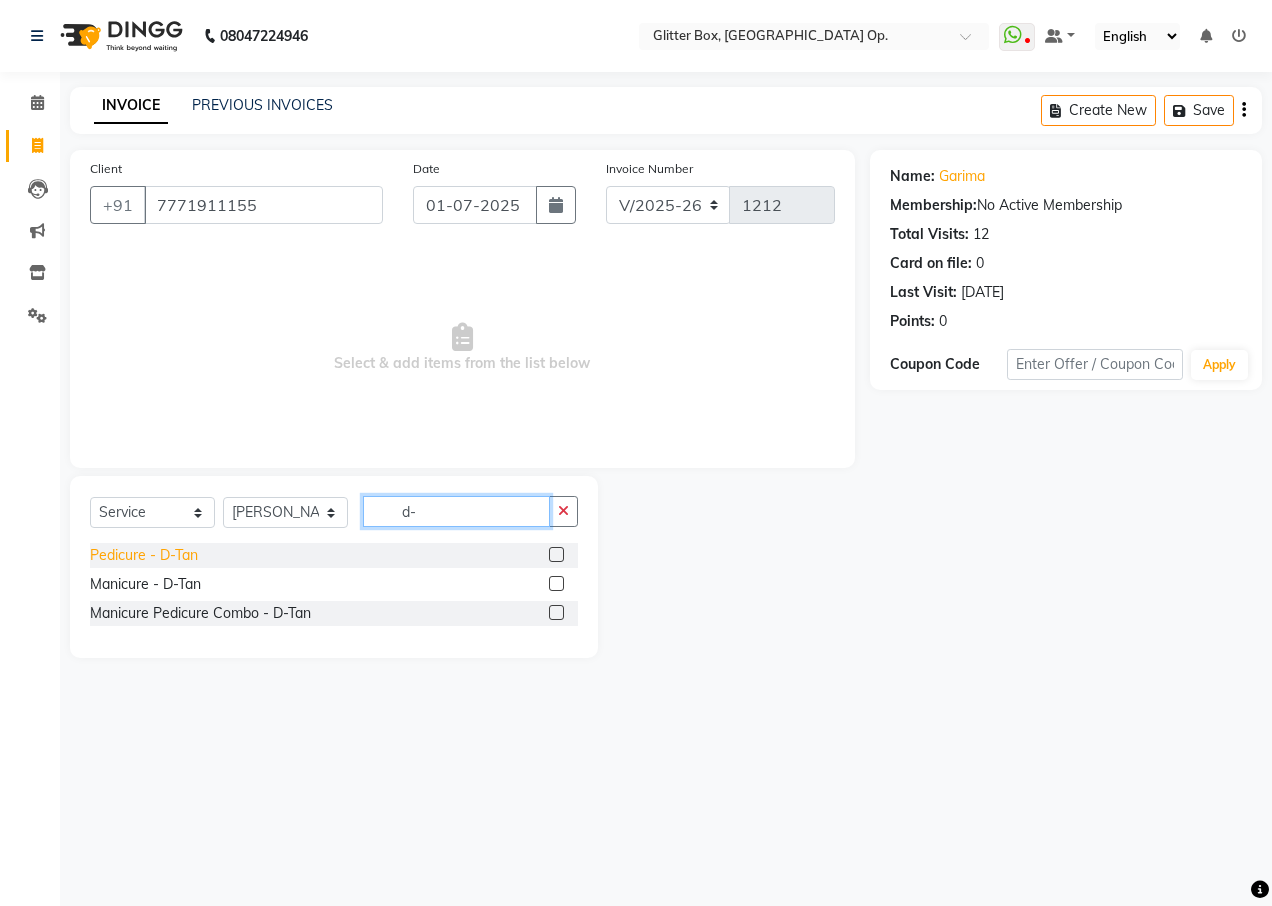 type on "d-" 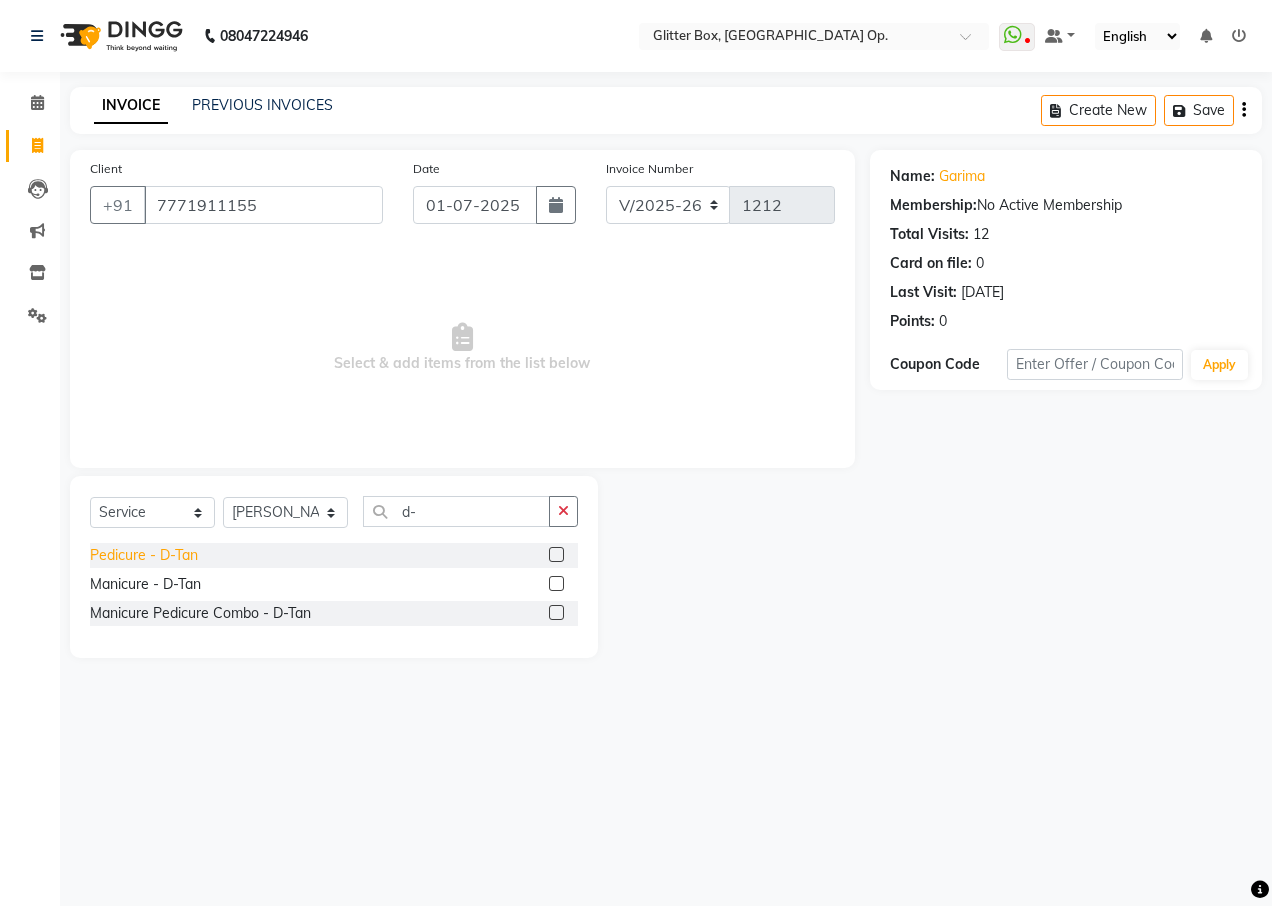 click on "Pedicure - D-Tan" 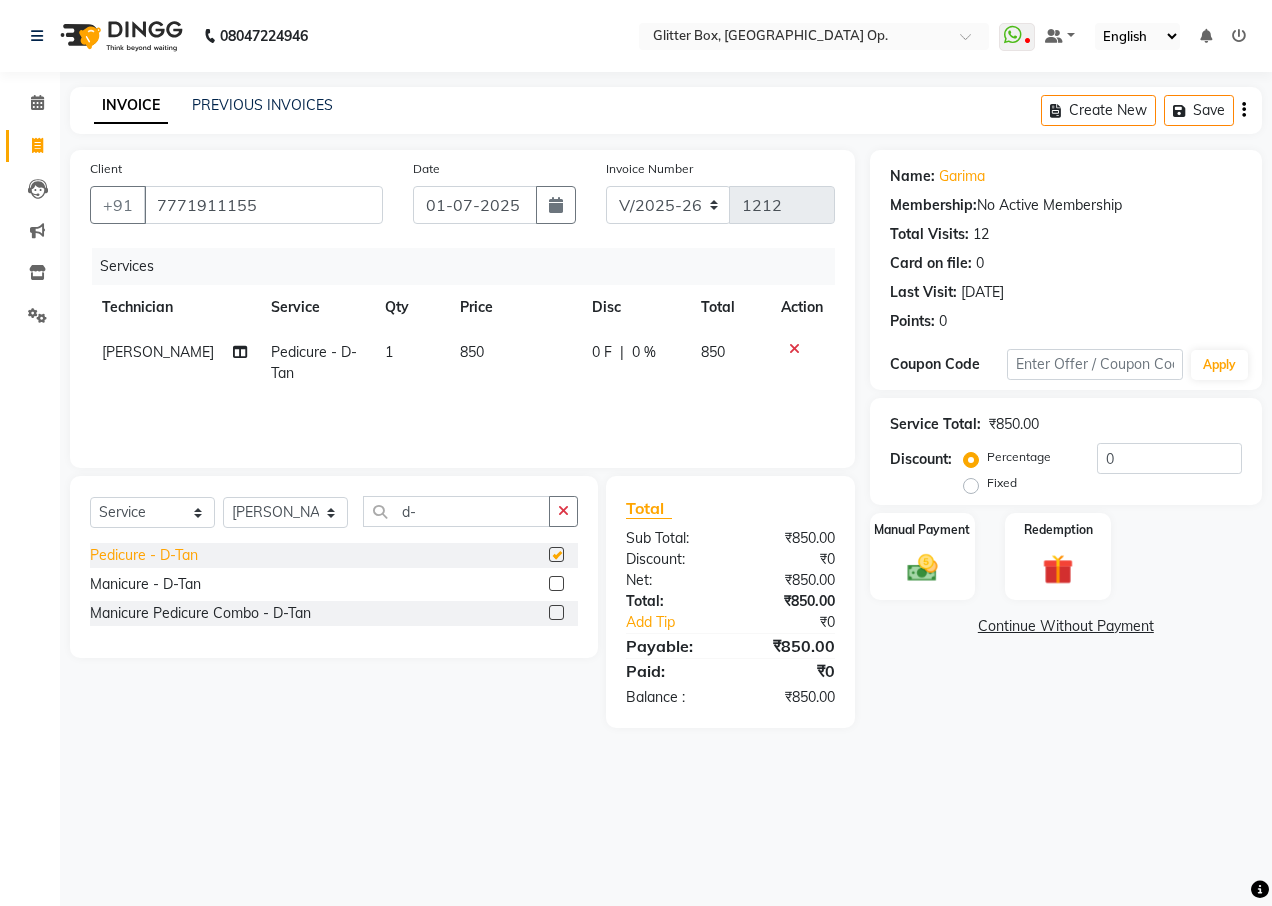 checkbox on "false" 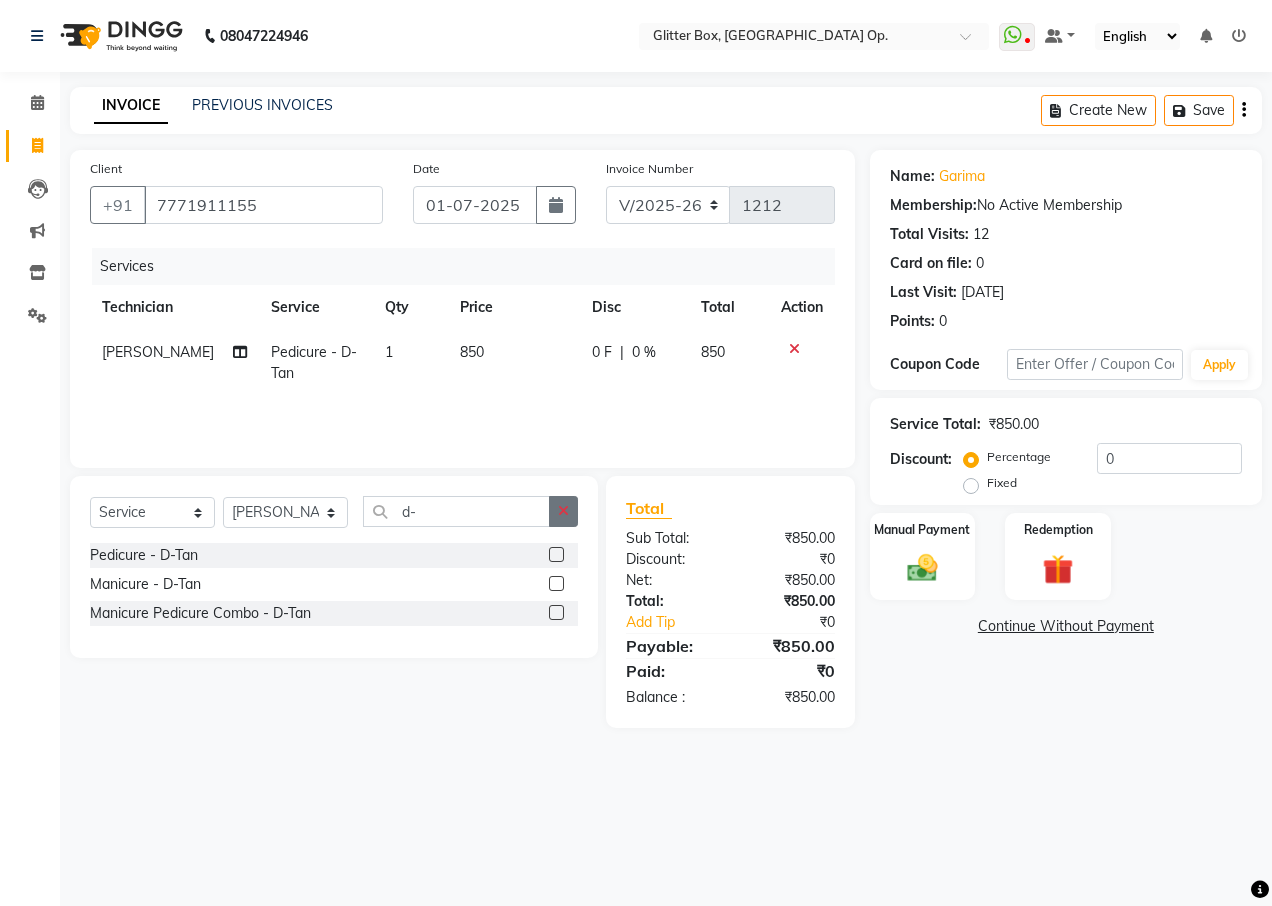 click 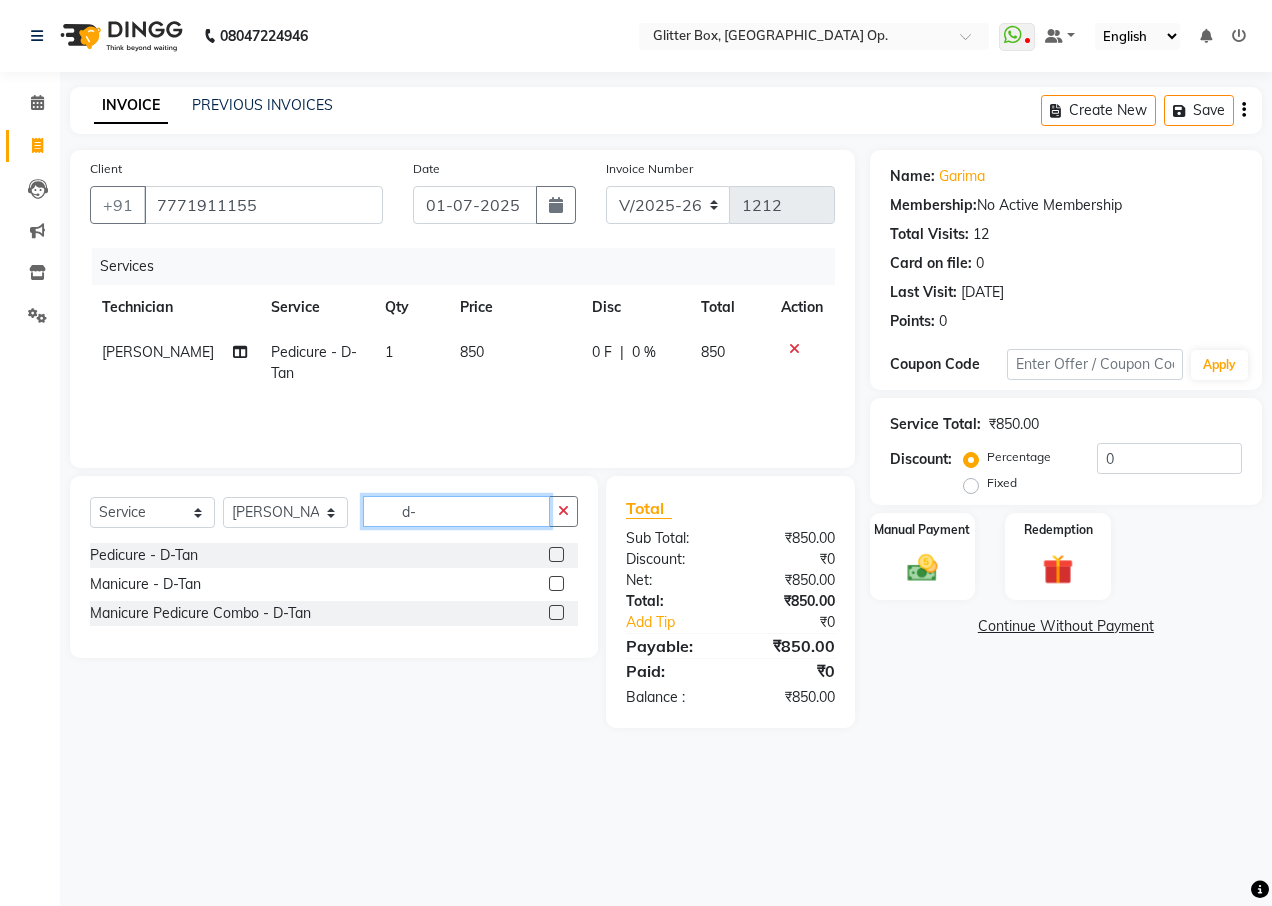 type 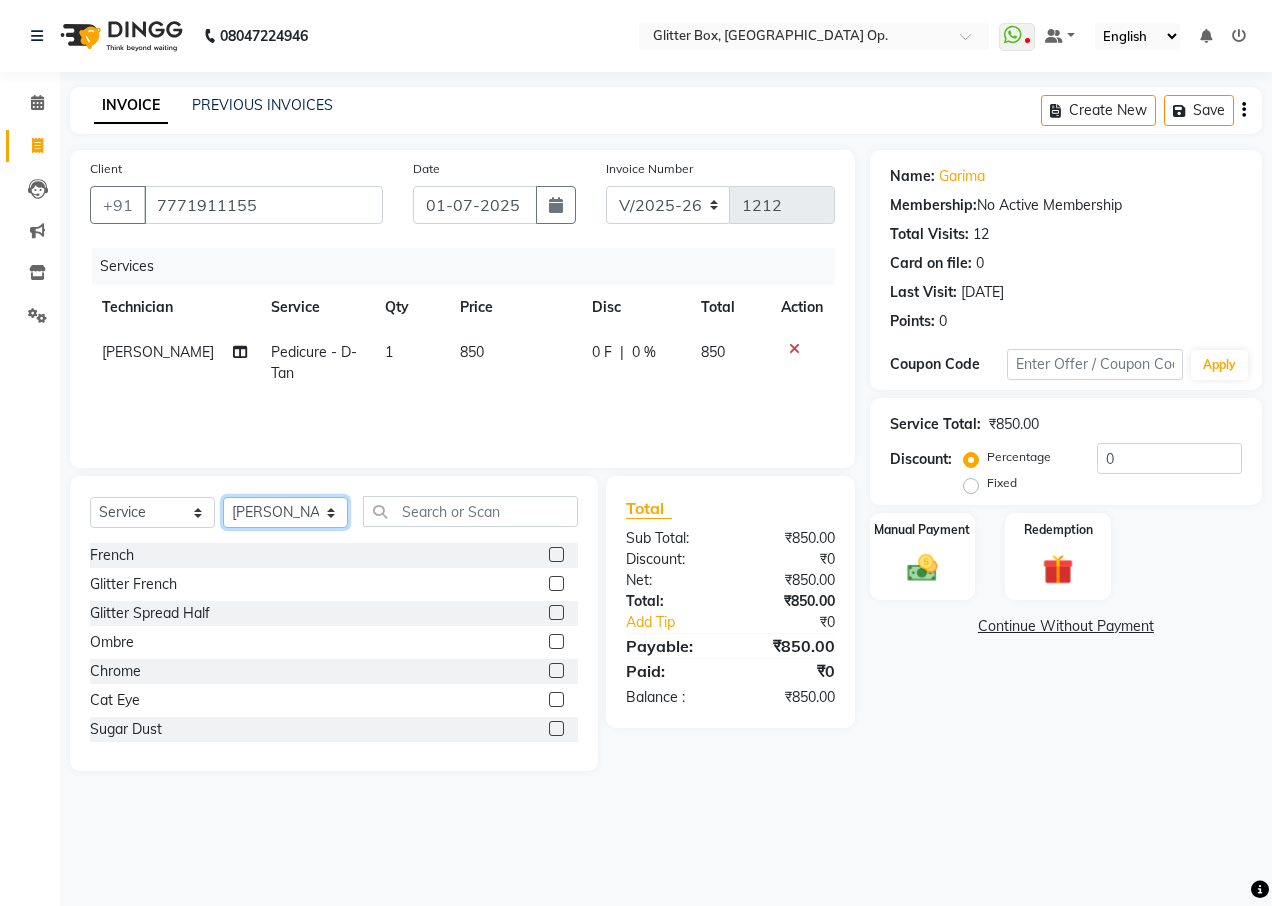 click on "Select Technician [PERSON_NAME] [PERSON_NAME] [PERSON_NAME] [PERSON_NAME] [PERSON_NAME] [PERSON_NAME] [PERSON_NAME] [PERSON_NAME] Das owner [PERSON_NAME] pooja Preeti makore Rupa [PERSON_NAME] [PERSON_NAME]" 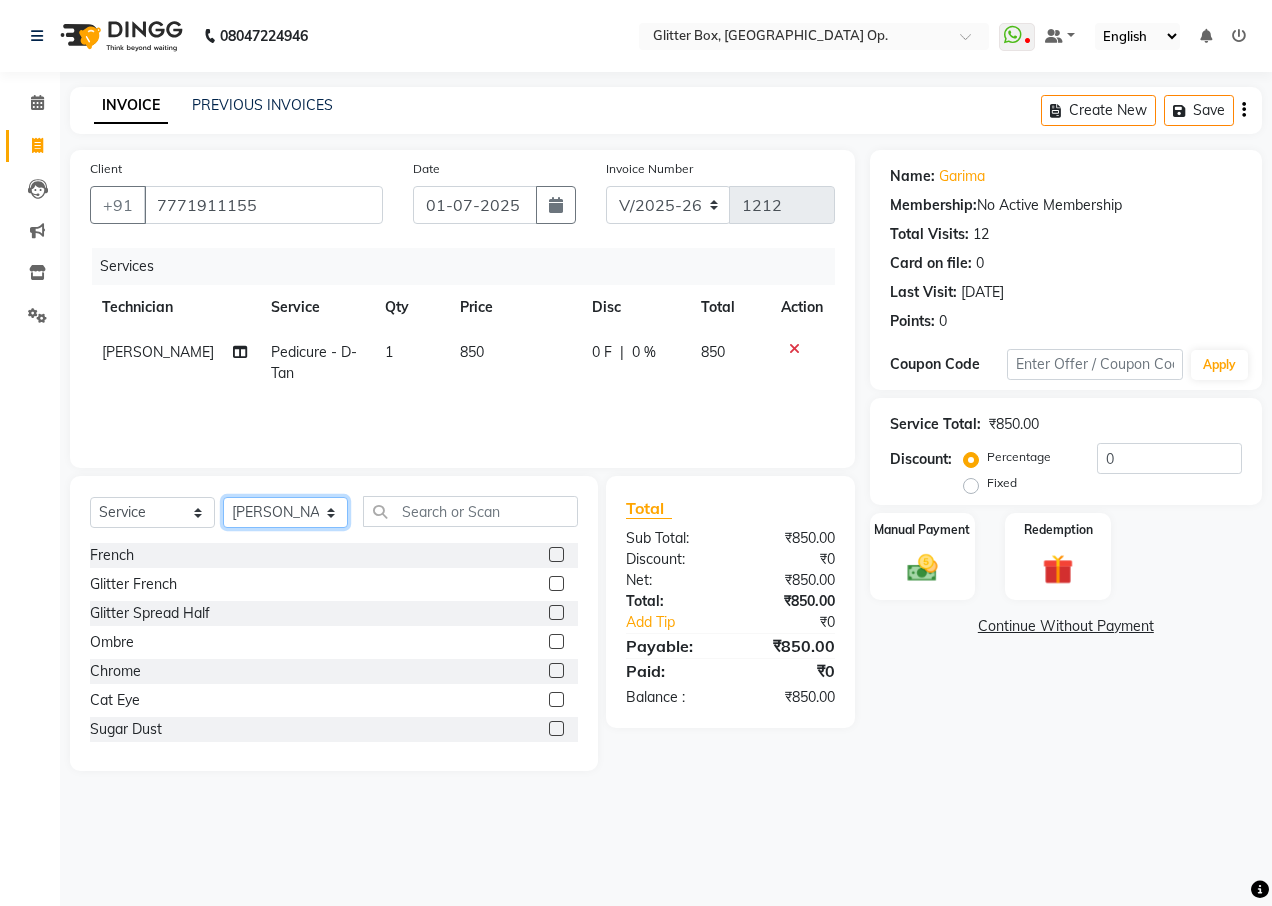 select on "38315" 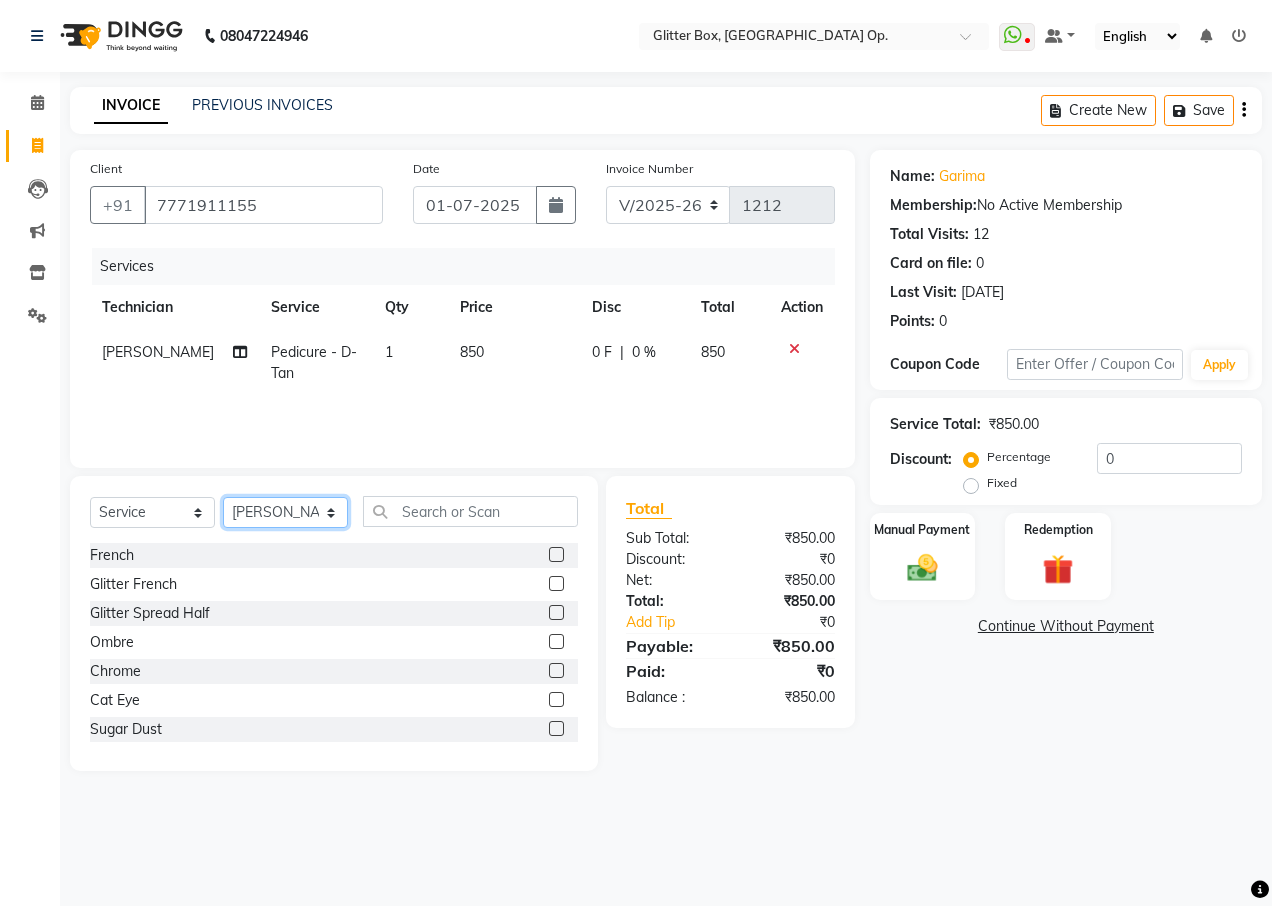click on "Select Technician [PERSON_NAME] [PERSON_NAME] [PERSON_NAME] [PERSON_NAME] [PERSON_NAME] [PERSON_NAME] [PERSON_NAME] [PERSON_NAME] Das owner [PERSON_NAME] pooja Preeti makore Rupa [PERSON_NAME] [PERSON_NAME]" 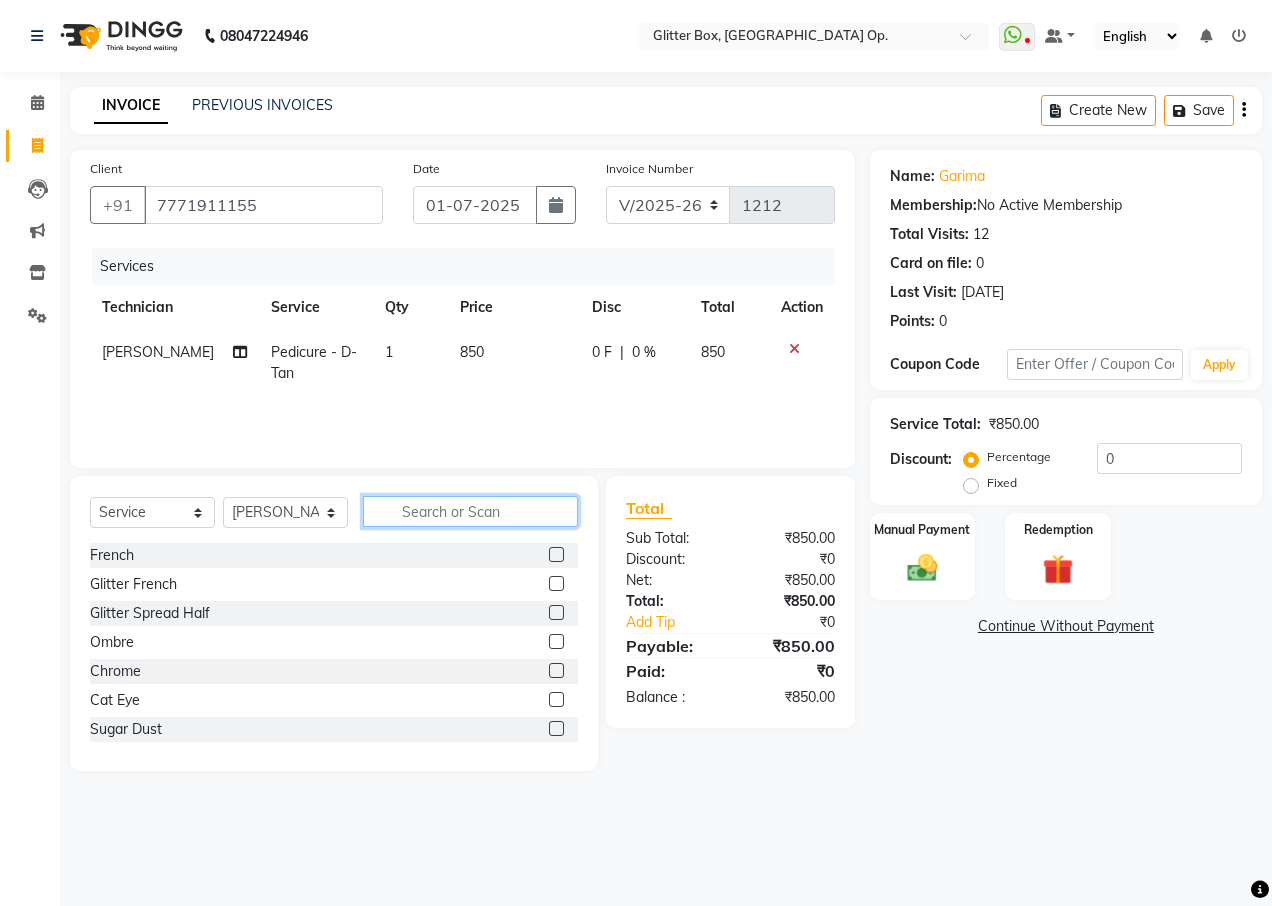 click 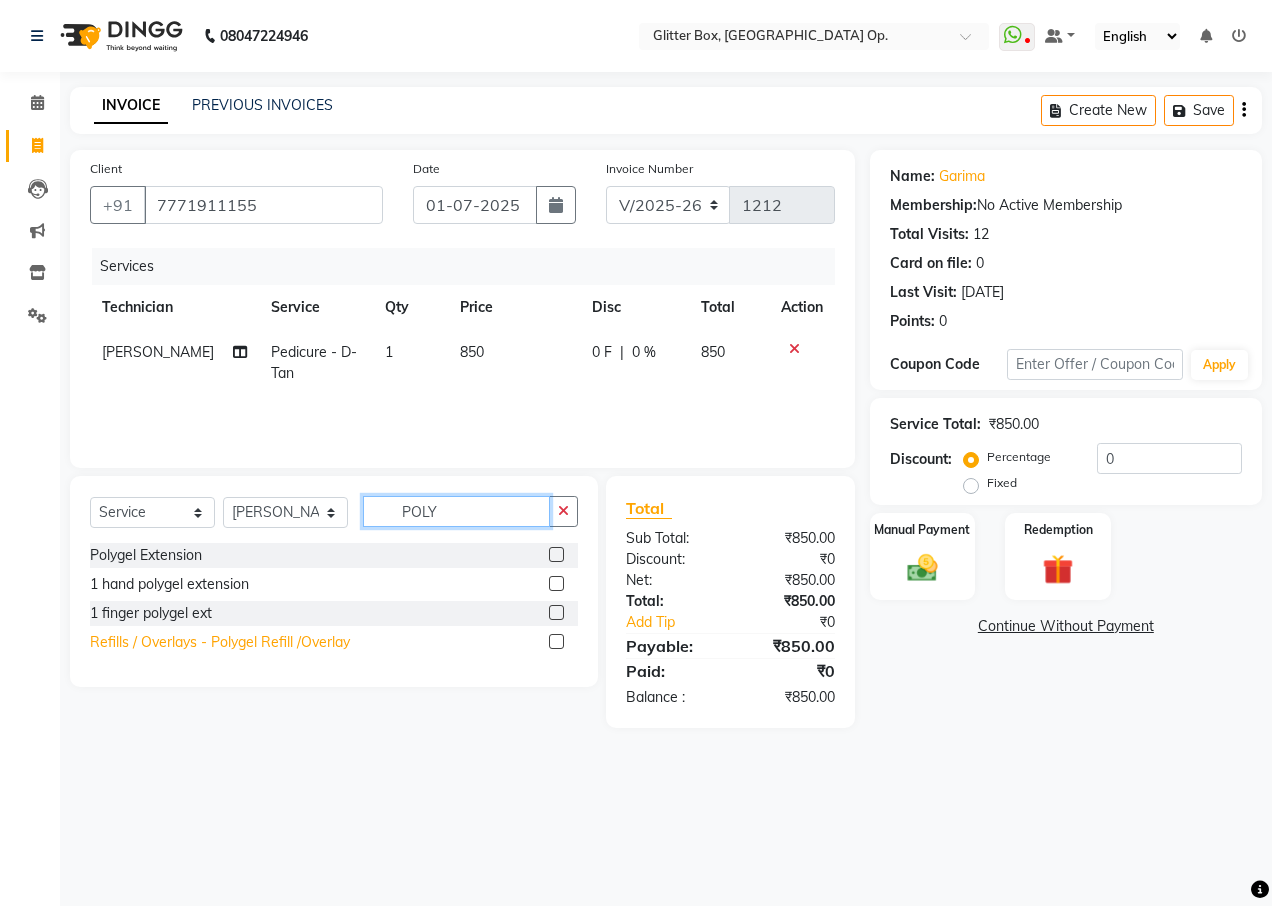 type on "POLY" 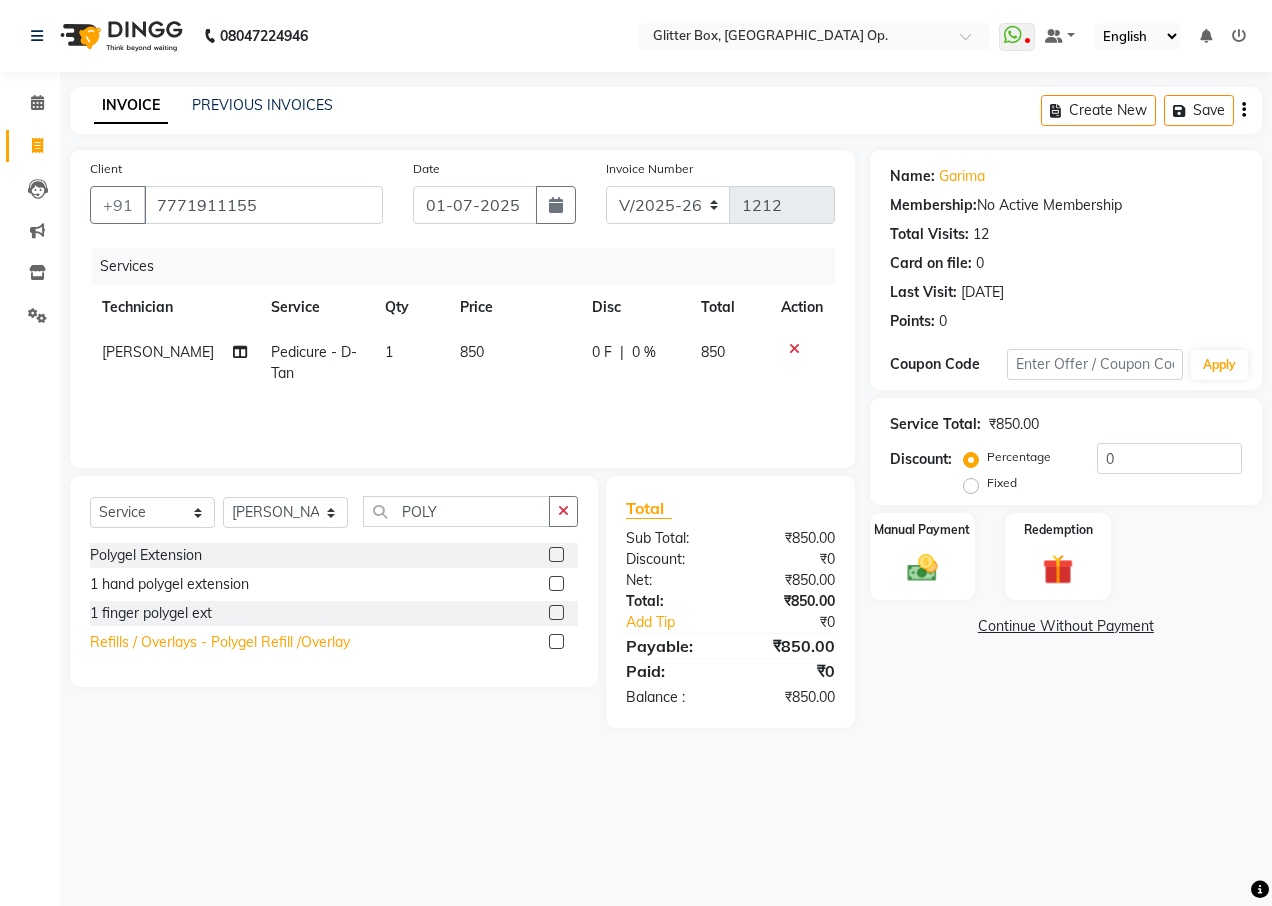 click on "Refills / Overlays - Polygel Refill /Overlay" 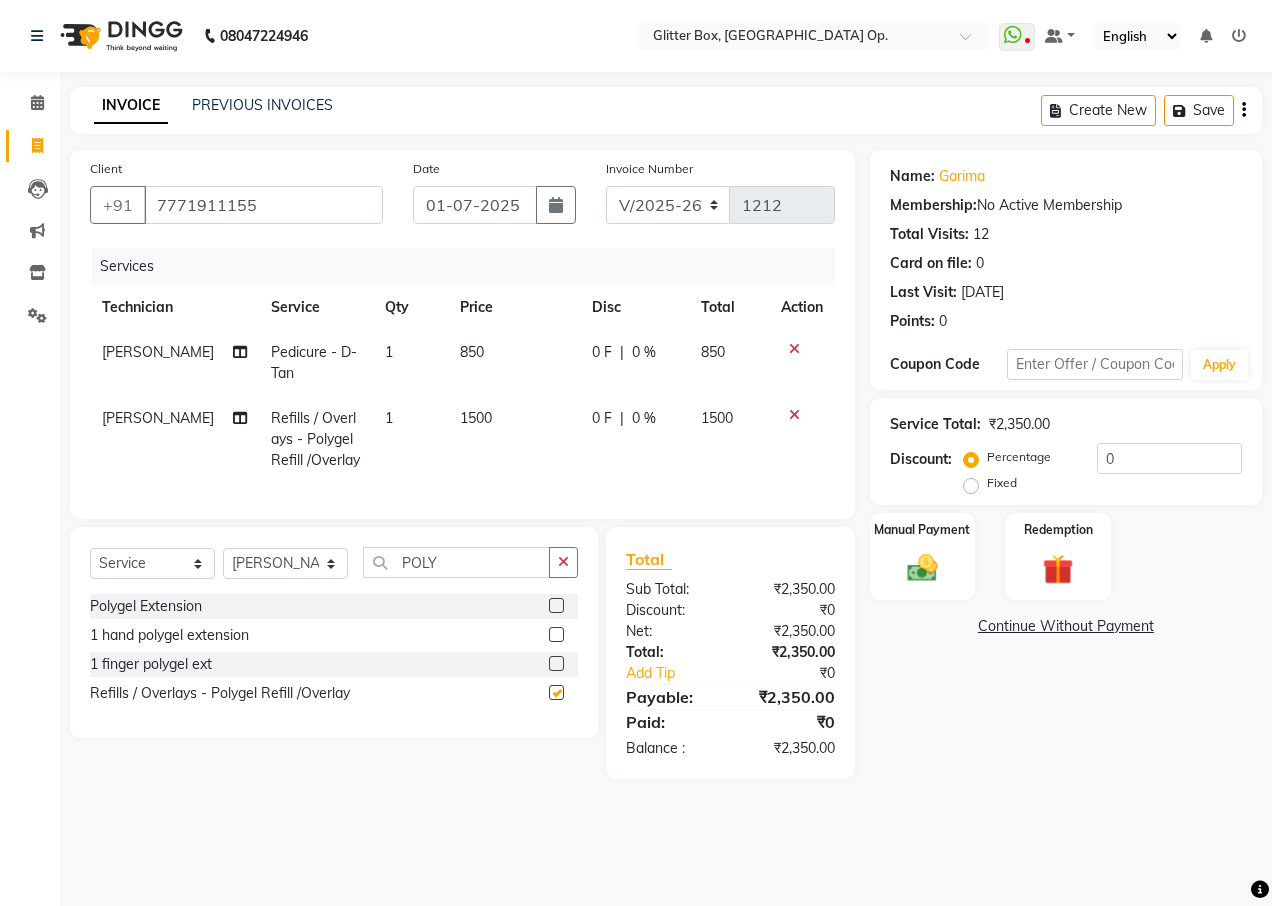 checkbox on "false" 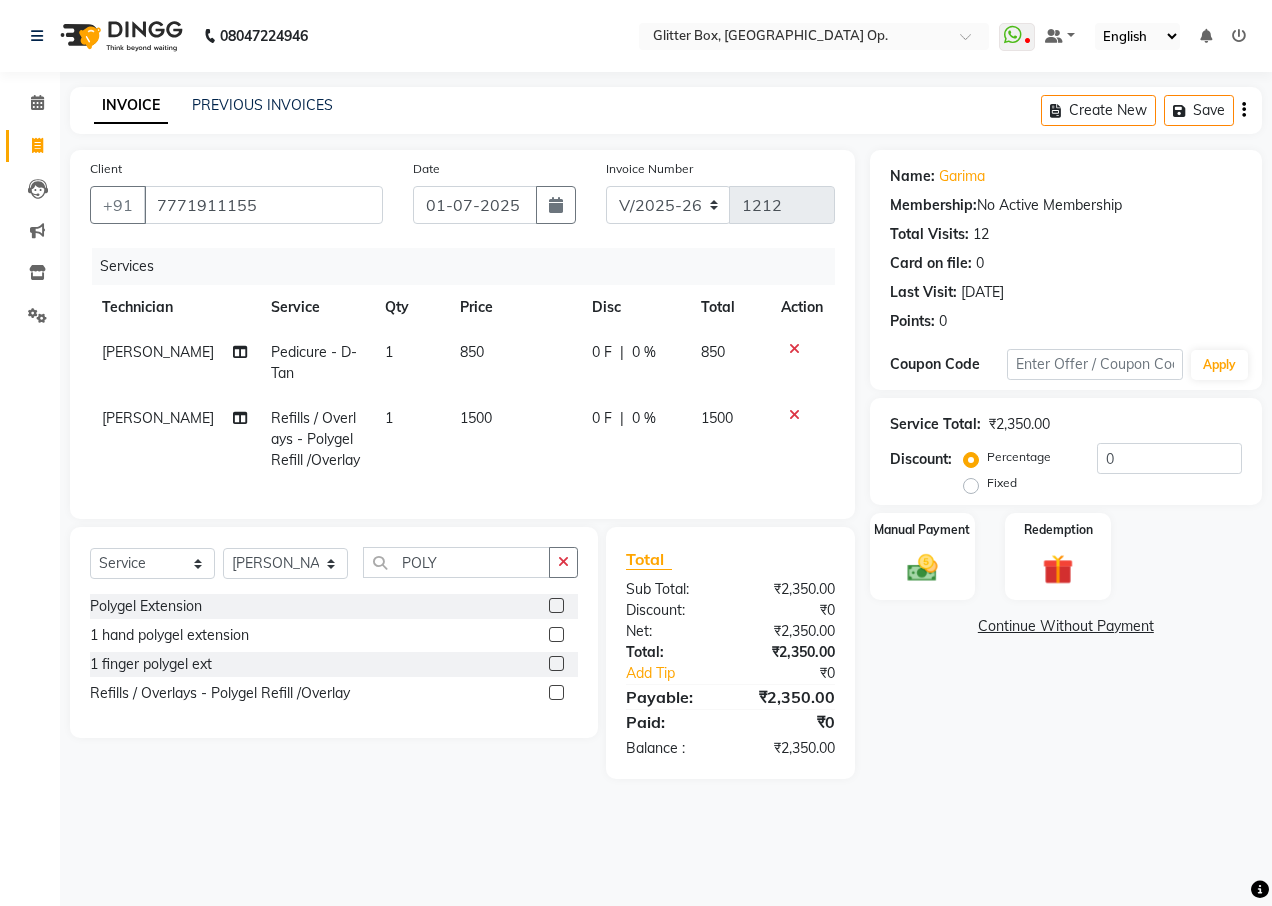 click on "Manual Payment Redemption" 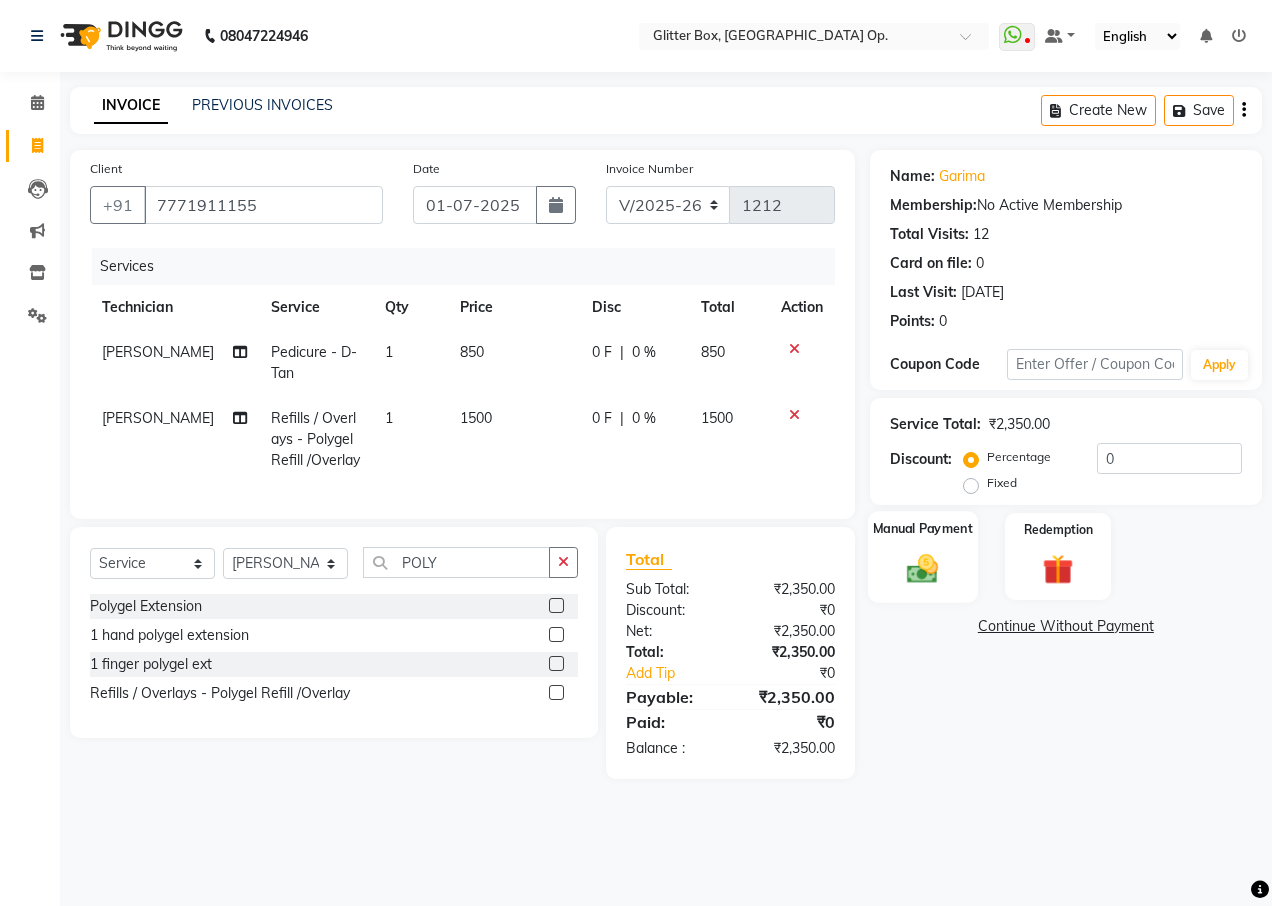 click on "Manual Payment" 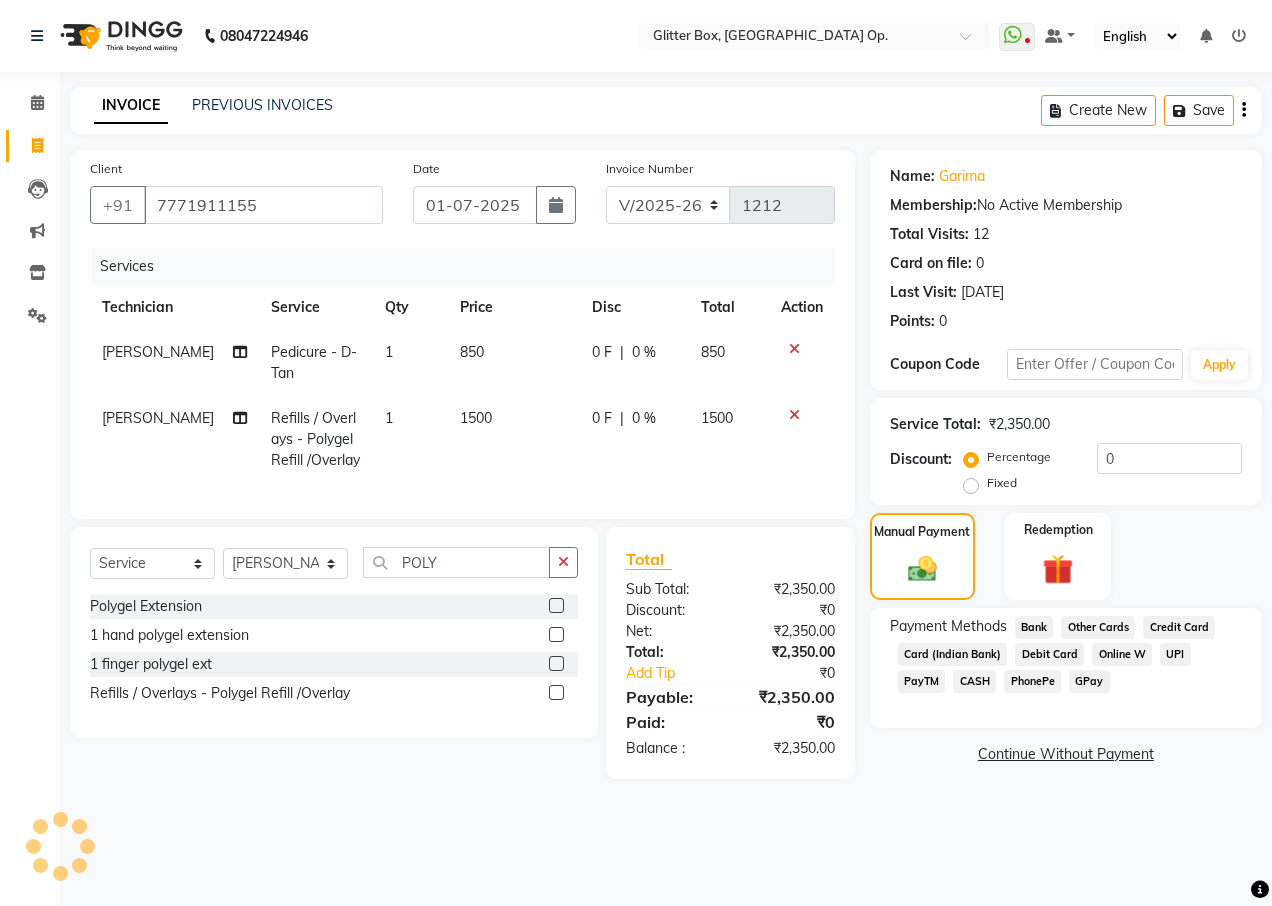 click on "CASH" 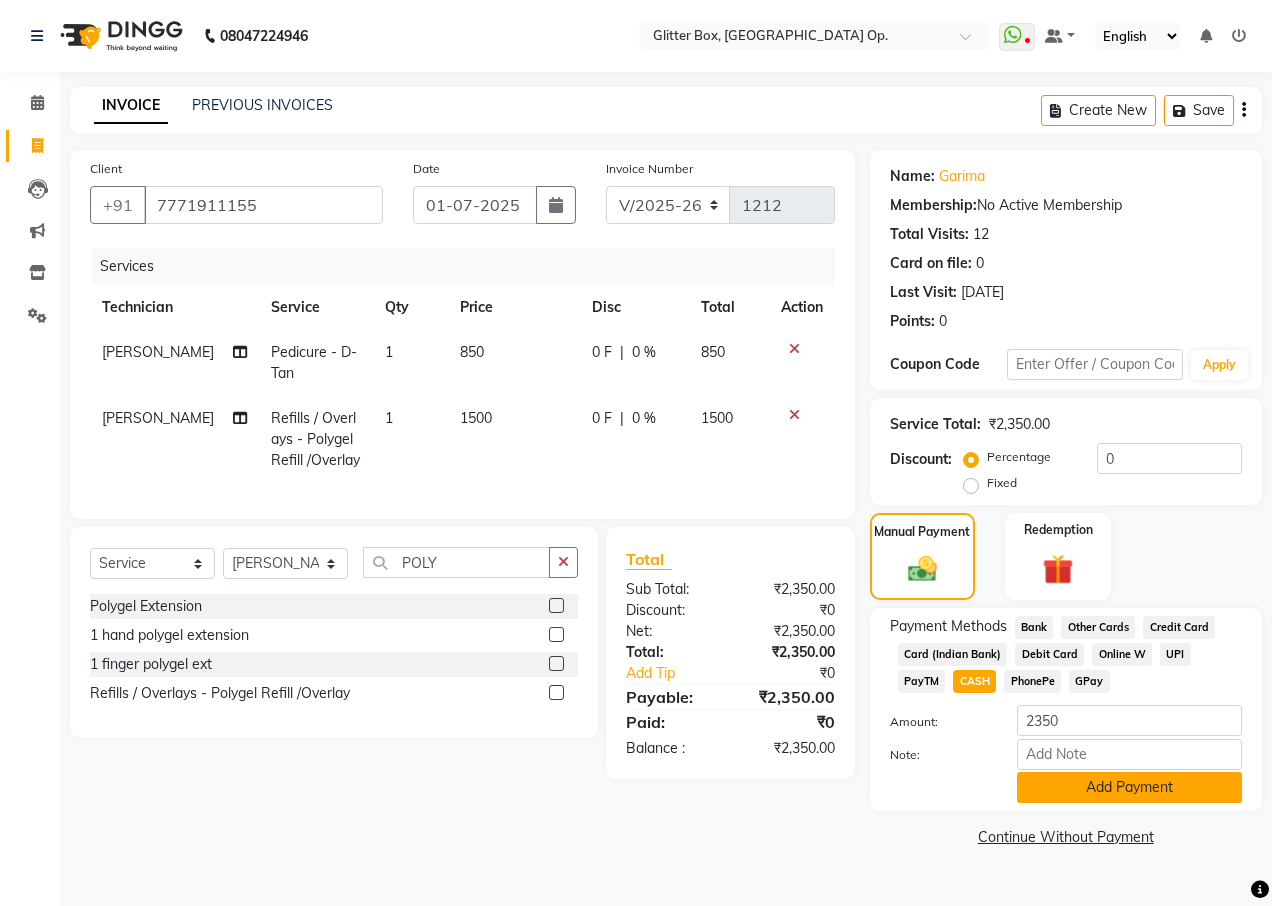 click on "Add Payment" 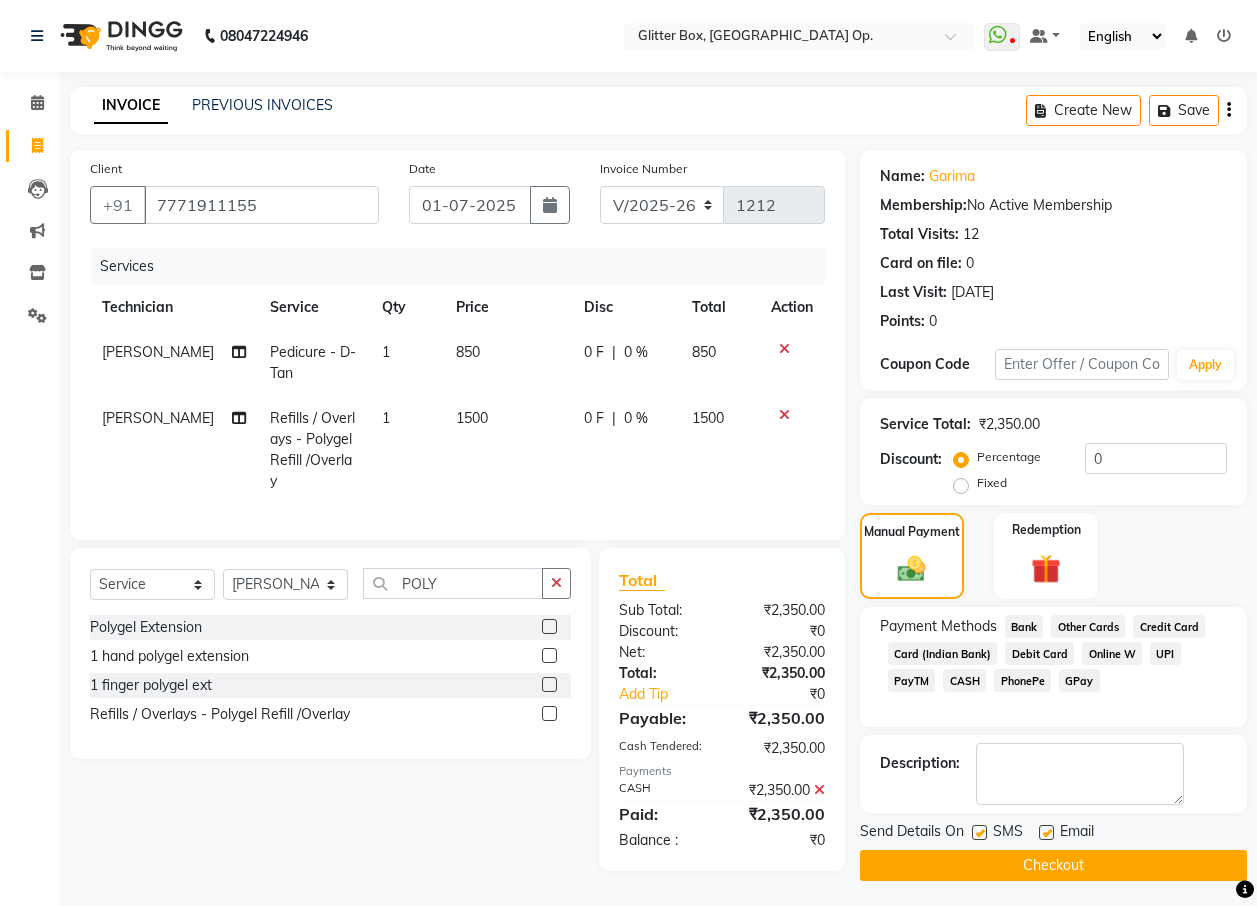 click on "Checkout" 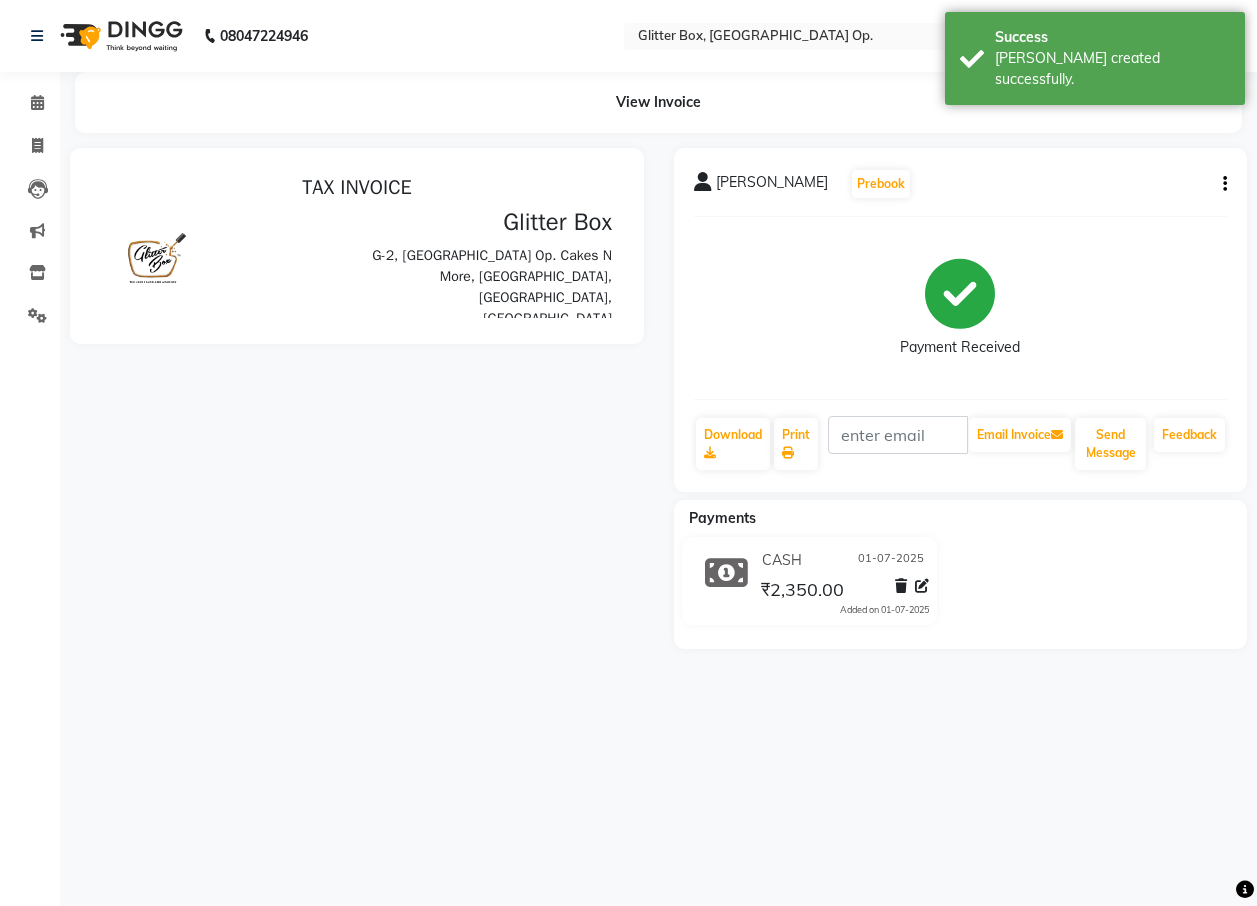 scroll, scrollTop: 0, scrollLeft: 0, axis: both 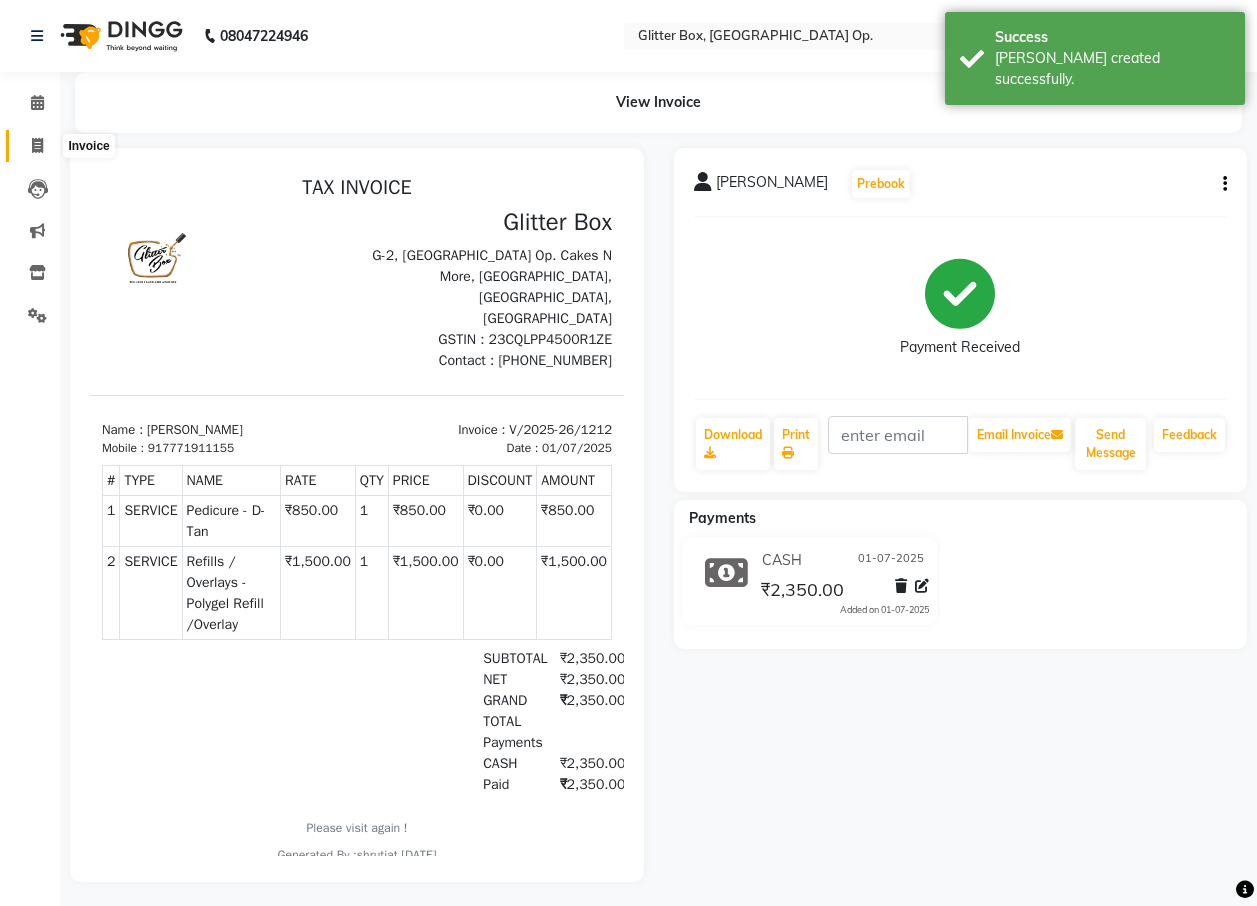 click 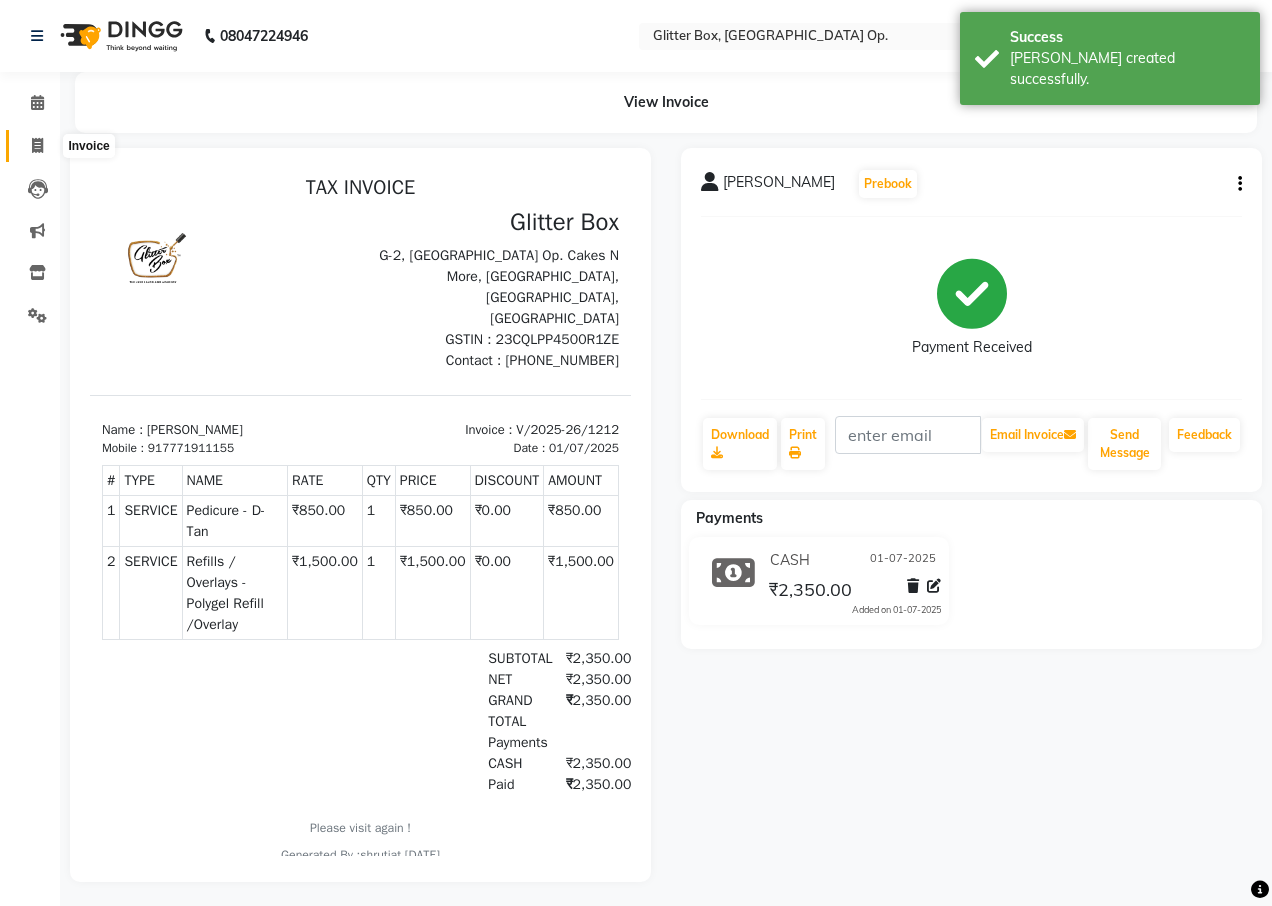 select on "5563" 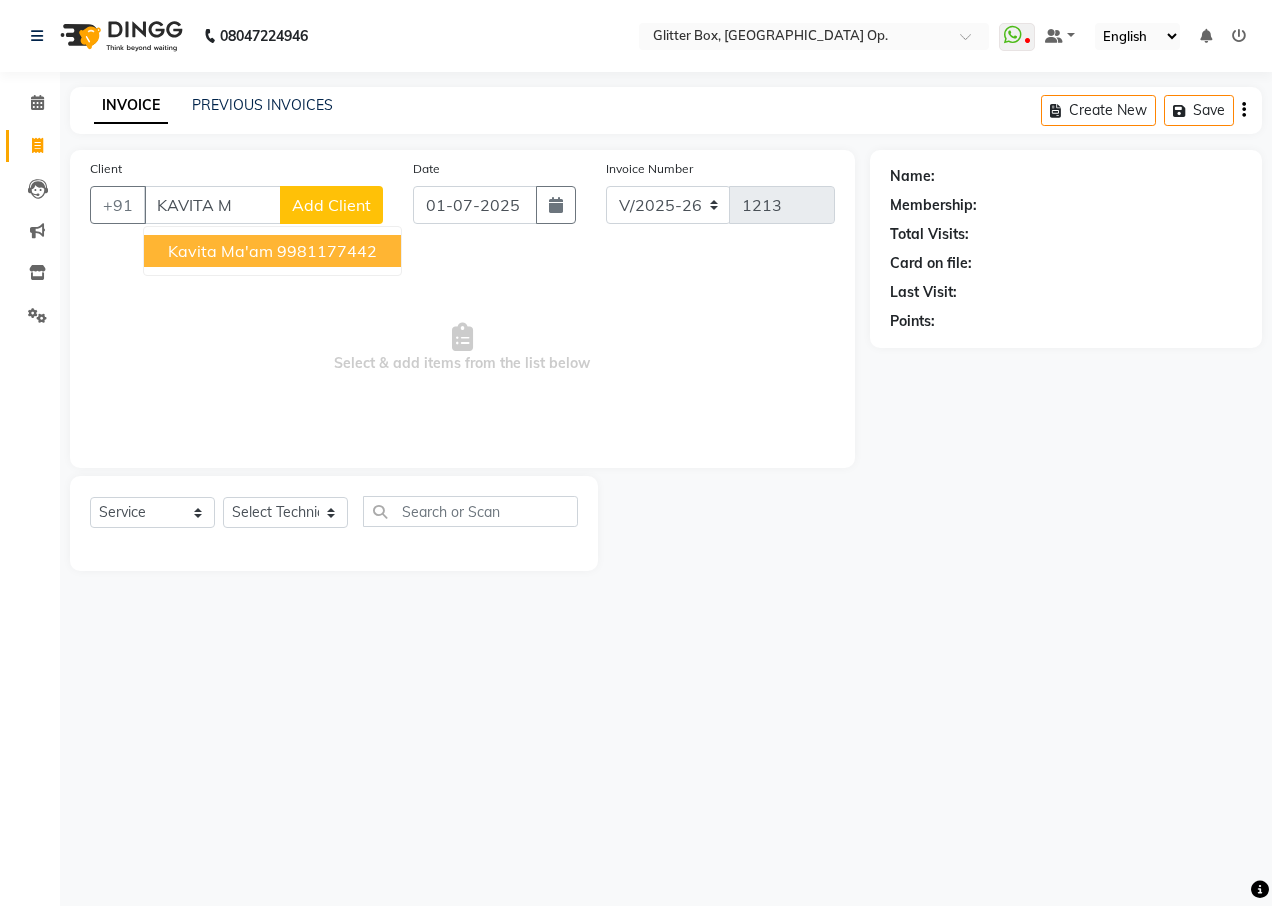 click on "Kavita Ma'am" at bounding box center [220, 251] 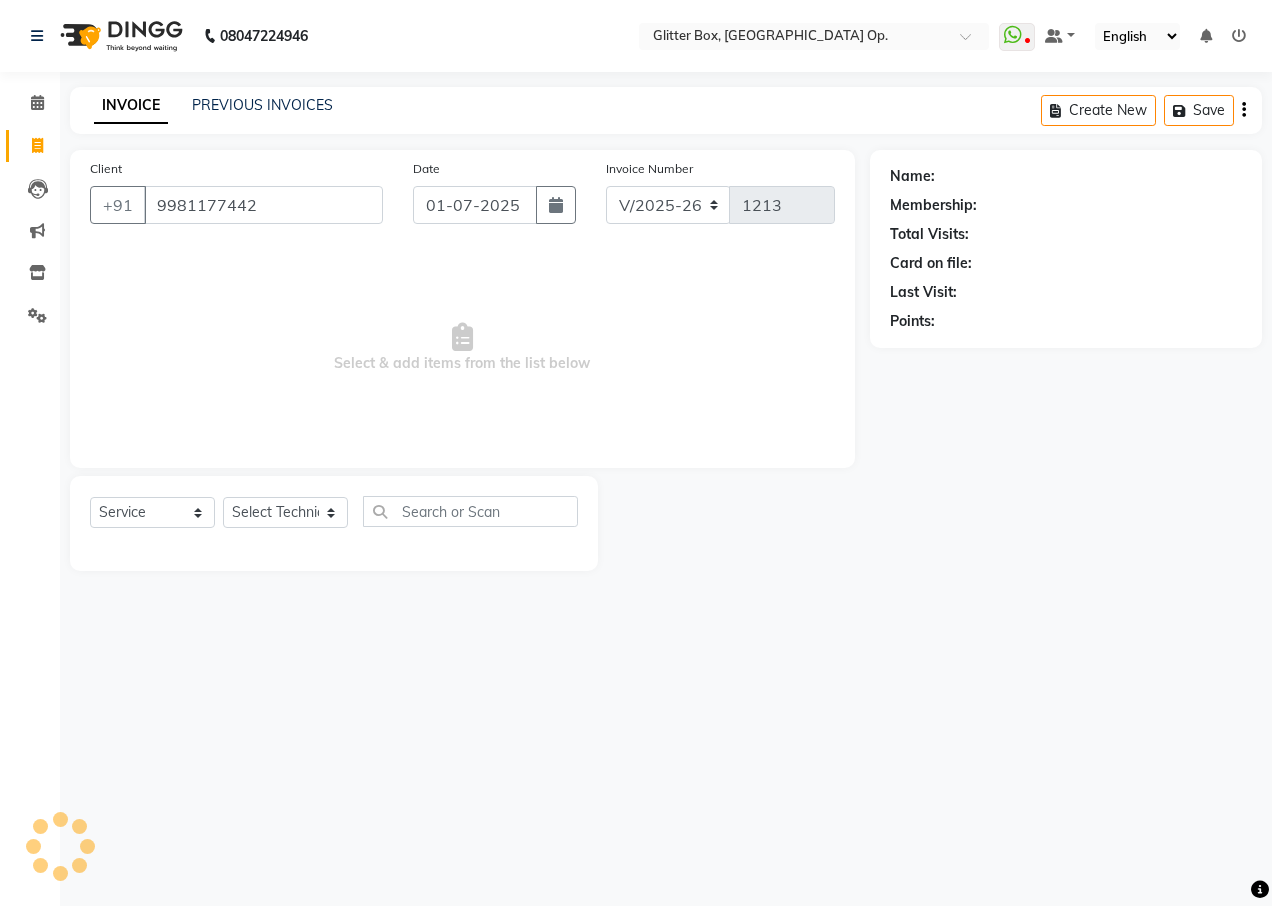 type on "9981177442" 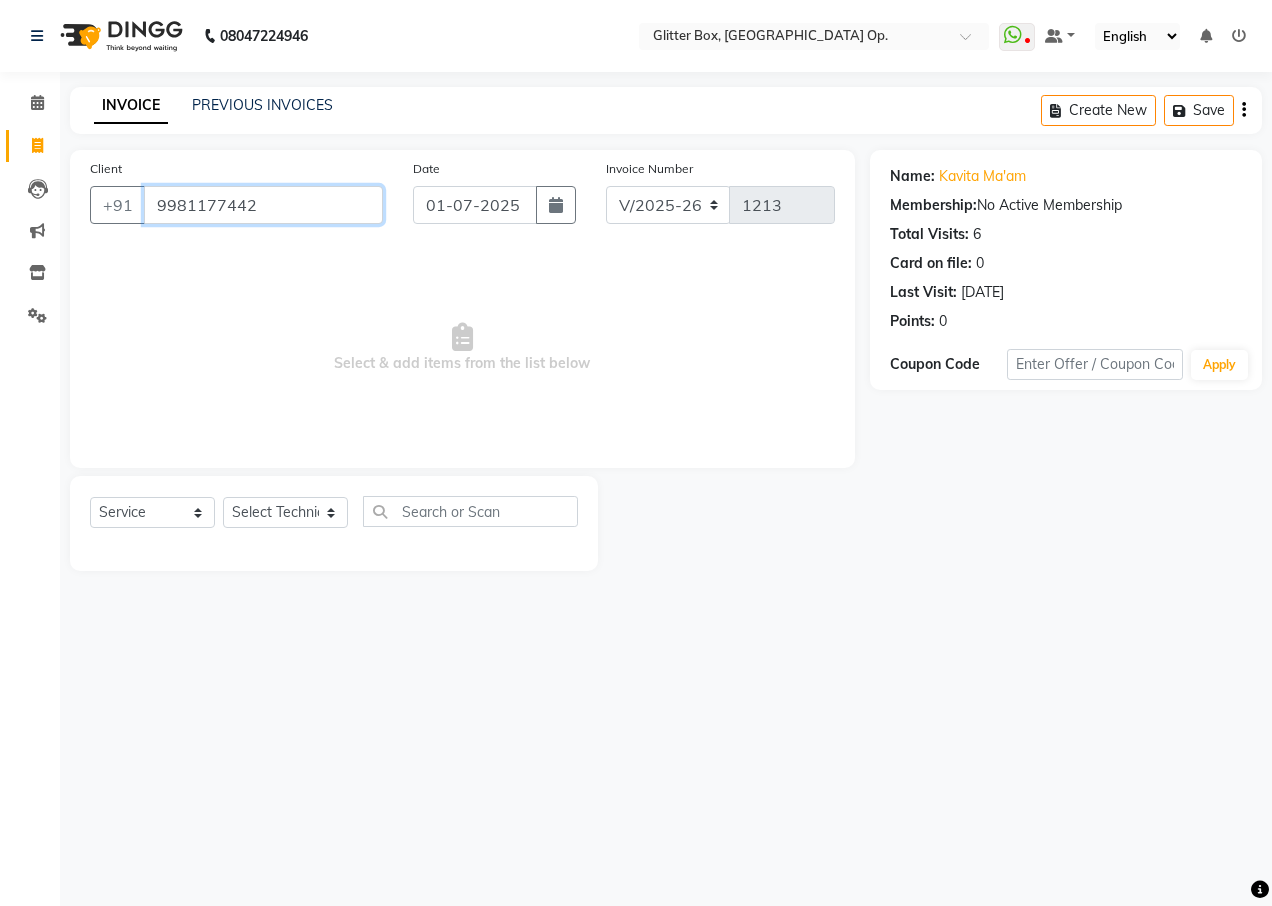 click on "9981177442" at bounding box center (263, 205) 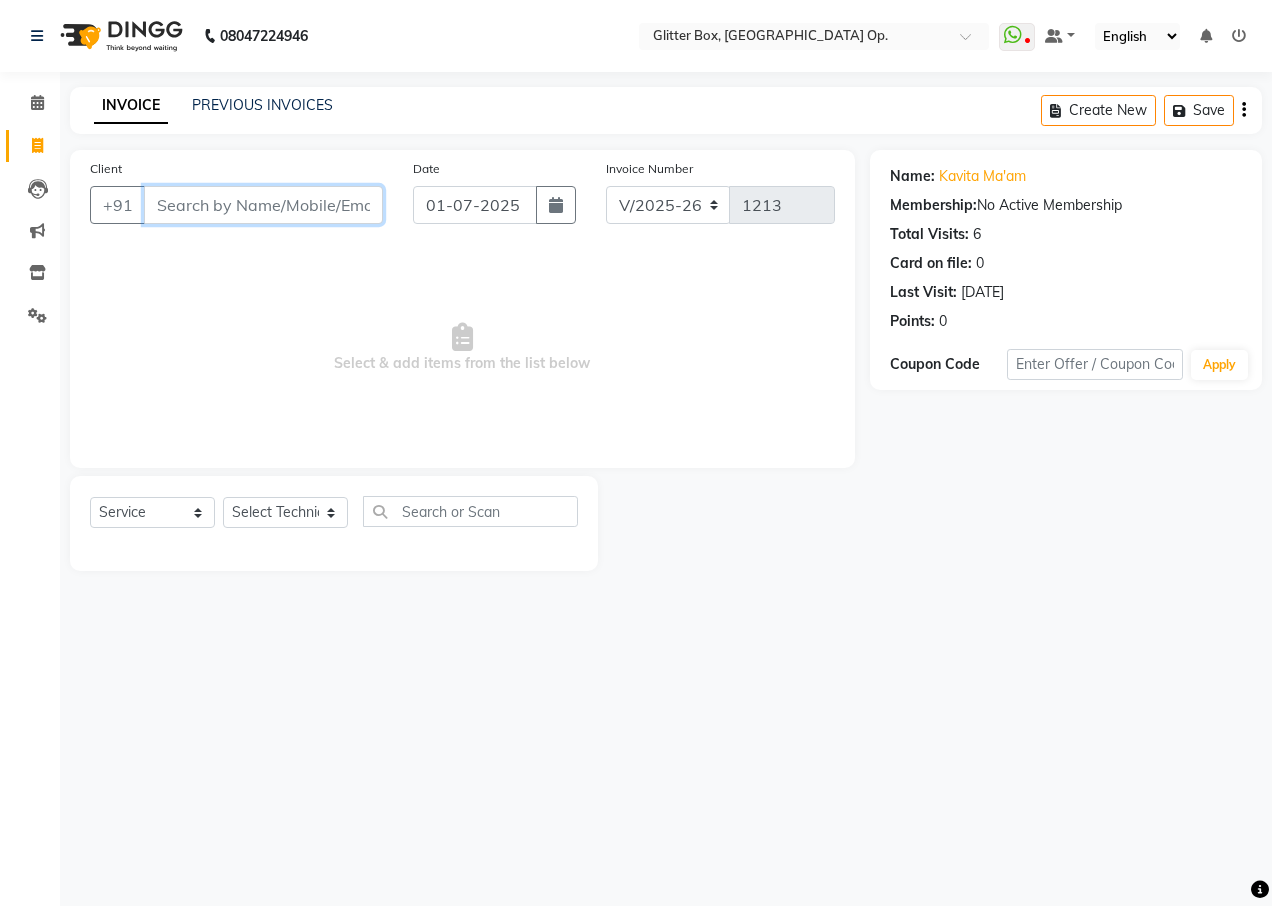 paste on "9981177442" 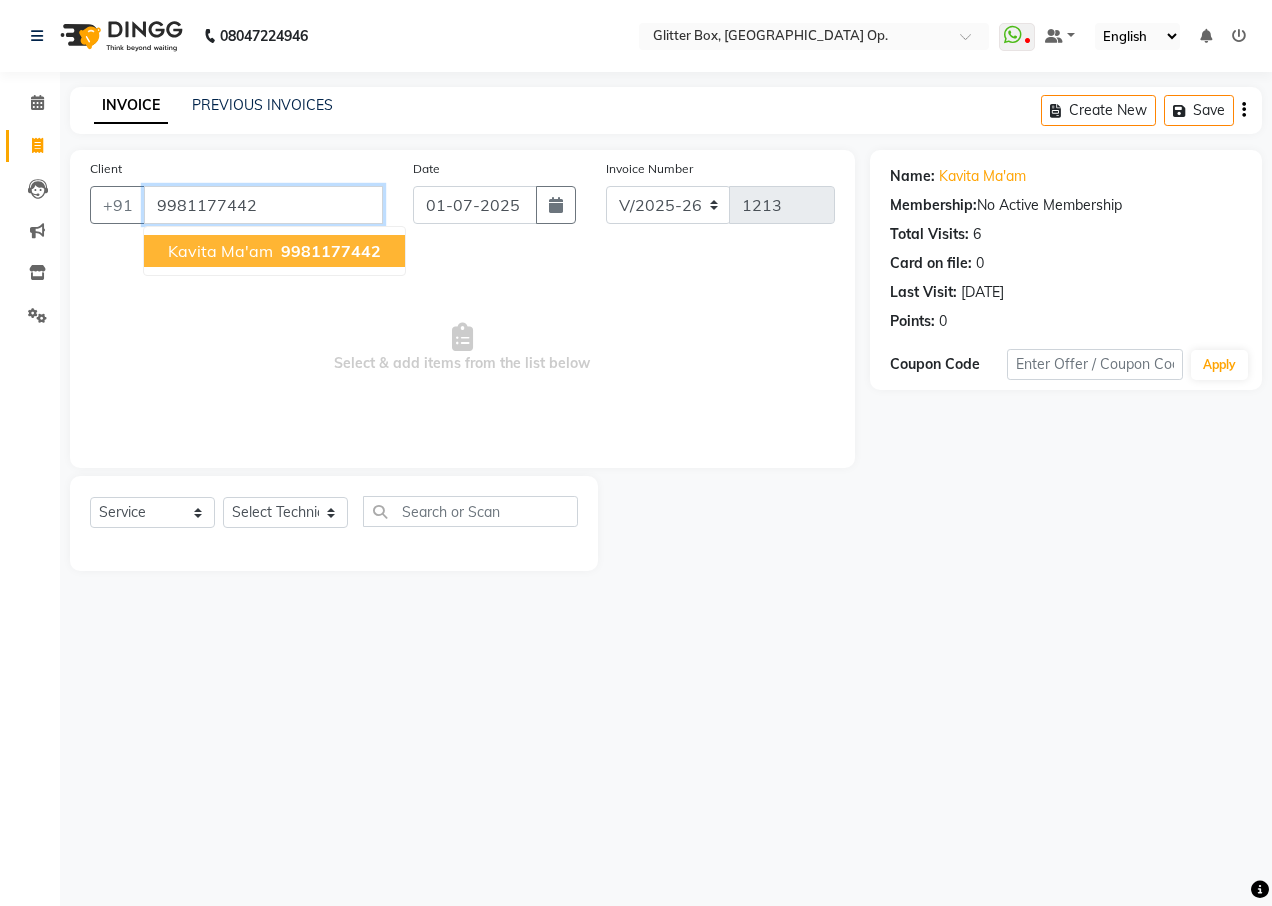 click on "9981177442" at bounding box center [263, 205] 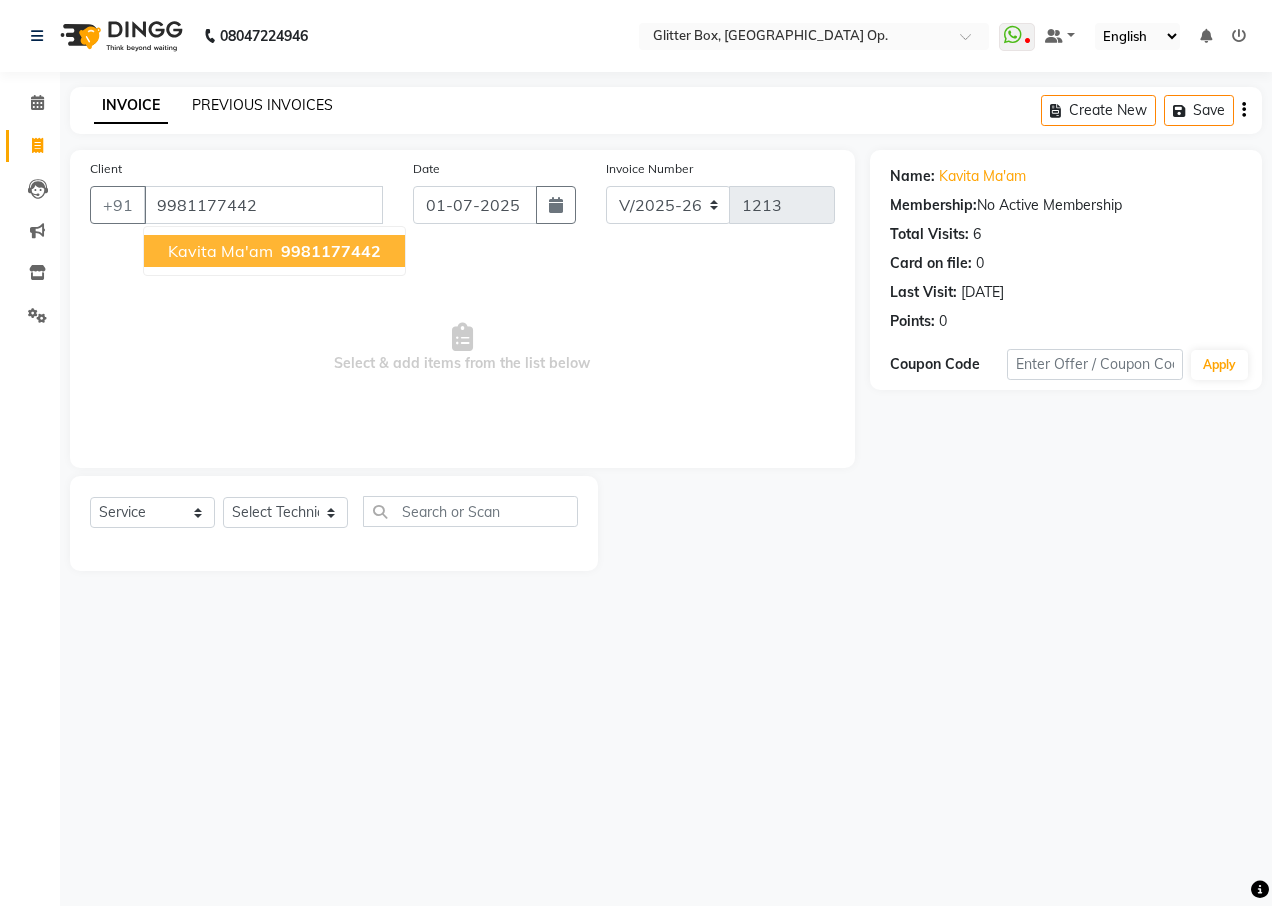 click on "PREVIOUS INVOICES" 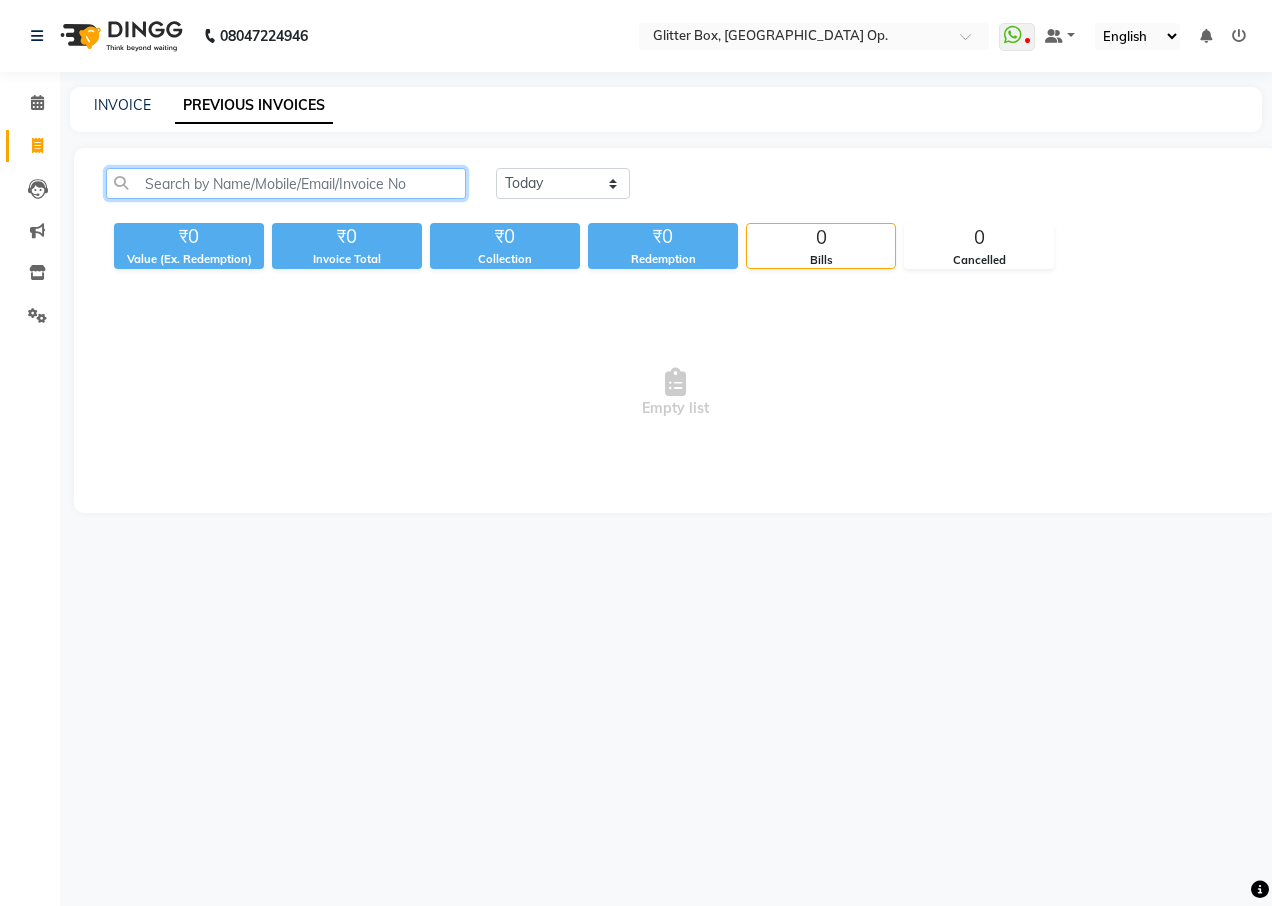 click 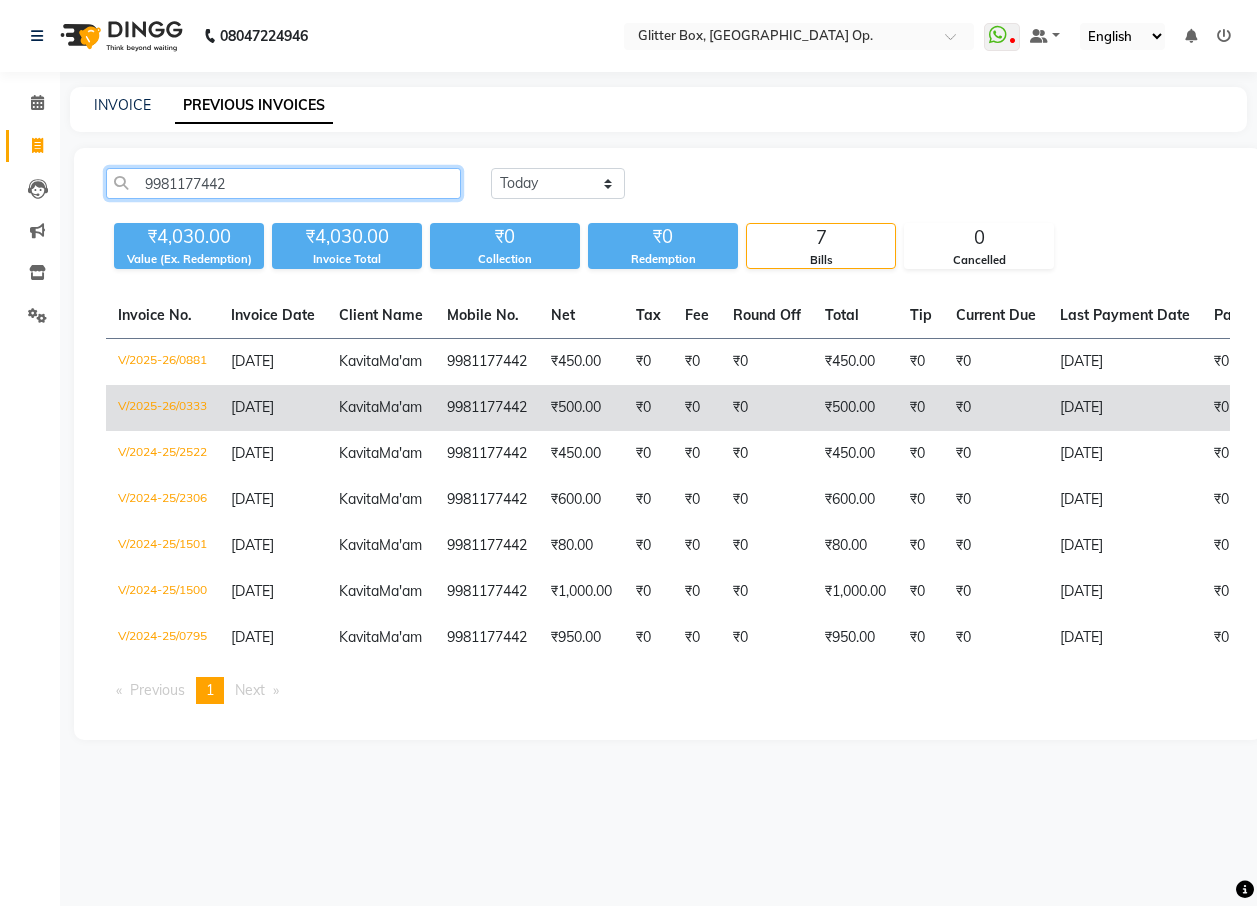 type on "9981177442" 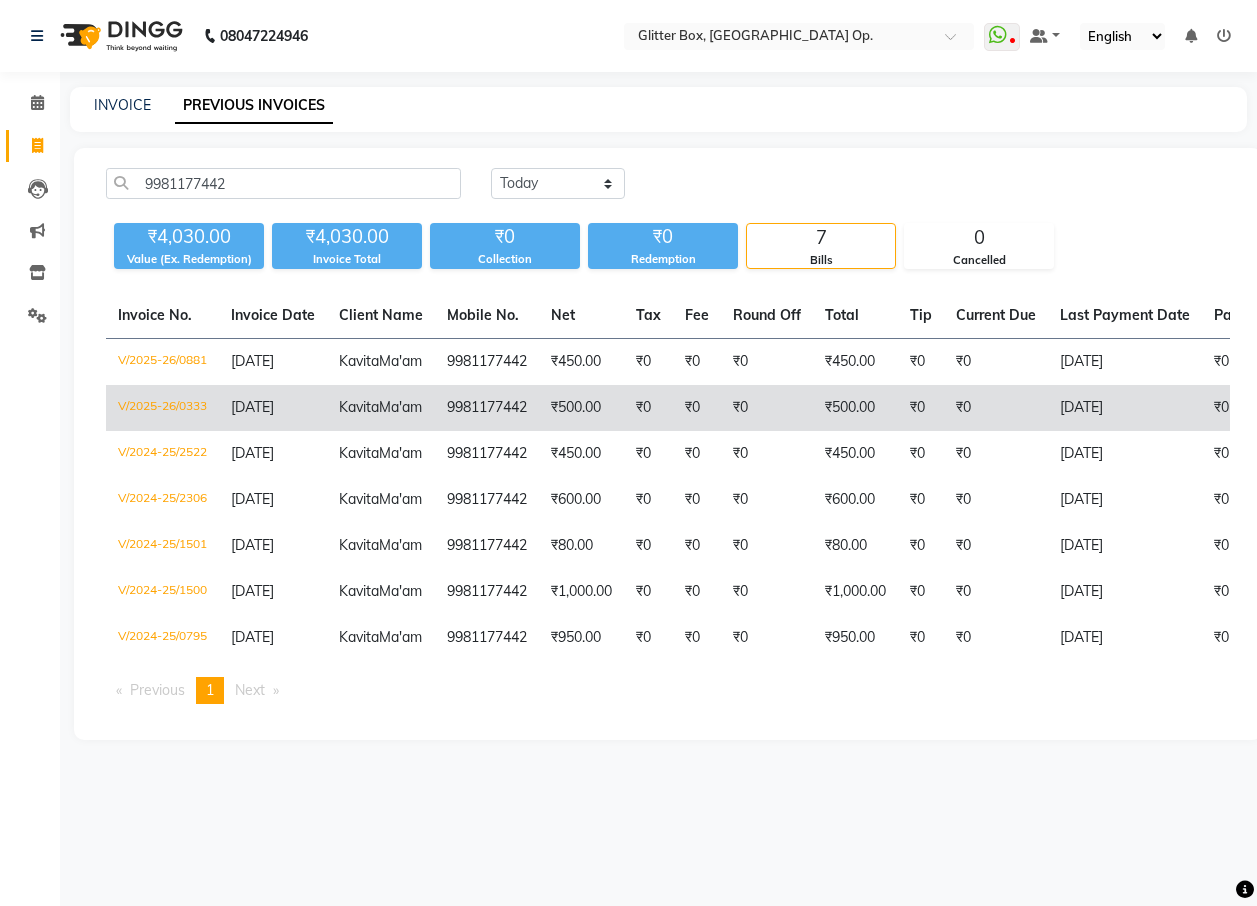 click on "V/2025-26/0333" 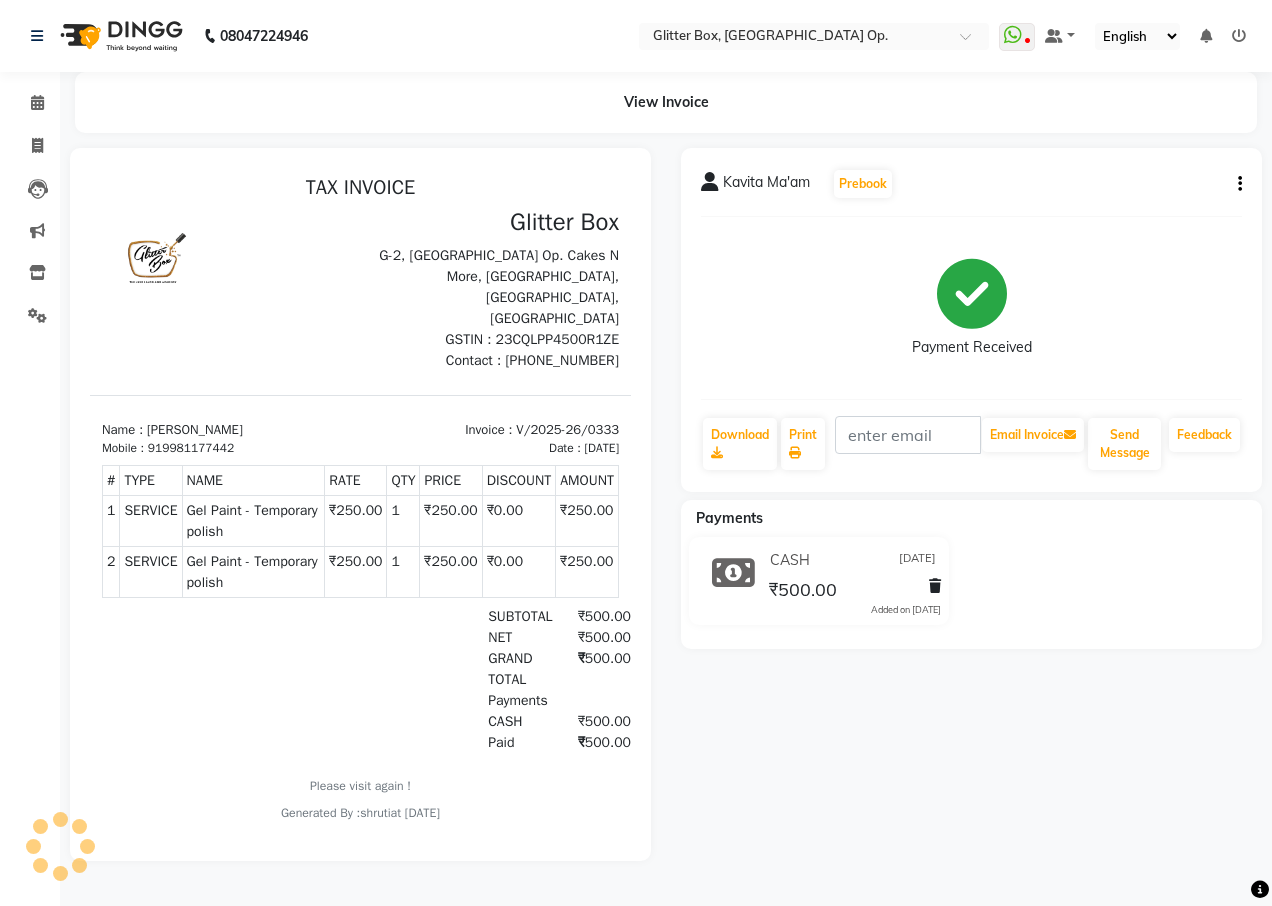 scroll, scrollTop: 0, scrollLeft: 0, axis: both 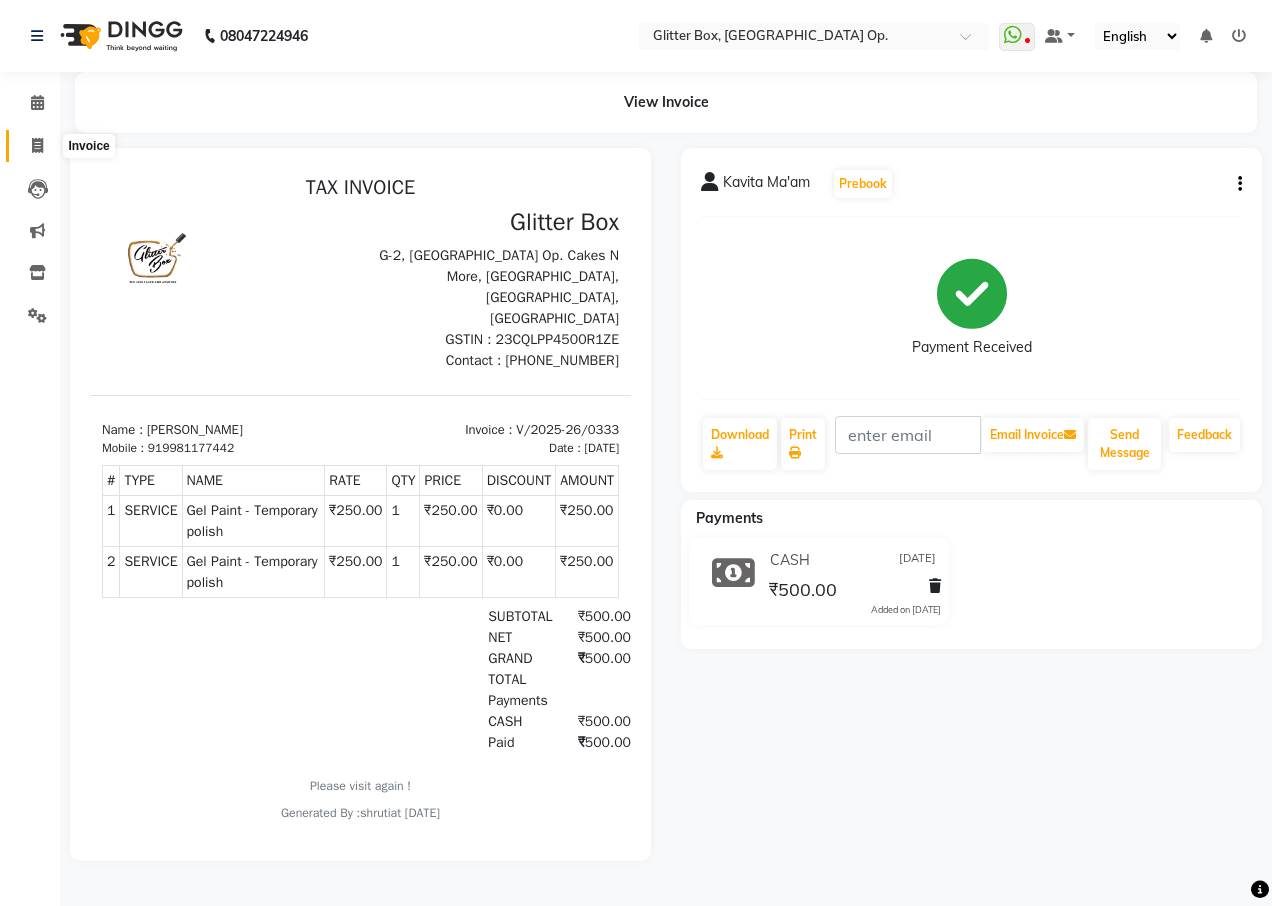 click 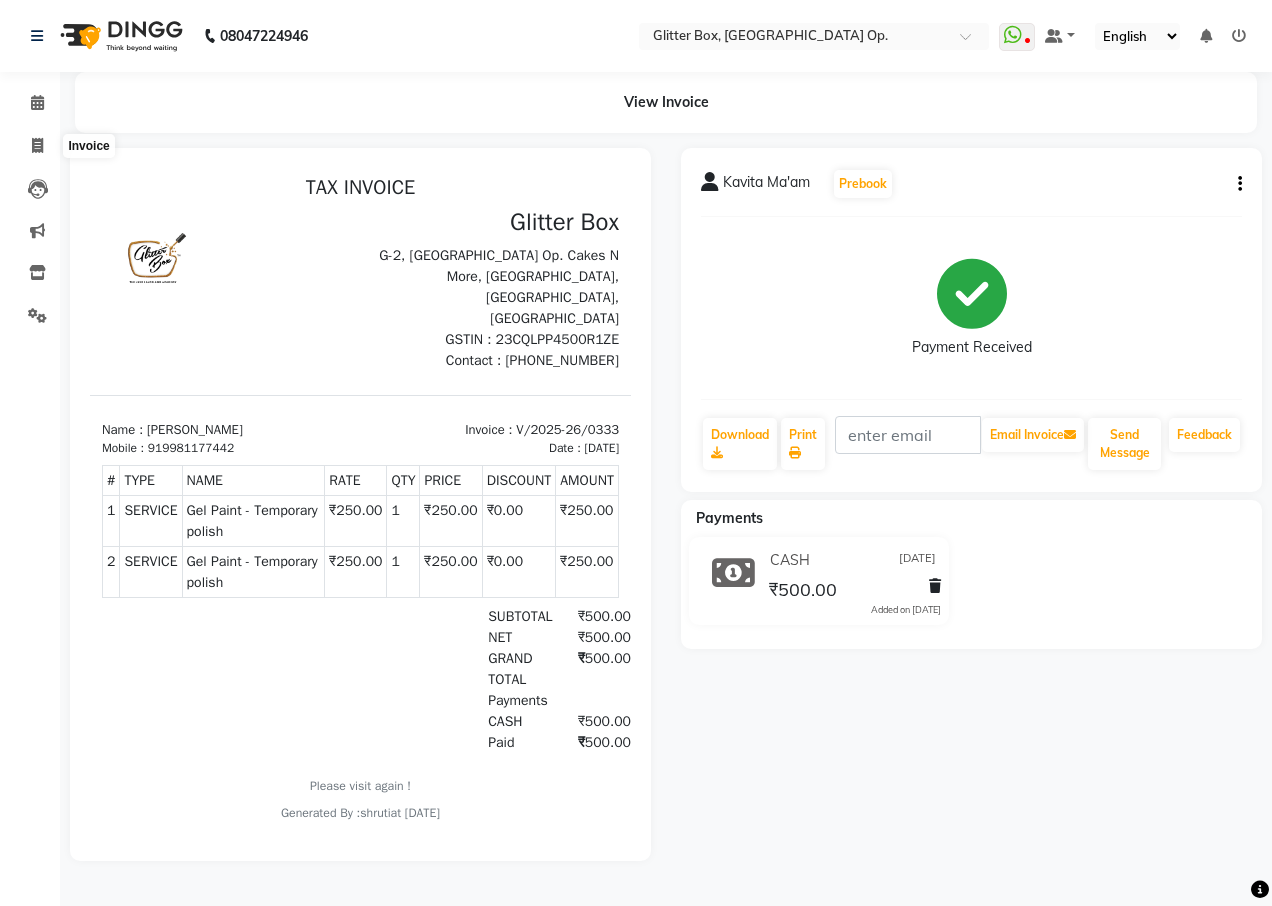 select on "5563" 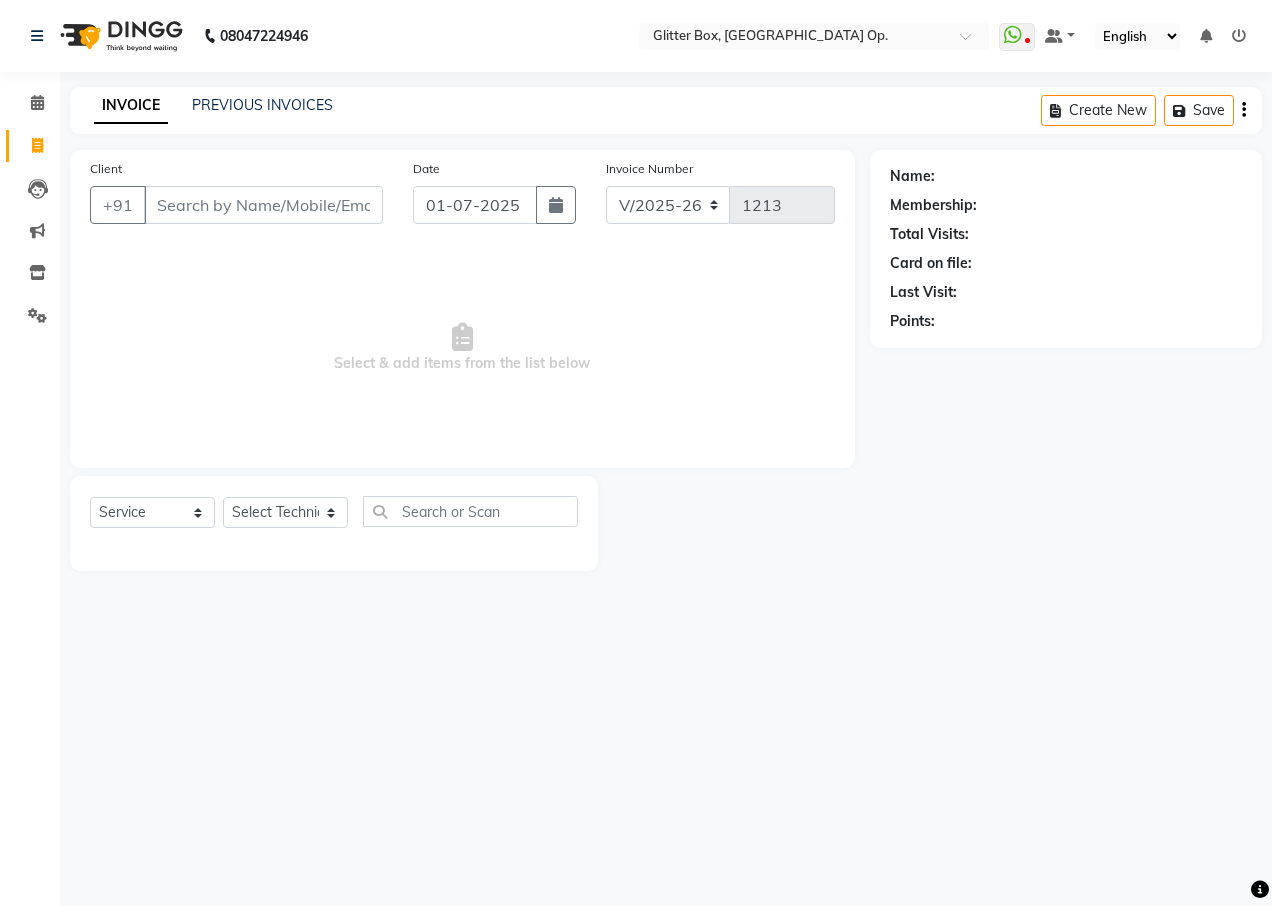 click on "Client" at bounding box center (263, 205) 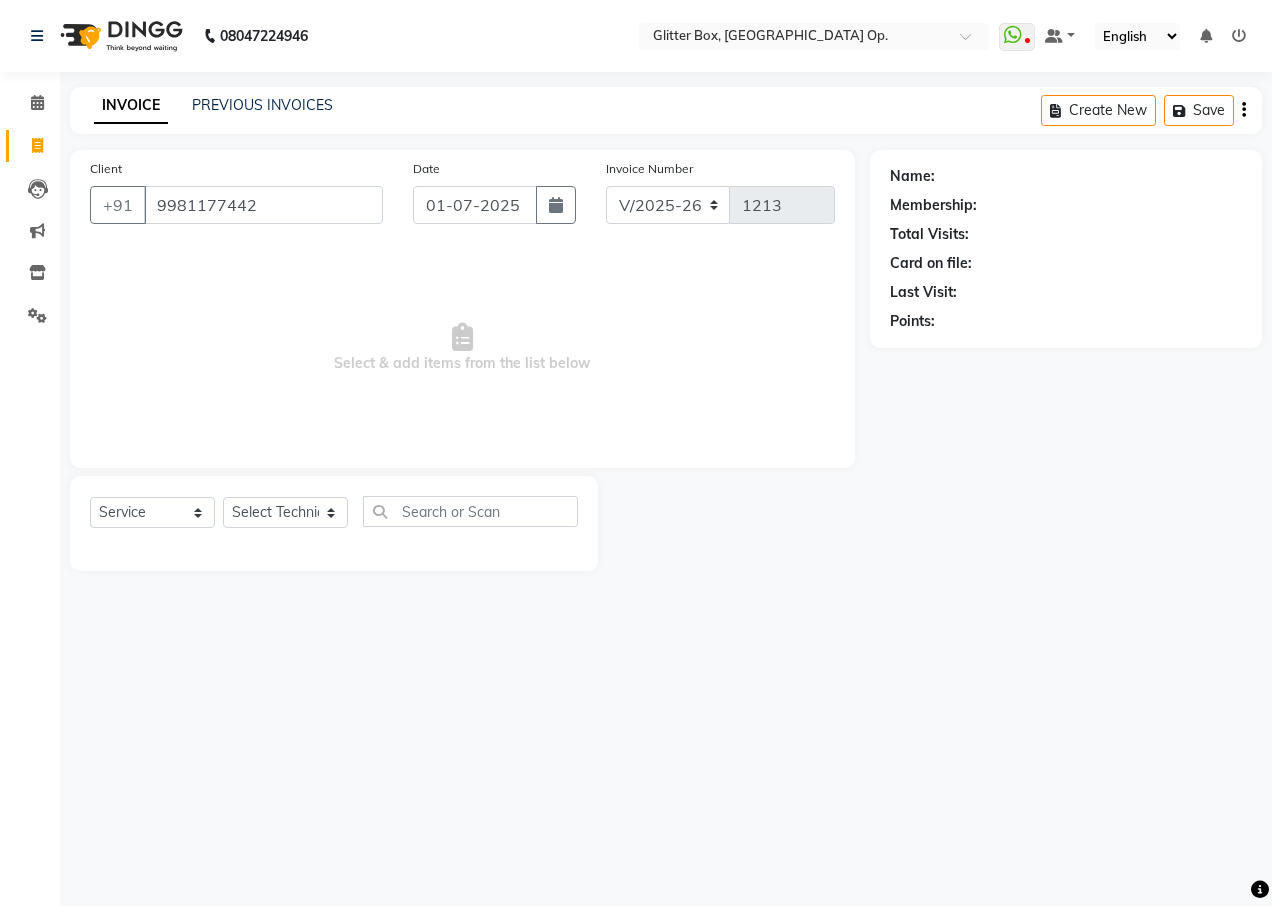 type on "9981177442" 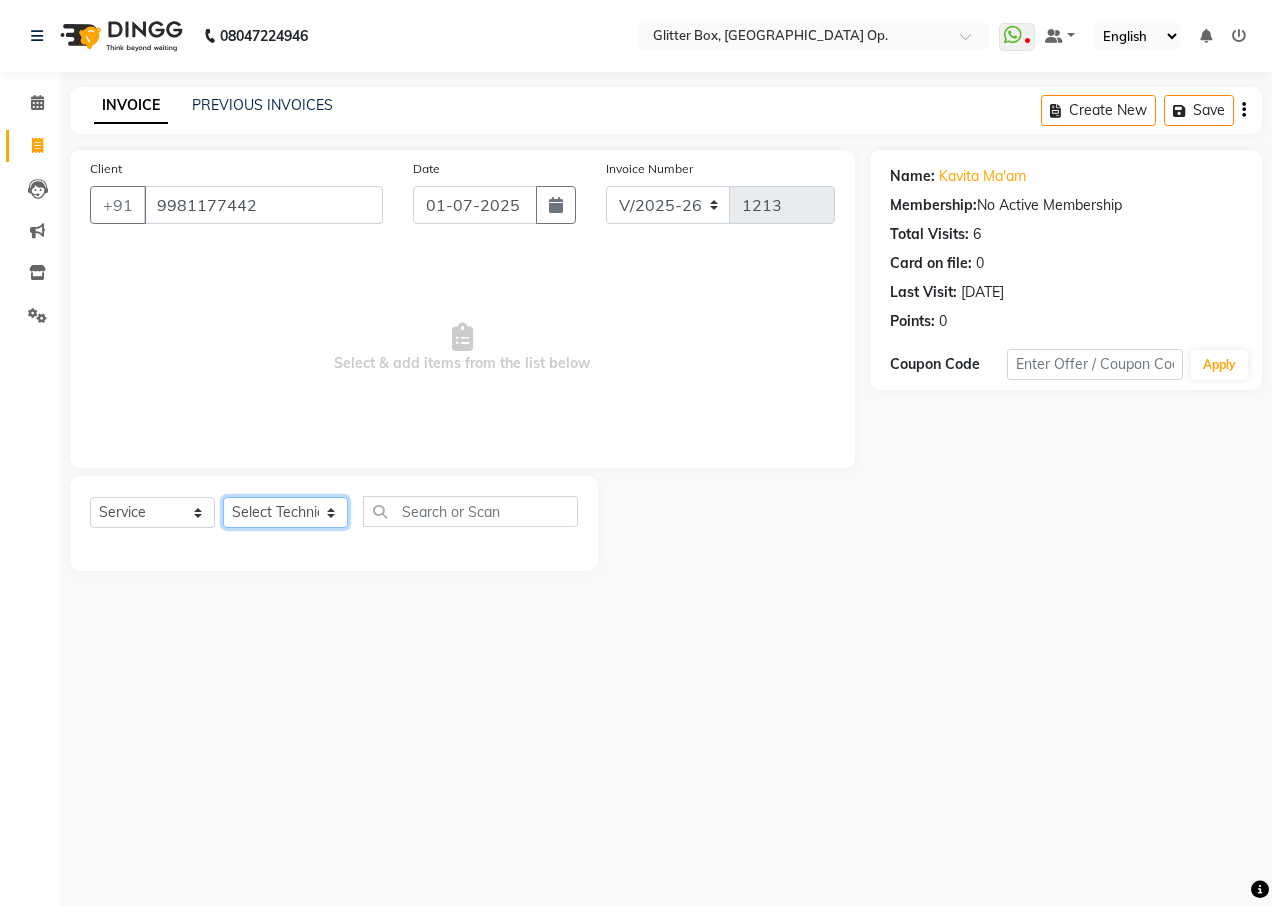 click on "Select Technician [PERSON_NAME] [PERSON_NAME] [PERSON_NAME] [PERSON_NAME] [PERSON_NAME] [PERSON_NAME] [PERSON_NAME] [PERSON_NAME] Das owner [PERSON_NAME] pooja Preeti makore Rupa [PERSON_NAME] [PERSON_NAME]" 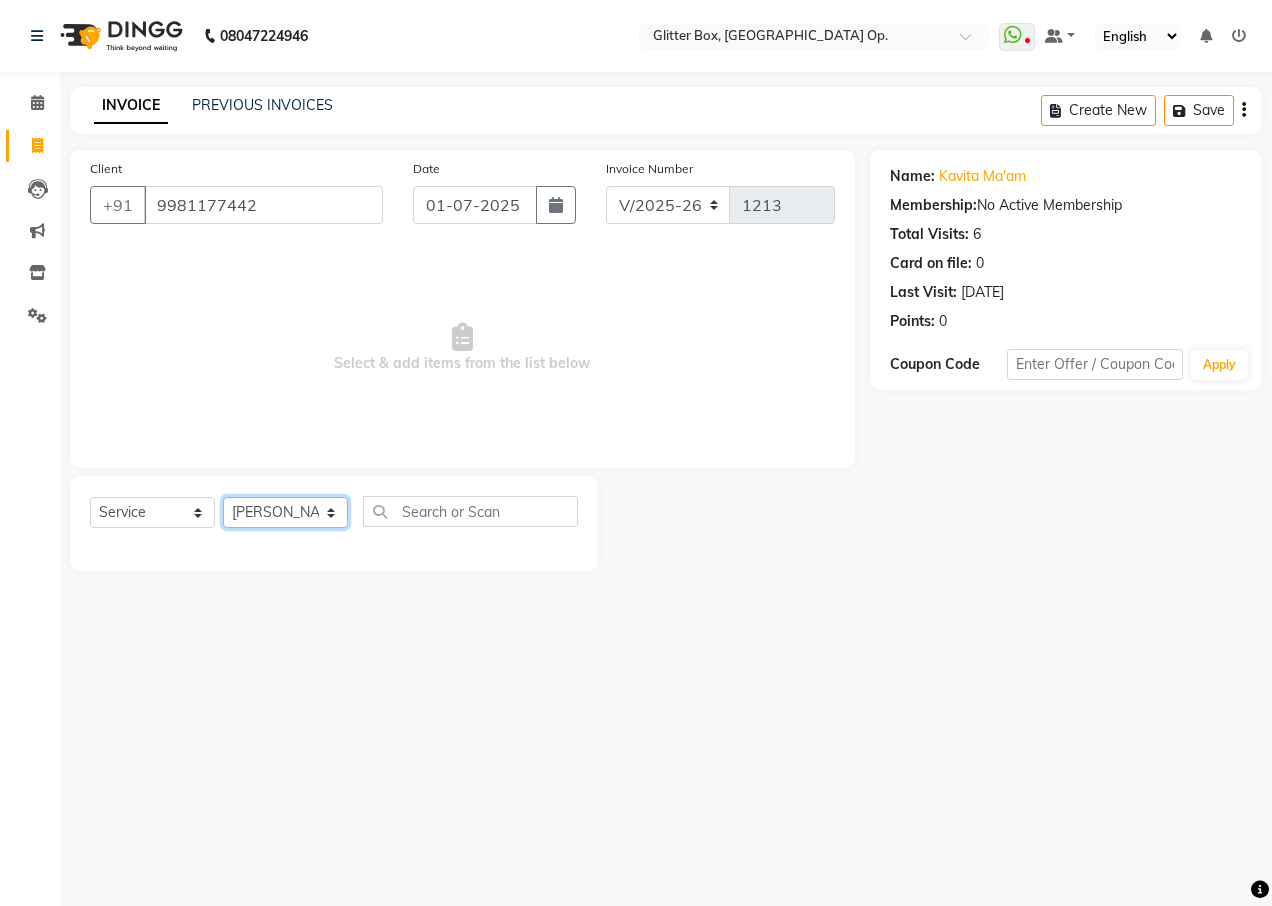 click on "Select Technician [PERSON_NAME] [PERSON_NAME] [PERSON_NAME] [PERSON_NAME] [PERSON_NAME] [PERSON_NAME] [PERSON_NAME] [PERSON_NAME] Das owner [PERSON_NAME] pooja Preeti makore Rupa [PERSON_NAME] [PERSON_NAME]" 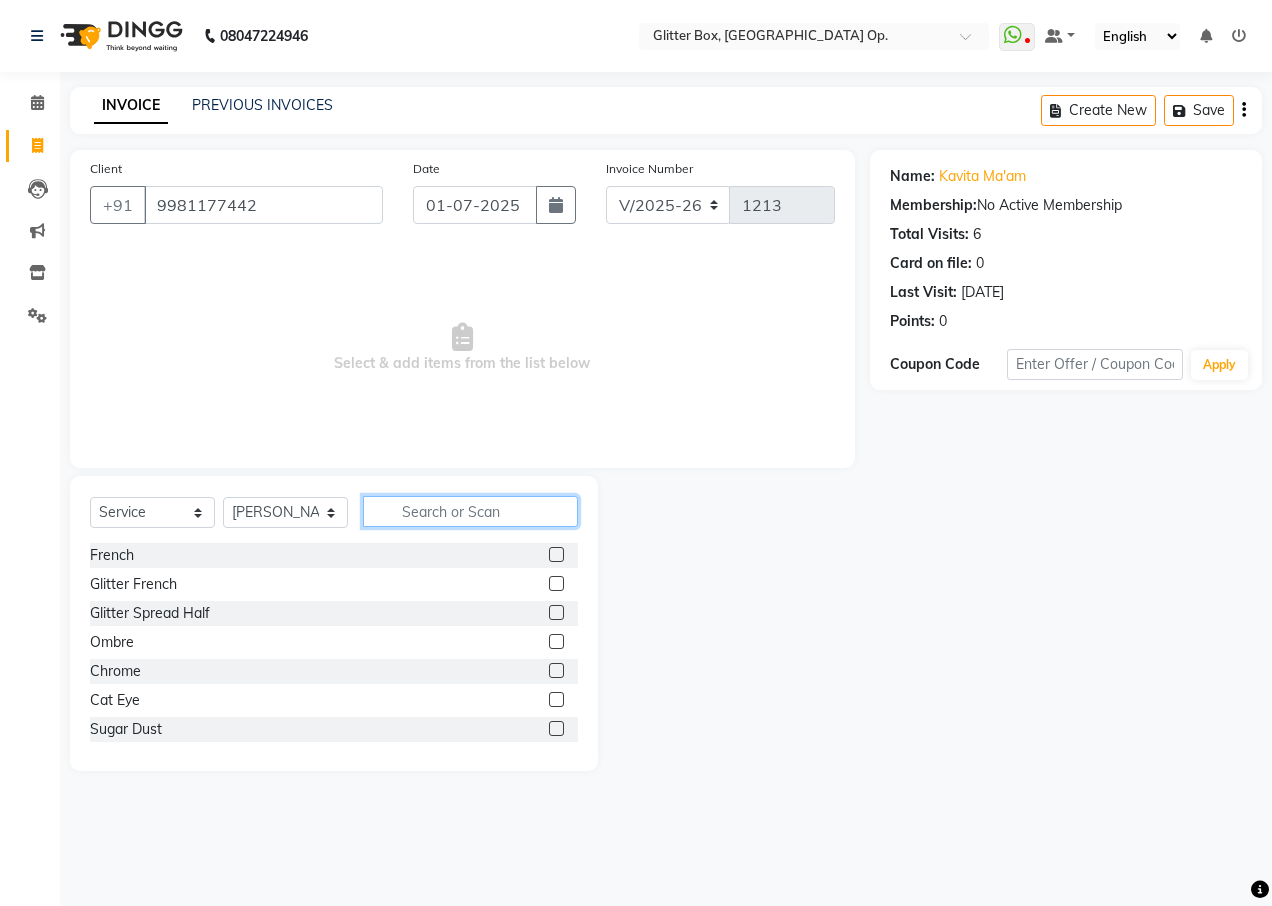 click 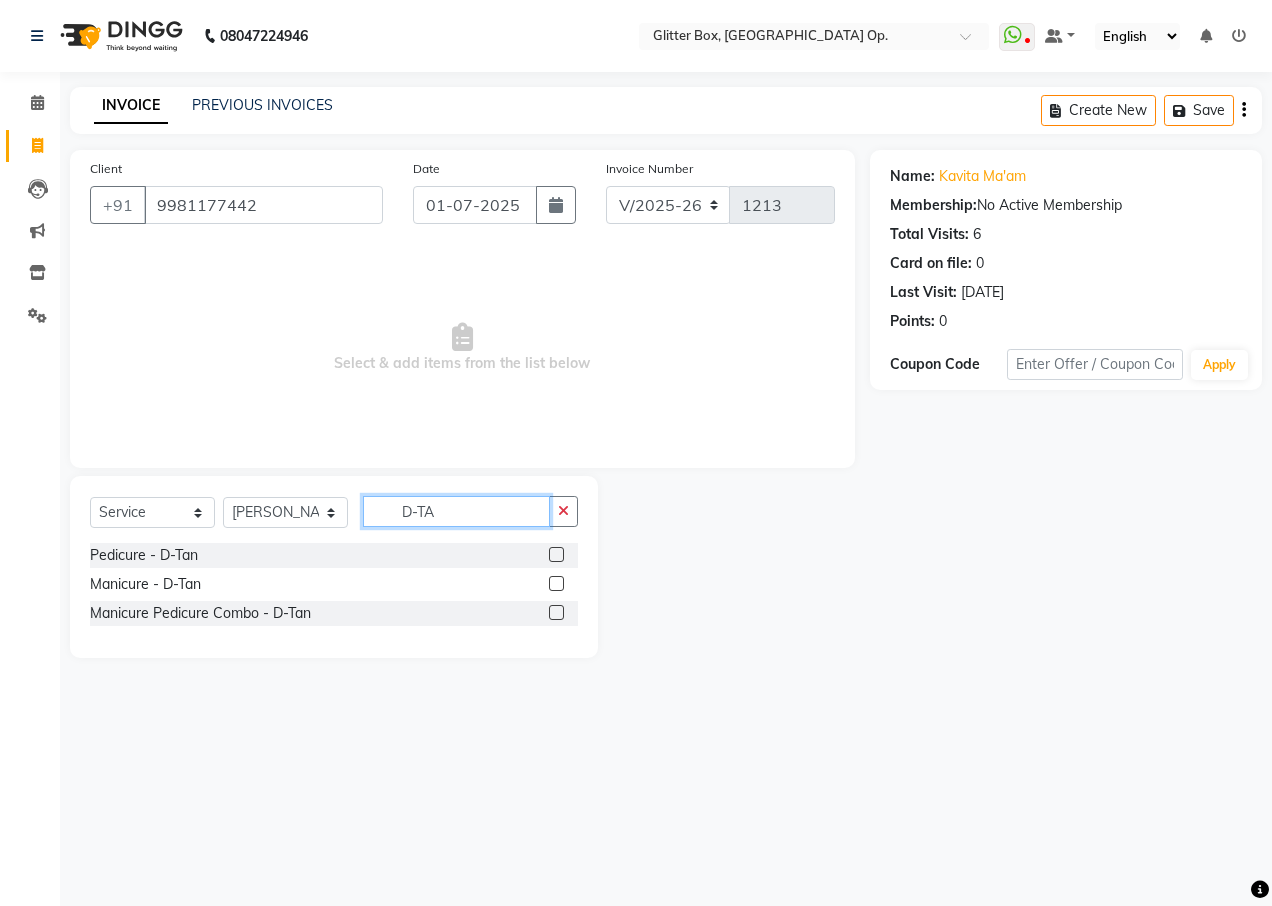 type on "D-TA" 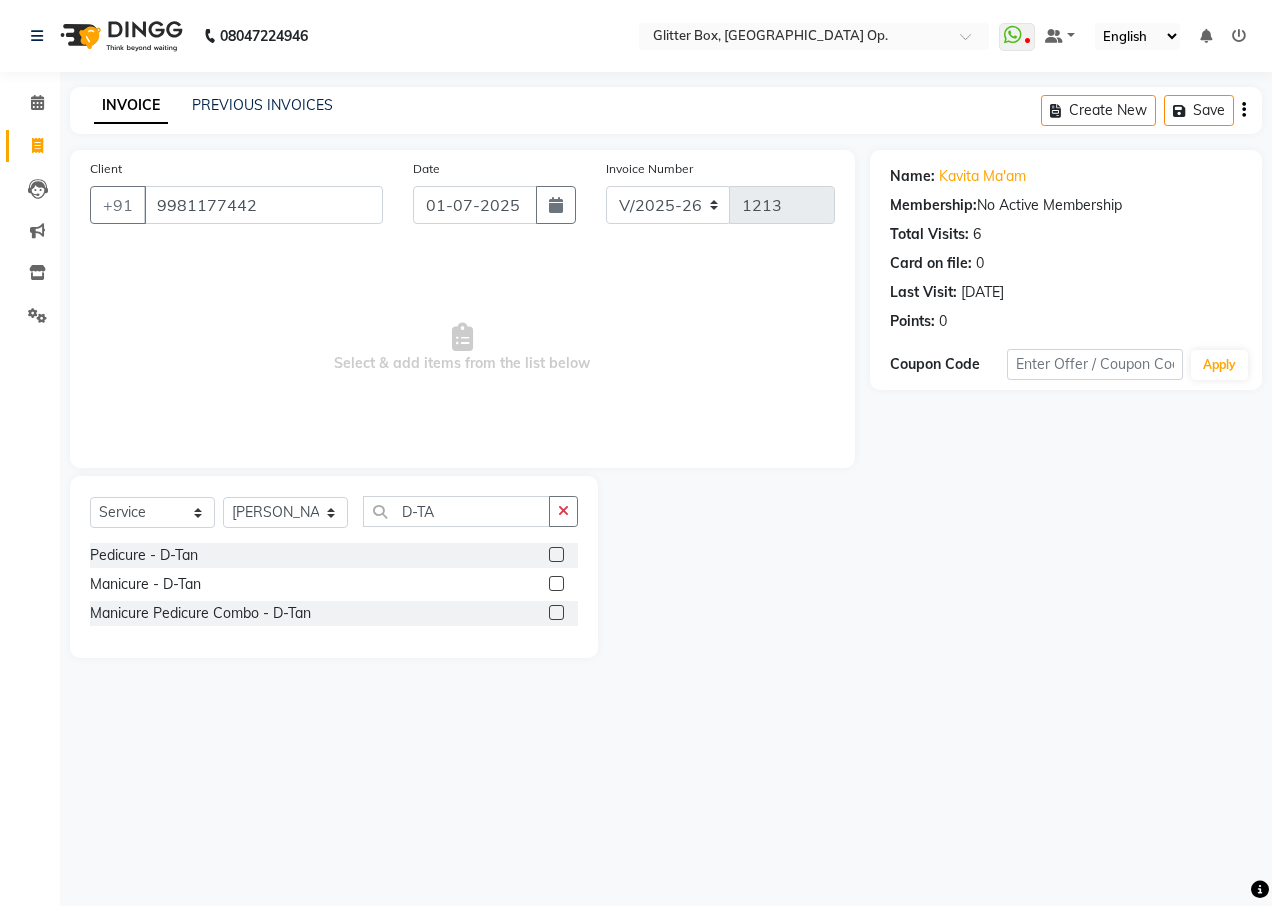 click 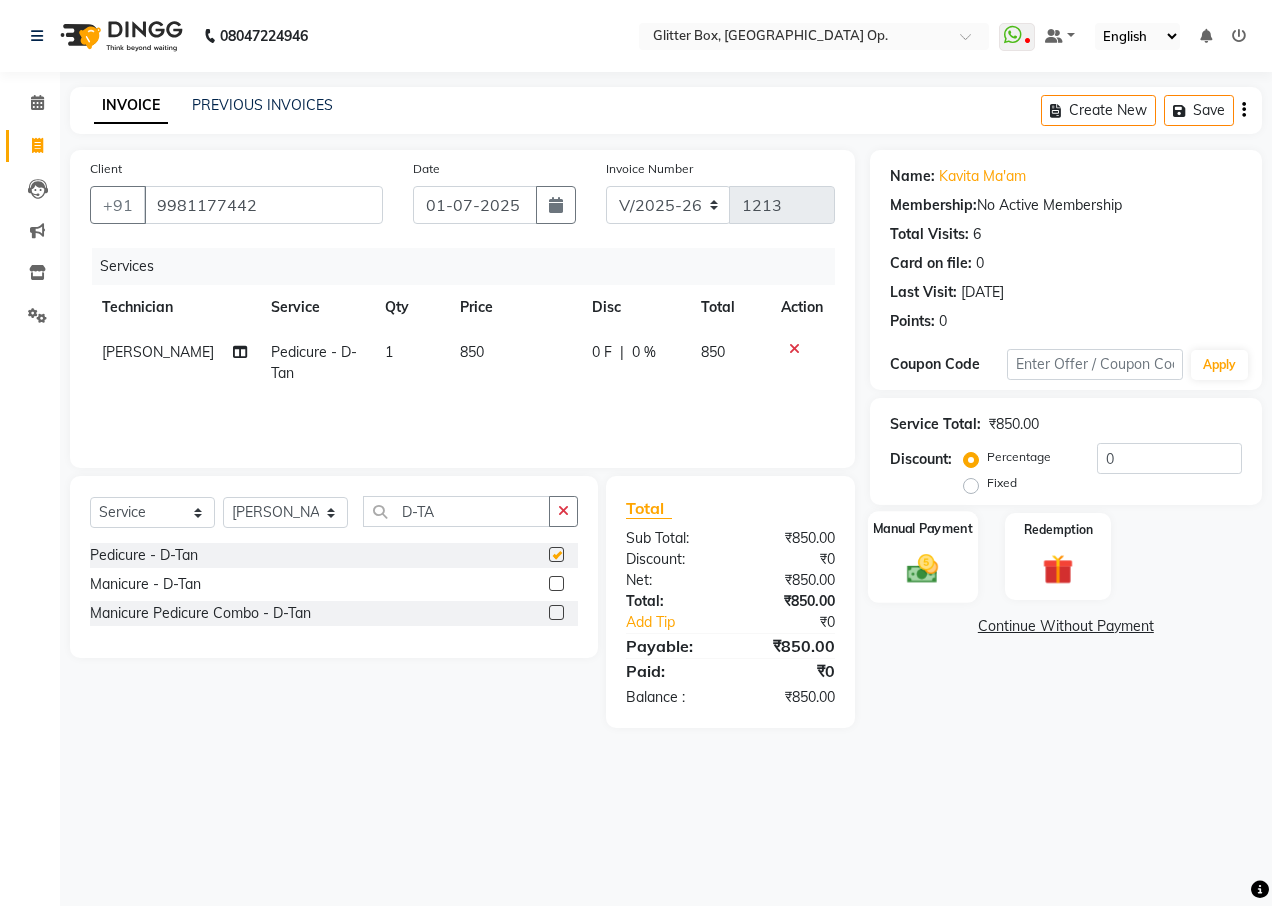 checkbox on "false" 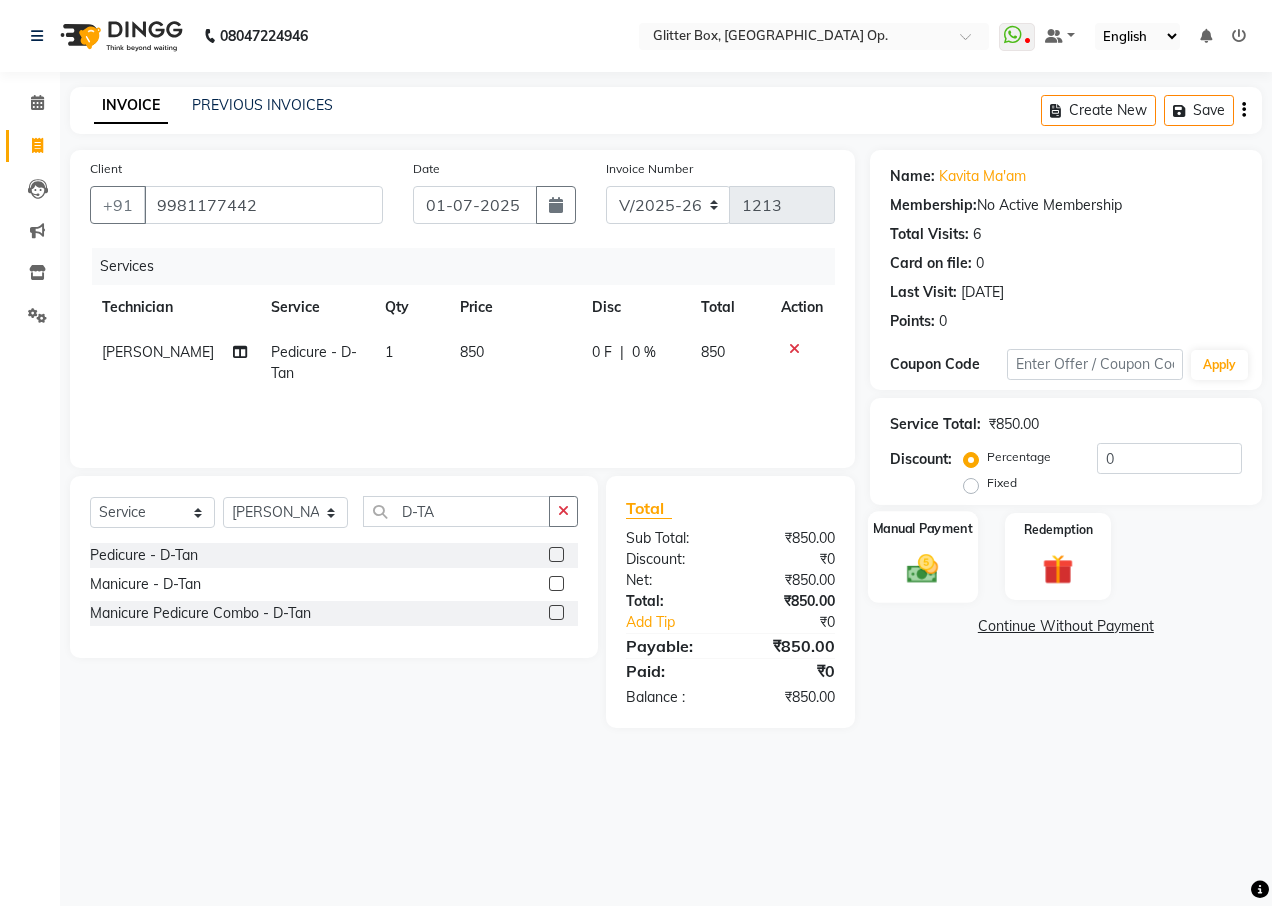 click on "Manual Payment" 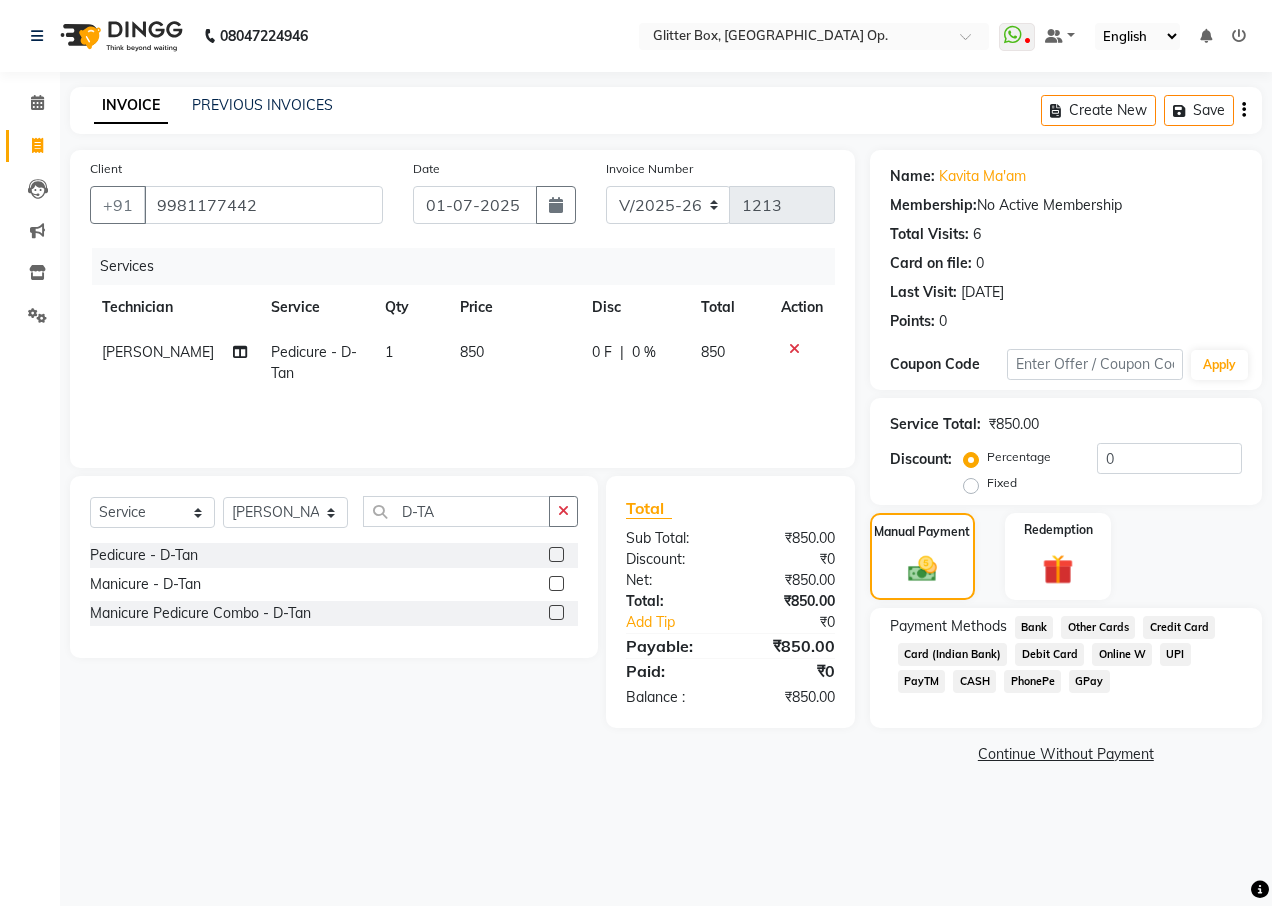 click on "CASH" 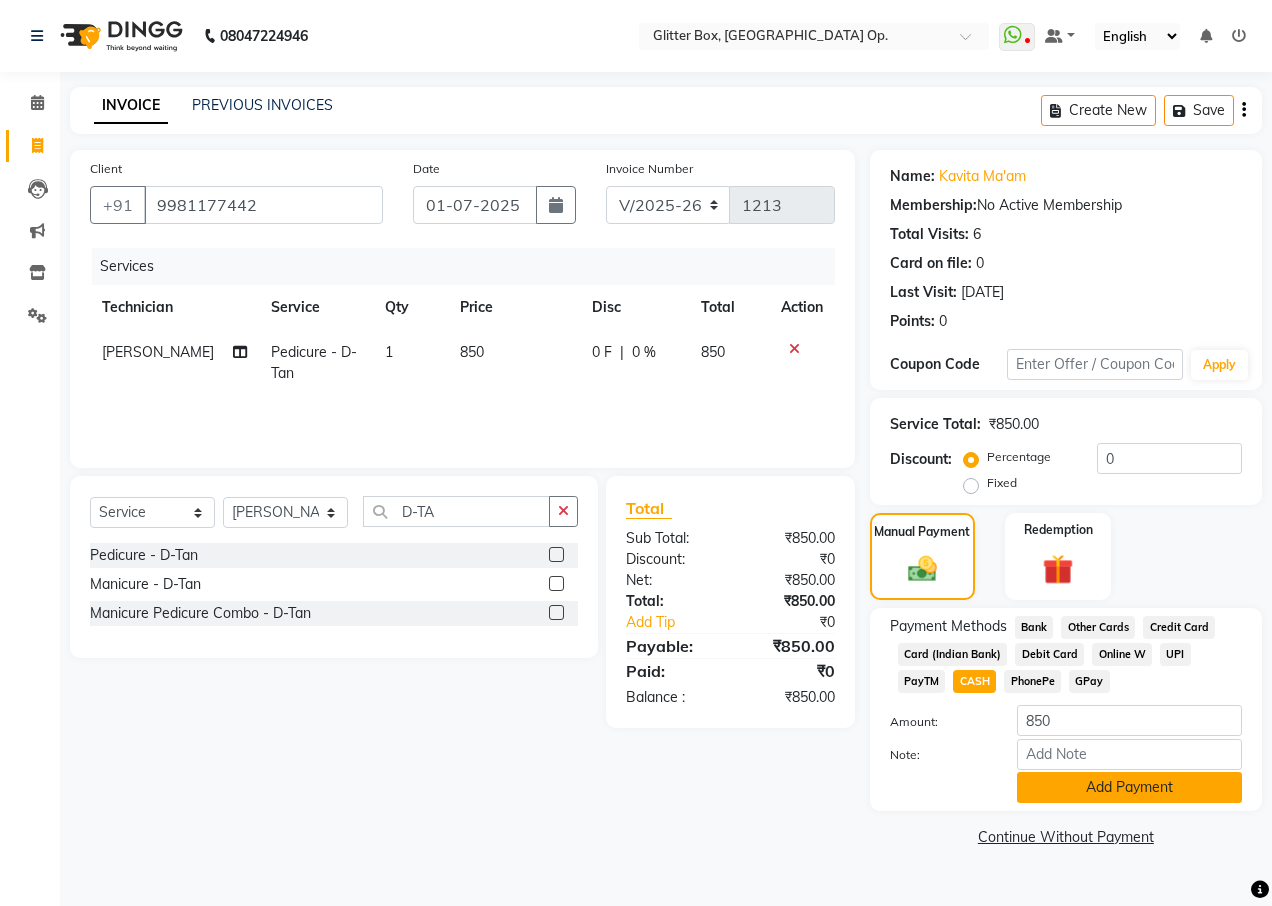 click on "Add Payment" 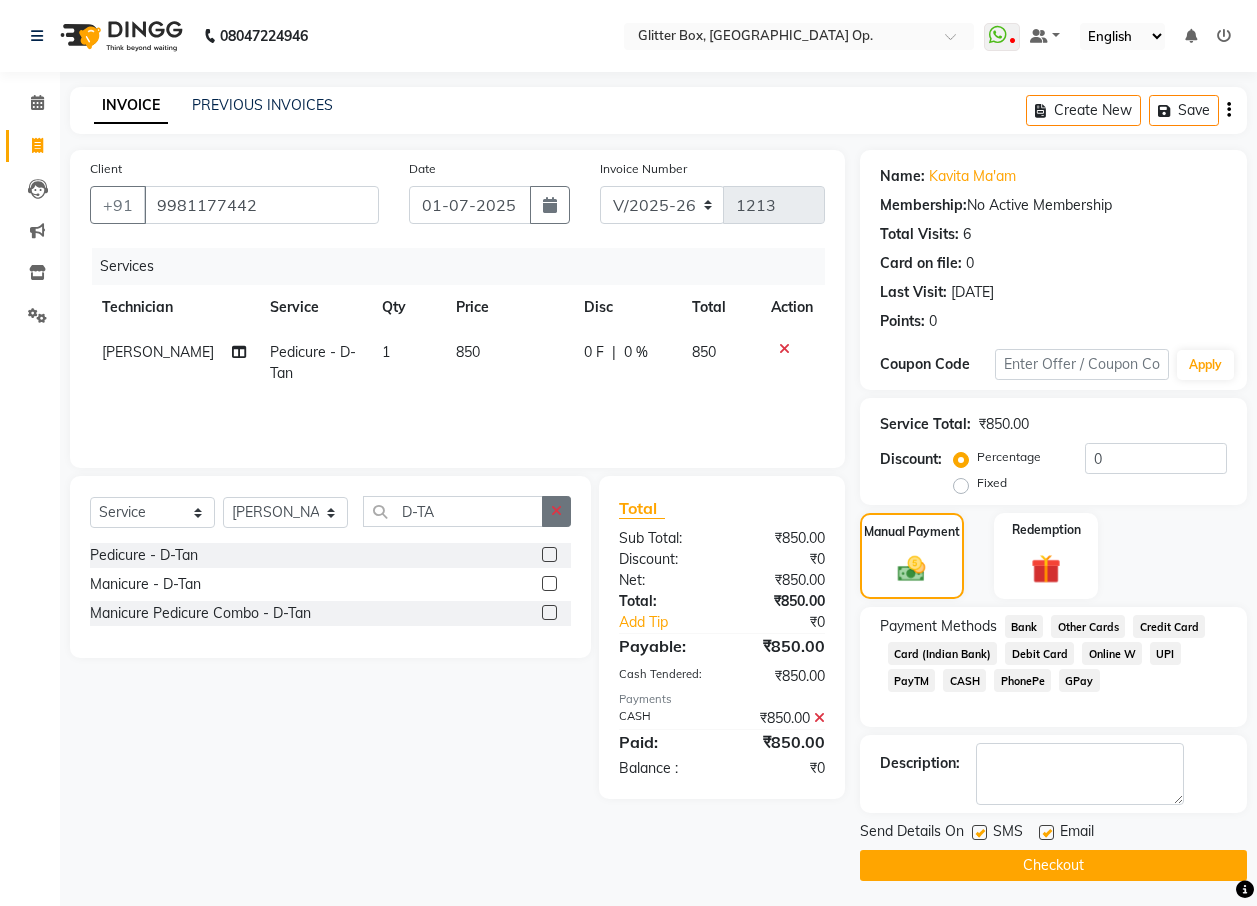 click 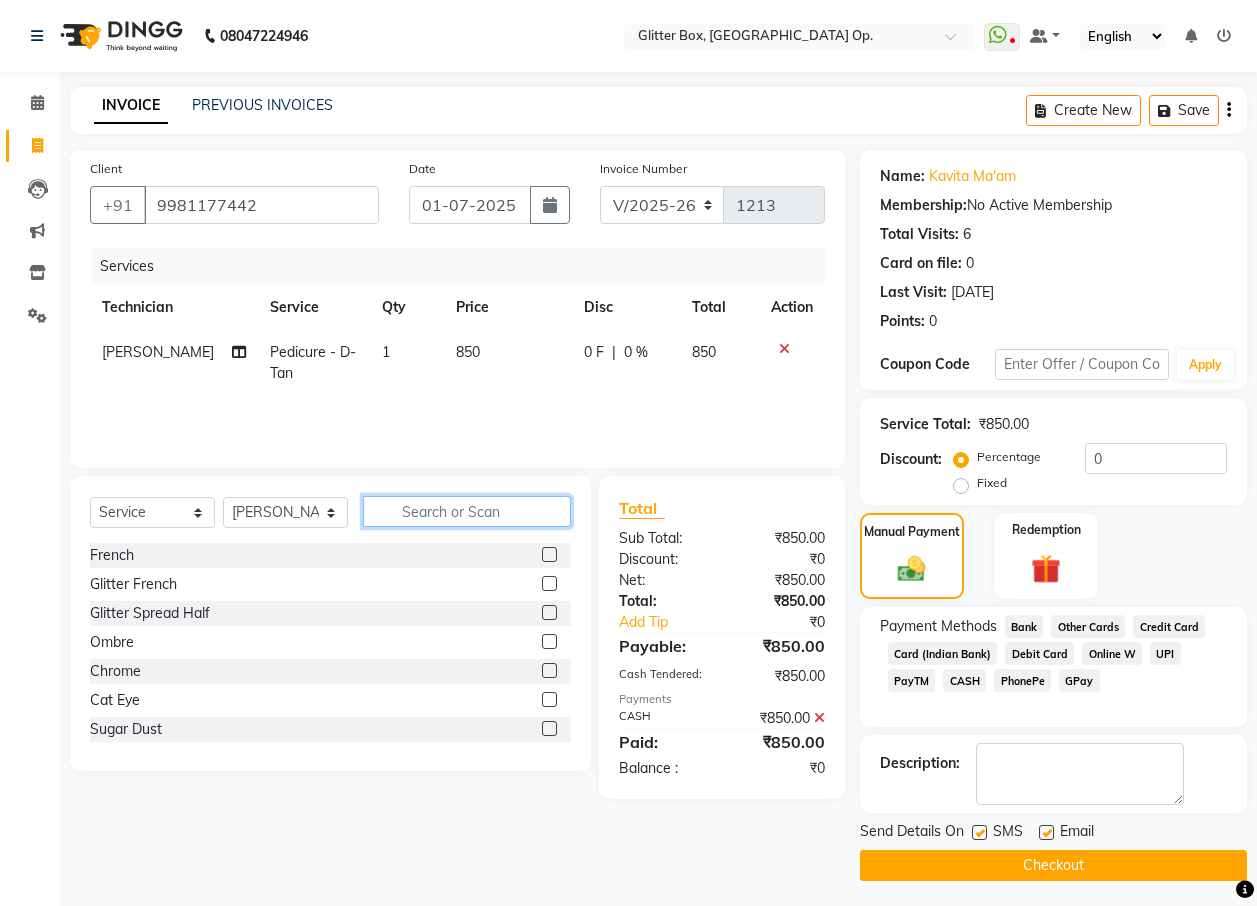 click 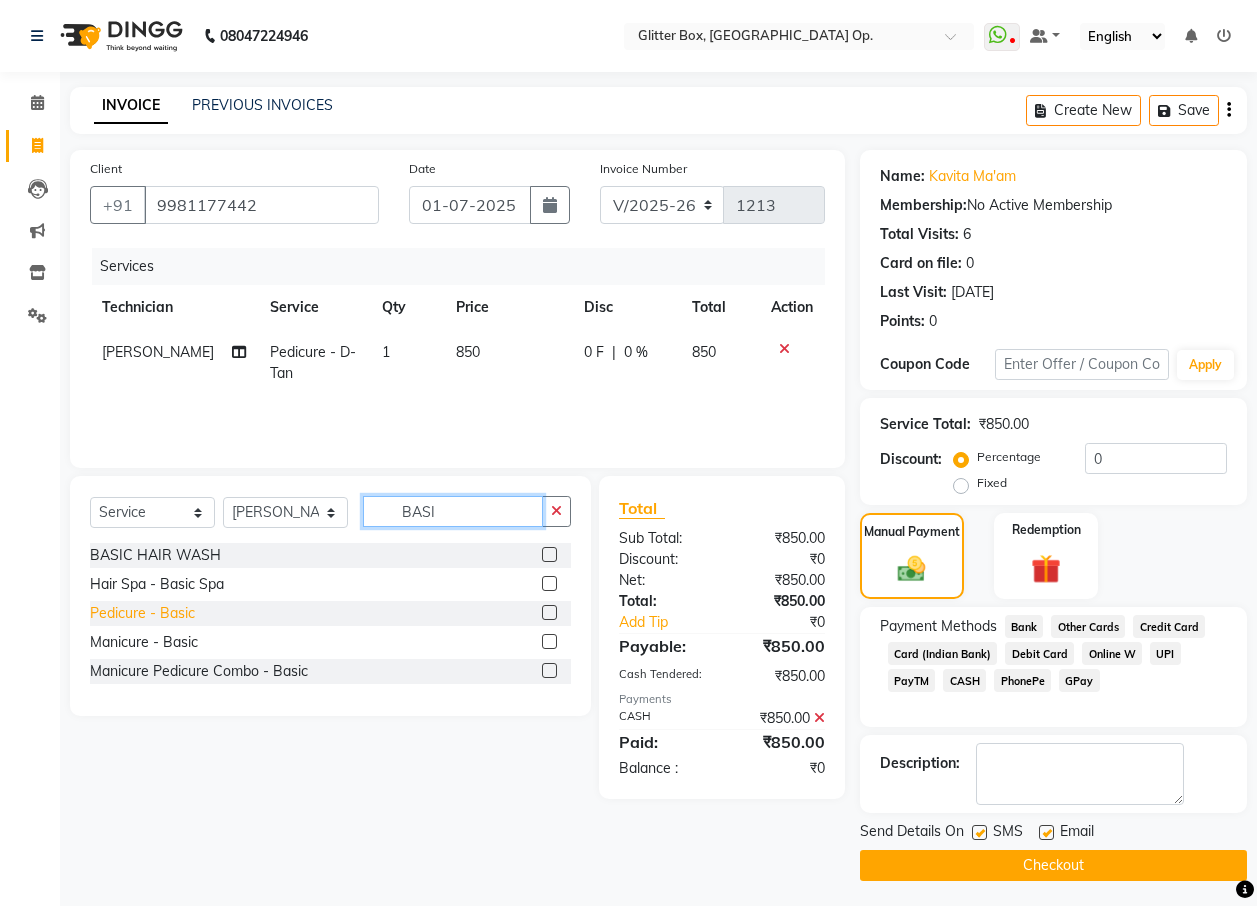 type on "BASI" 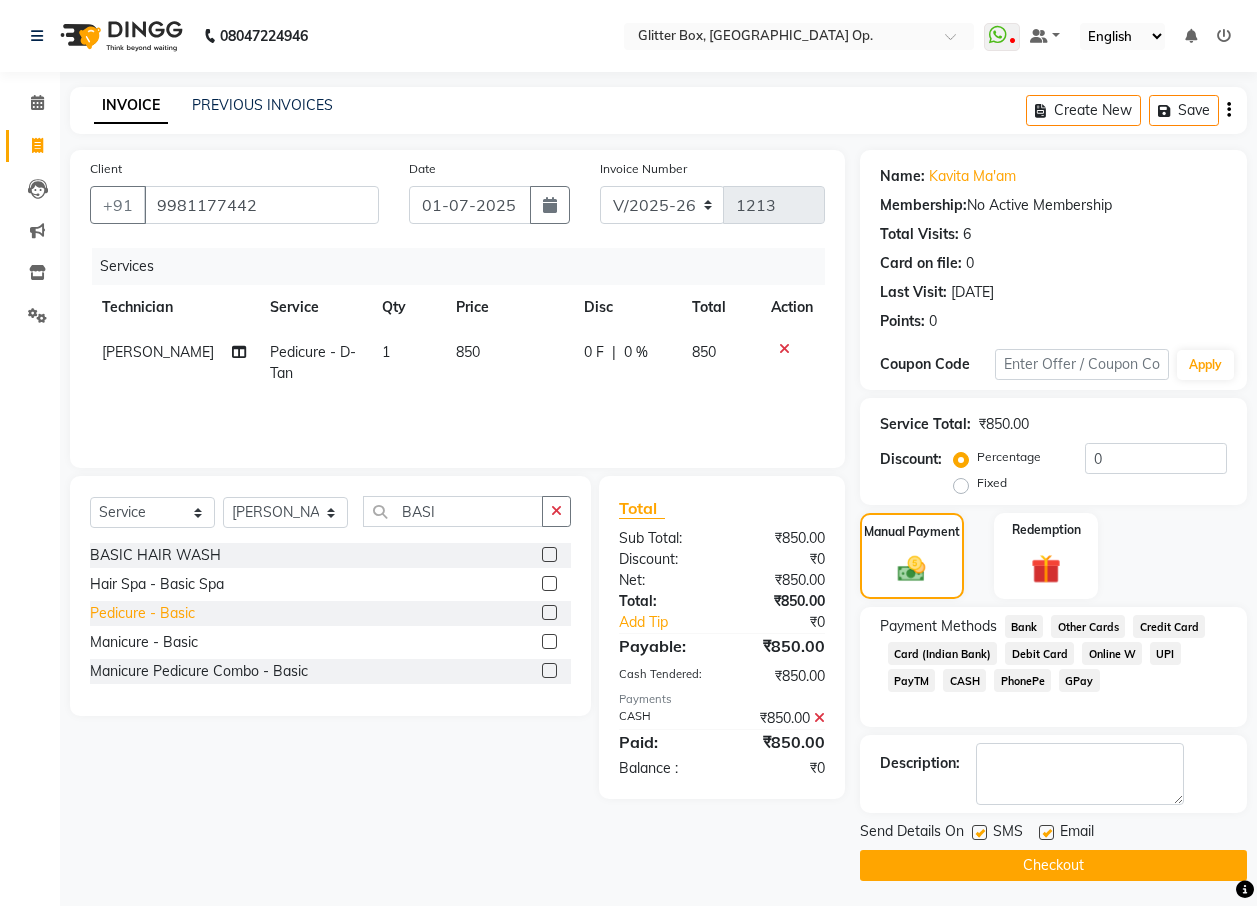 click on "Pedicure - Basic" 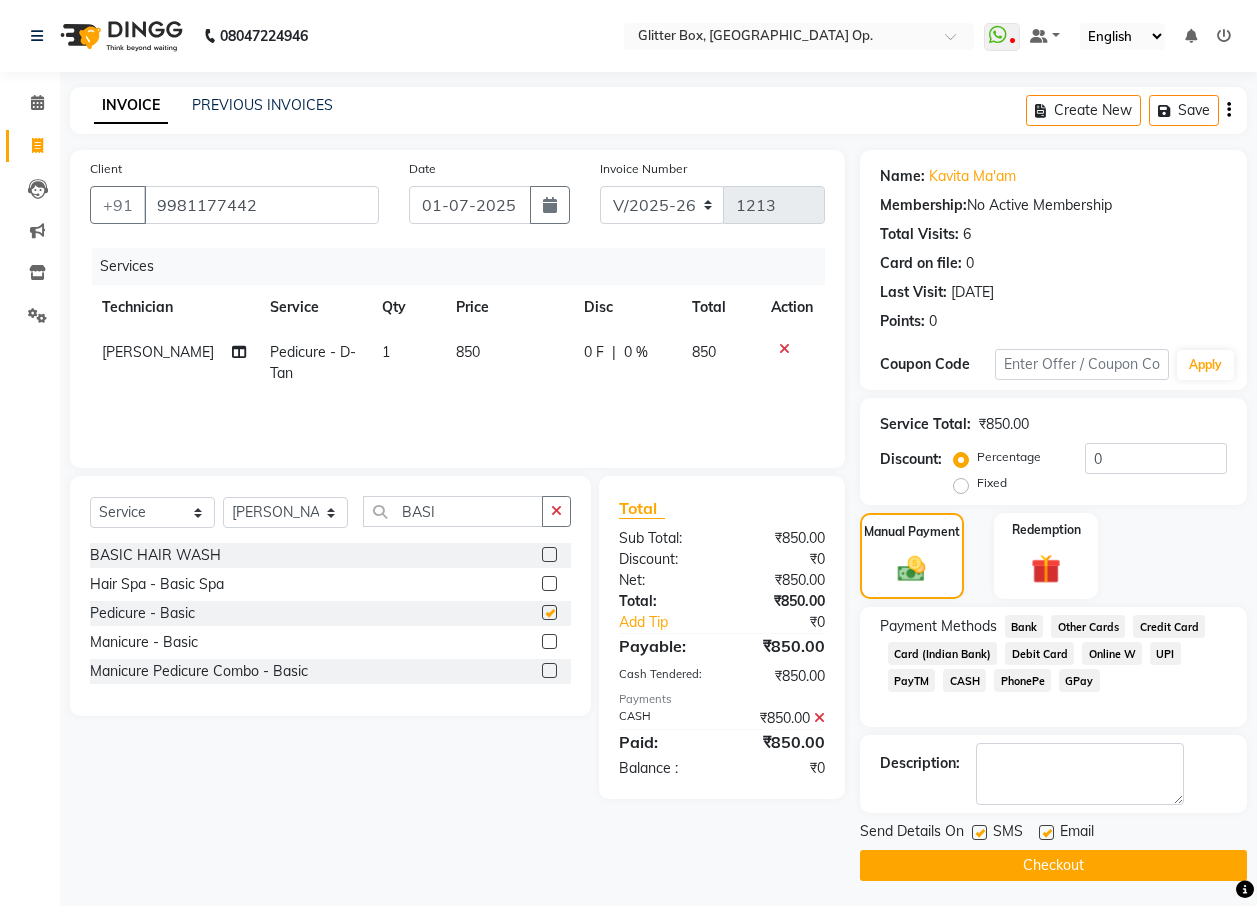 checkbox on "false" 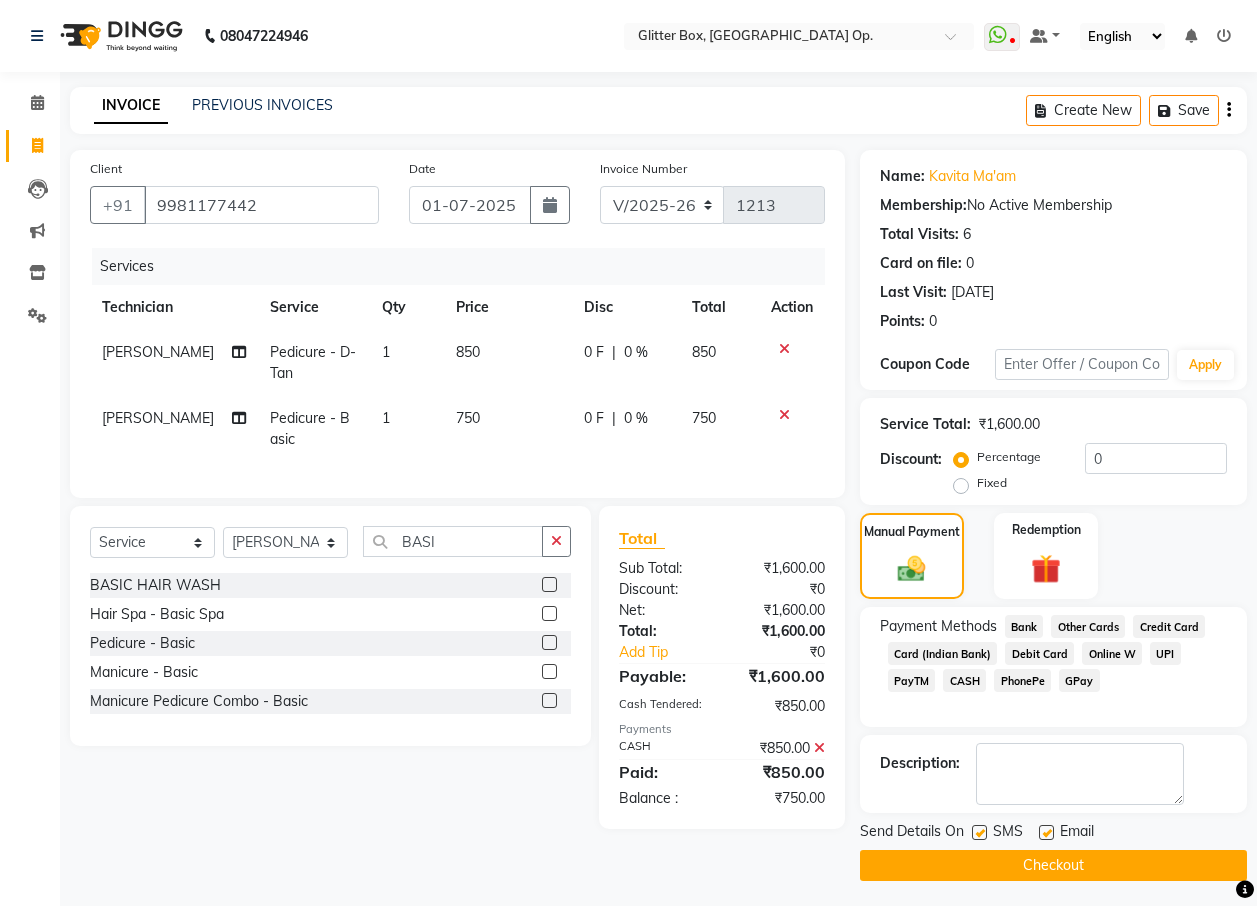 click 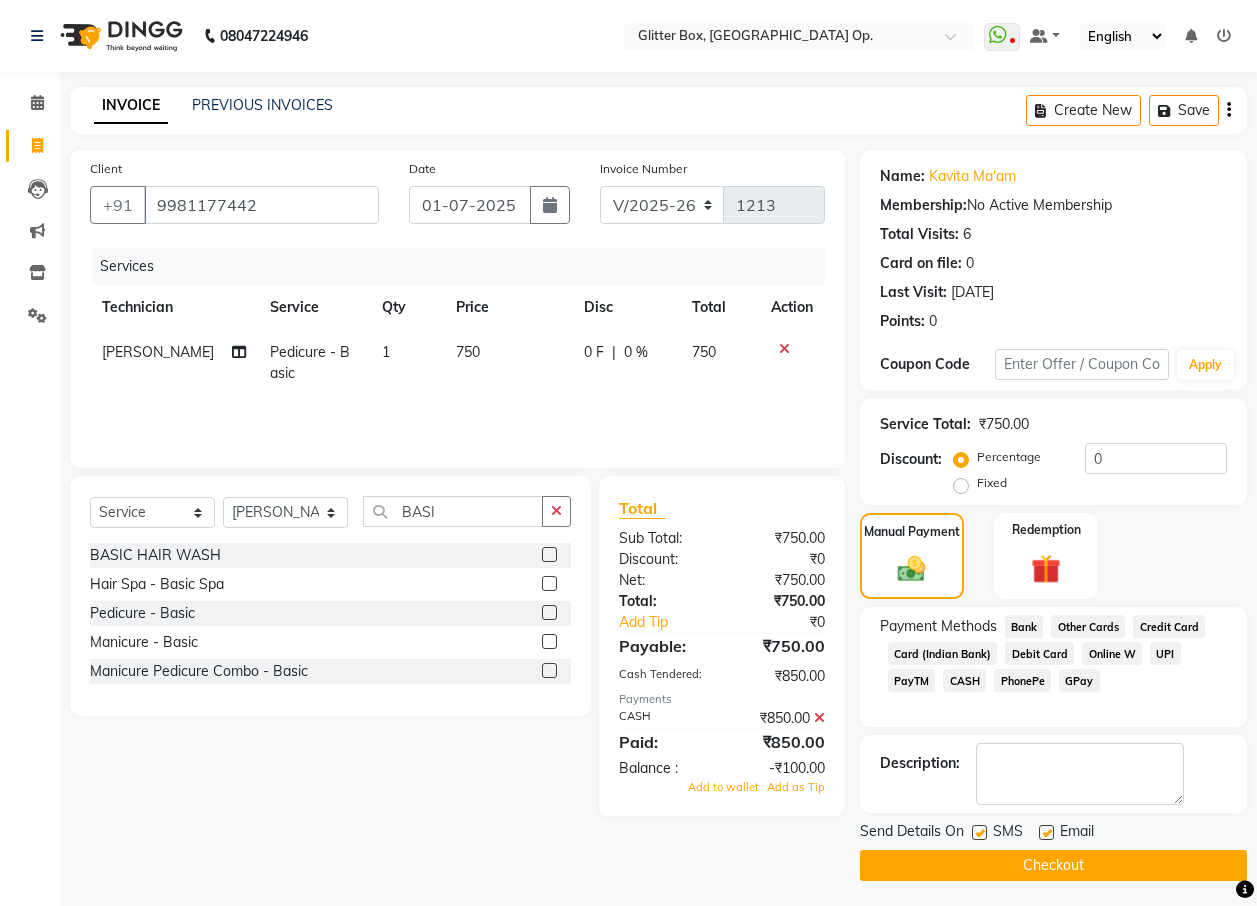 click on "Checkout" 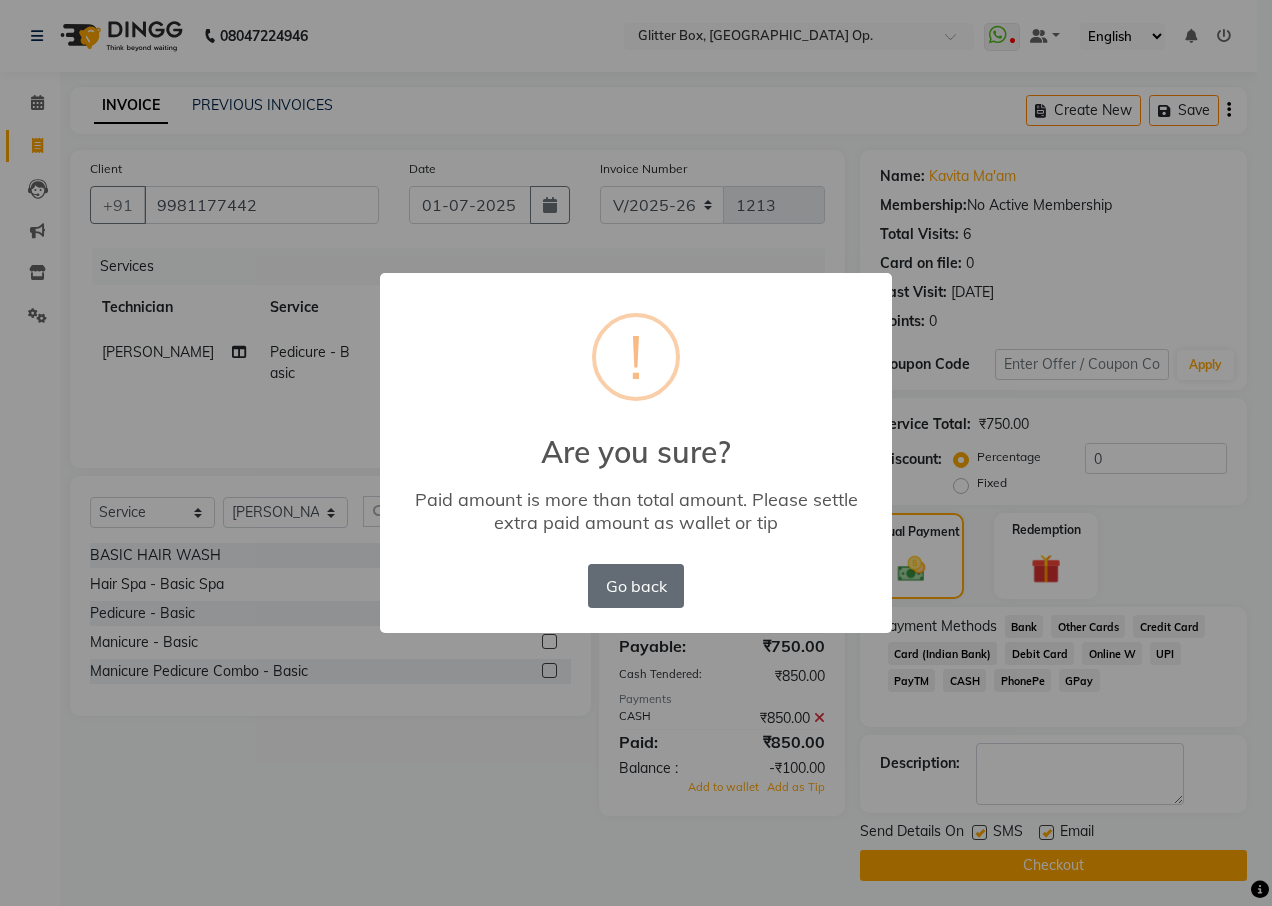 click on "Go back" at bounding box center (636, 586) 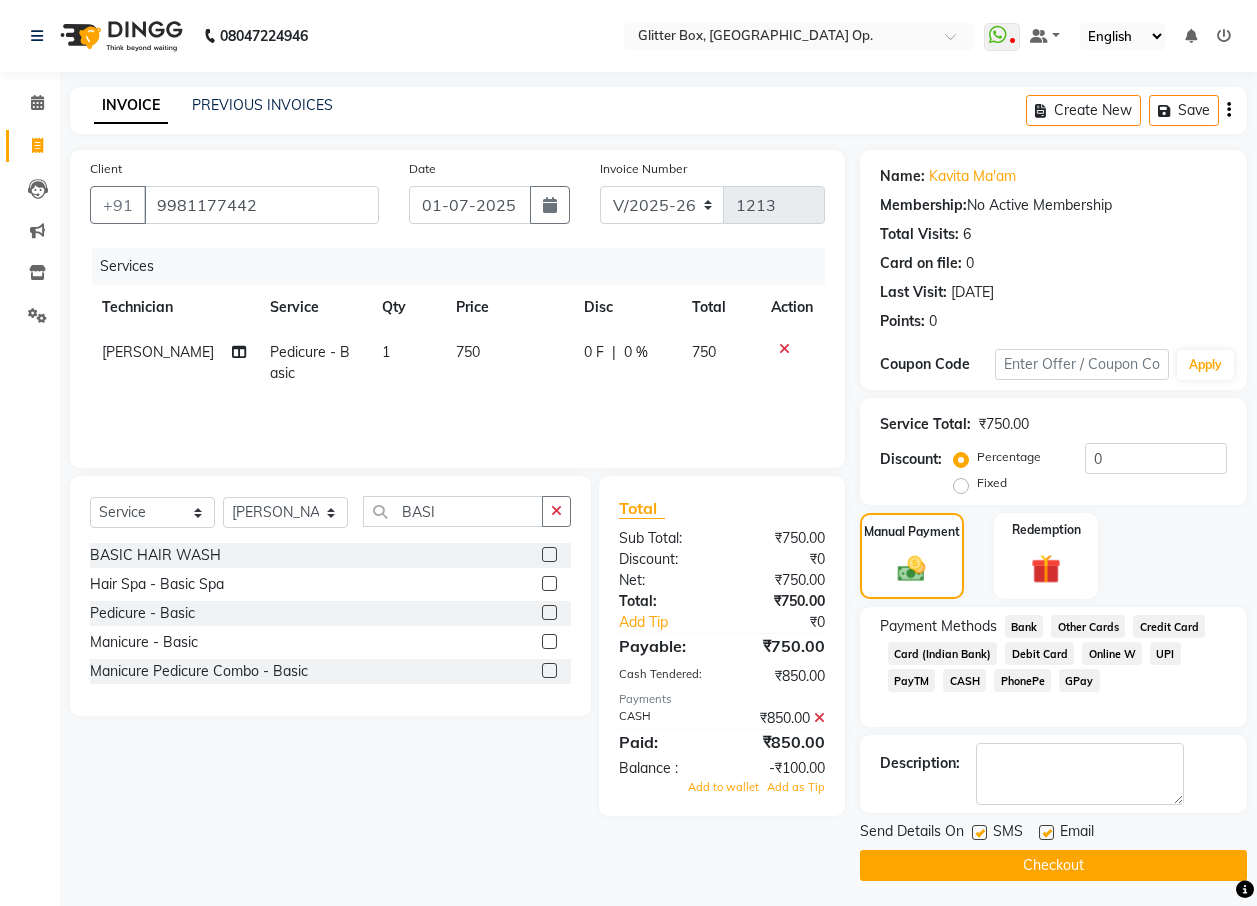 click on "CASH" 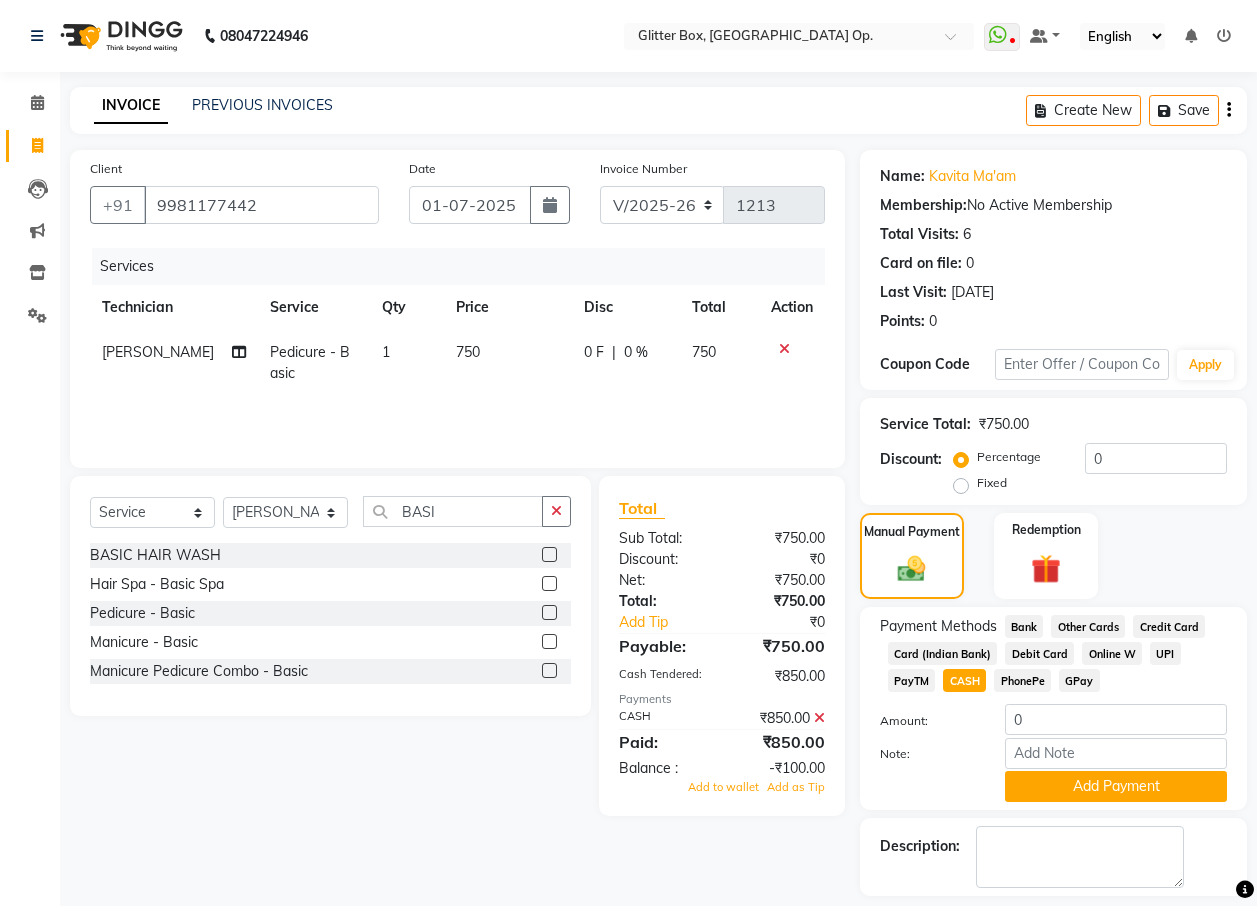 click 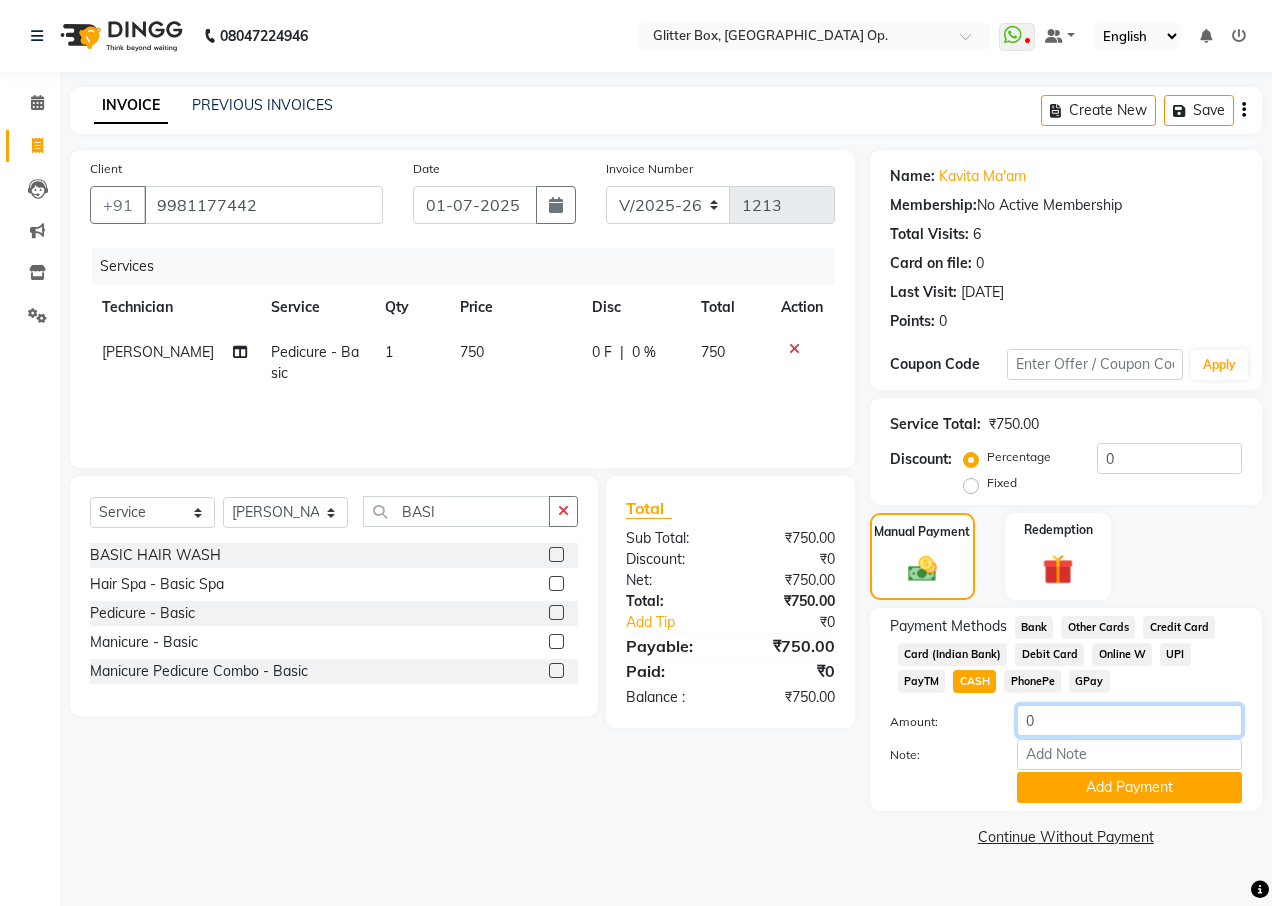 click on "0" 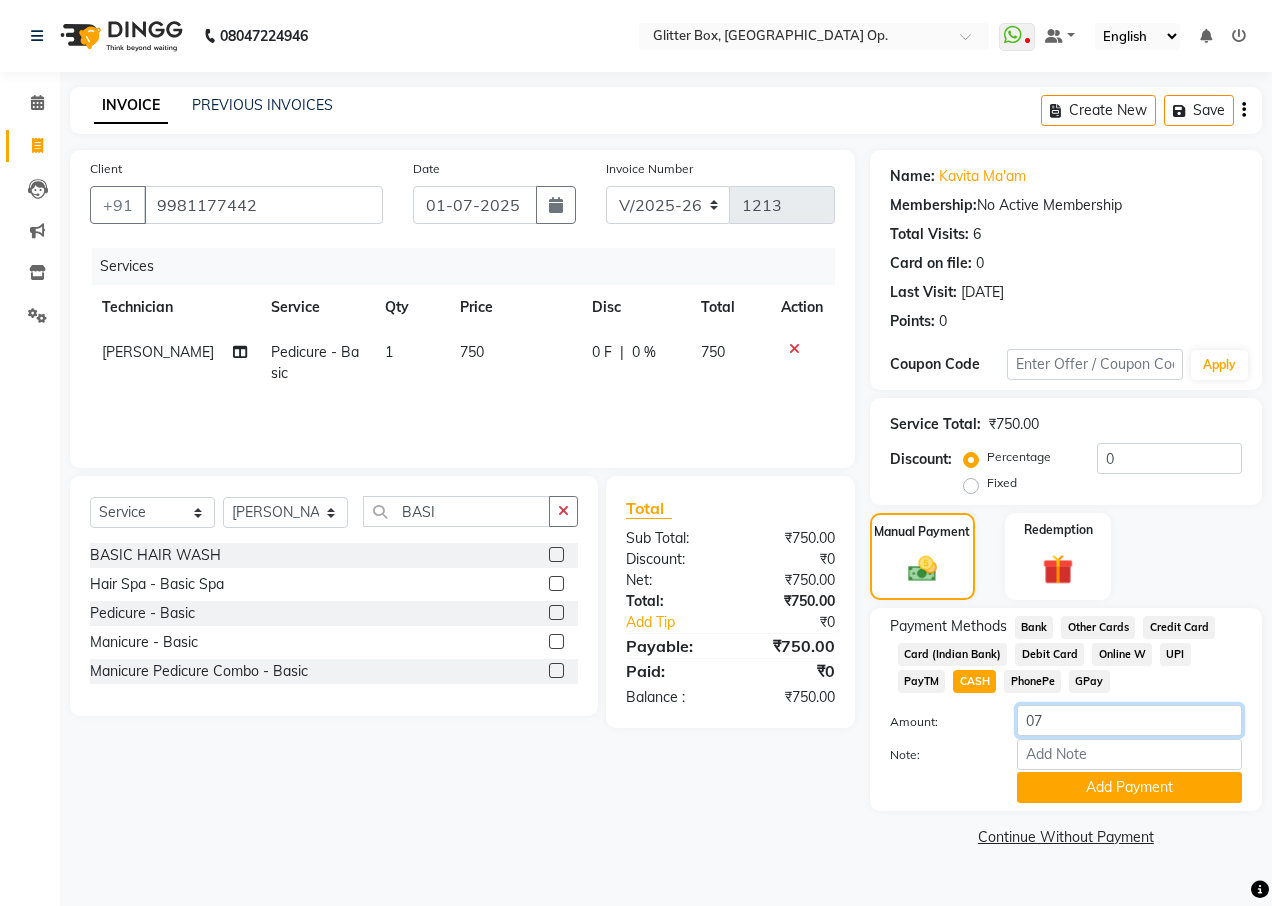 type on "0" 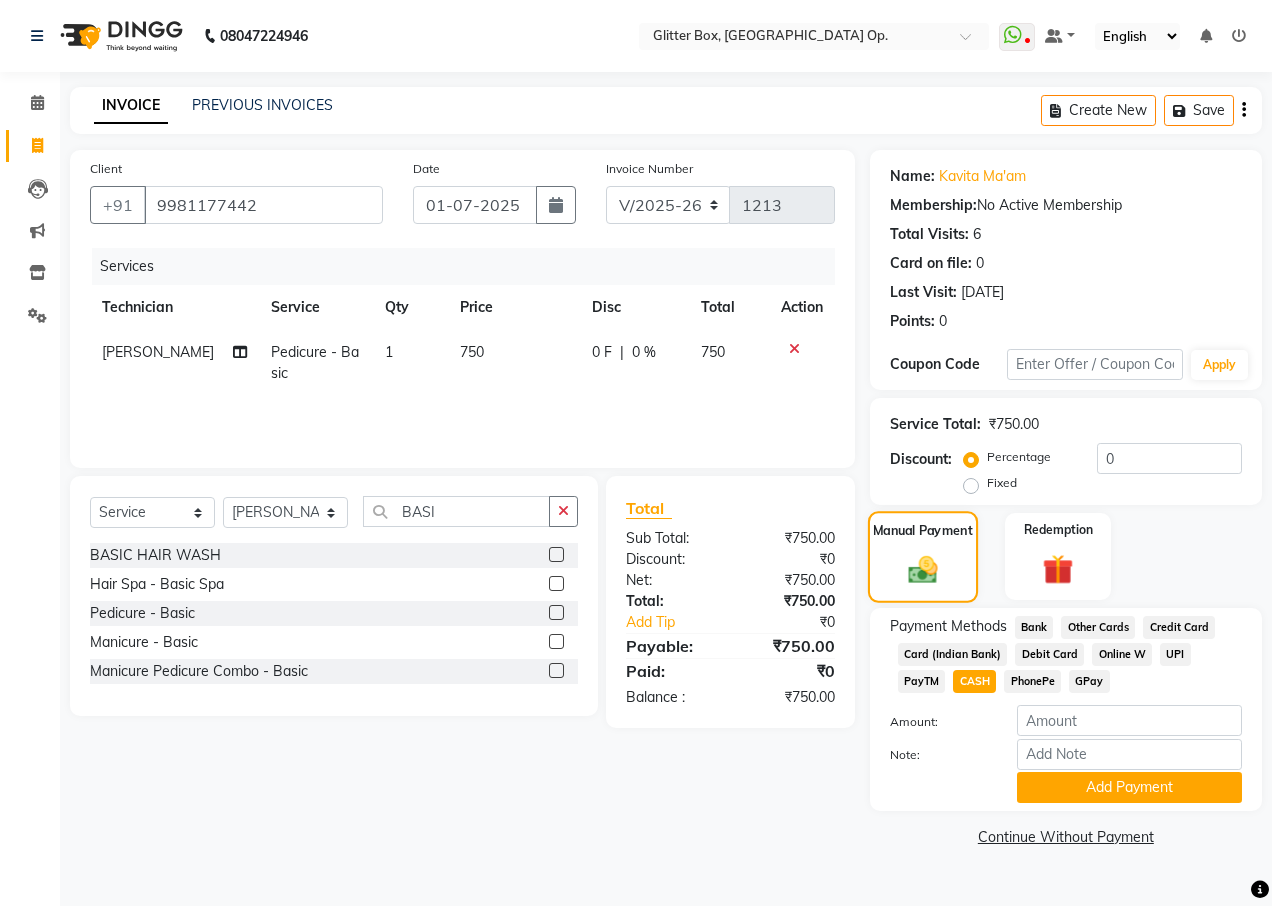 click on "Manual Payment" 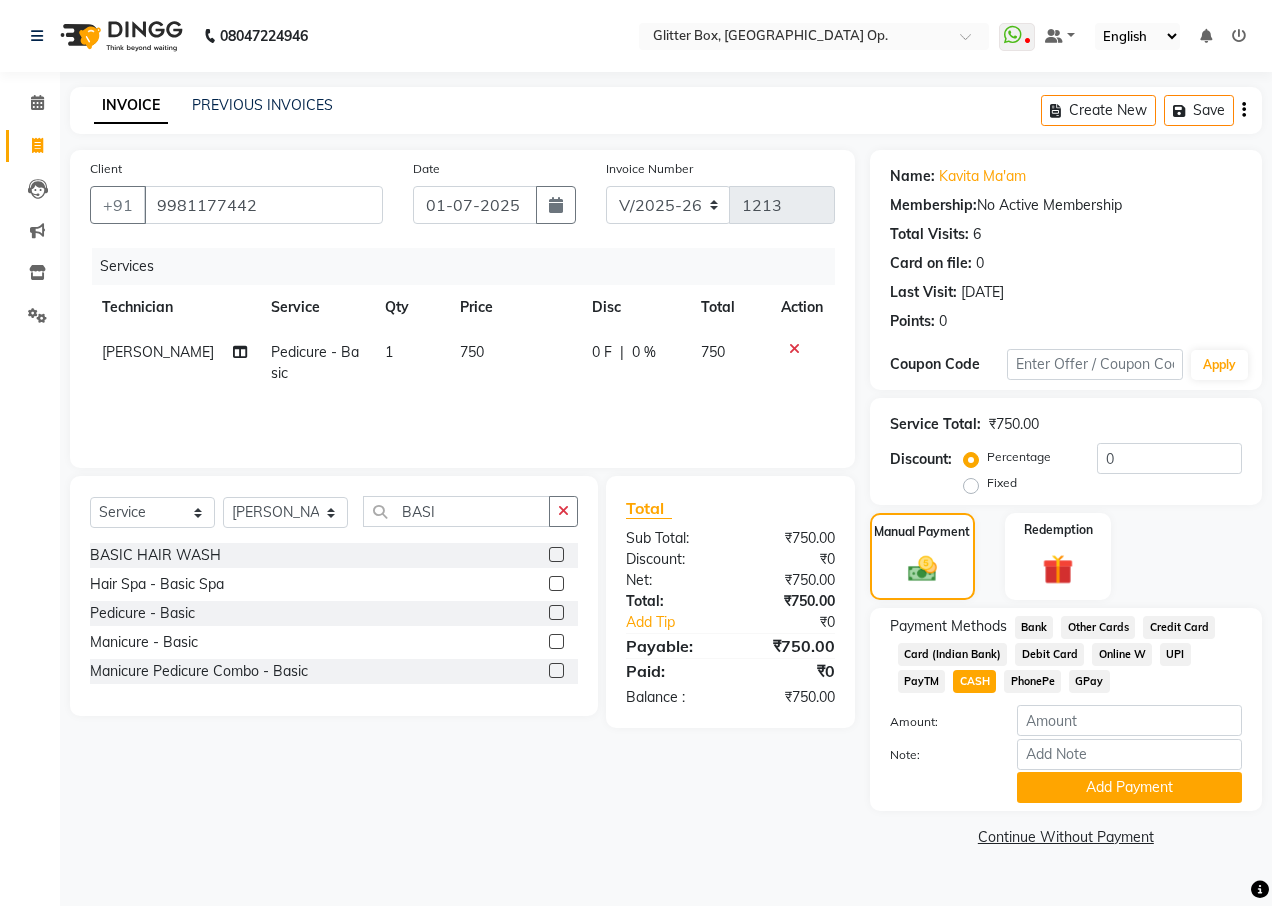 drag, startPoint x: 912, startPoint y: 597, endPoint x: 911, endPoint y: 680, distance: 83.00603 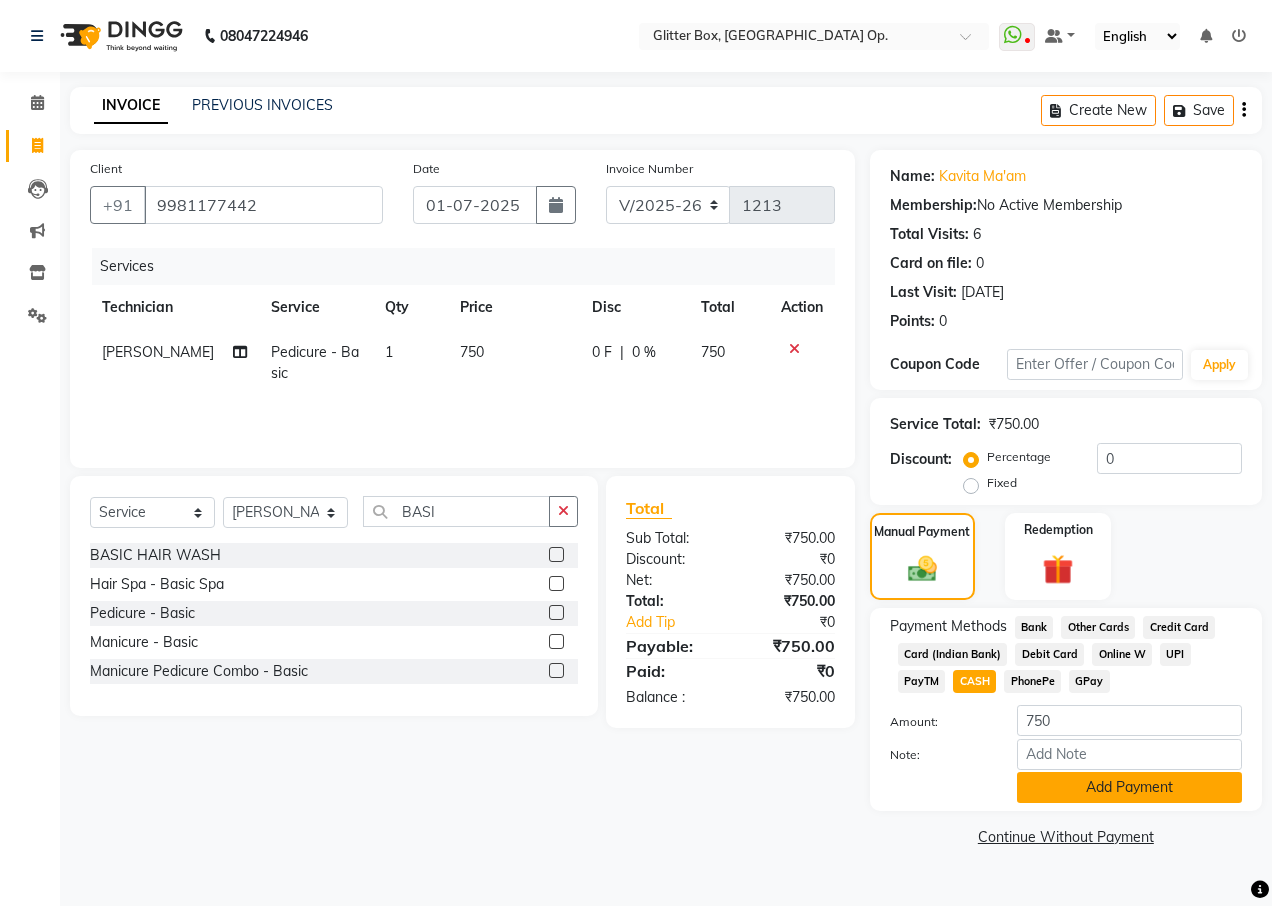 click on "Add Payment" 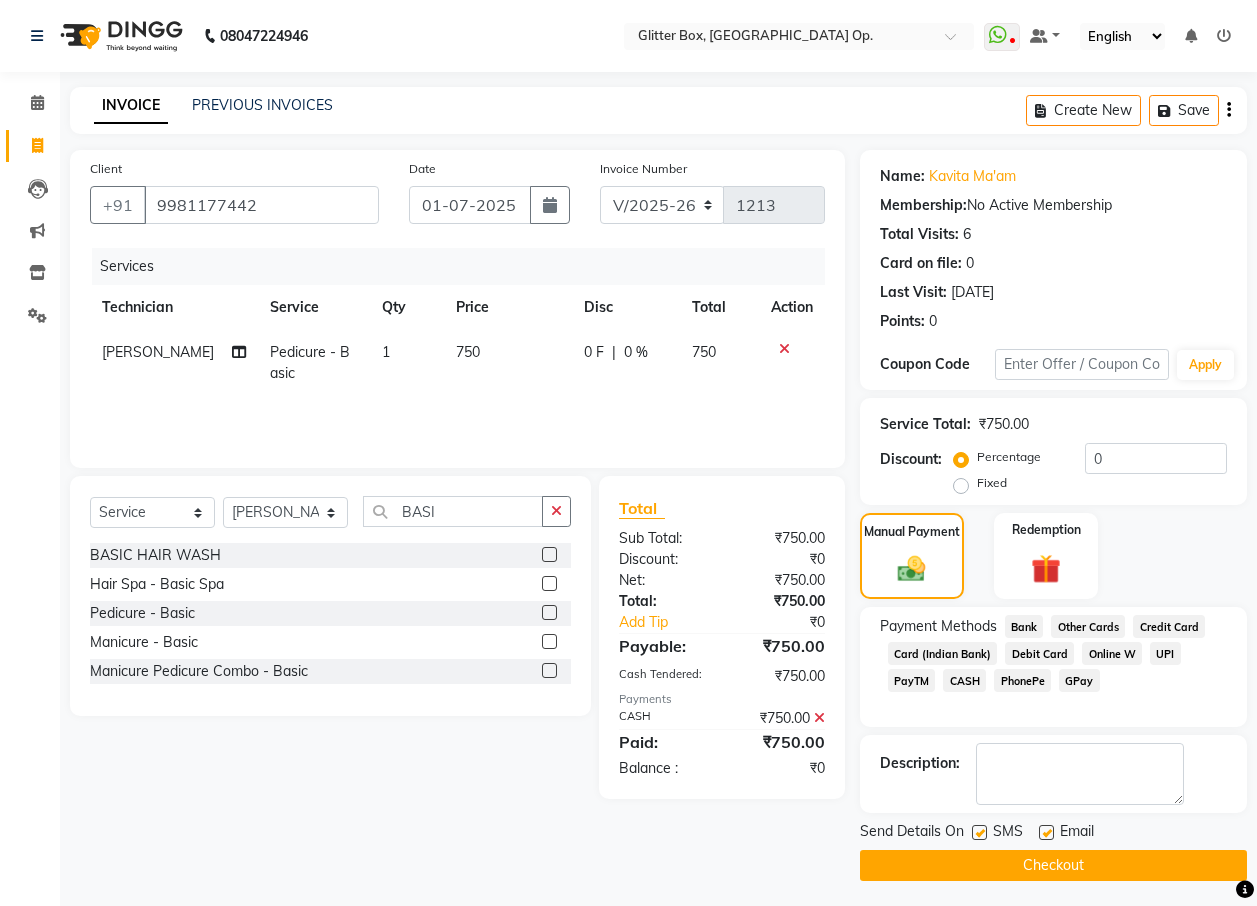 click on "Checkout" 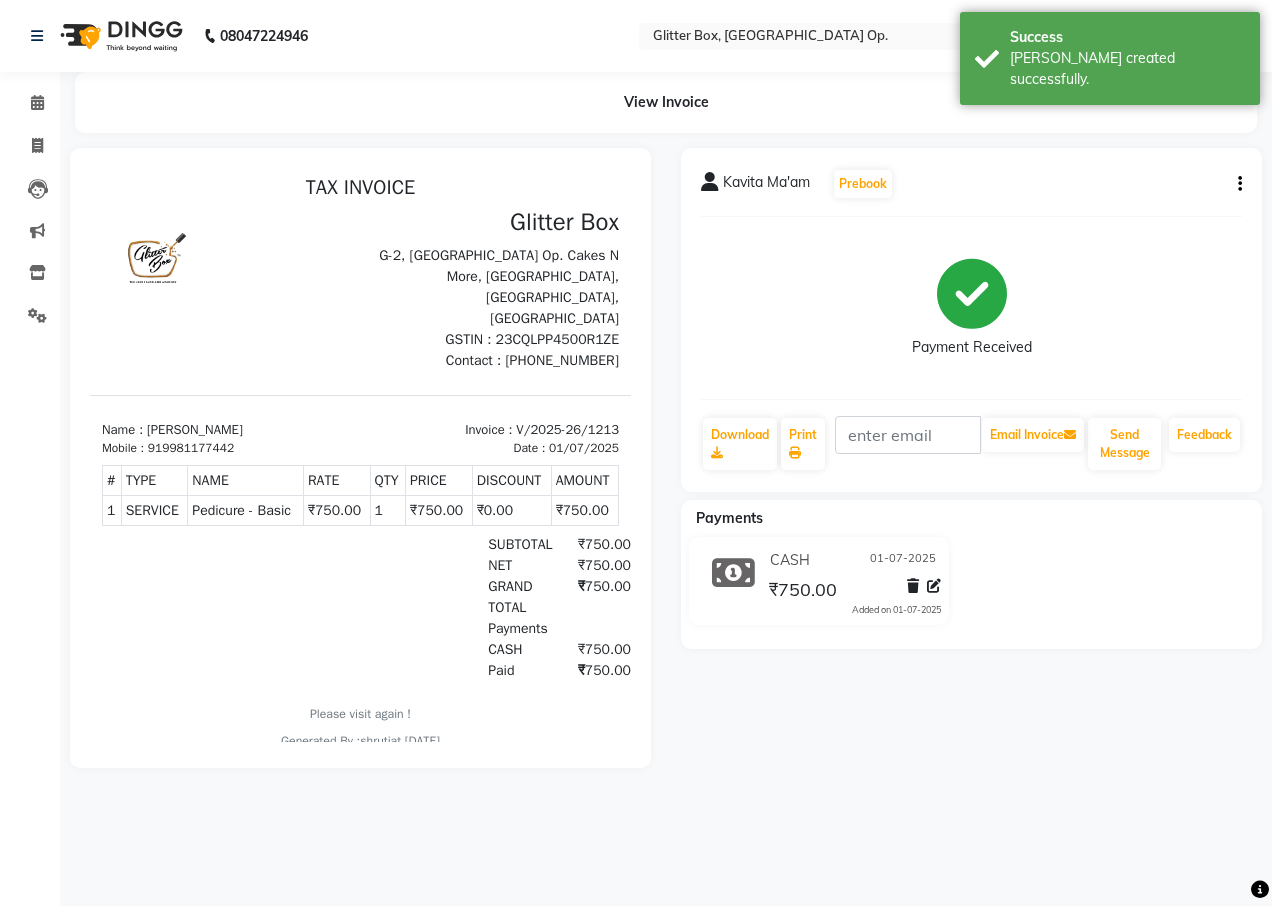 scroll, scrollTop: 0, scrollLeft: 0, axis: both 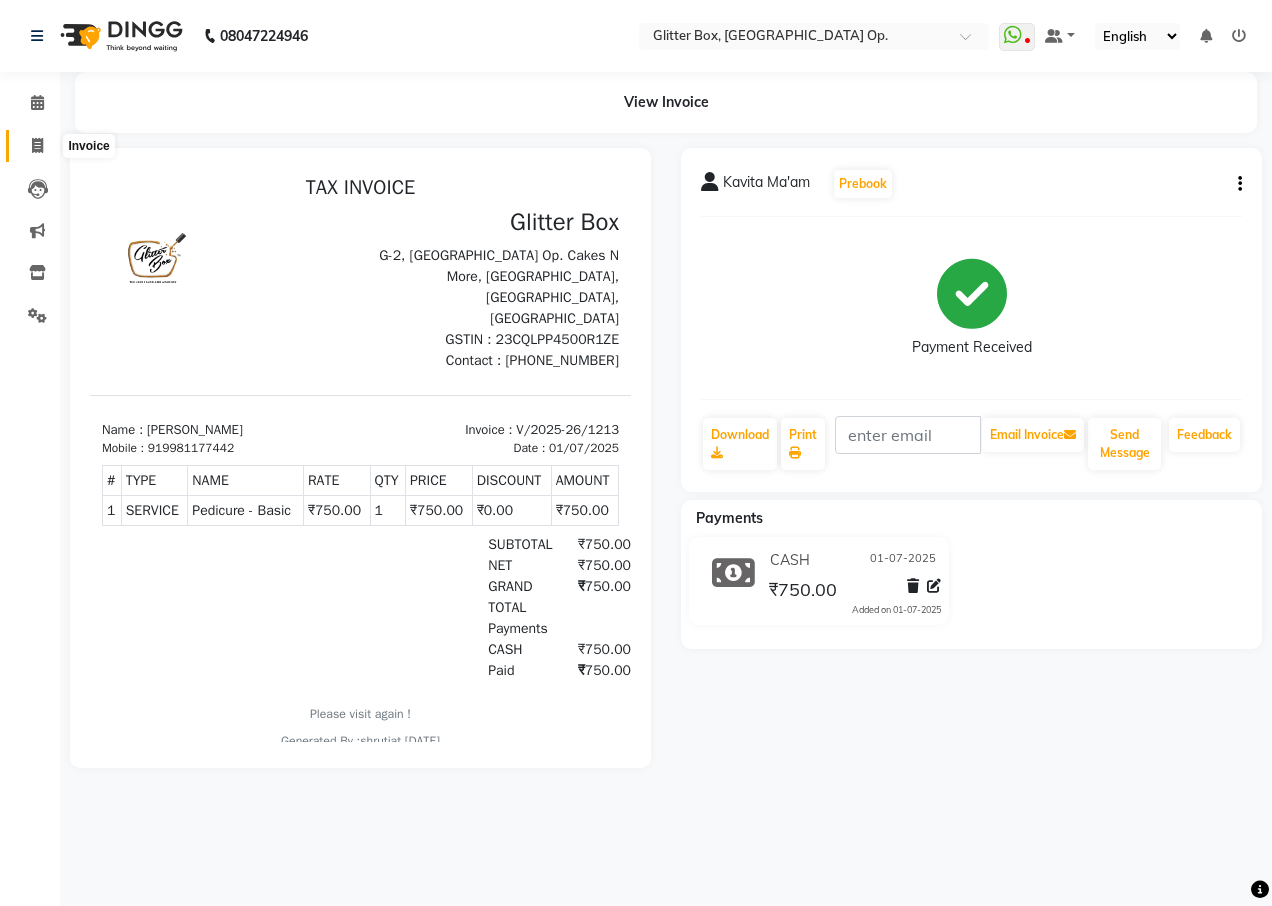 click 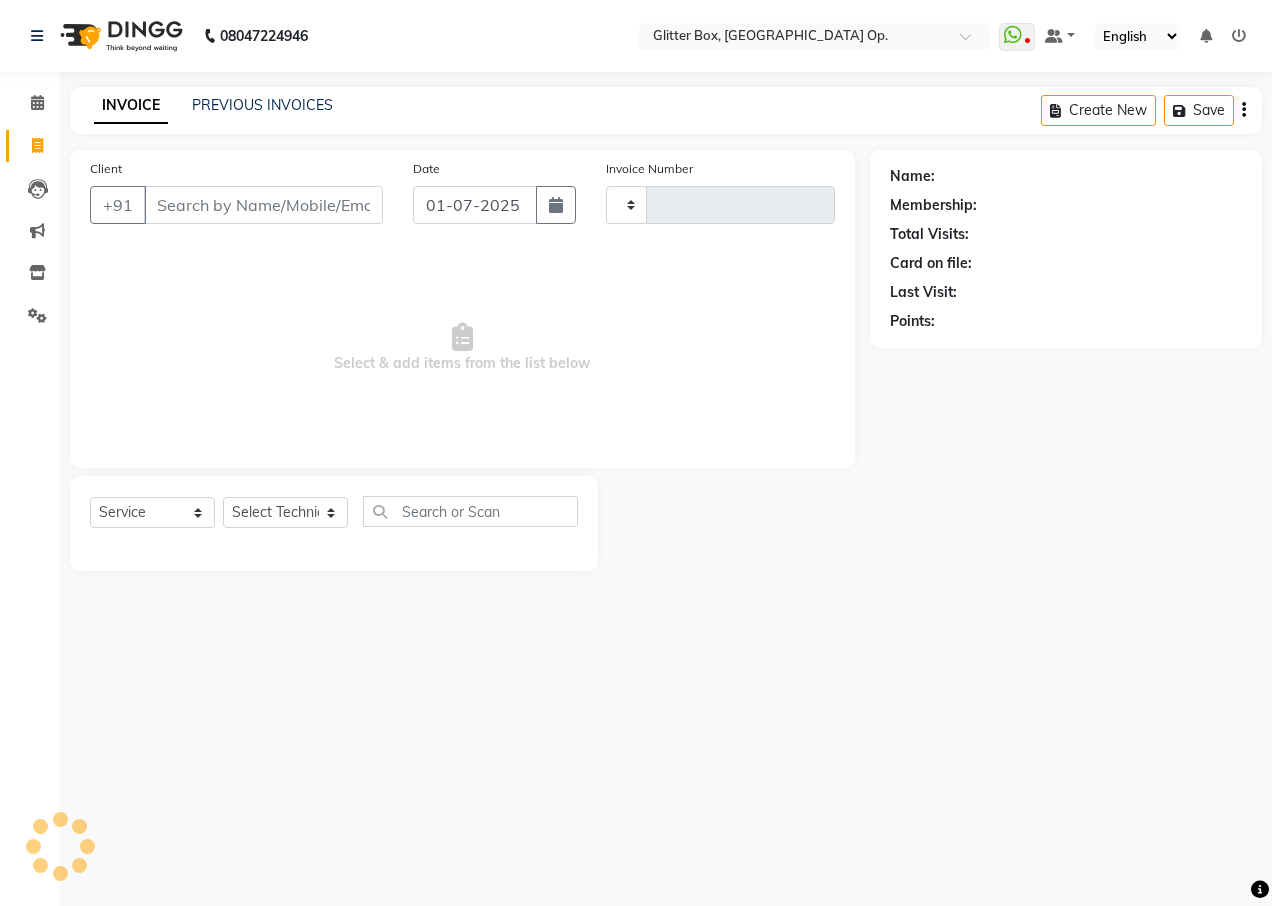 type on "1214" 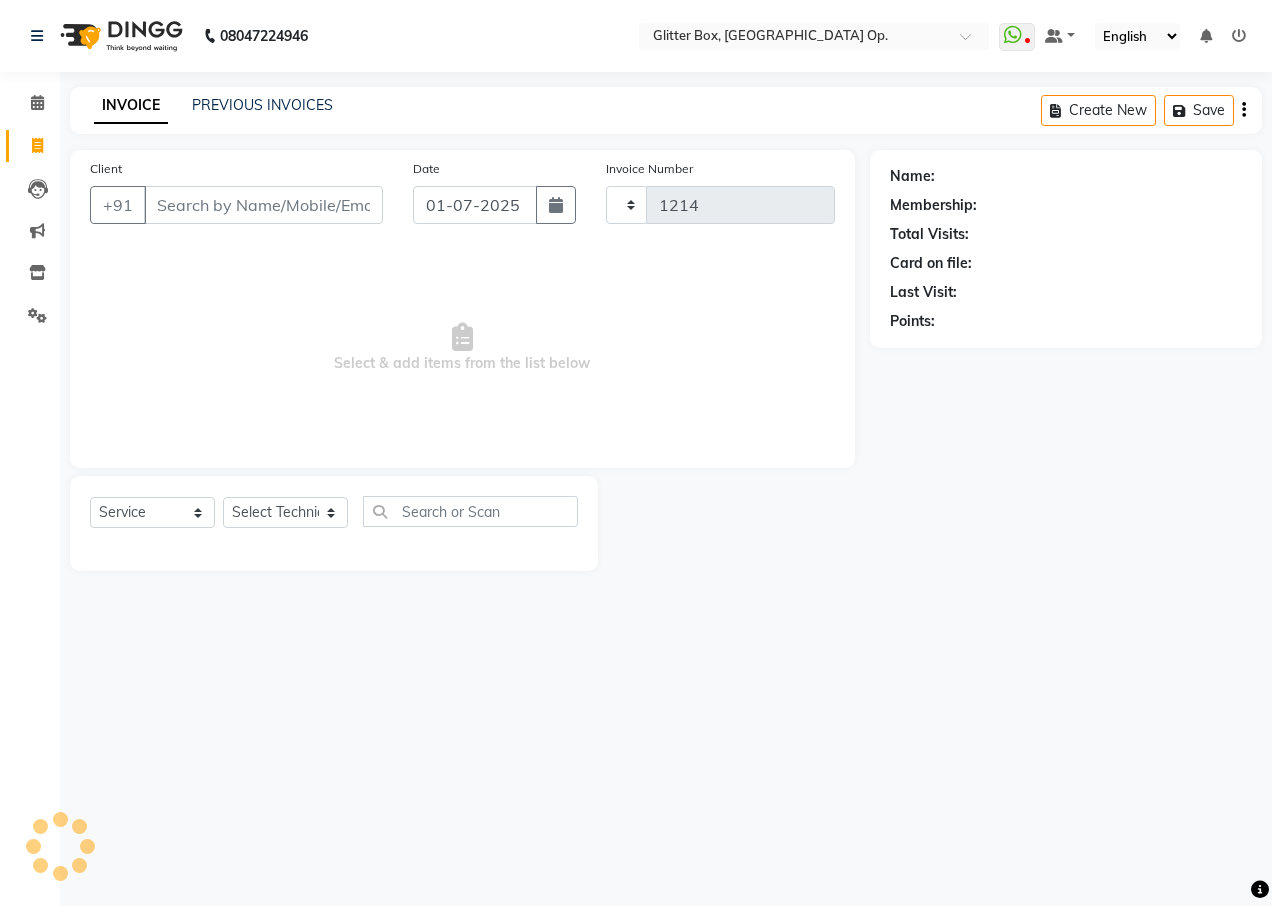 select on "5563" 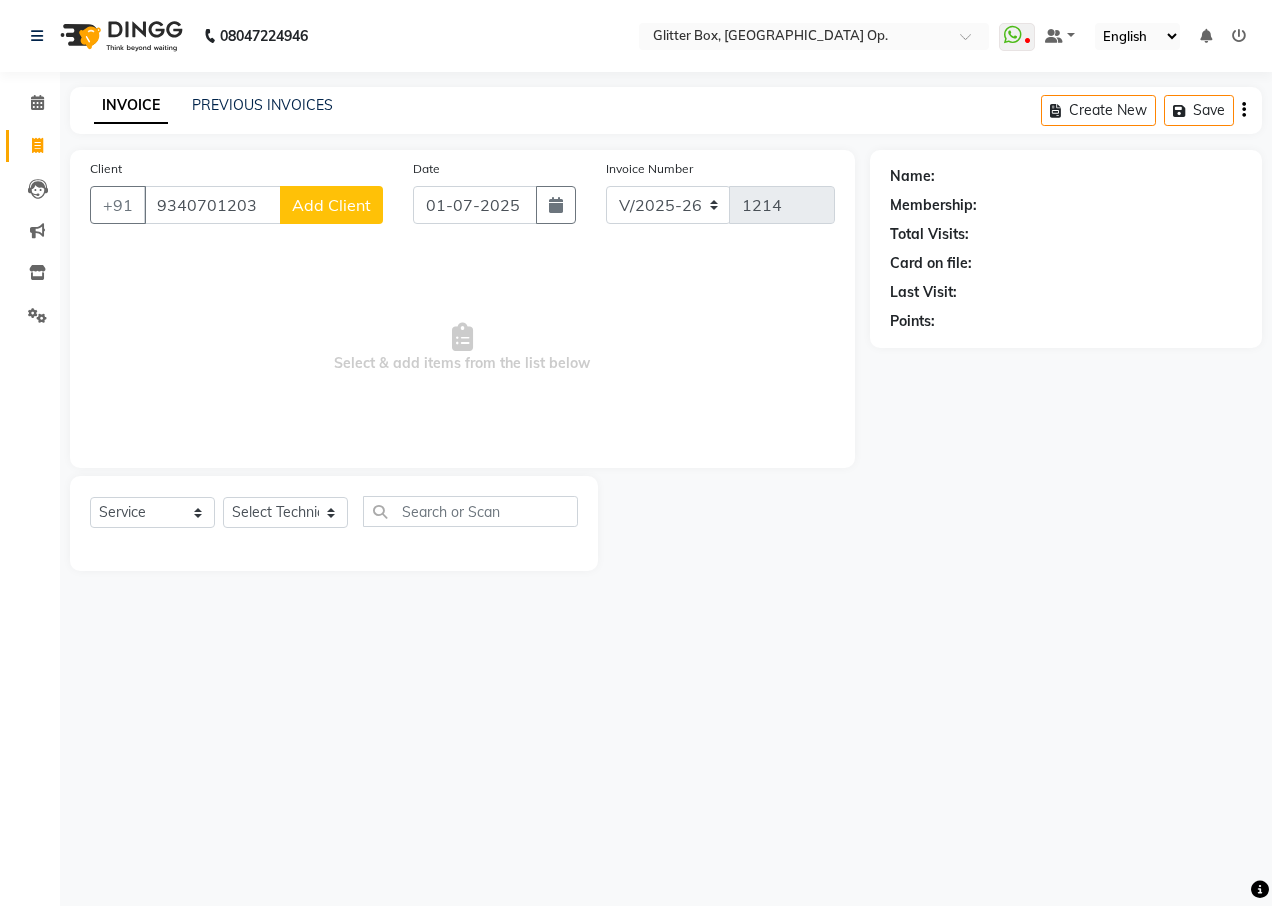 type on "9340701203" 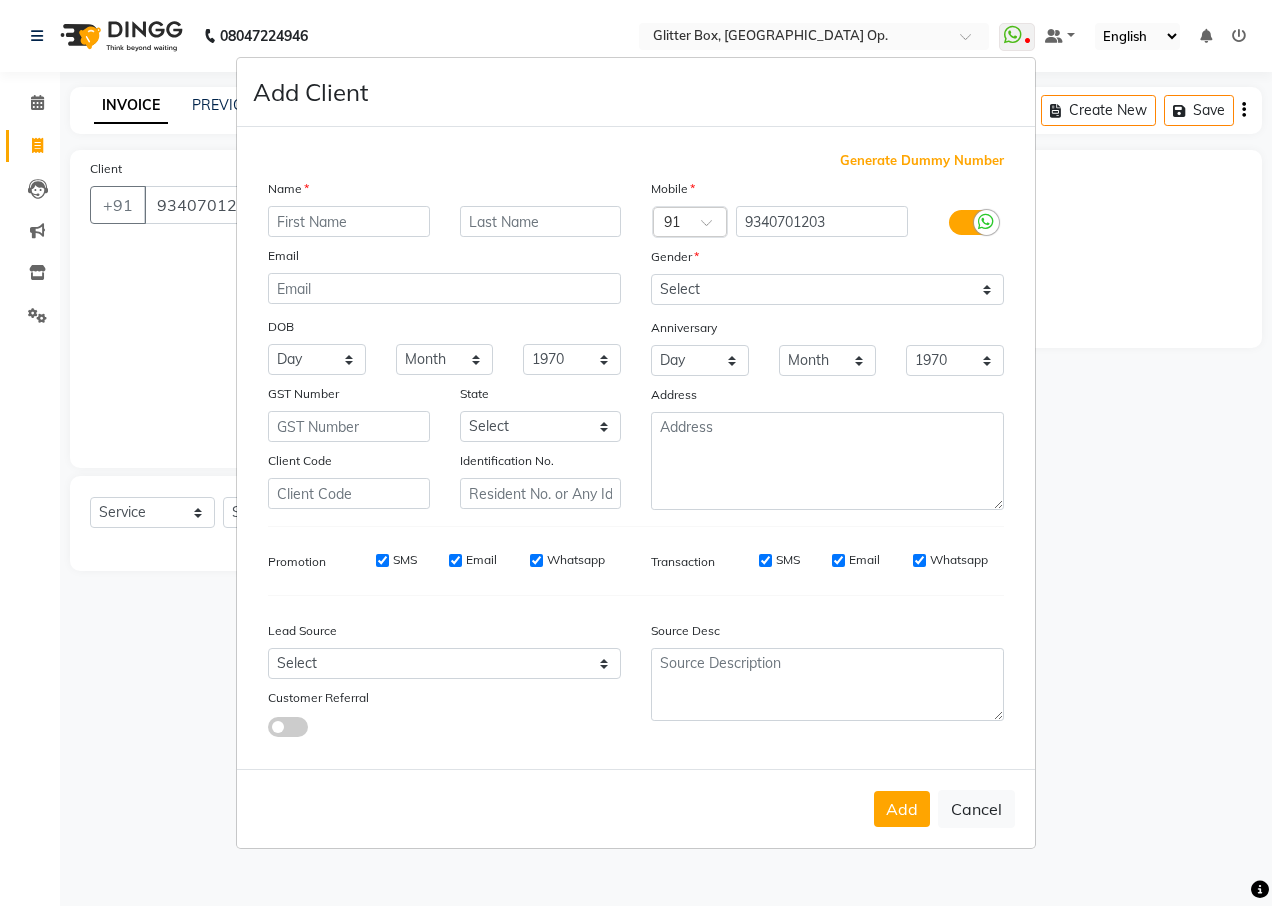 click at bounding box center (349, 221) 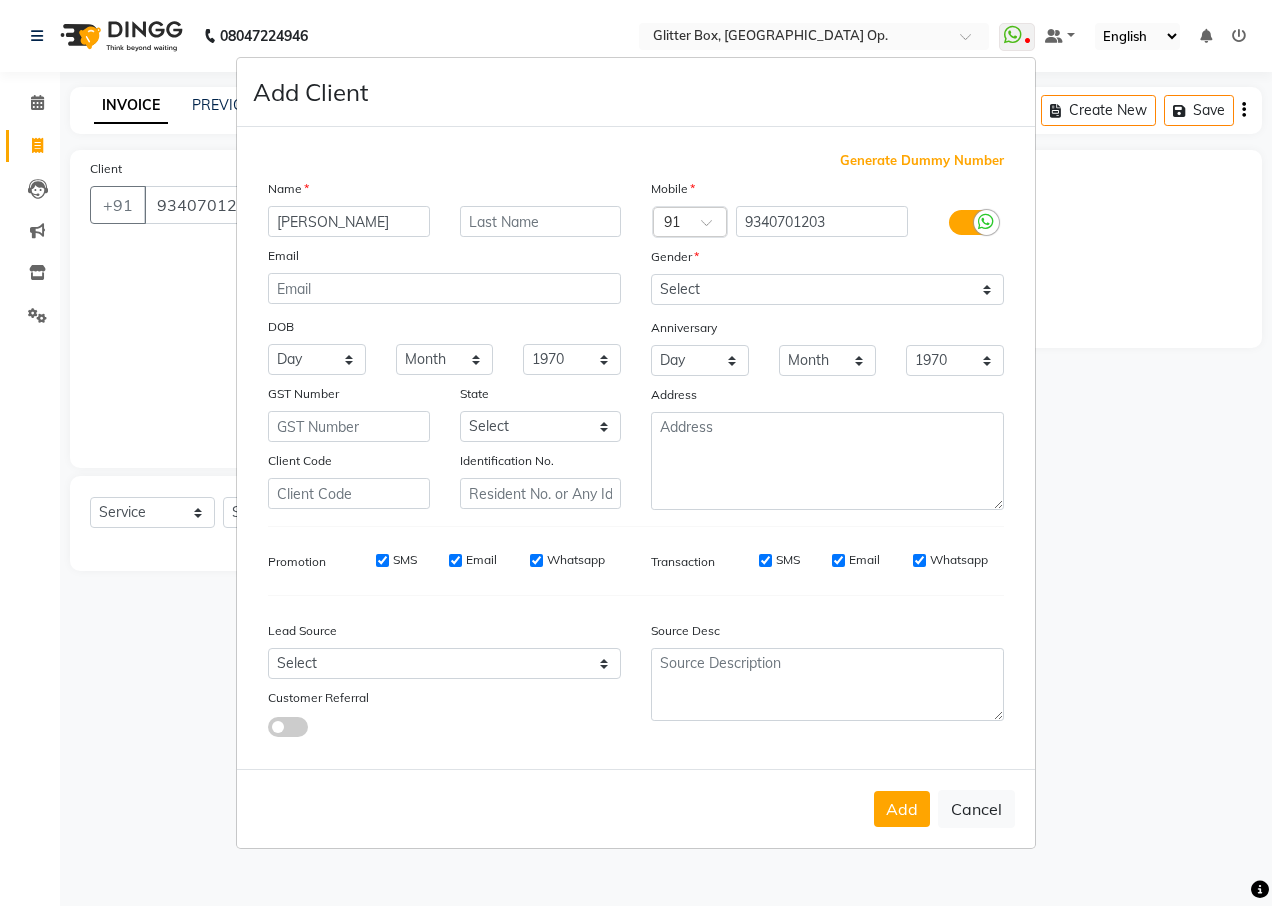 click on "TANISKA" at bounding box center (349, 221) 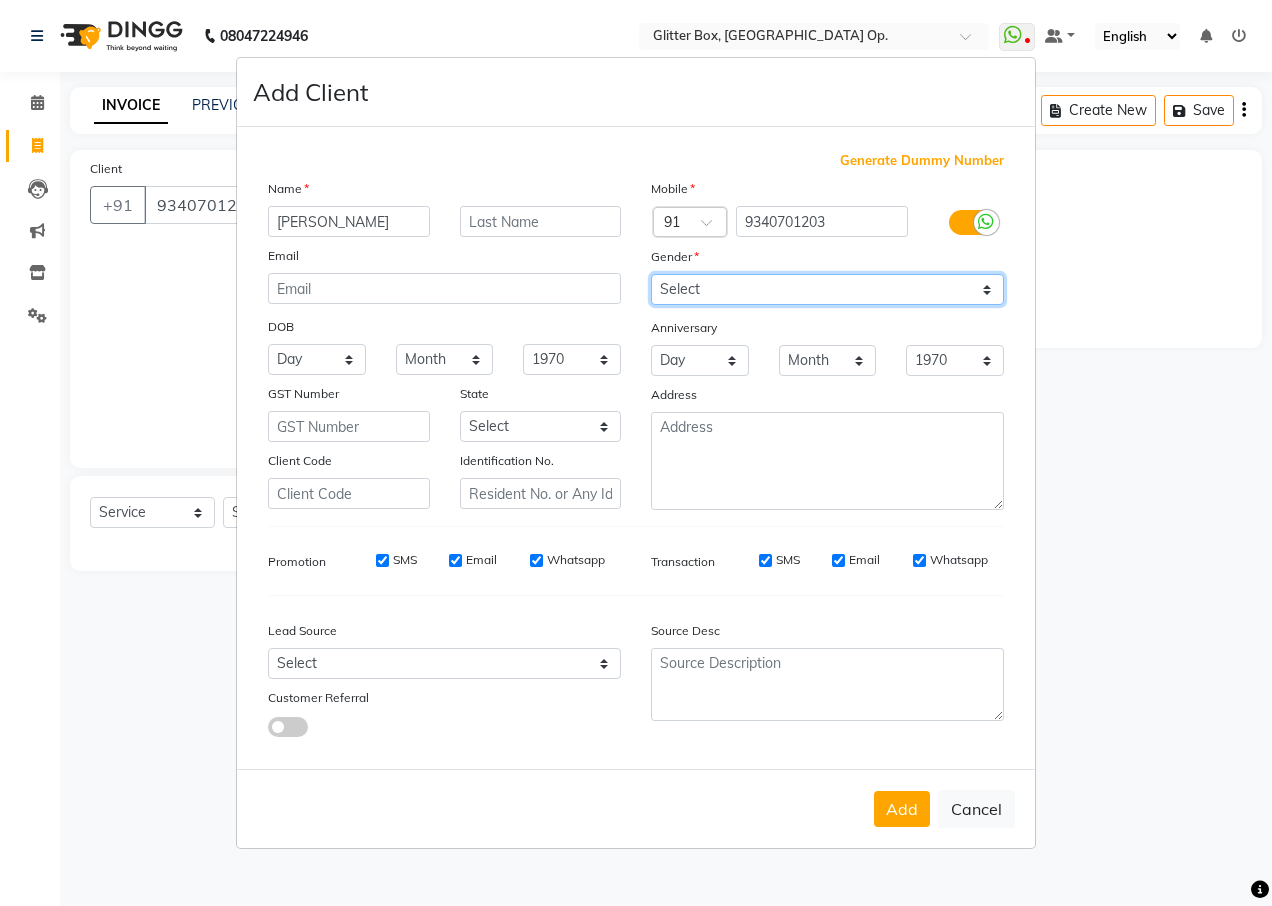 click on "Select [DEMOGRAPHIC_DATA] [DEMOGRAPHIC_DATA] Other Prefer Not To Say" at bounding box center [827, 289] 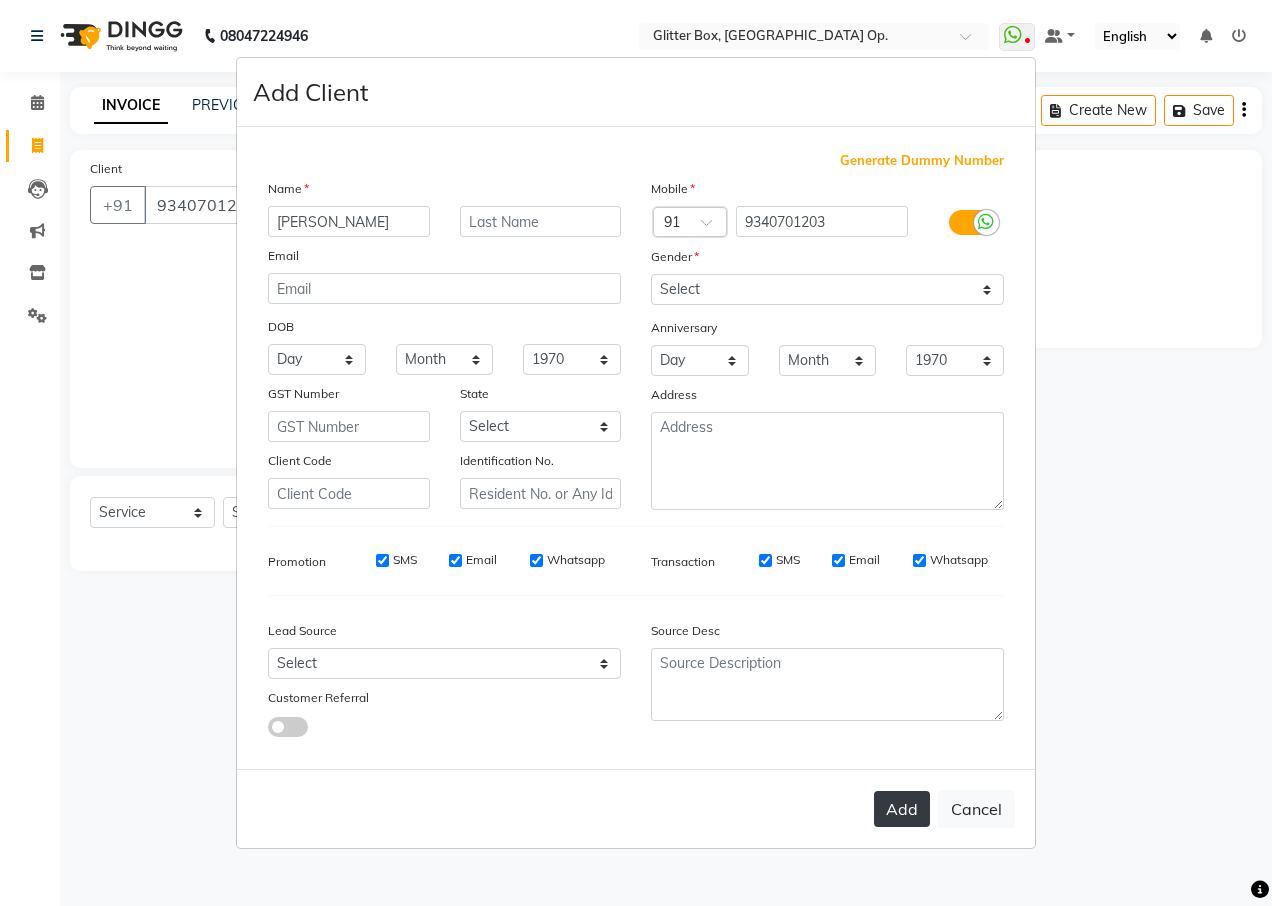 click on "Add" at bounding box center (902, 809) 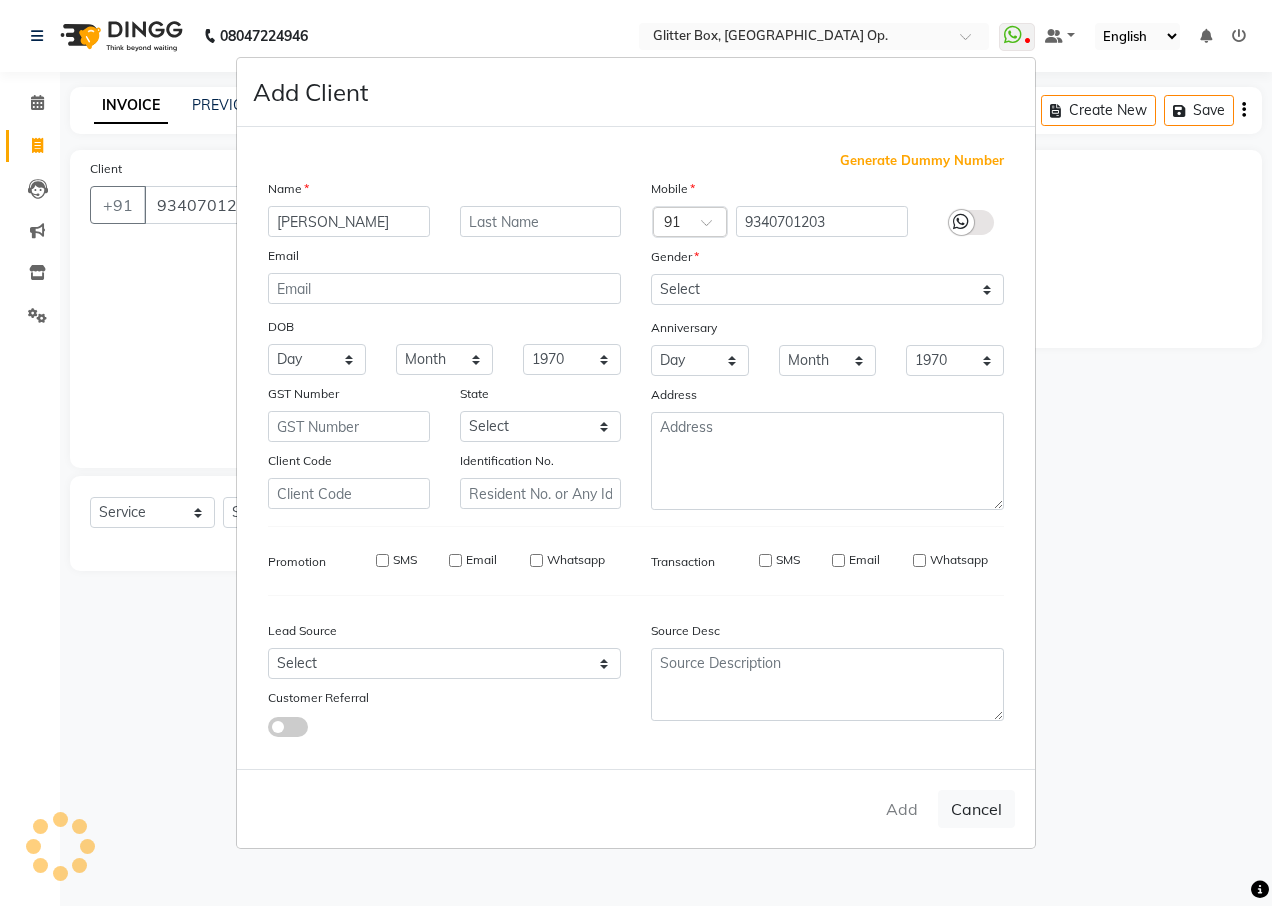 type 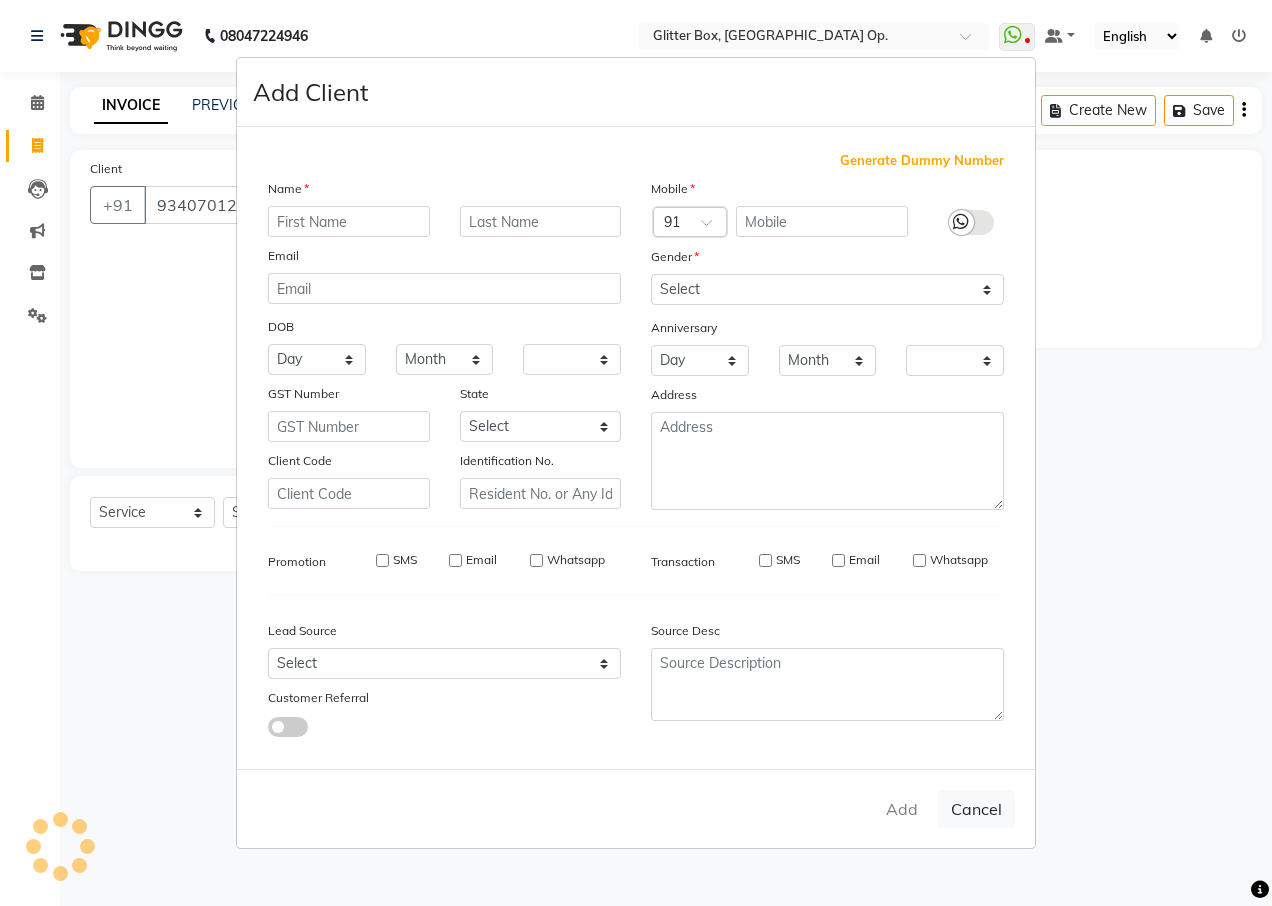 checkbox on "false" 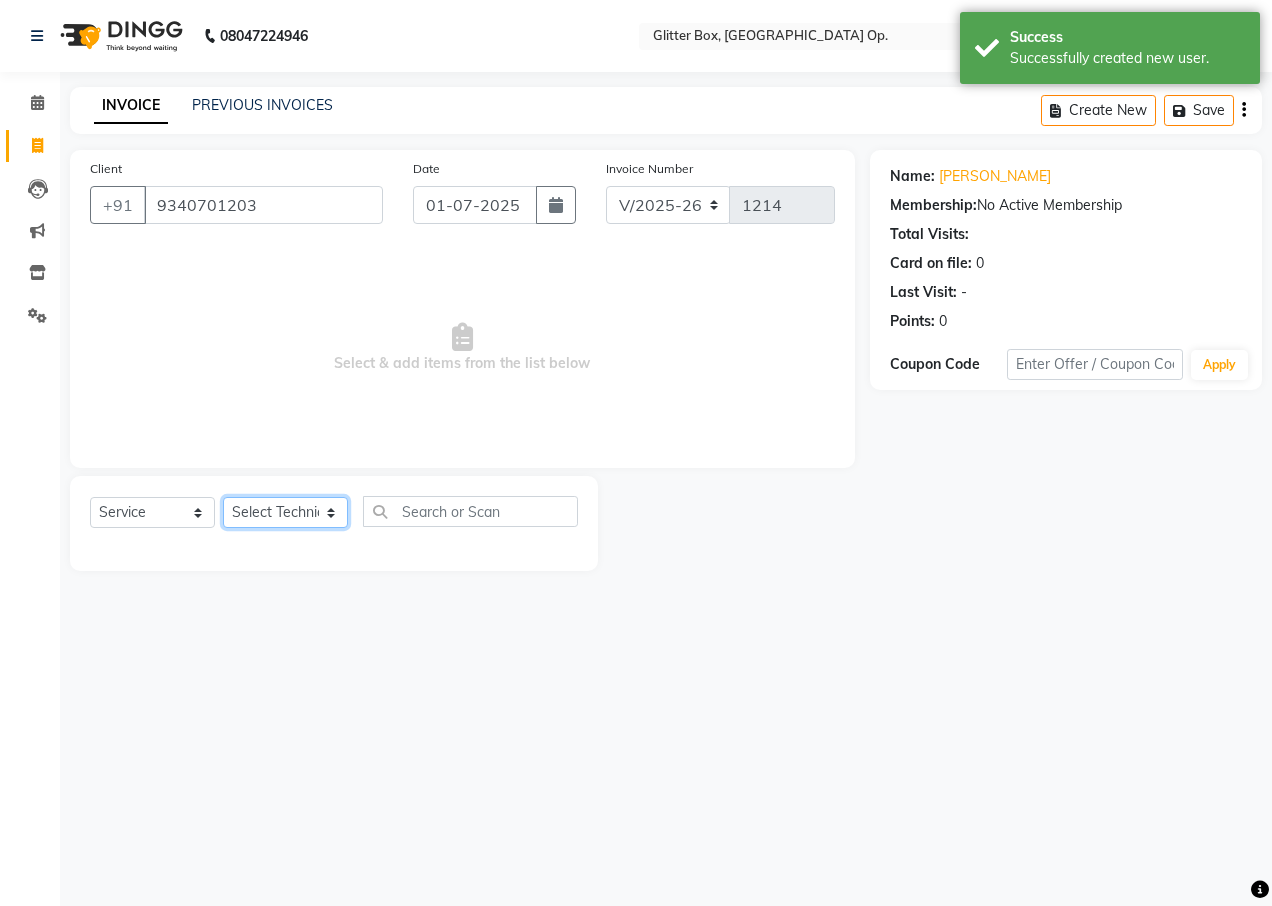 click on "Select Technician [PERSON_NAME] [PERSON_NAME] [PERSON_NAME] [PERSON_NAME] [PERSON_NAME] [PERSON_NAME] [PERSON_NAME] [PERSON_NAME] Das owner [PERSON_NAME] pooja Preeti makore Rupa [PERSON_NAME] [PERSON_NAME]" 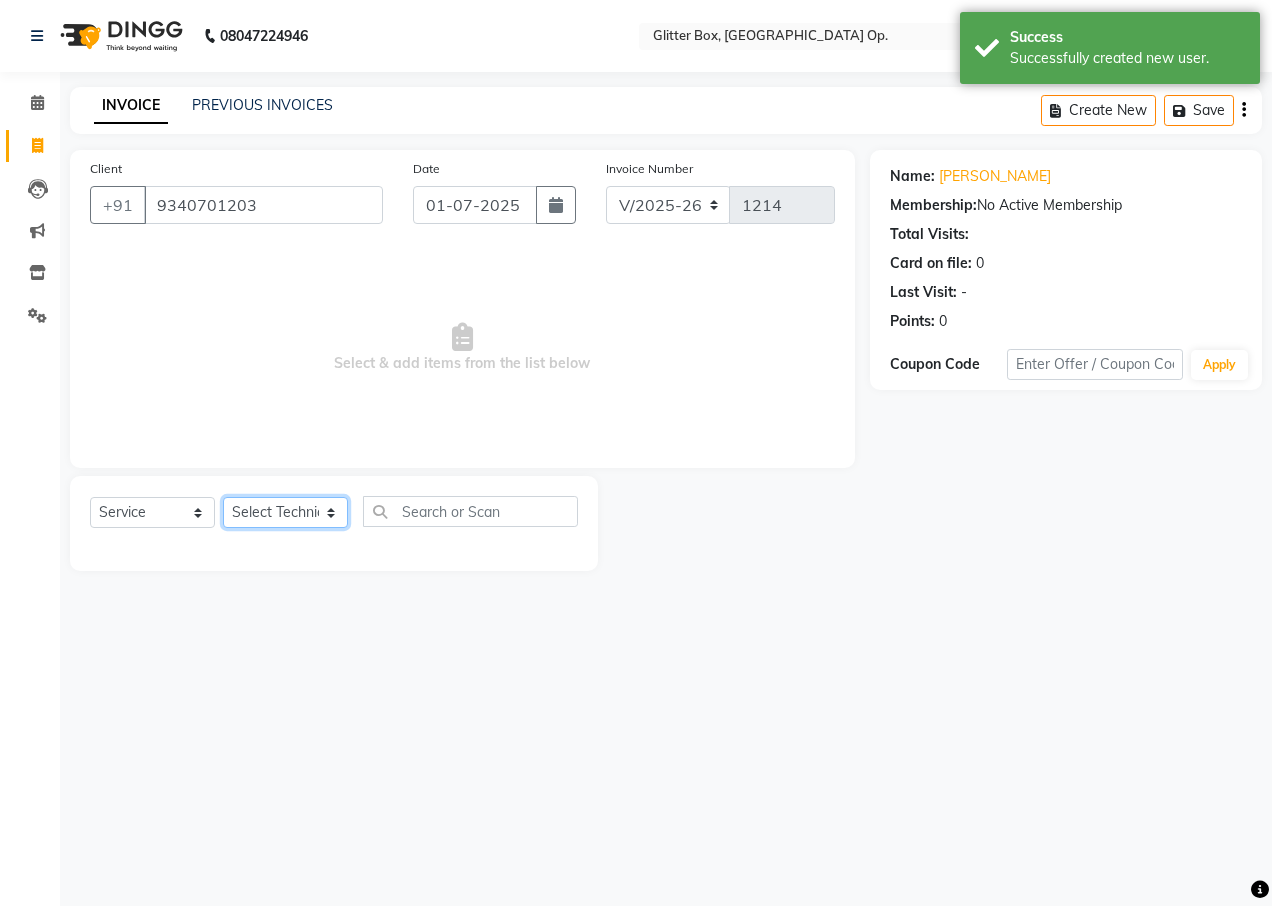 select on "38315" 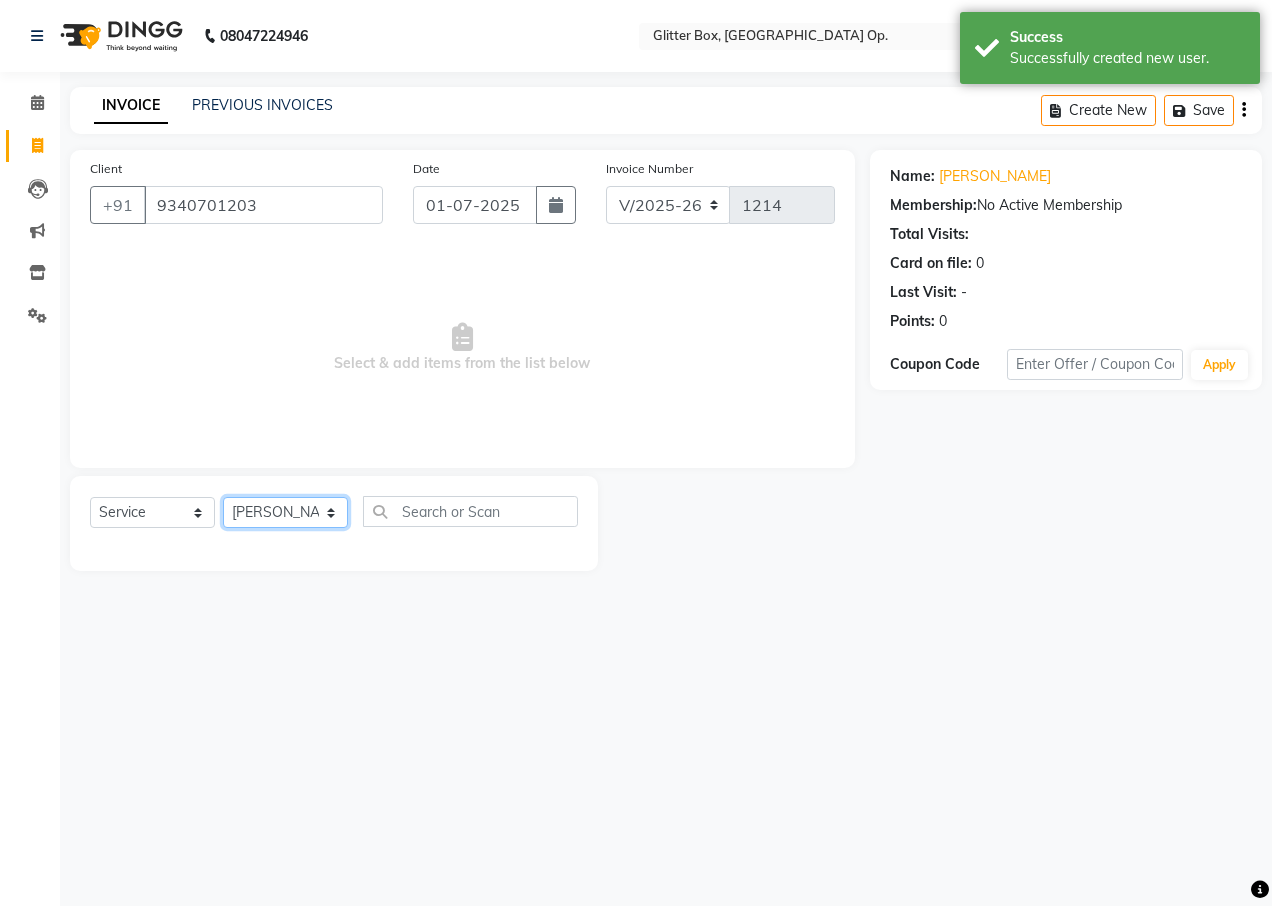 click on "Select Technician [PERSON_NAME] [PERSON_NAME] [PERSON_NAME] [PERSON_NAME] [PERSON_NAME] [PERSON_NAME] [PERSON_NAME] [PERSON_NAME] Das owner [PERSON_NAME] pooja Preeti makore Rupa [PERSON_NAME] [PERSON_NAME]" 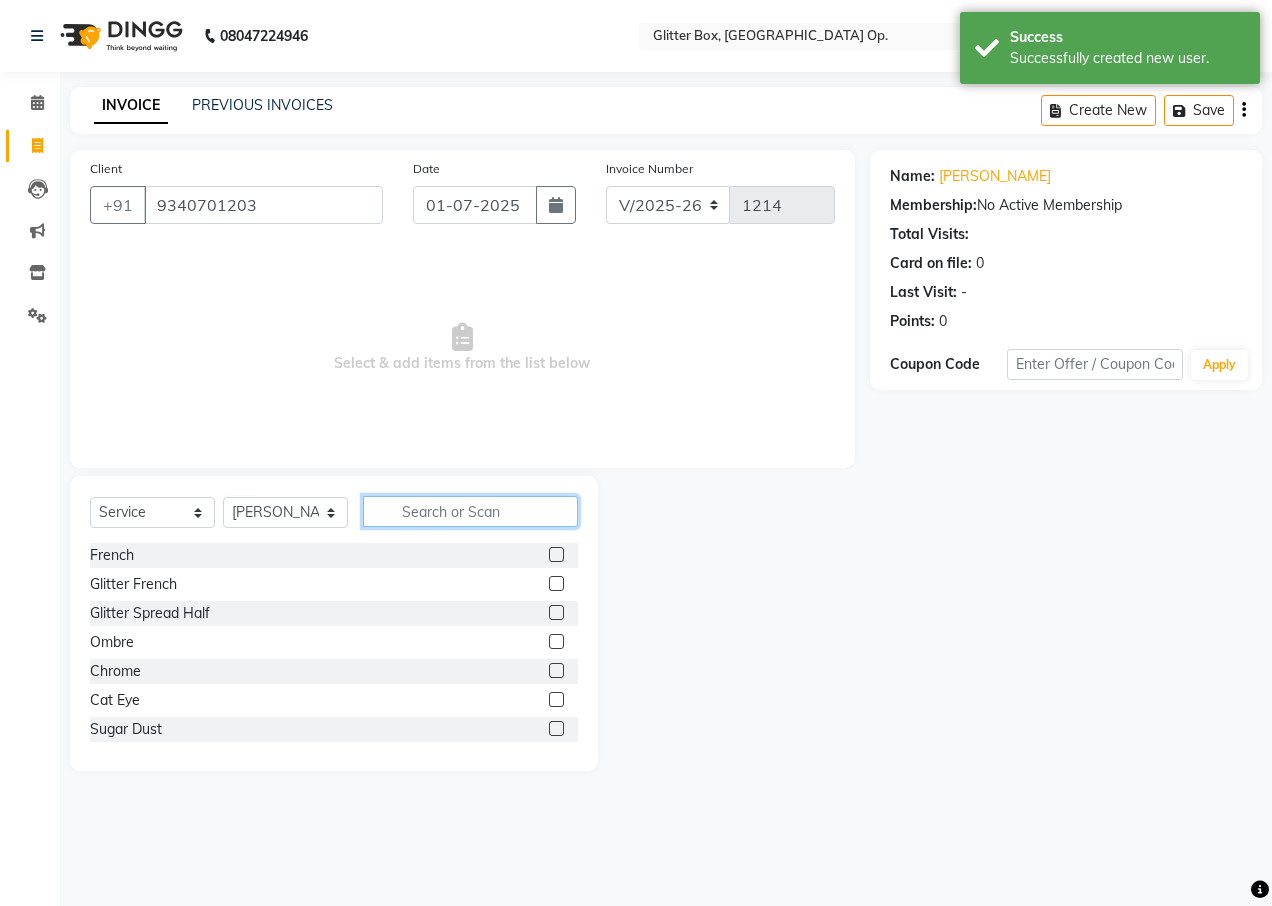 click 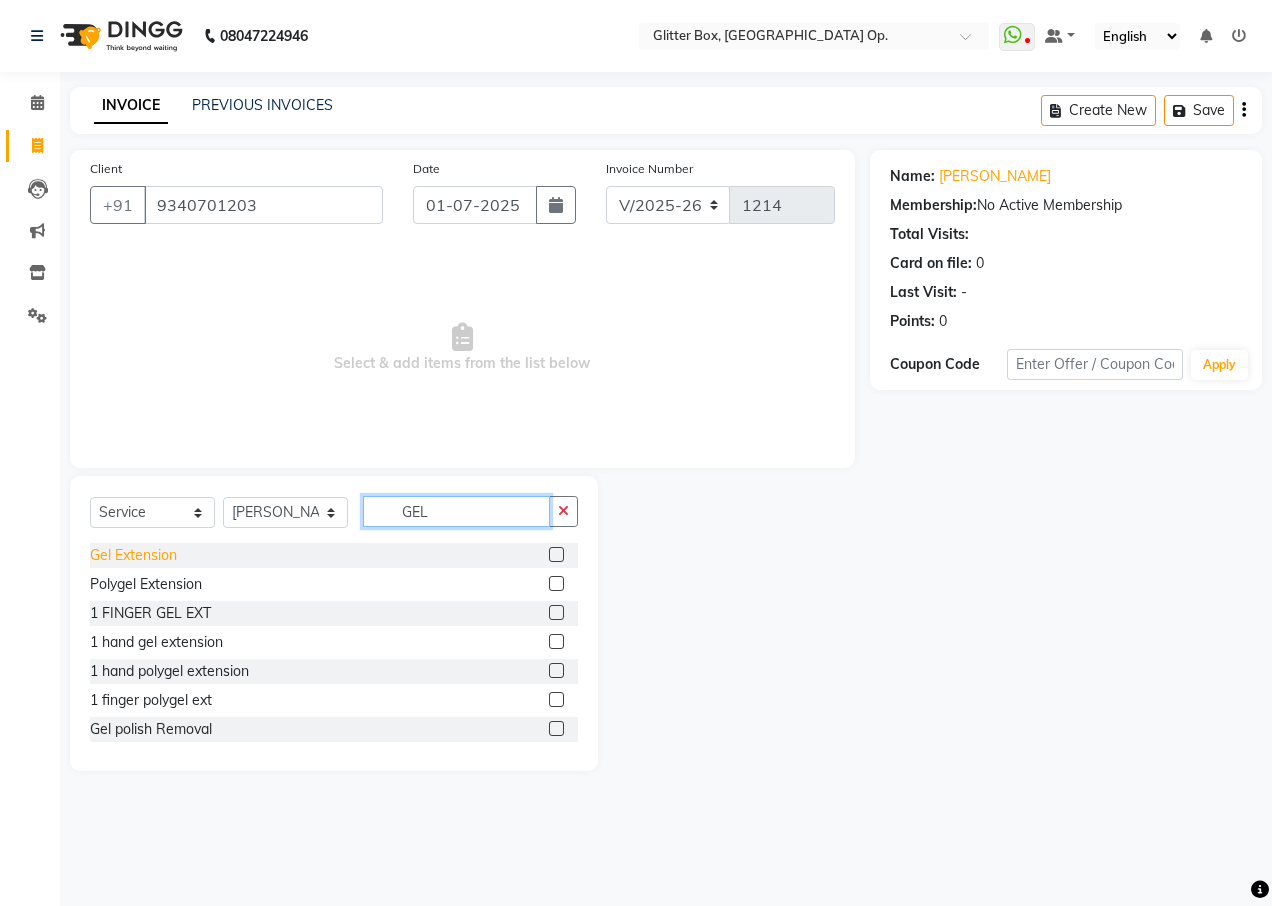 type on "GEL" 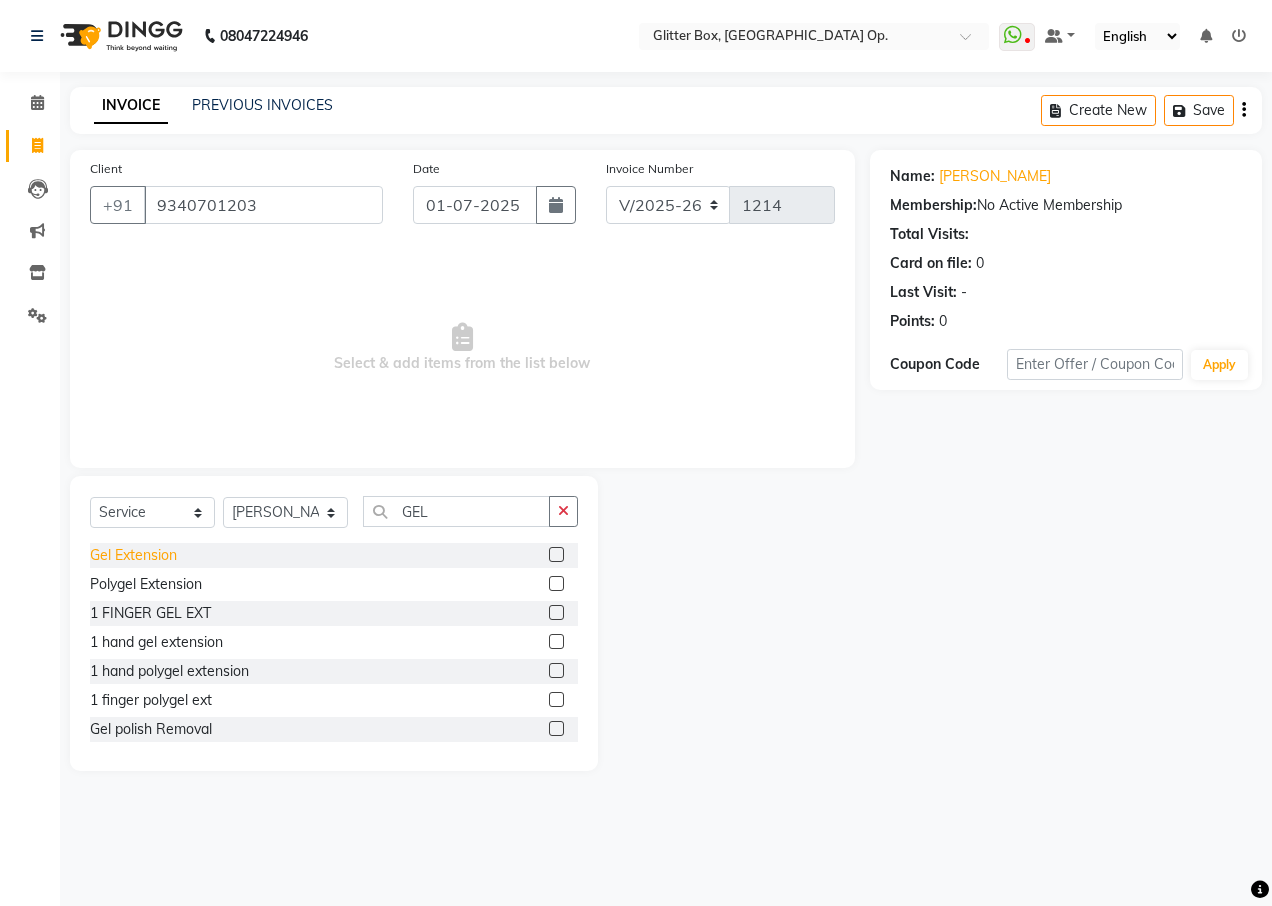 click on "Gel Extension" 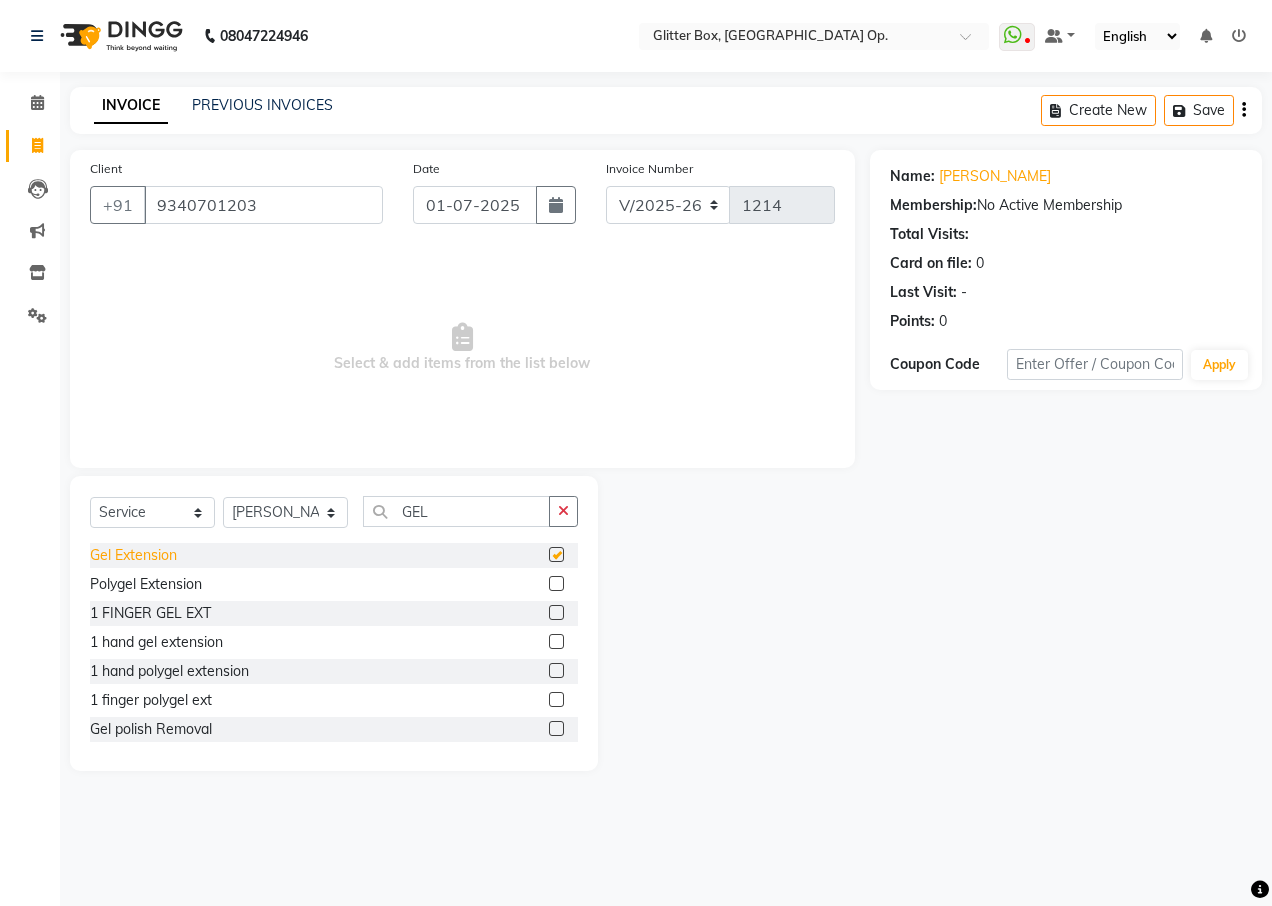 checkbox on "false" 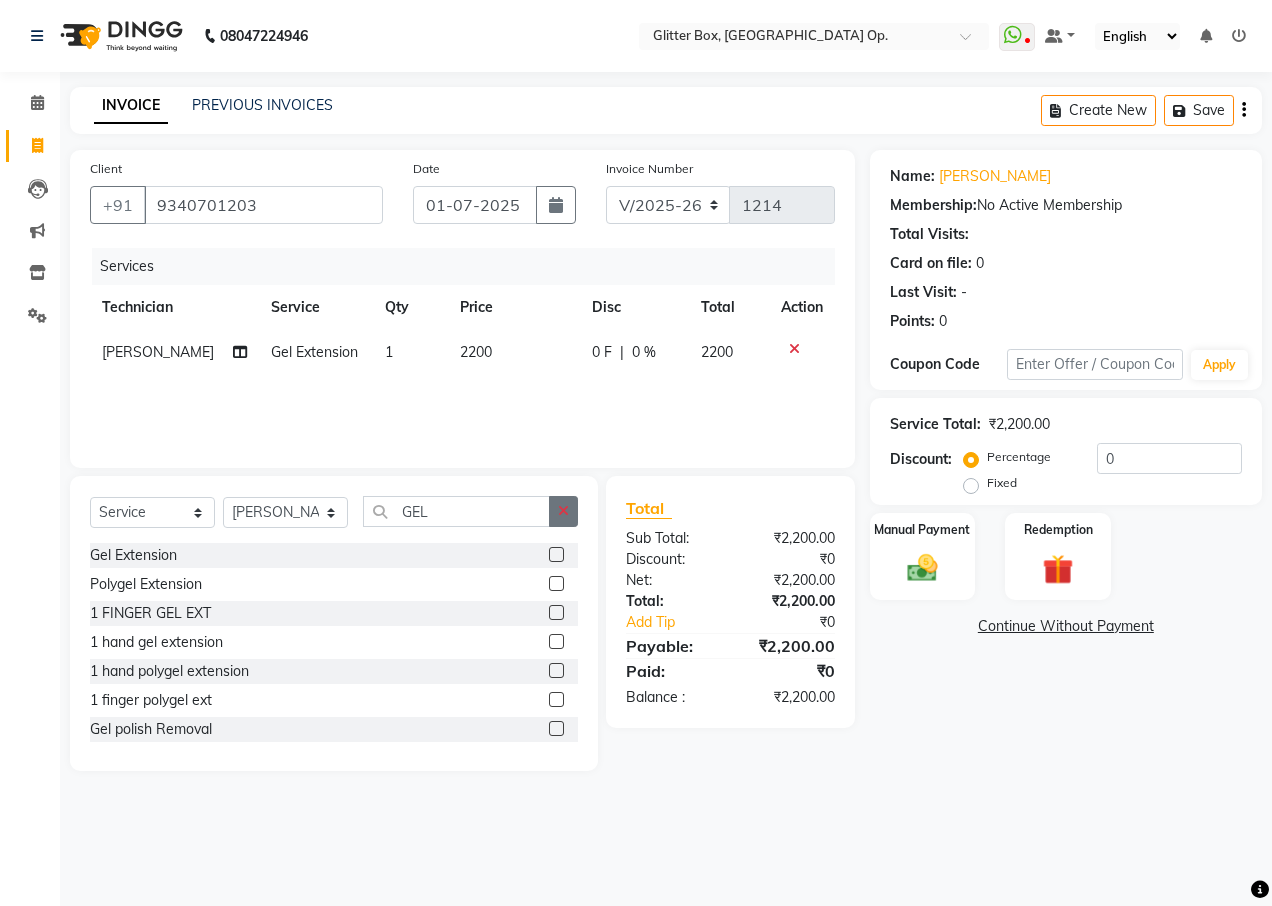 click 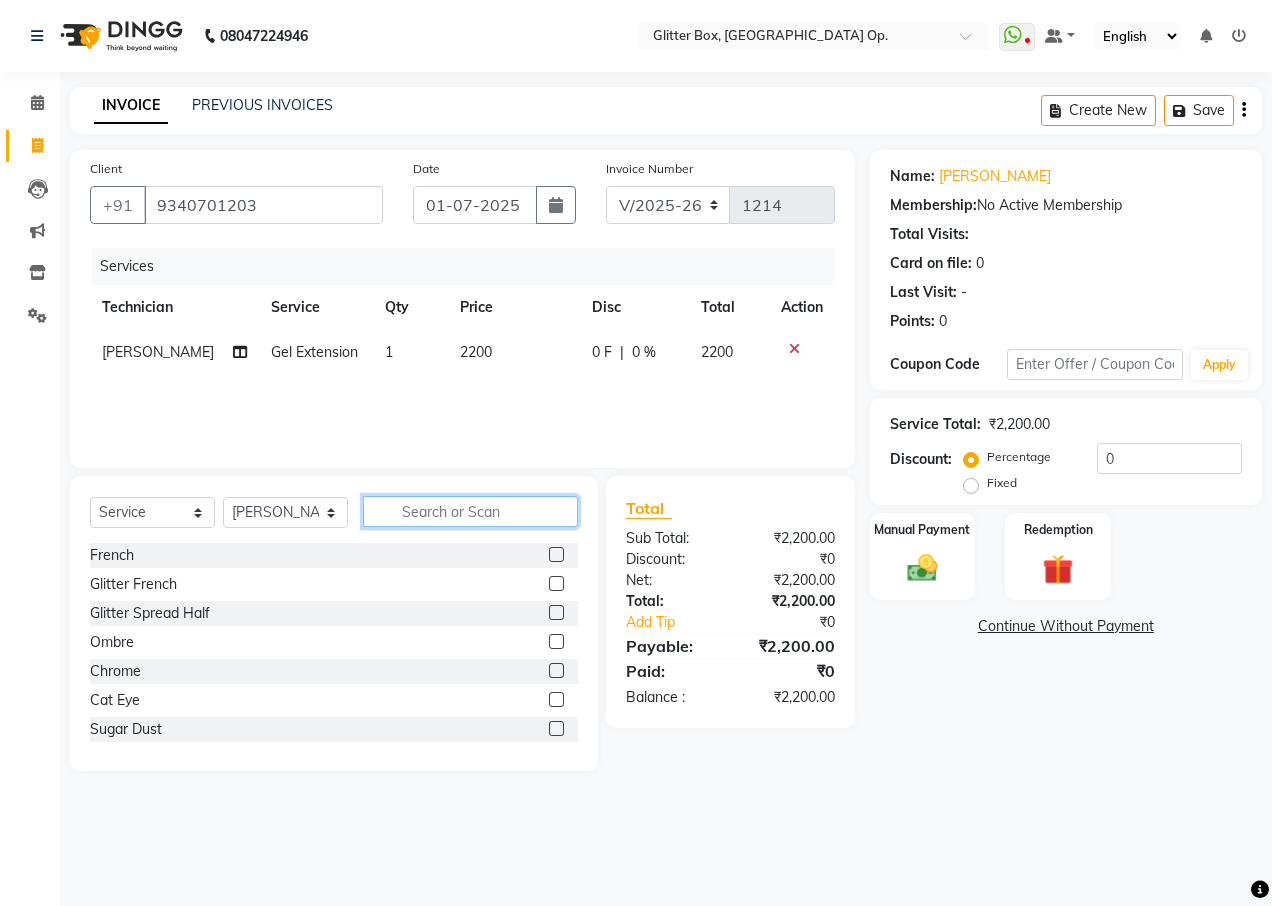 click 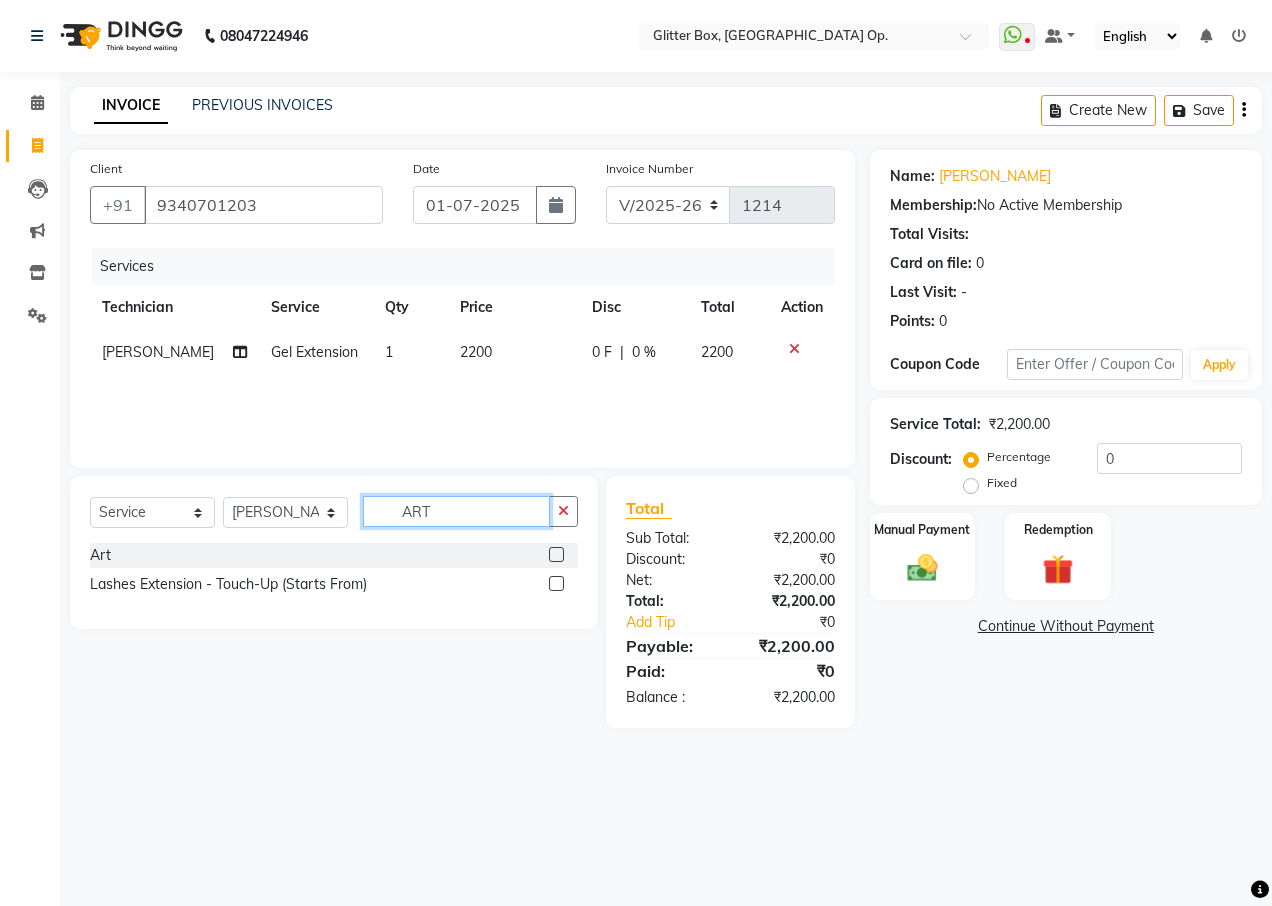type on "ART" 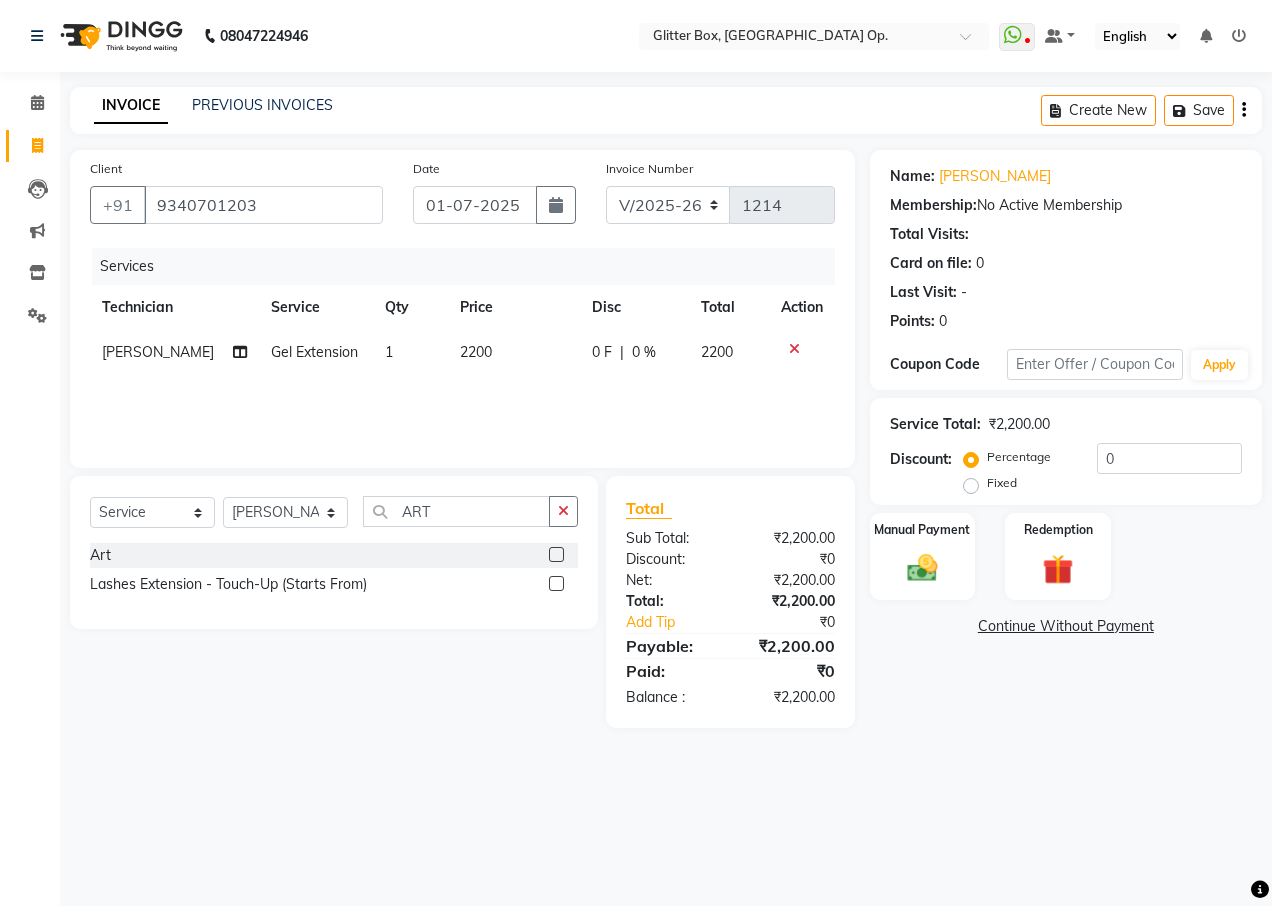 click 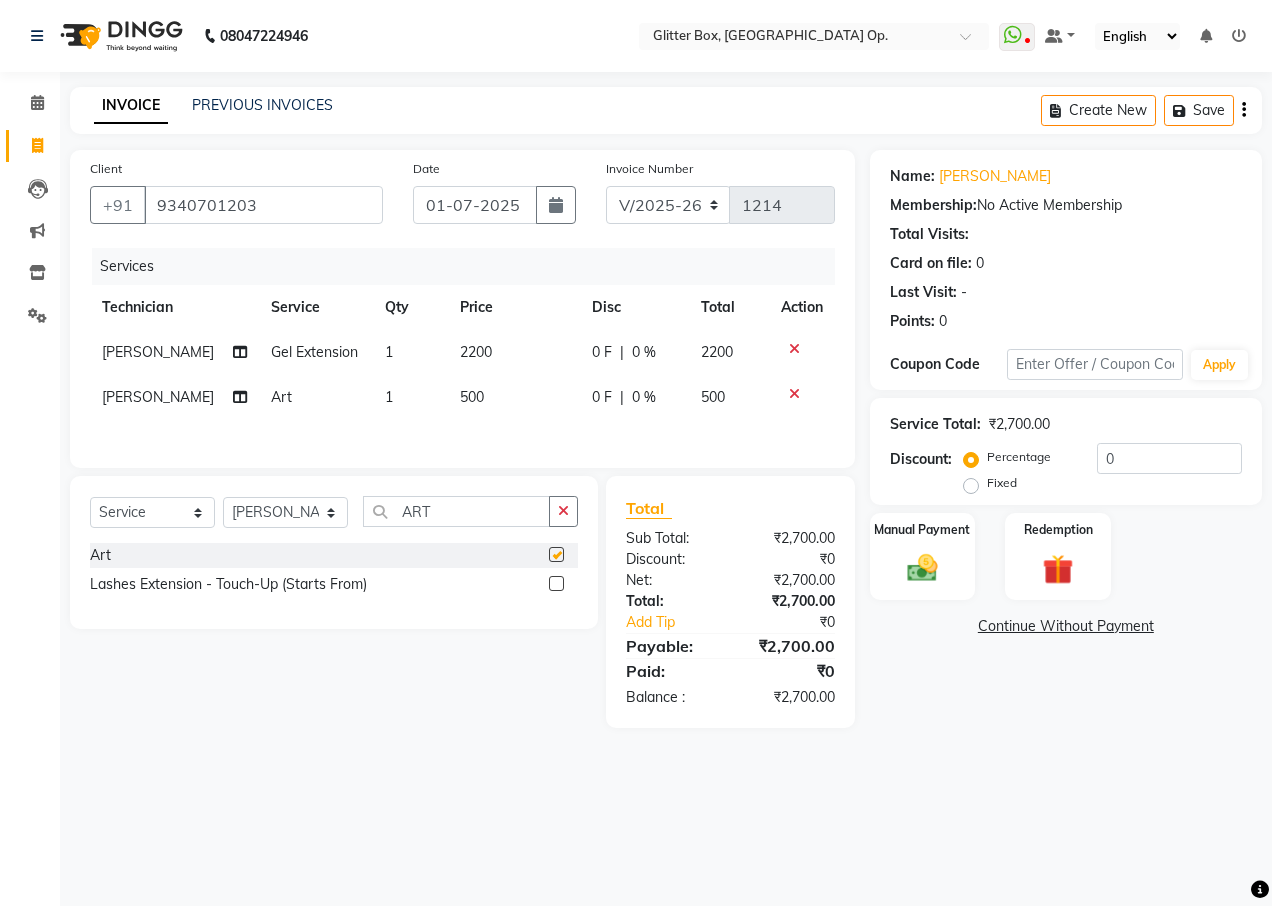 checkbox on "false" 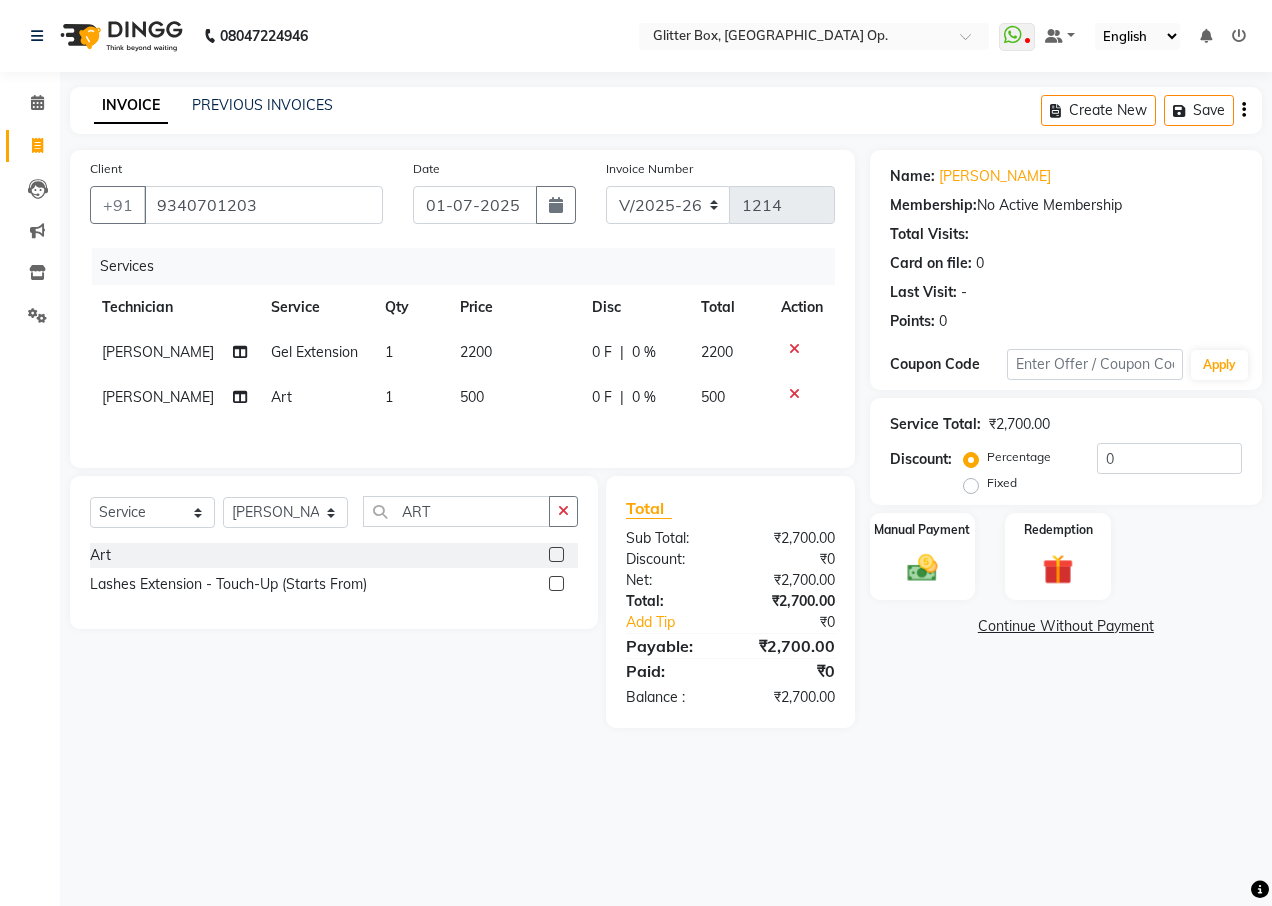 click on "500" 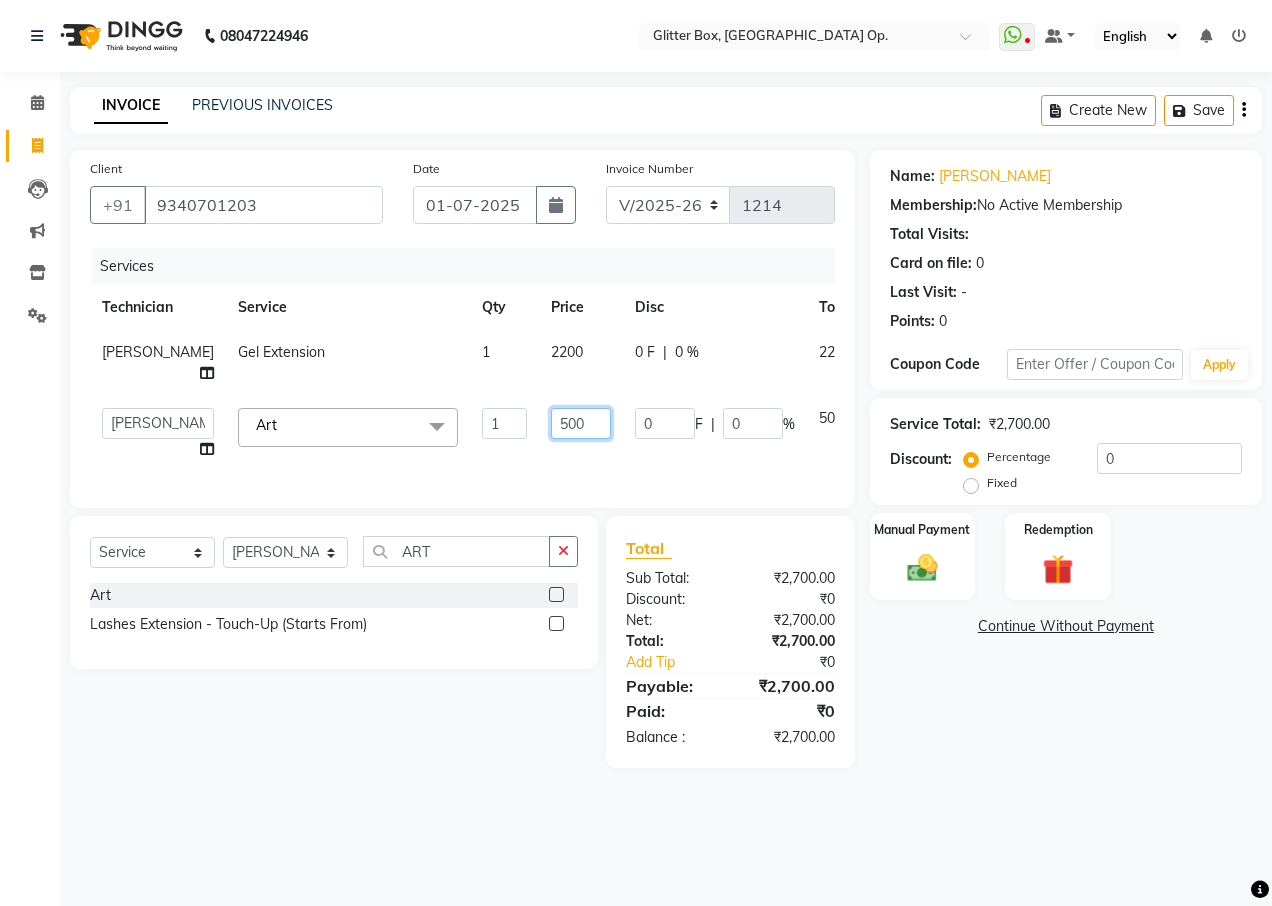 click on "500" 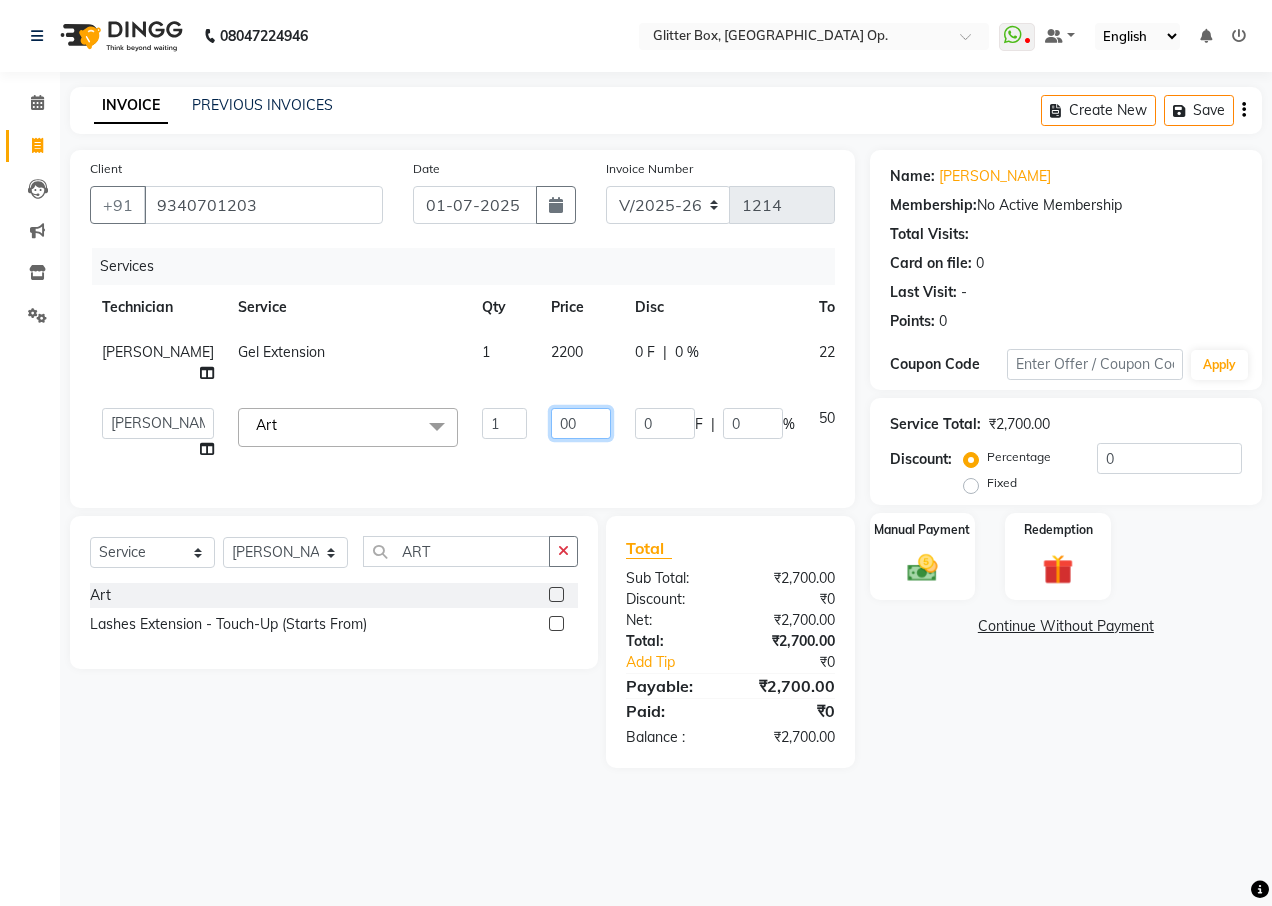 type on "700" 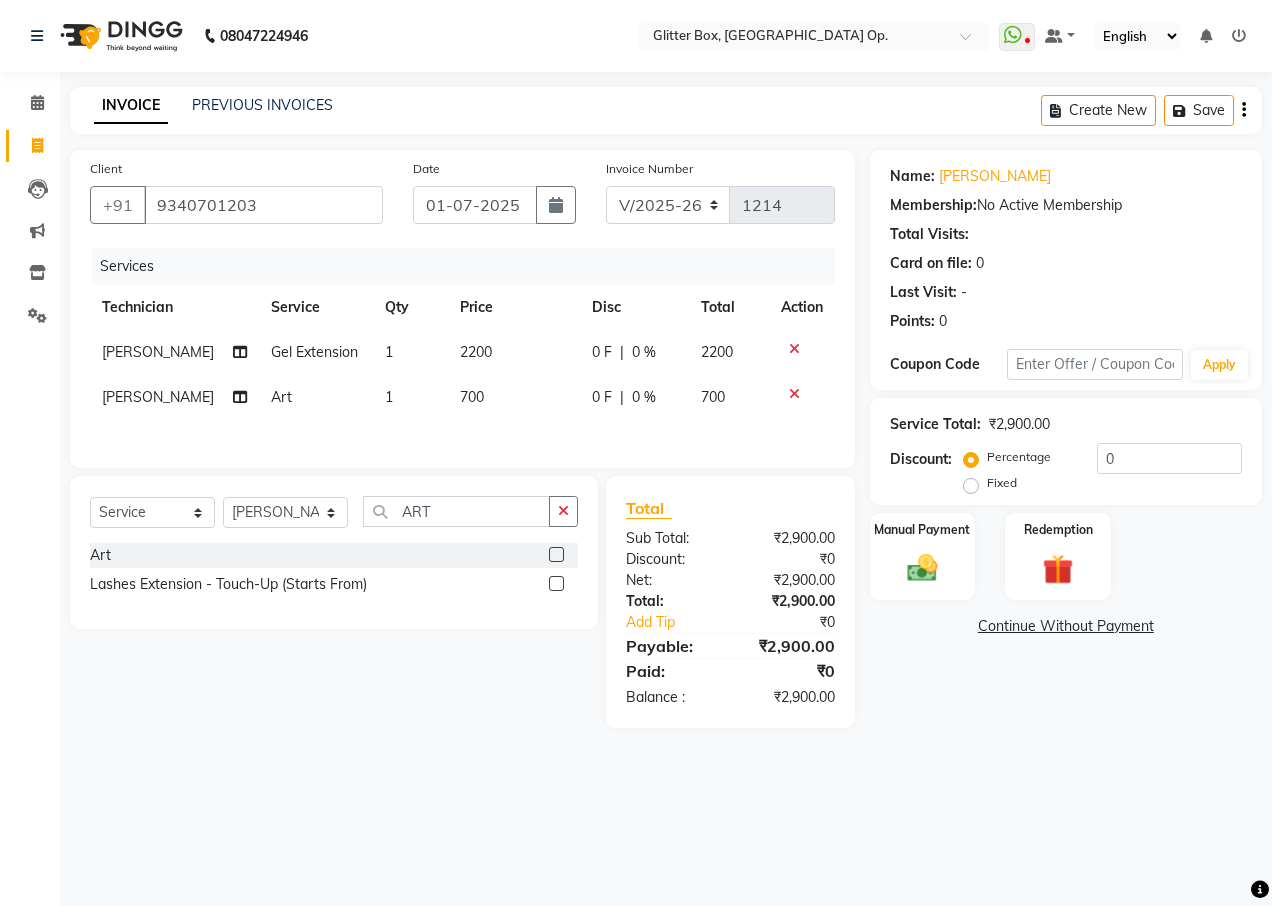 click on "Client +91 9340701203 Date 01-07-2025 Invoice Number V/2025 V/2025-26 1214 Services Technician Service Qty Price Disc Total Action Kajal Rana Gel Extension 1 2200 0 F | 0 % 2200 Kajal Rana Art 1 700 0 F | 0 % 700" 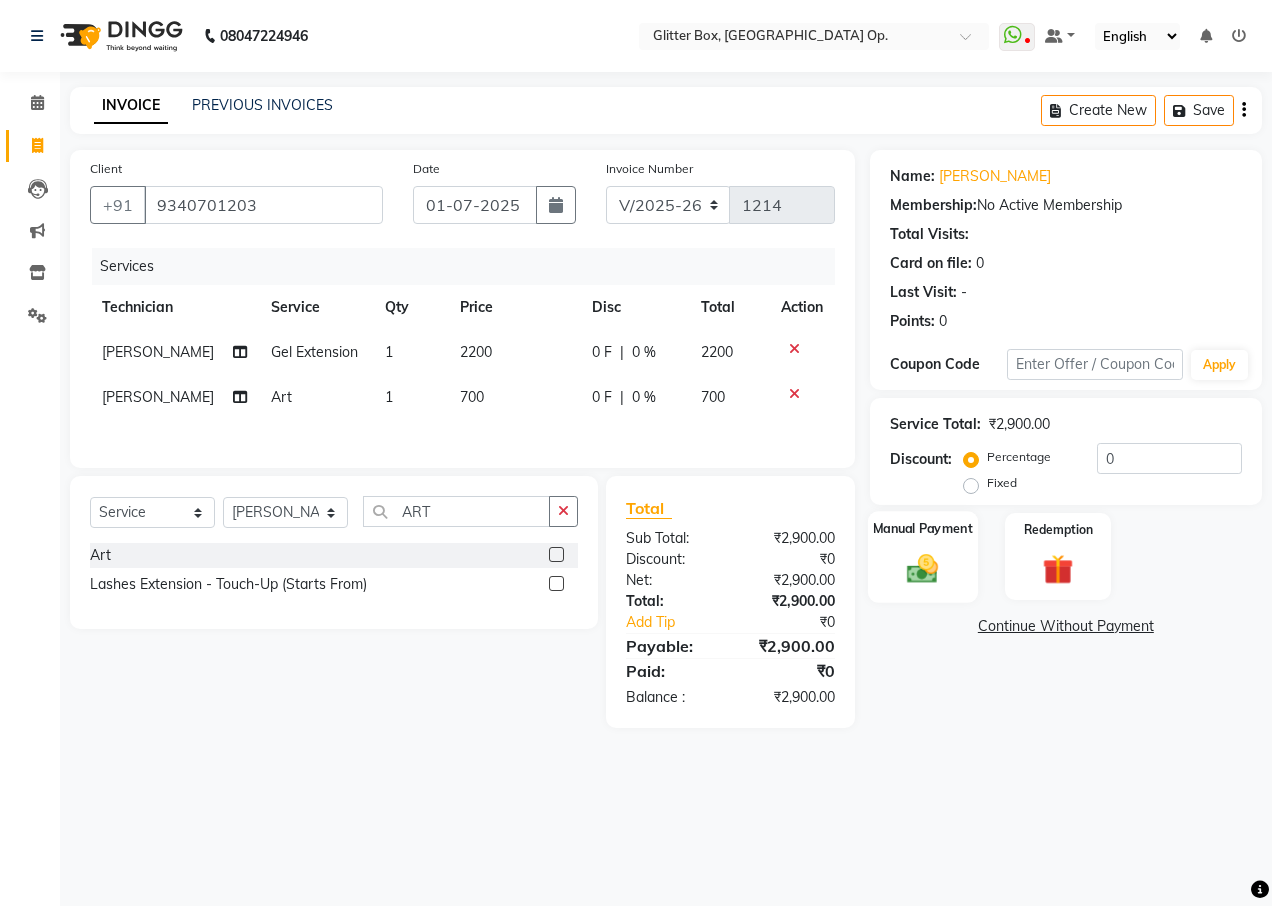 click on "Manual Payment" 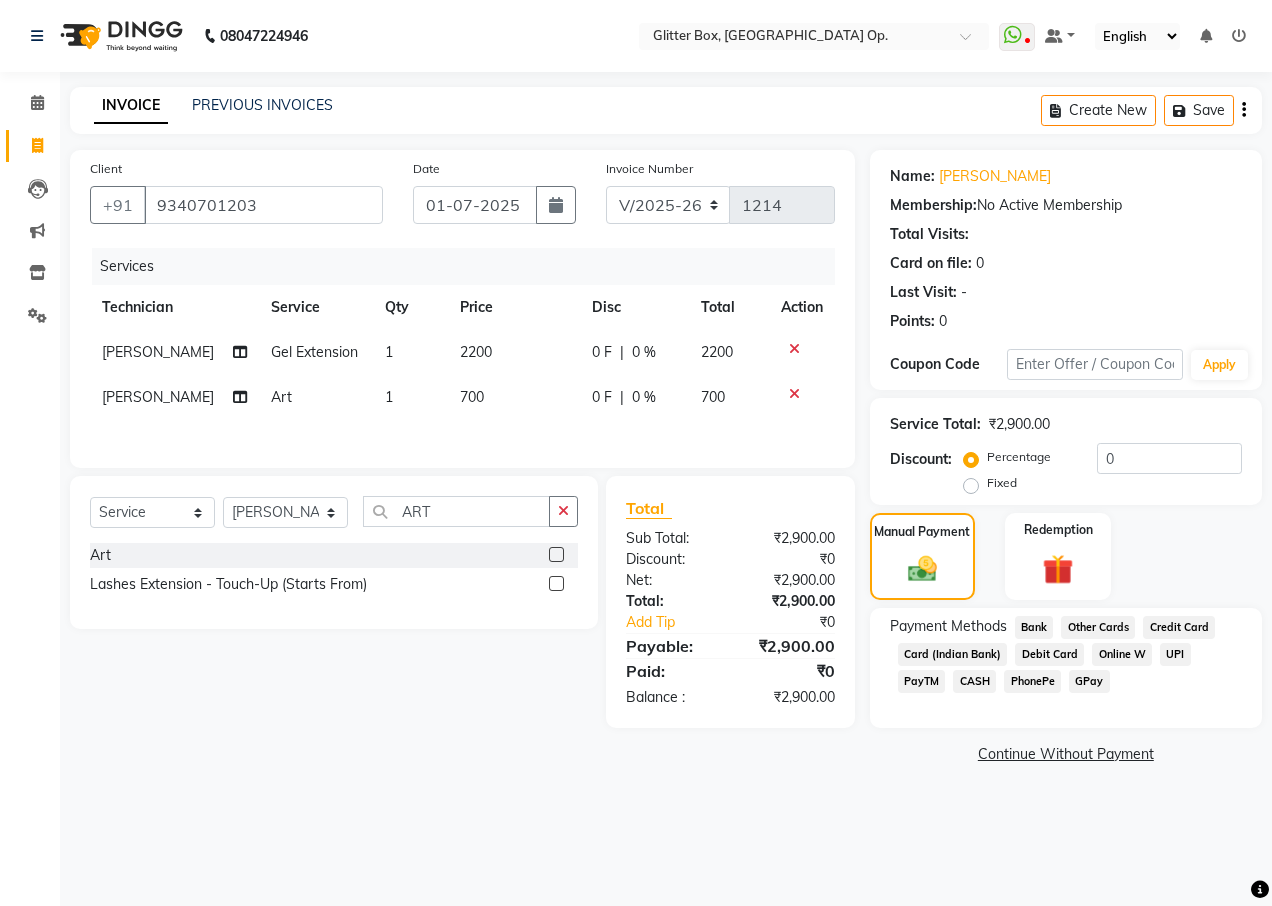 click on "CASH" 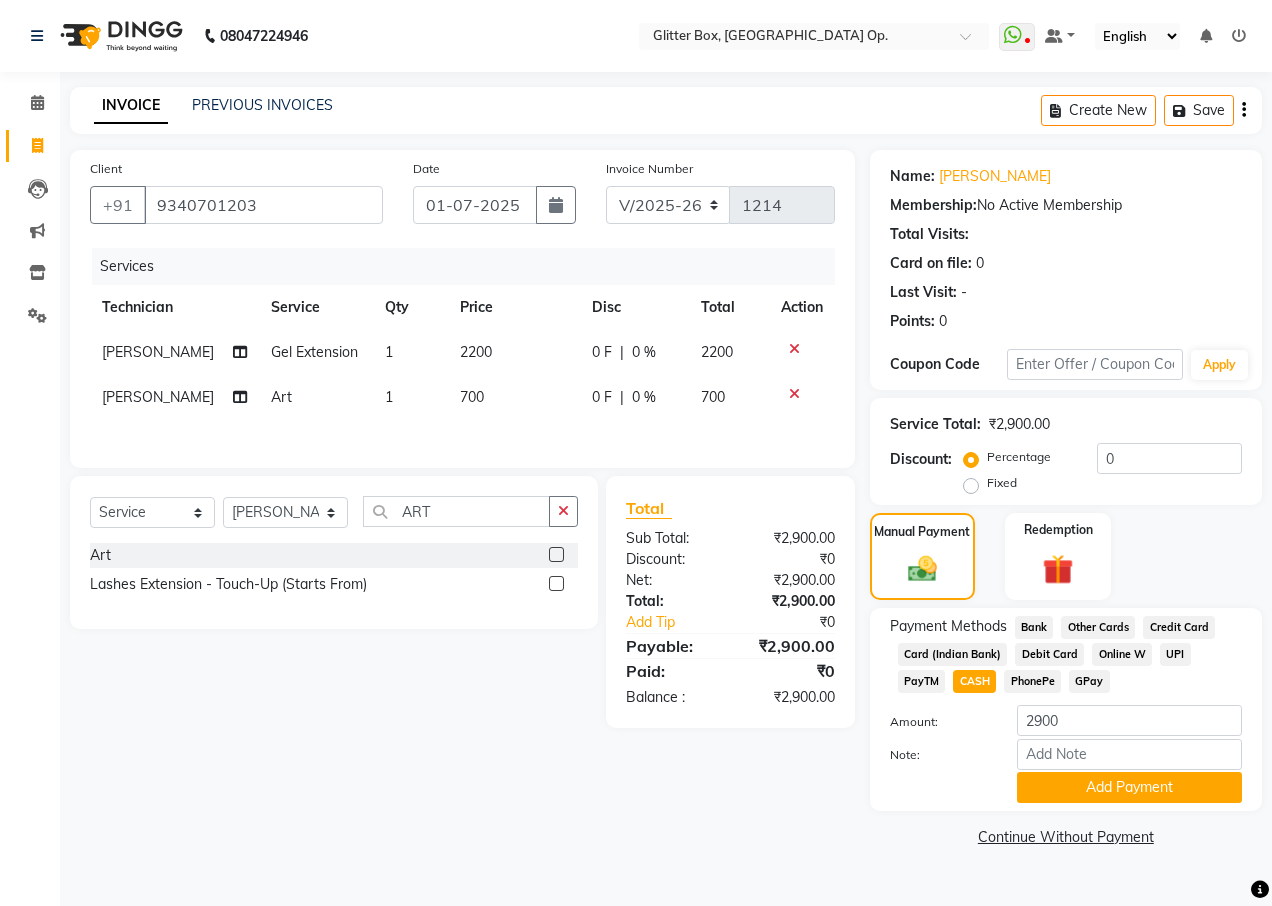 click on "Note:" 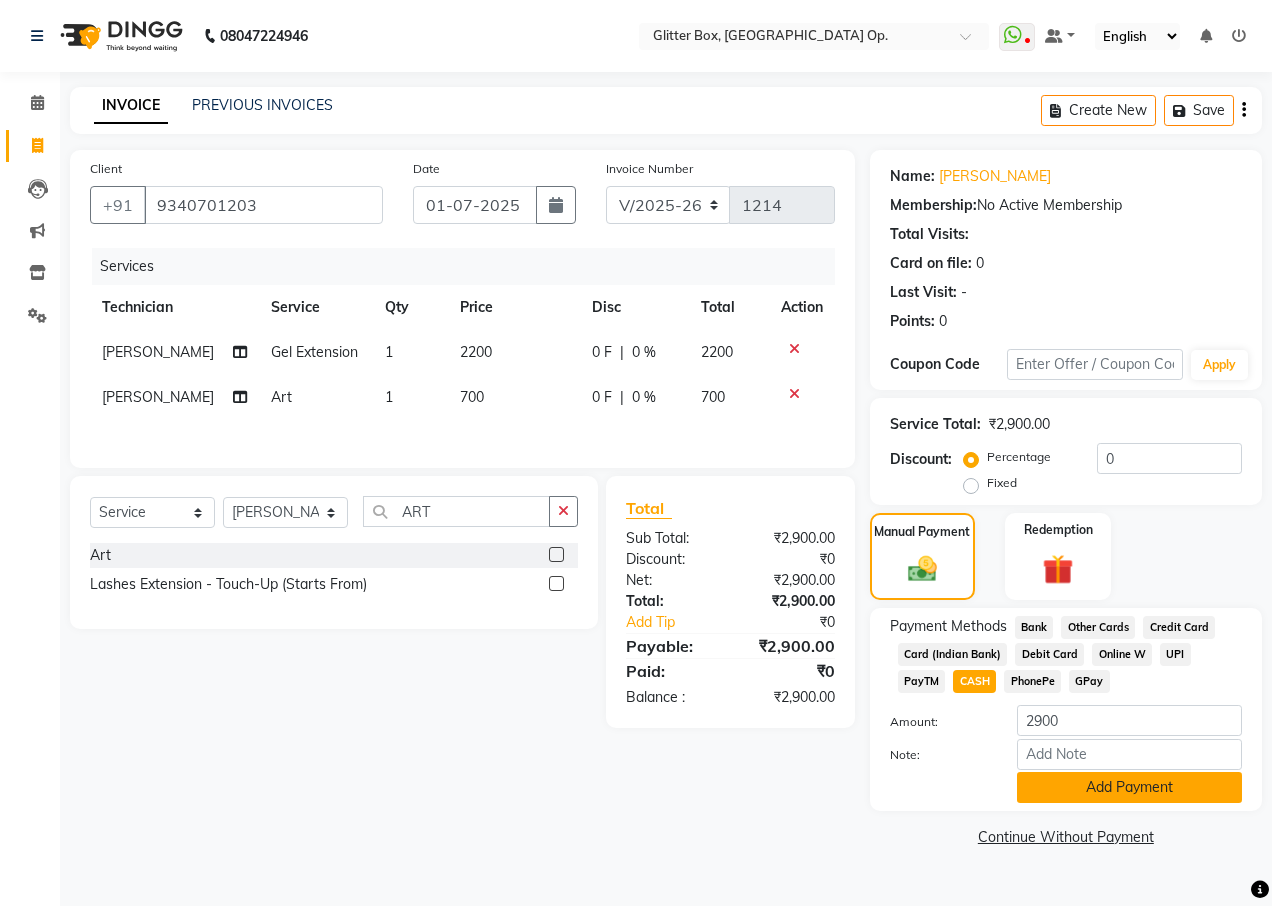 click on "Add Payment" 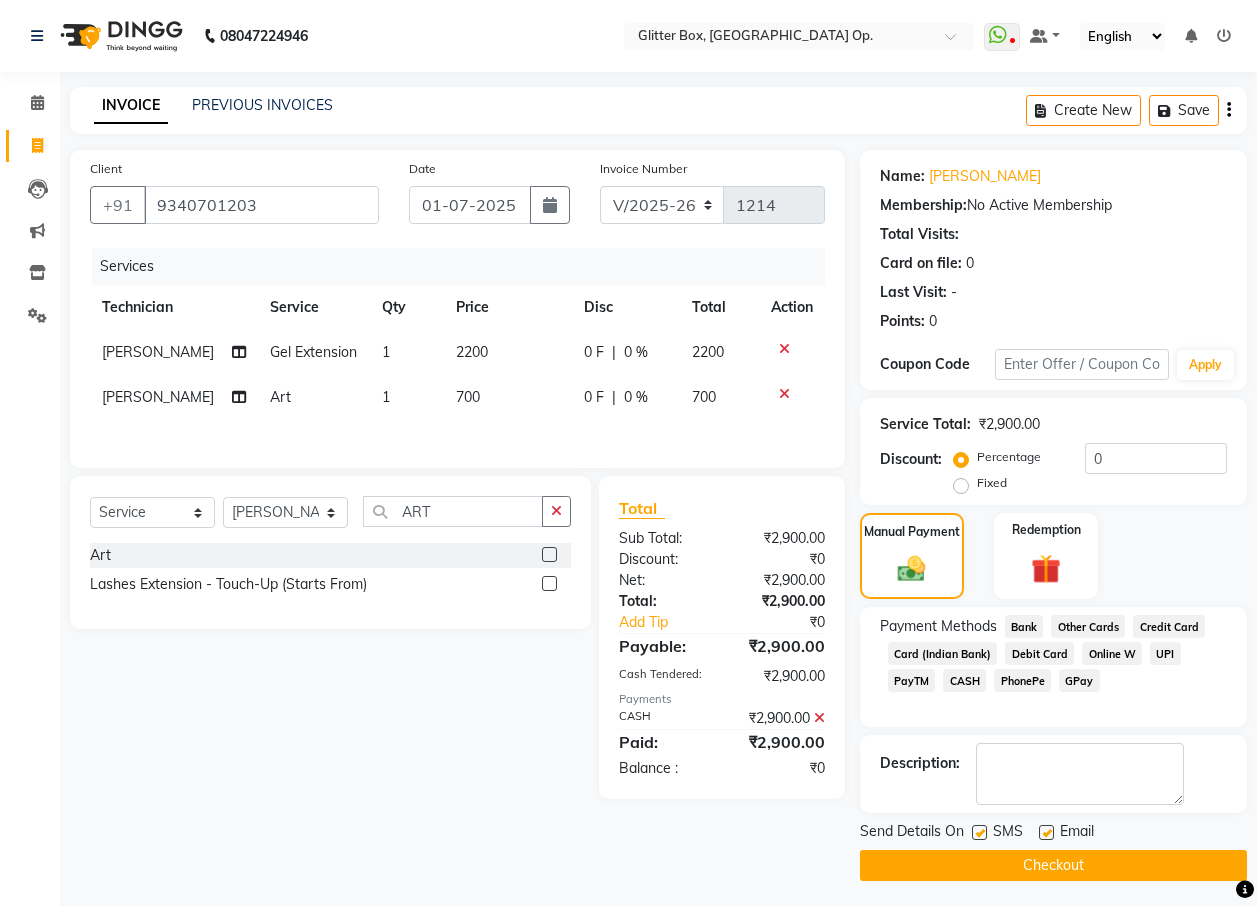 click on "Checkout" 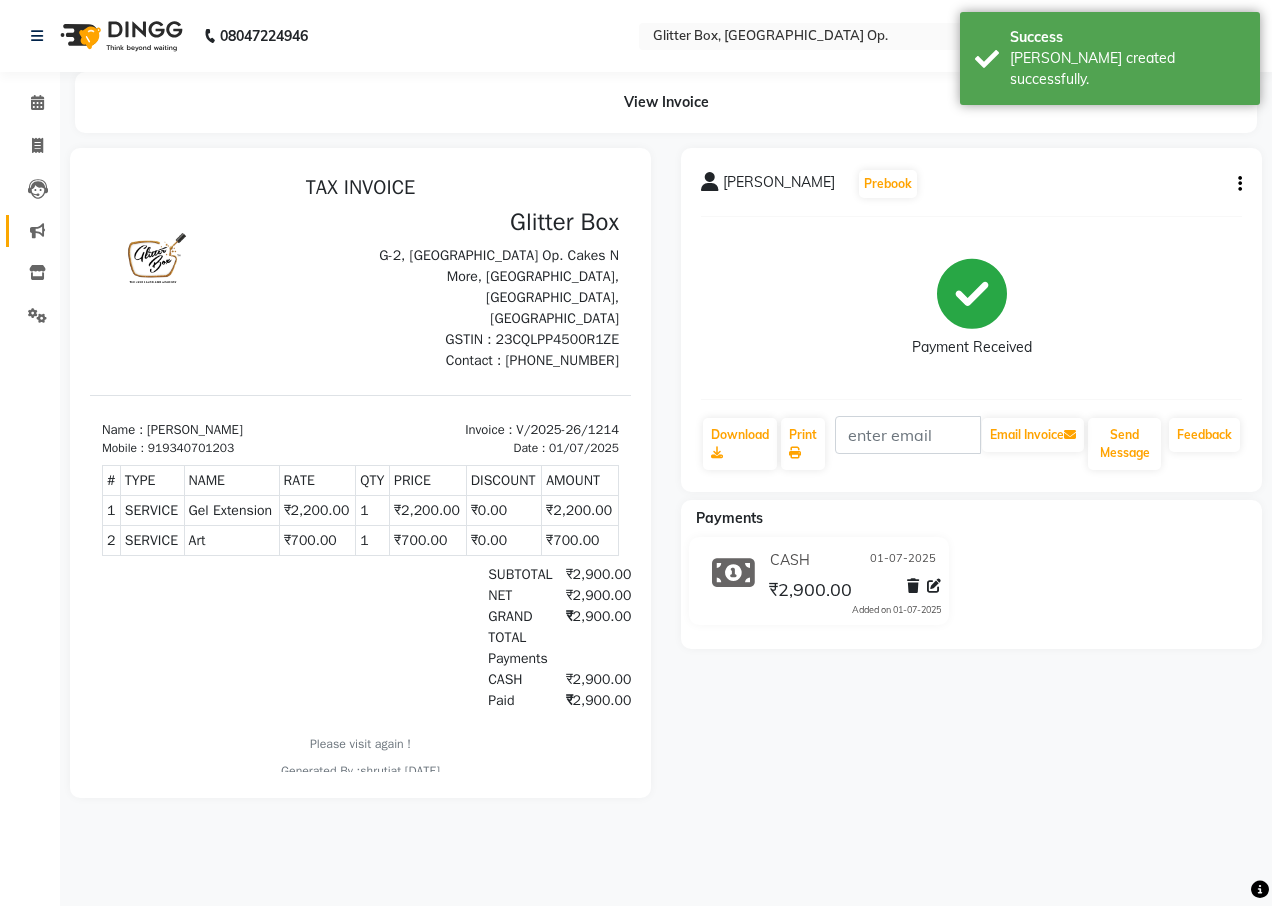 scroll, scrollTop: 0, scrollLeft: 0, axis: both 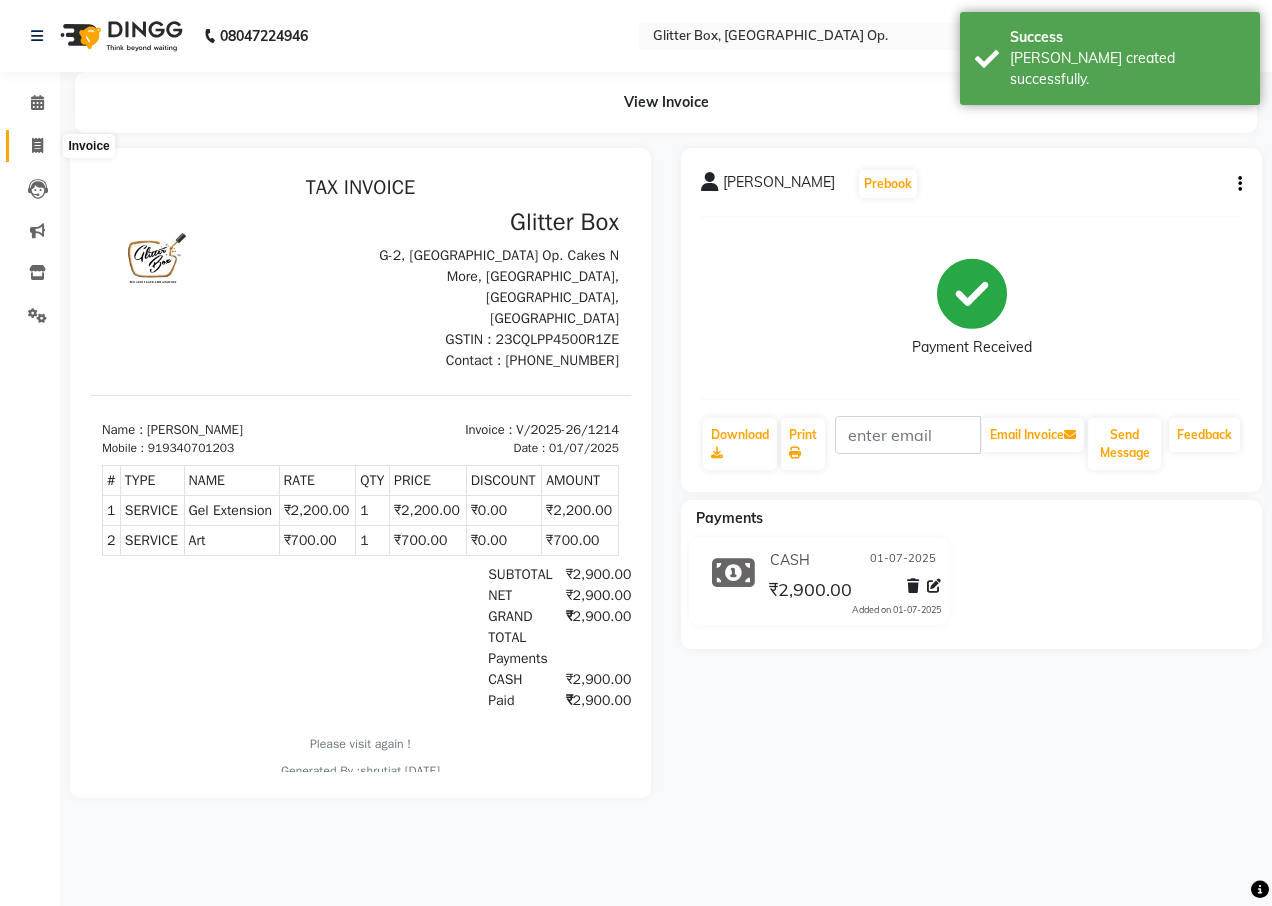 click 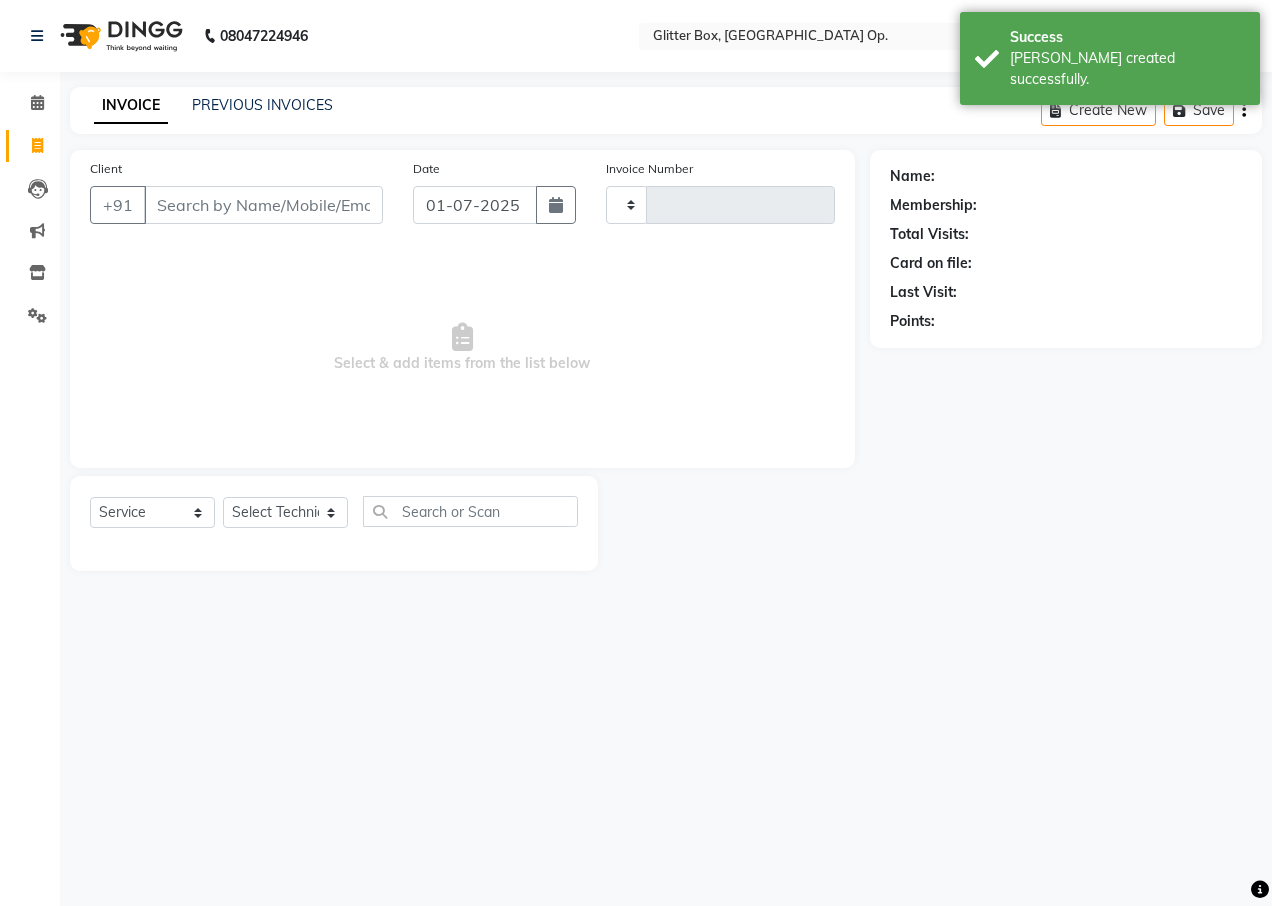 type on "1215" 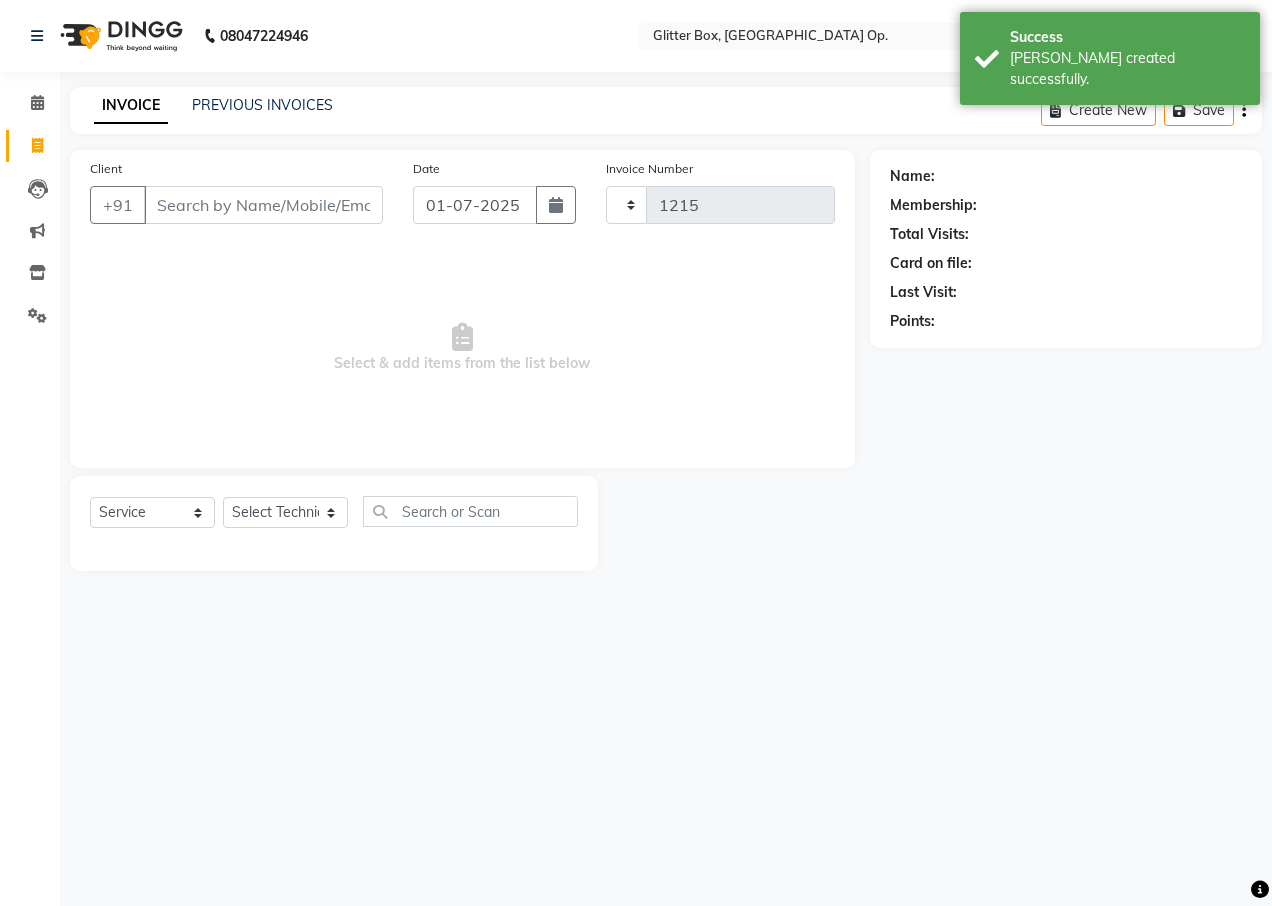 select on "5563" 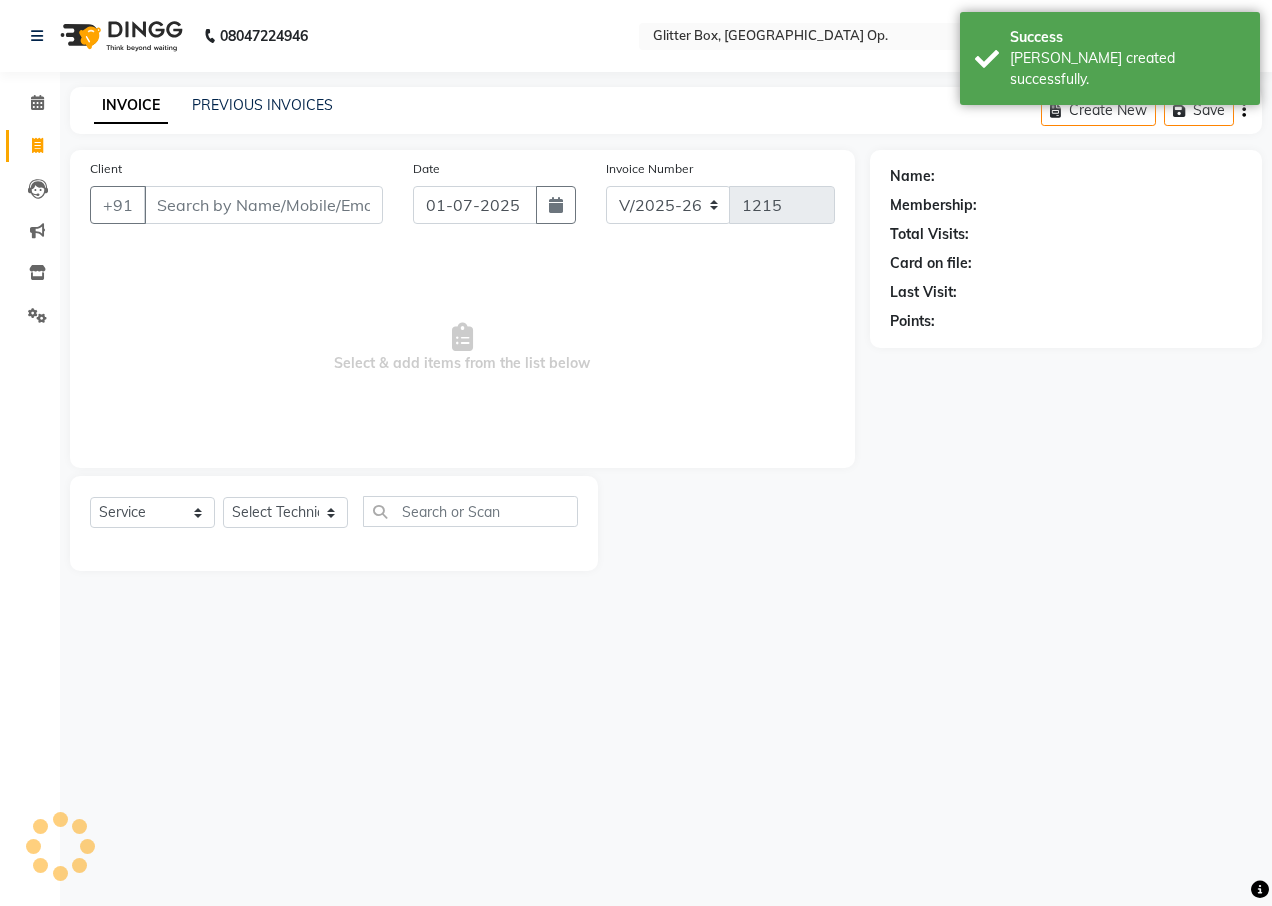 click on "Client" at bounding box center (263, 205) 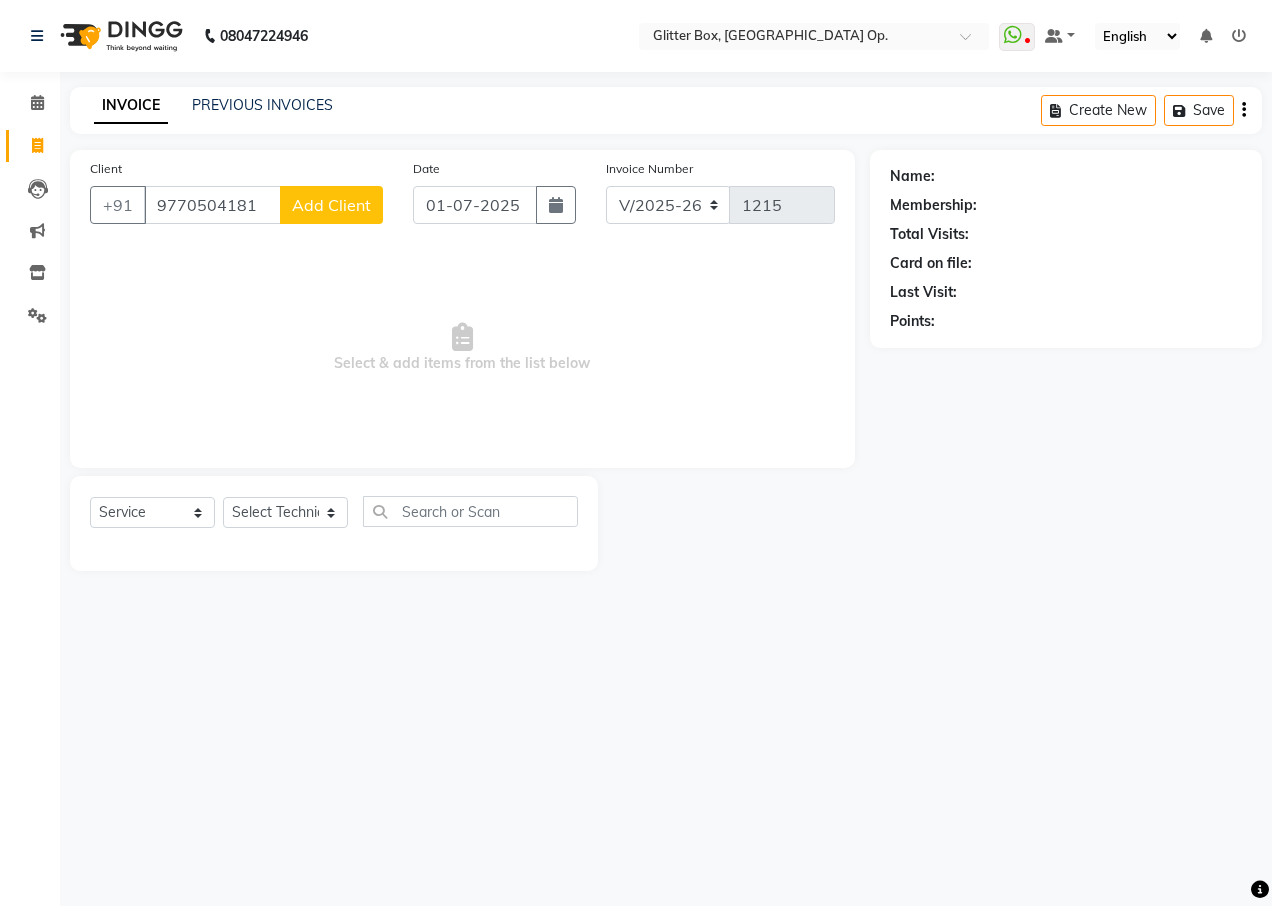 type on "9770504181" 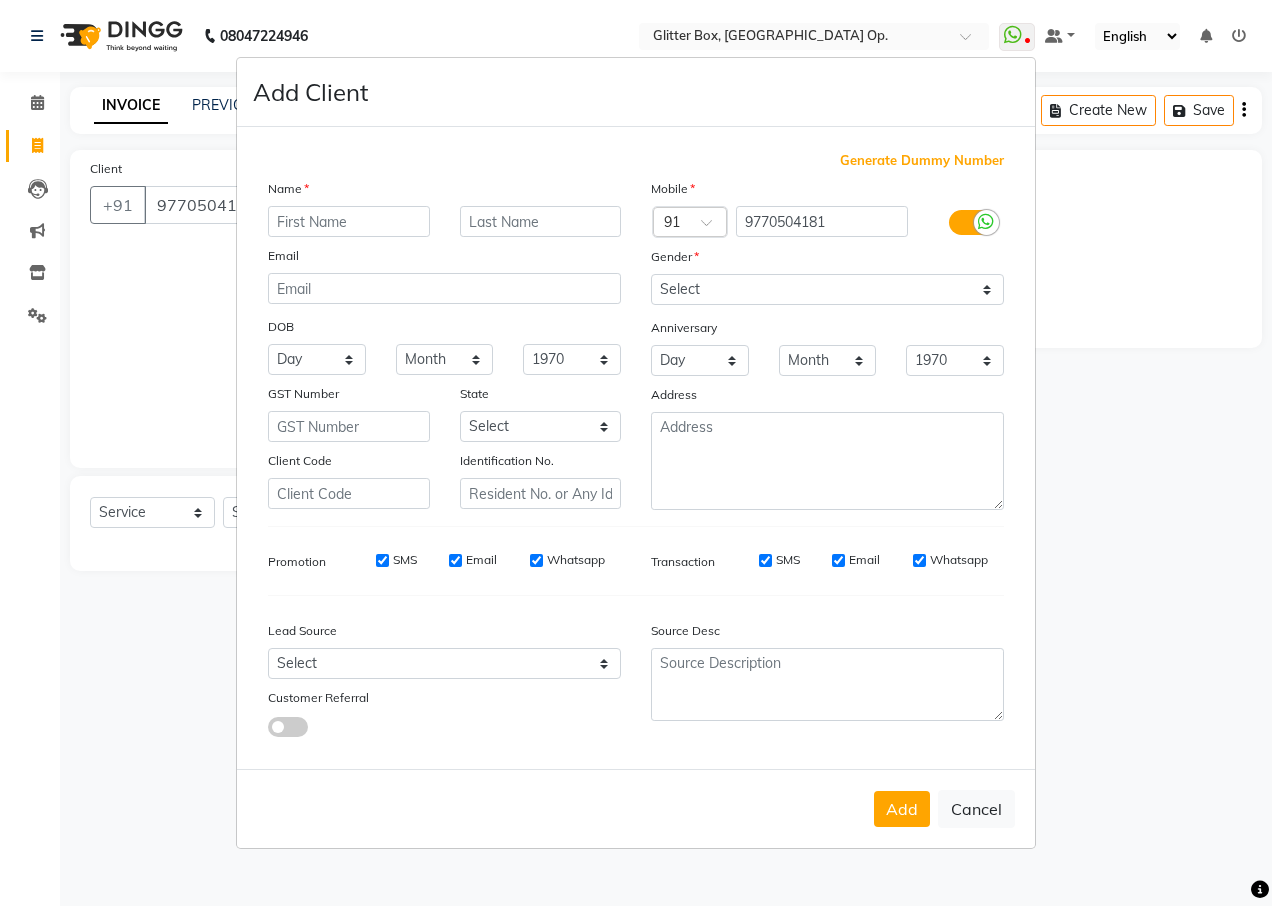 click at bounding box center (349, 221) 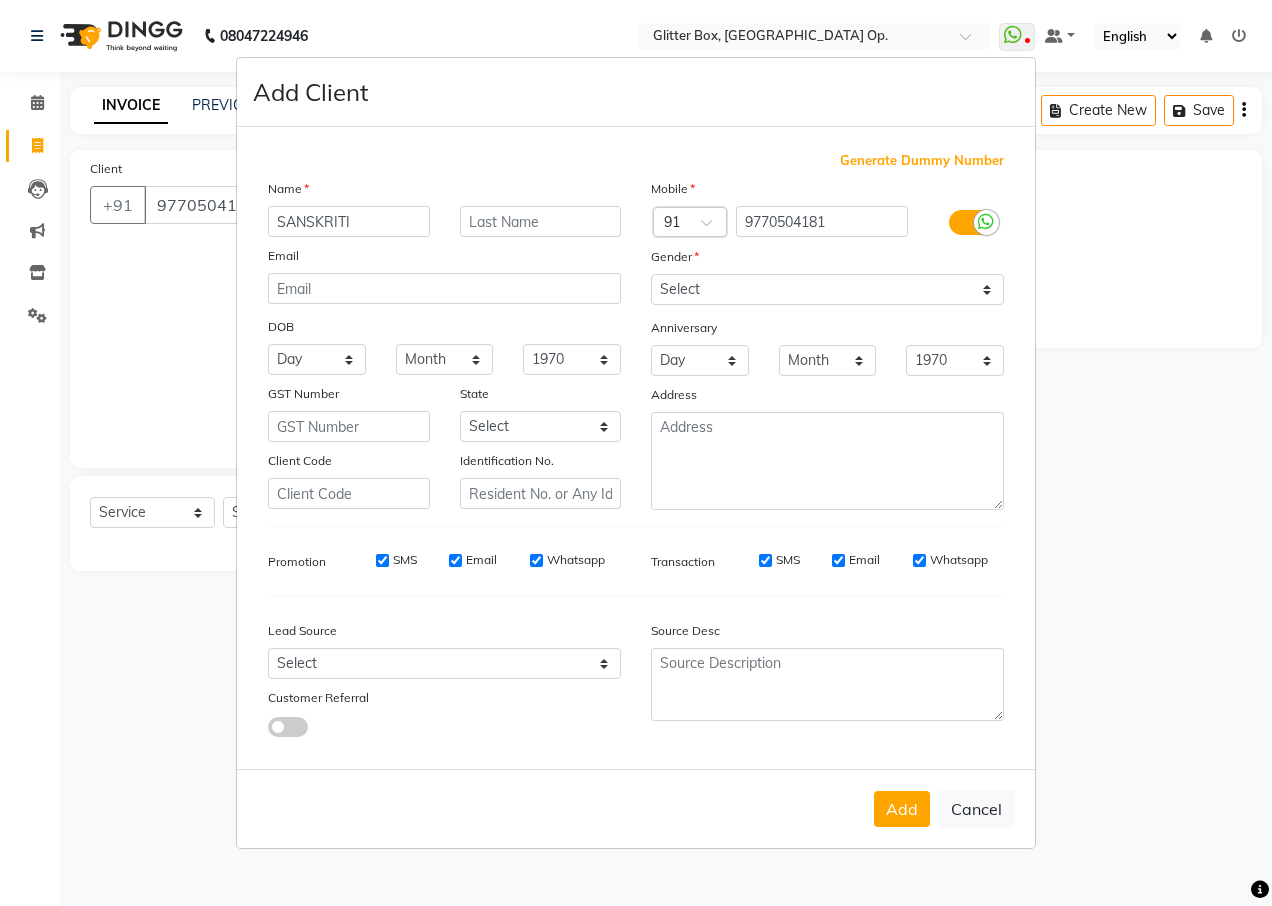 type on "SANSKRITI" 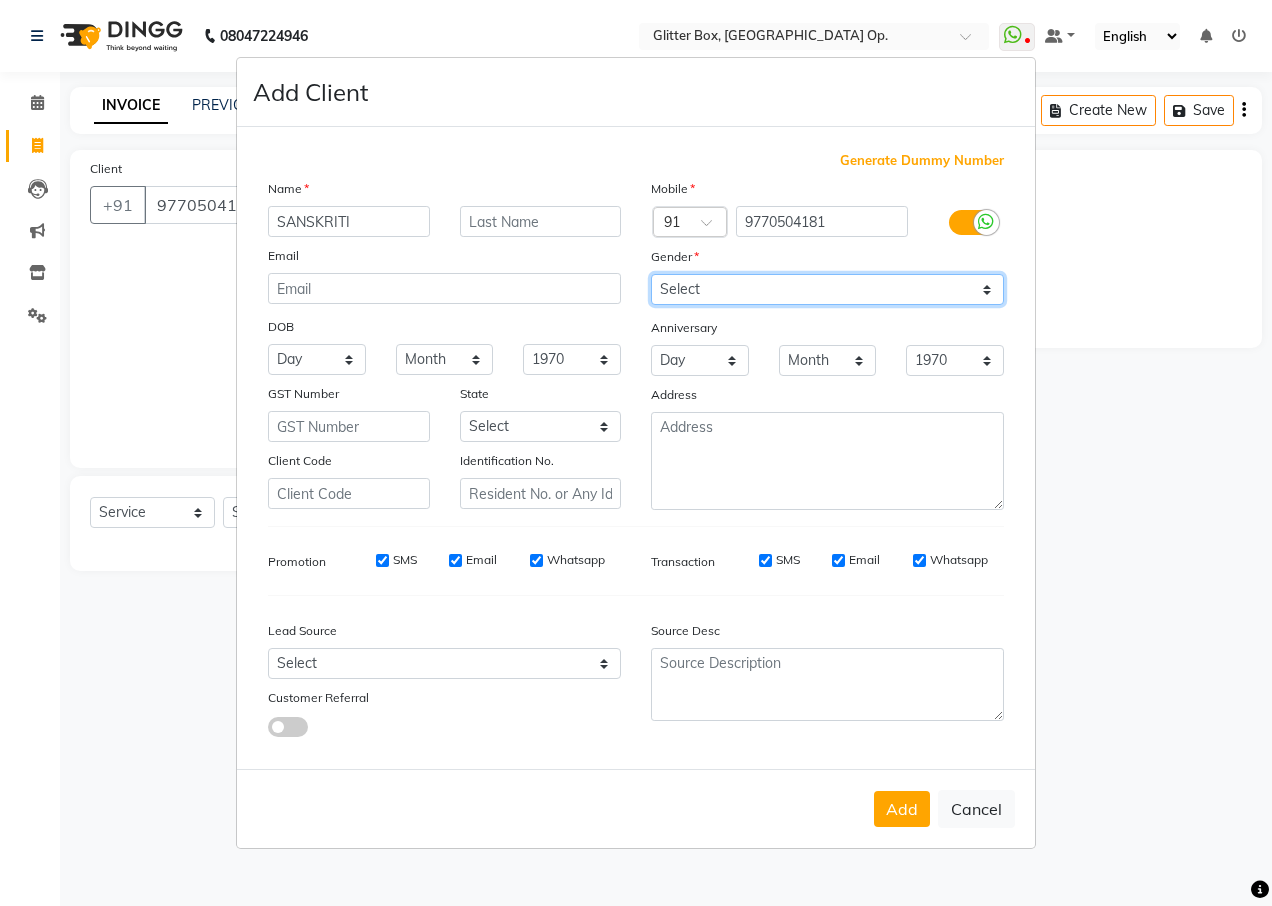 click on "Select [DEMOGRAPHIC_DATA] [DEMOGRAPHIC_DATA] Other Prefer Not To Say" at bounding box center (827, 289) 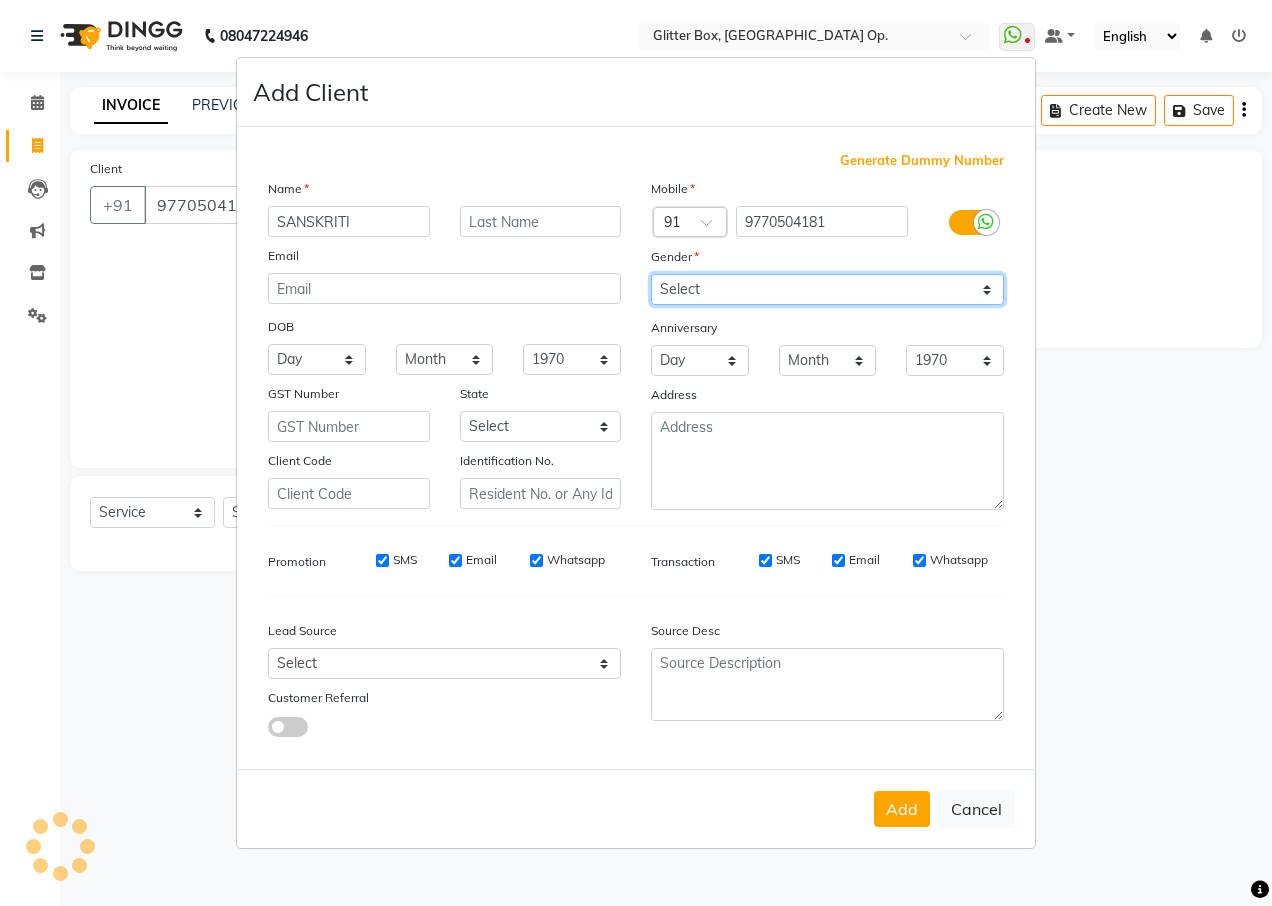 select on "[DEMOGRAPHIC_DATA]" 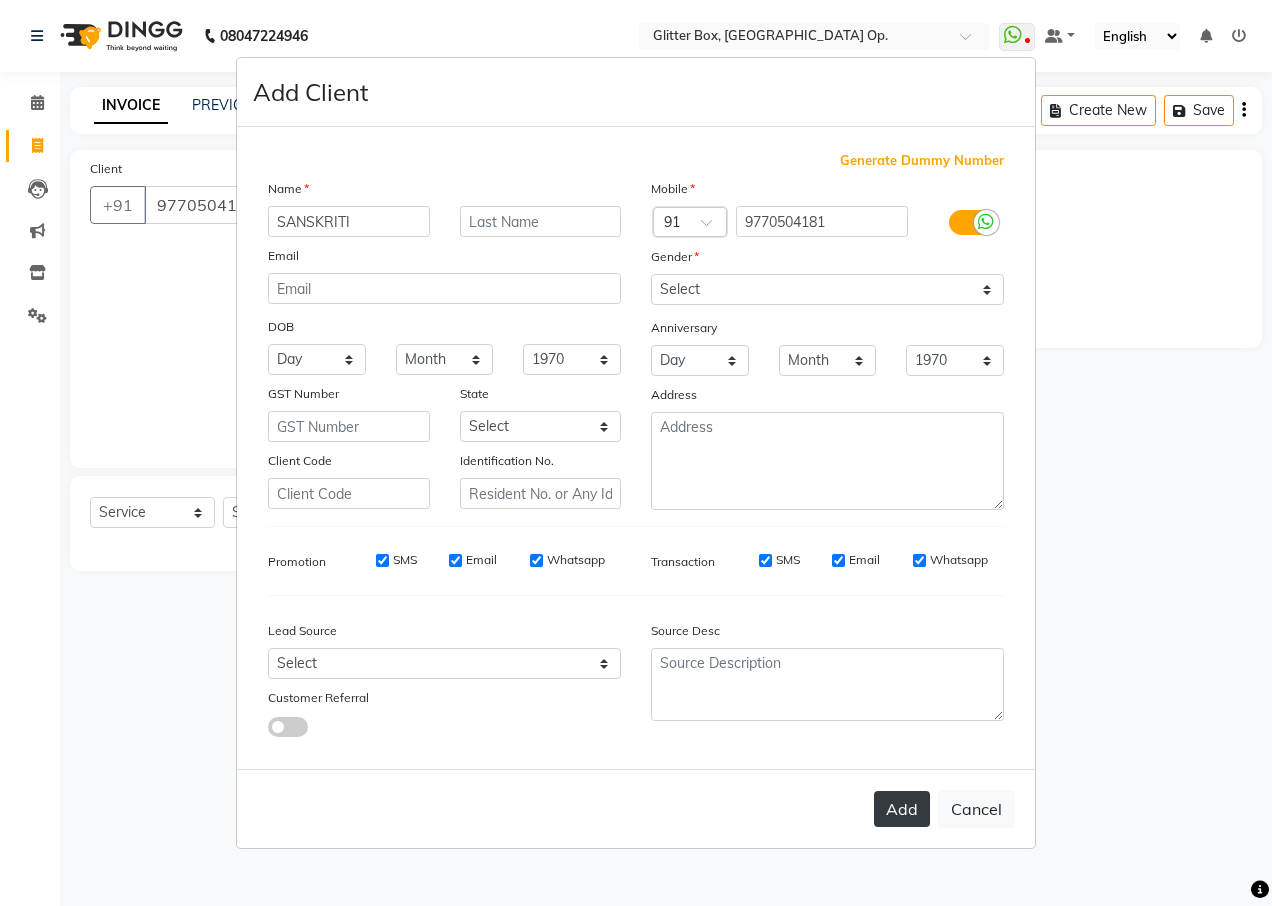 click on "Add" at bounding box center [902, 809] 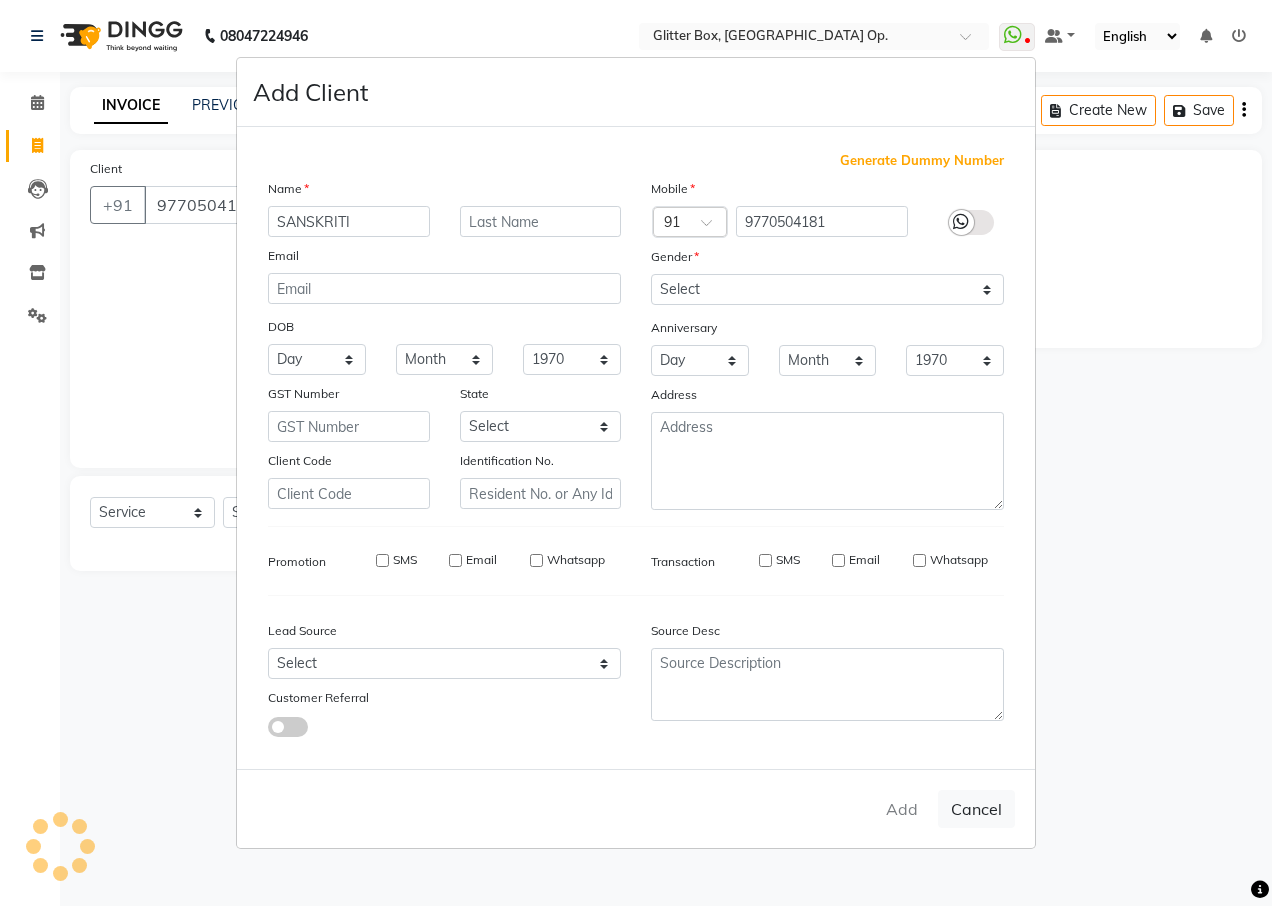 type 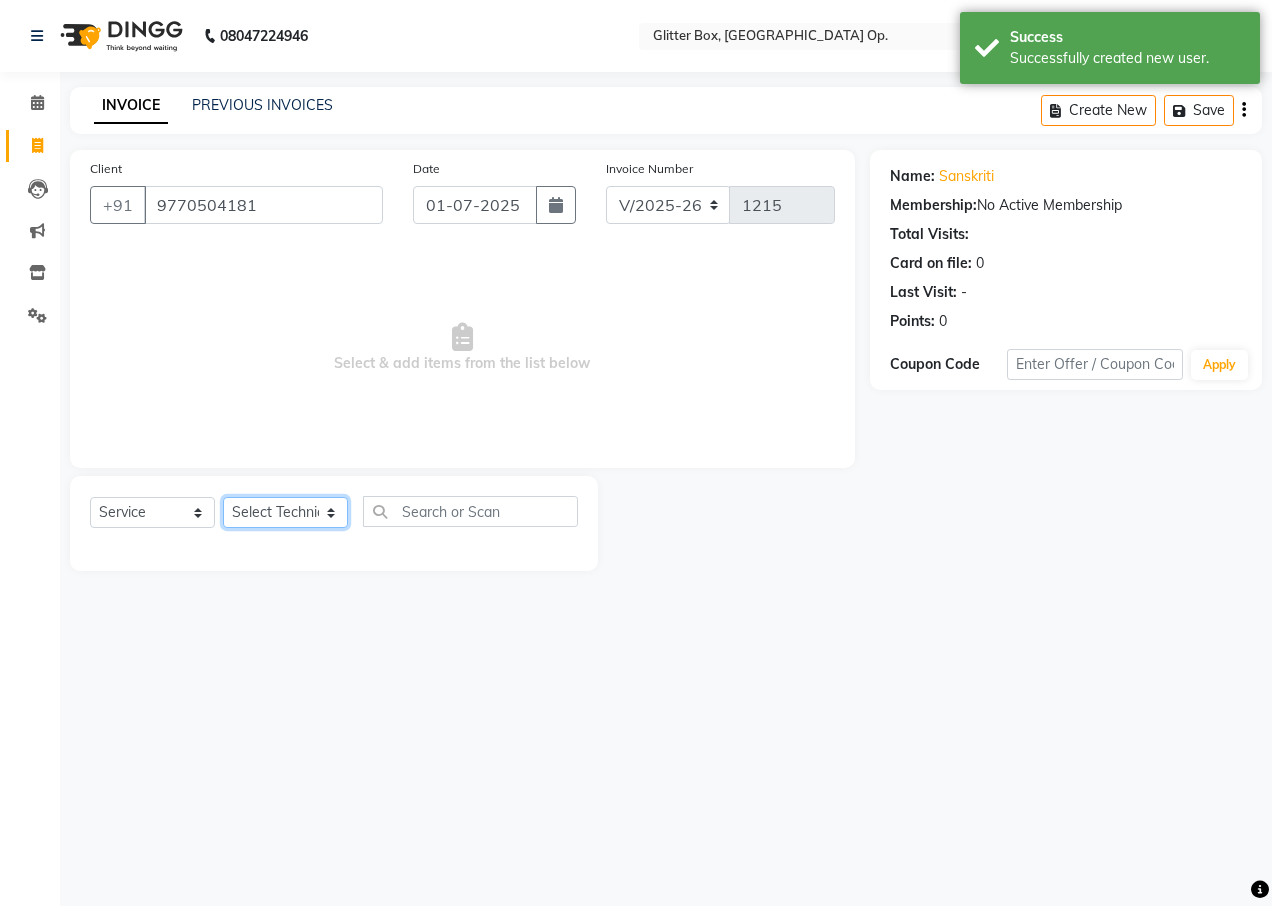click on "Select Technician [PERSON_NAME] [PERSON_NAME] [PERSON_NAME] [PERSON_NAME] [PERSON_NAME] [PERSON_NAME] [PERSON_NAME] [PERSON_NAME] Das owner [PERSON_NAME] pooja Preeti makore Rupa [PERSON_NAME] [PERSON_NAME]" 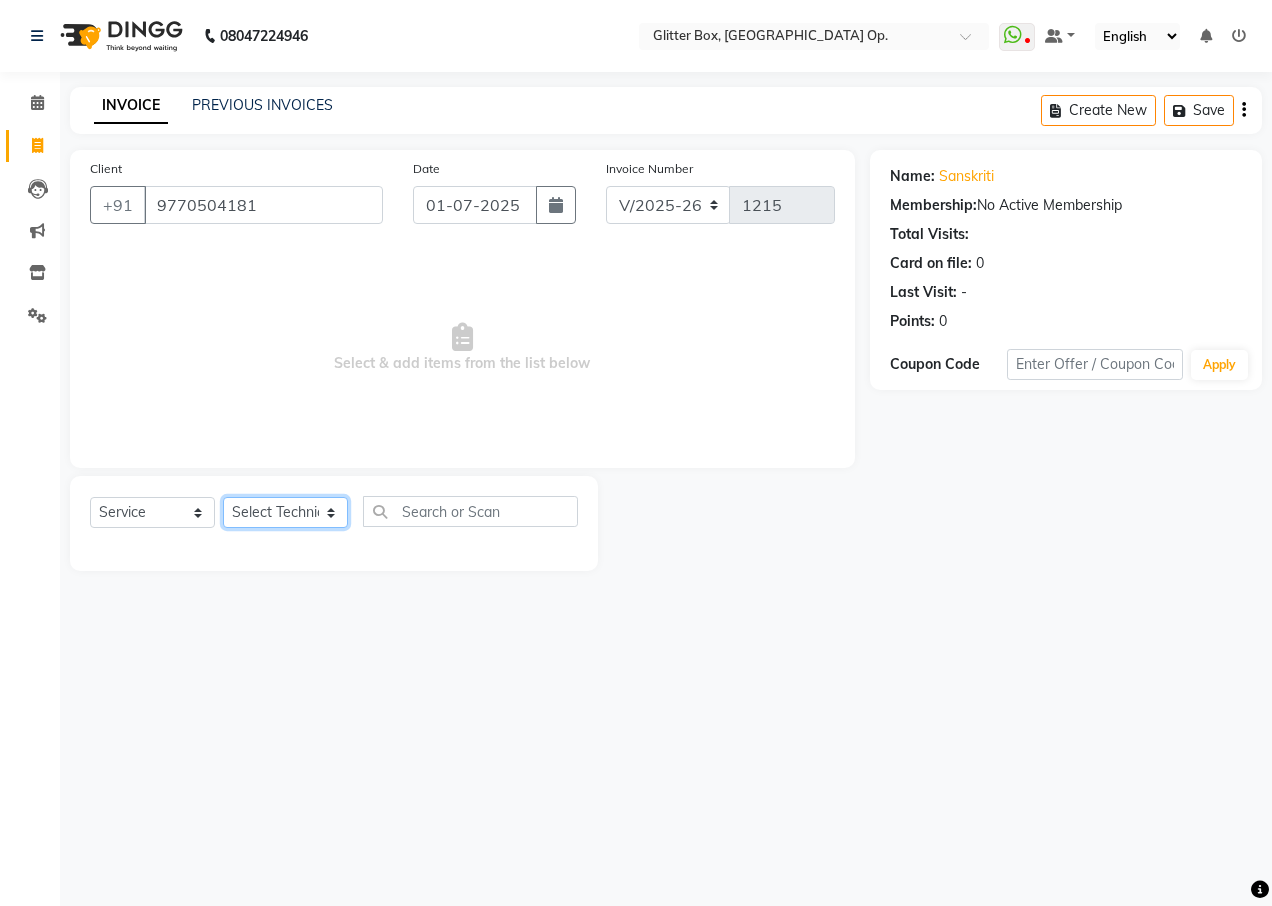 select on "38312" 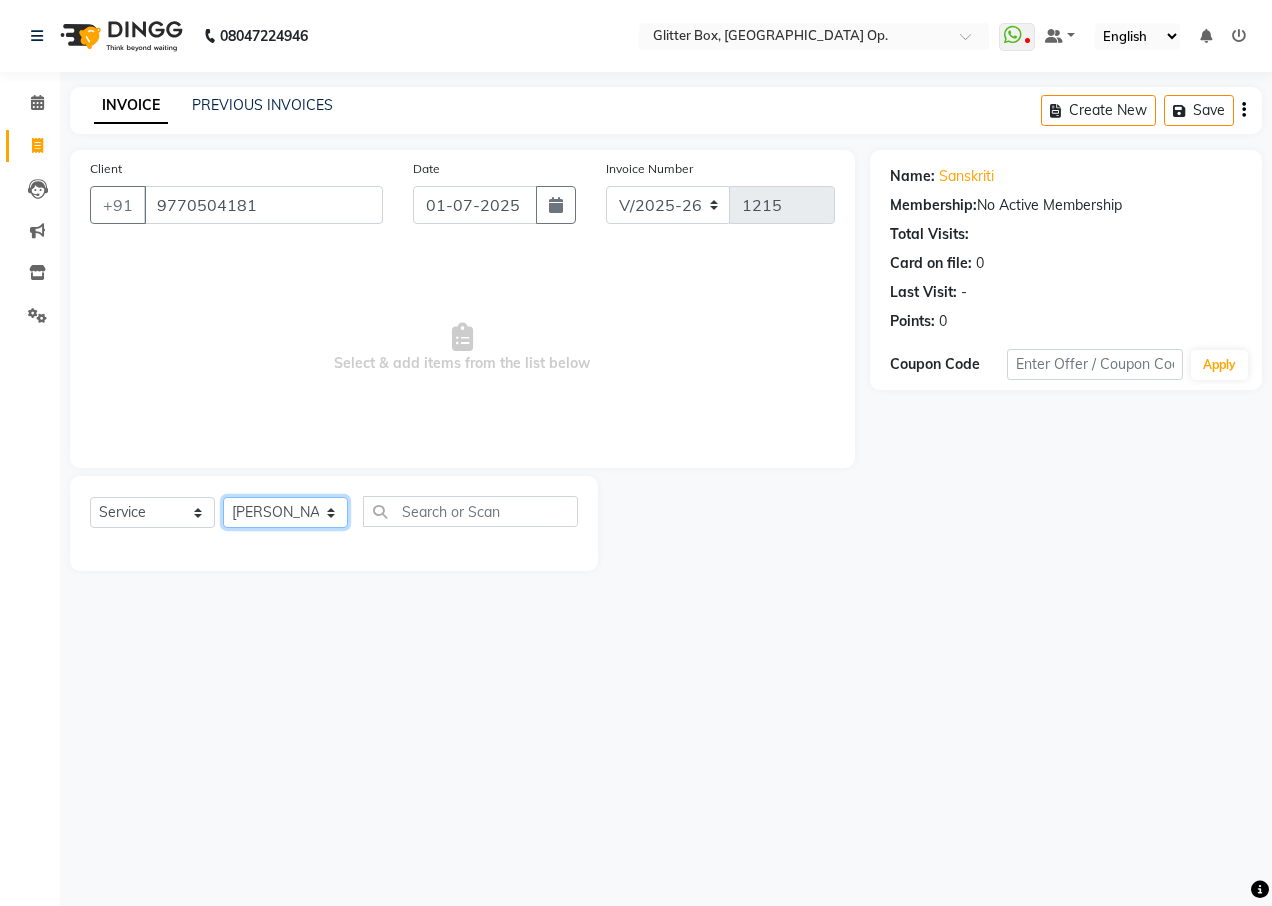 click on "Select Technician [PERSON_NAME] [PERSON_NAME] [PERSON_NAME] [PERSON_NAME] [PERSON_NAME] [PERSON_NAME] [PERSON_NAME] [PERSON_NAME] Das owner [PERSON_NAME] pooja Preeti makore Rupa [PERSON_NAME] [PERSON_NAME]" 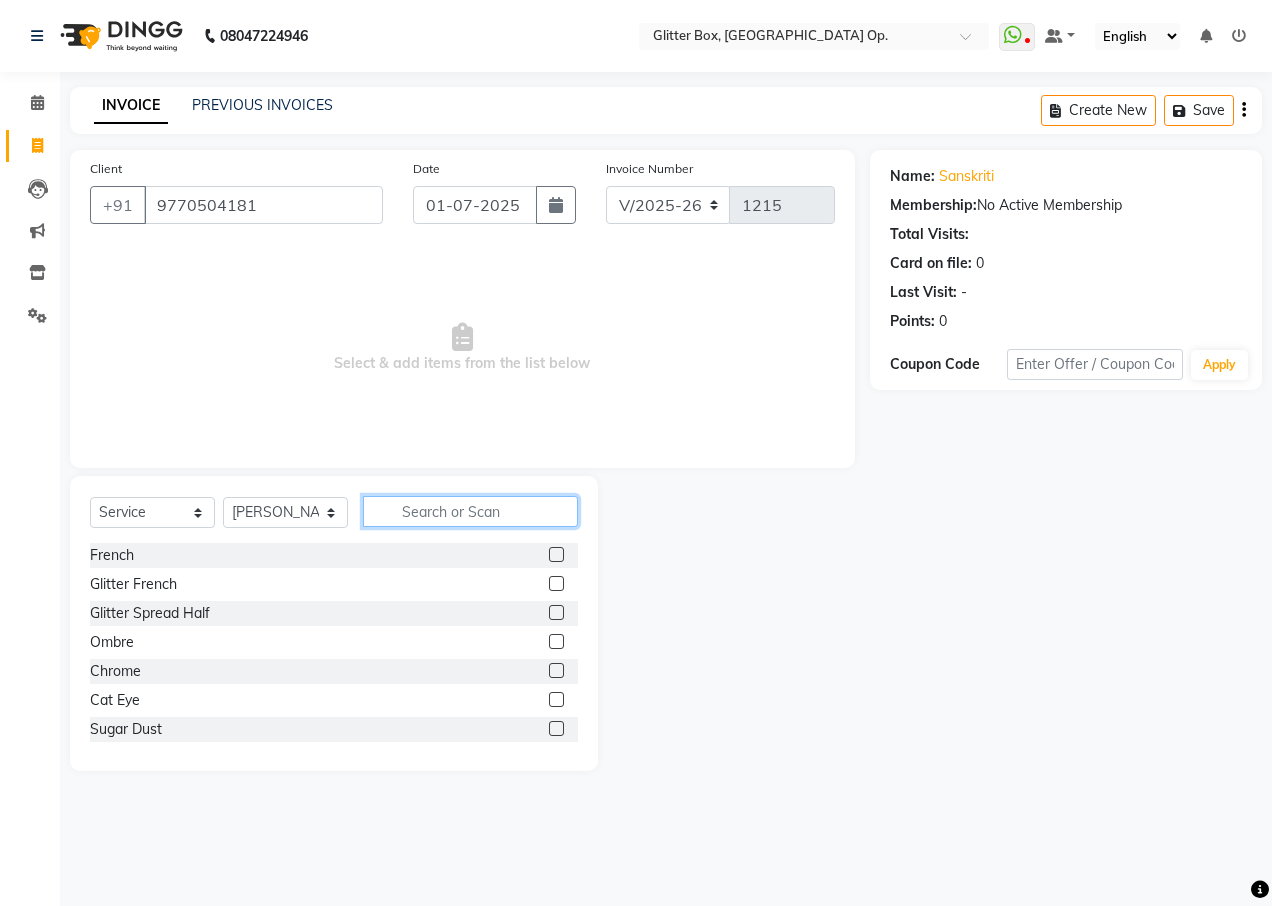 click 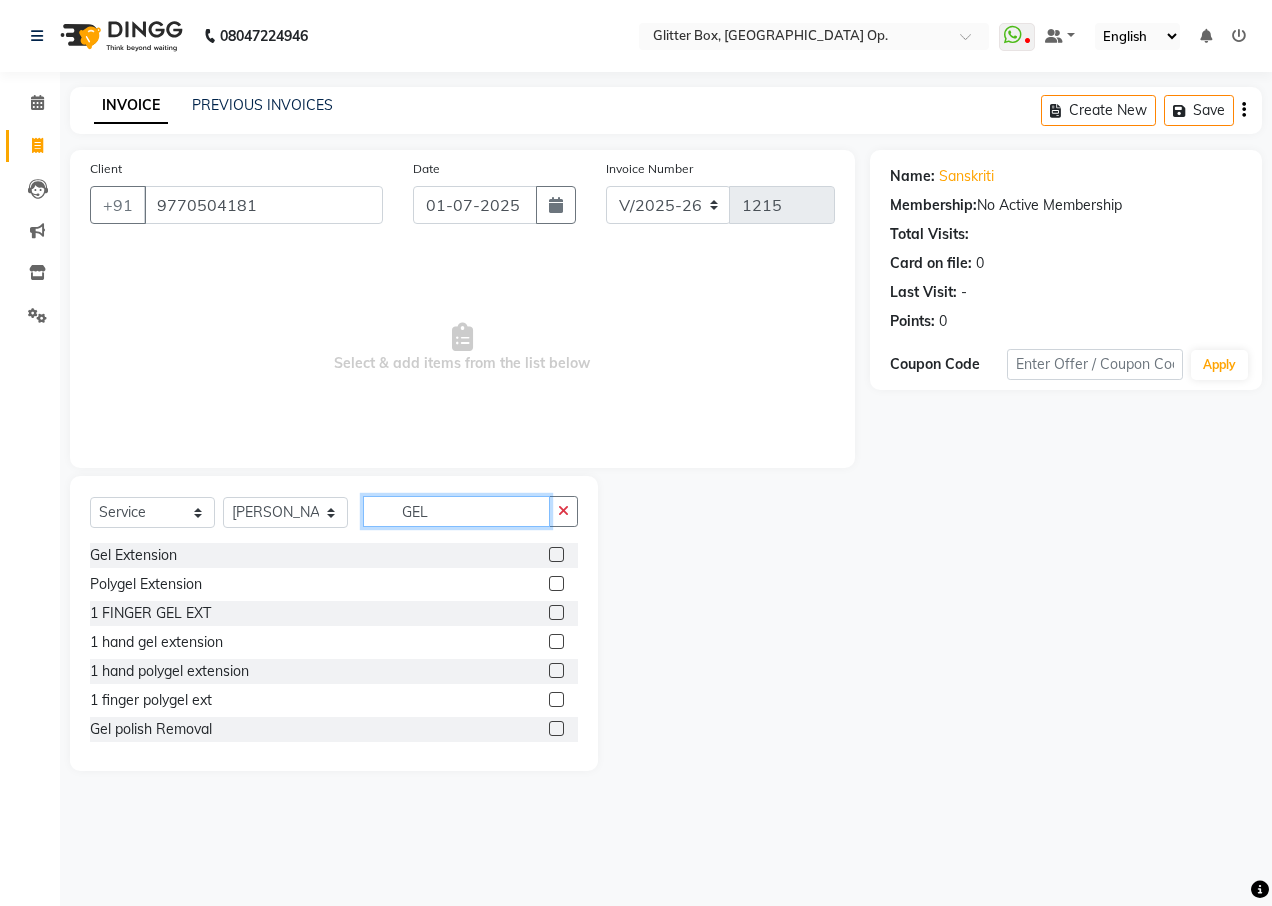 type on "GEL" 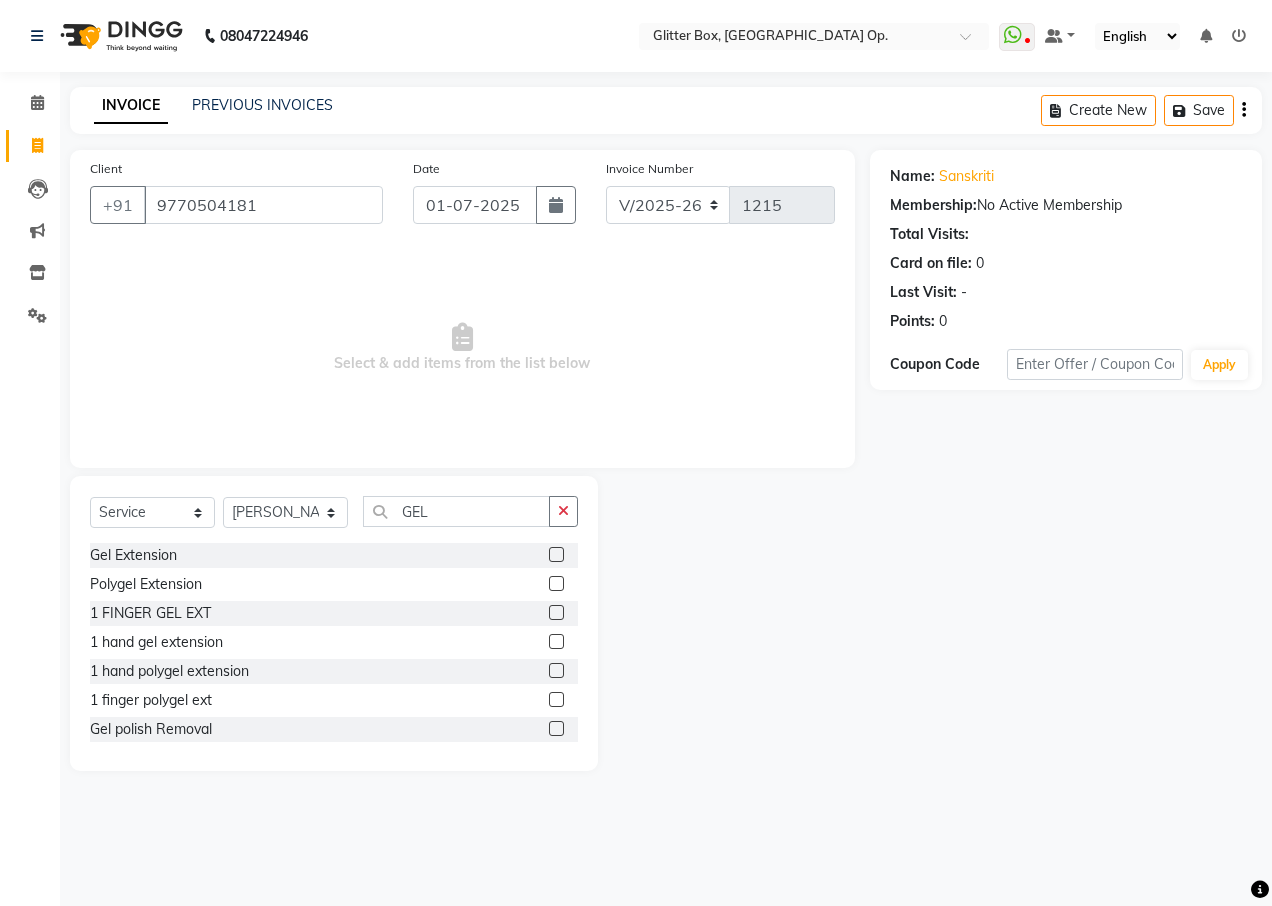 click on "Gel Extension" 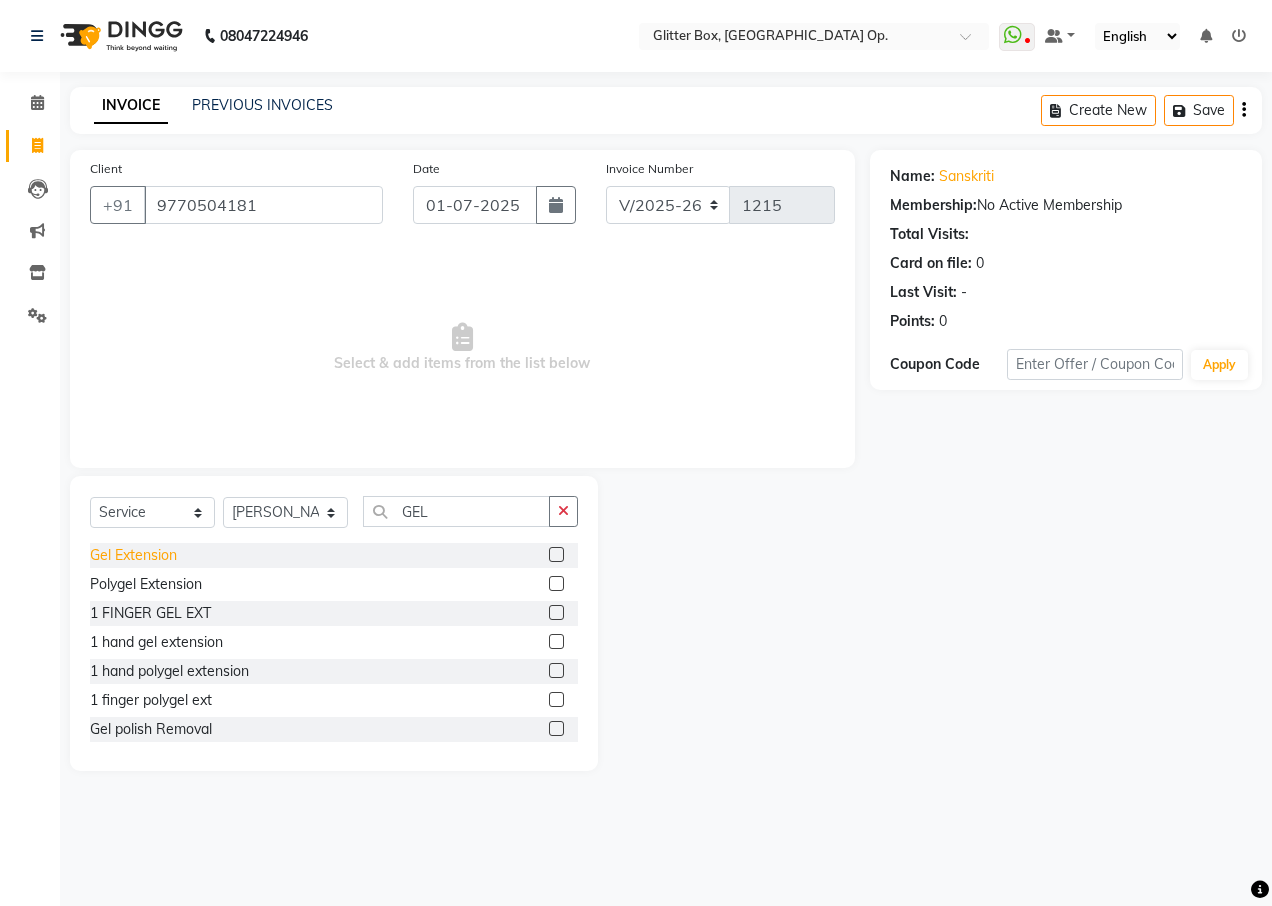 click on "Gel Extension" 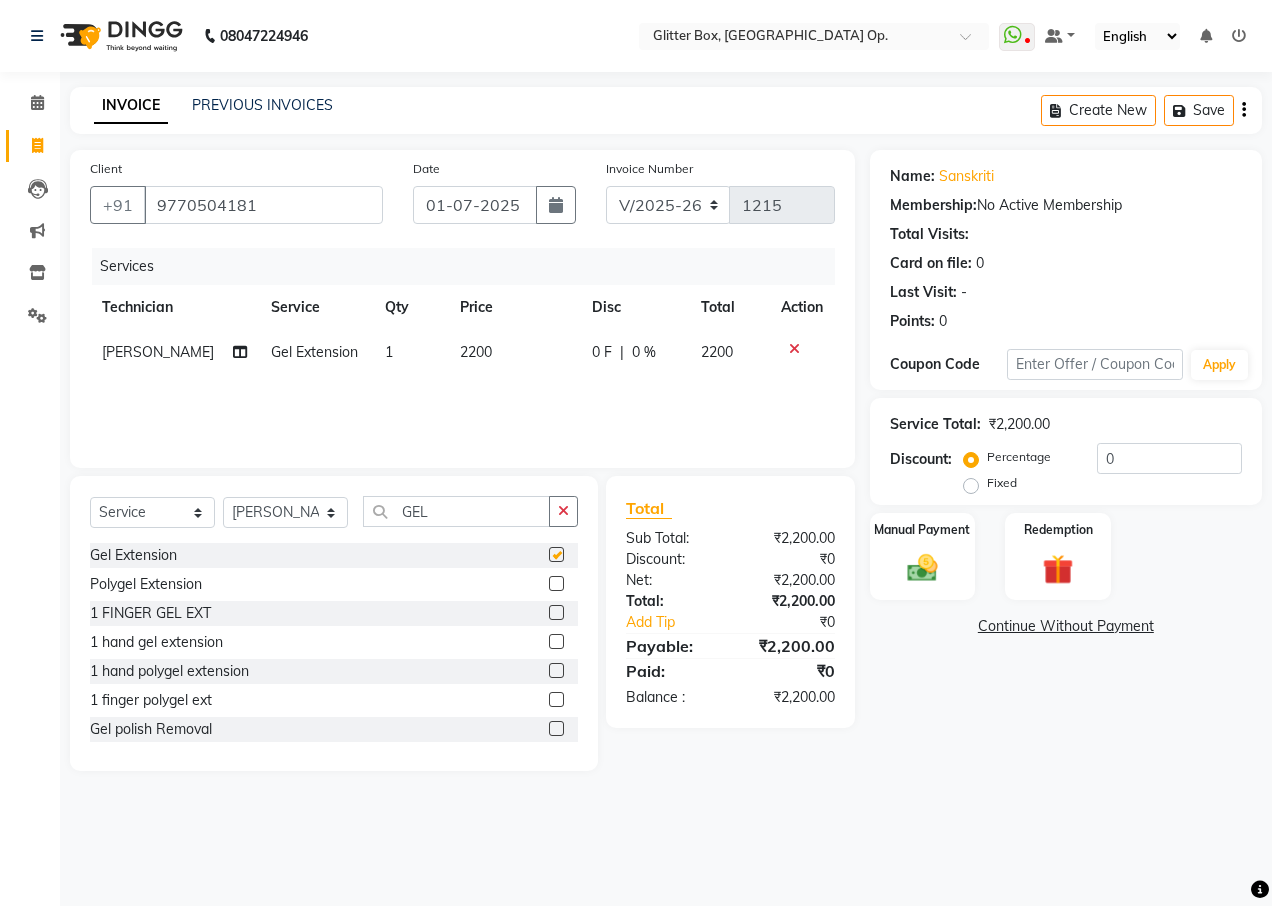 checkbox on "false" 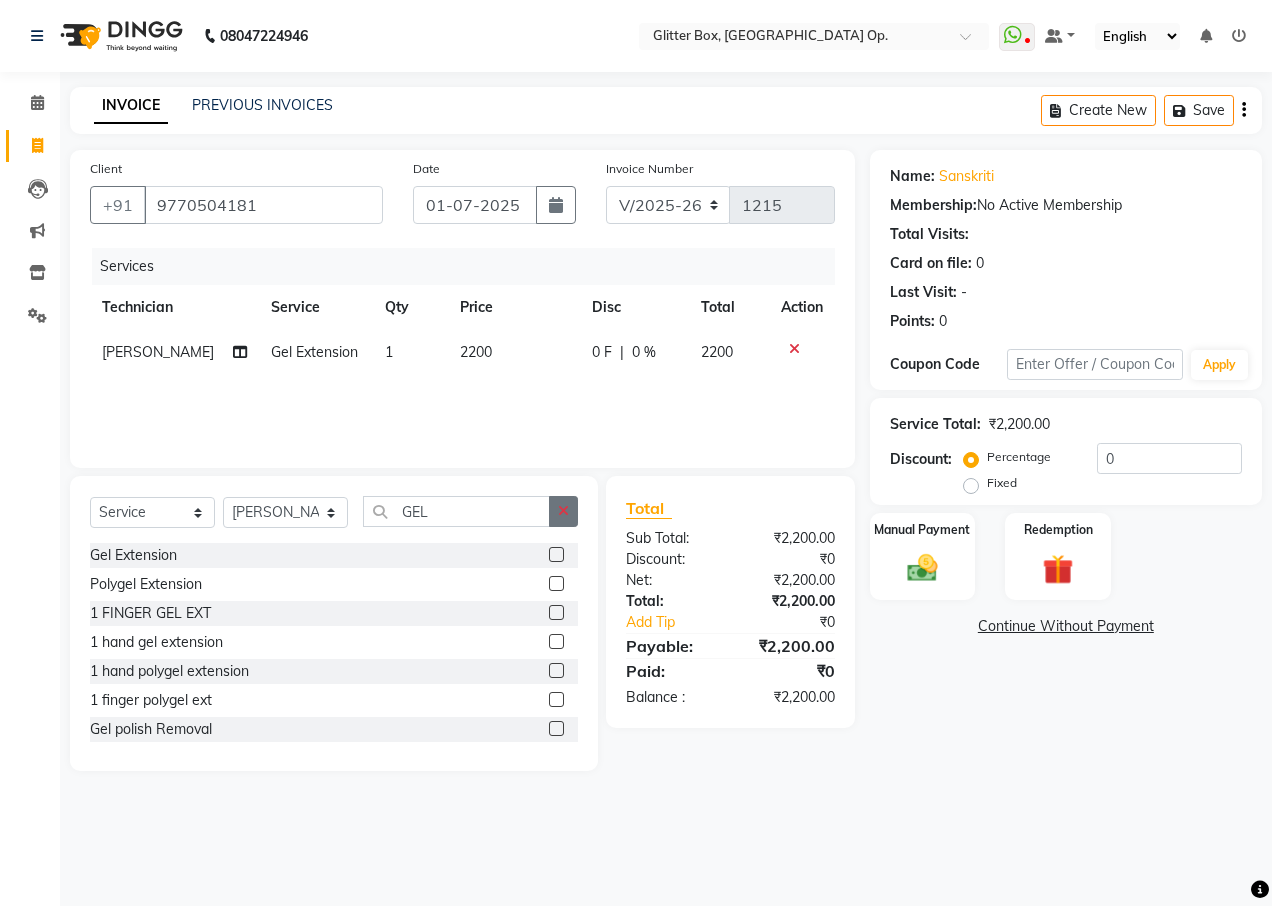 click 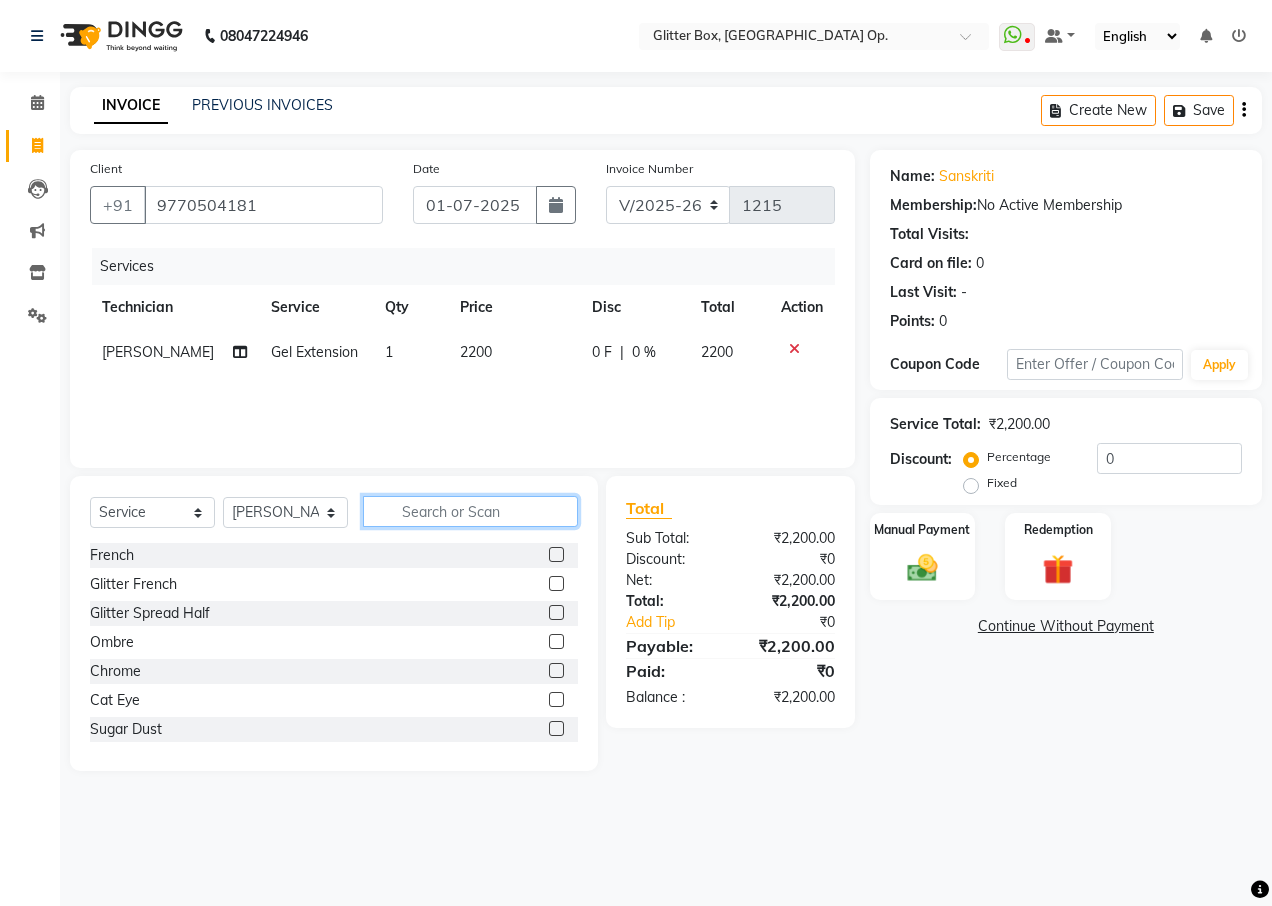 click 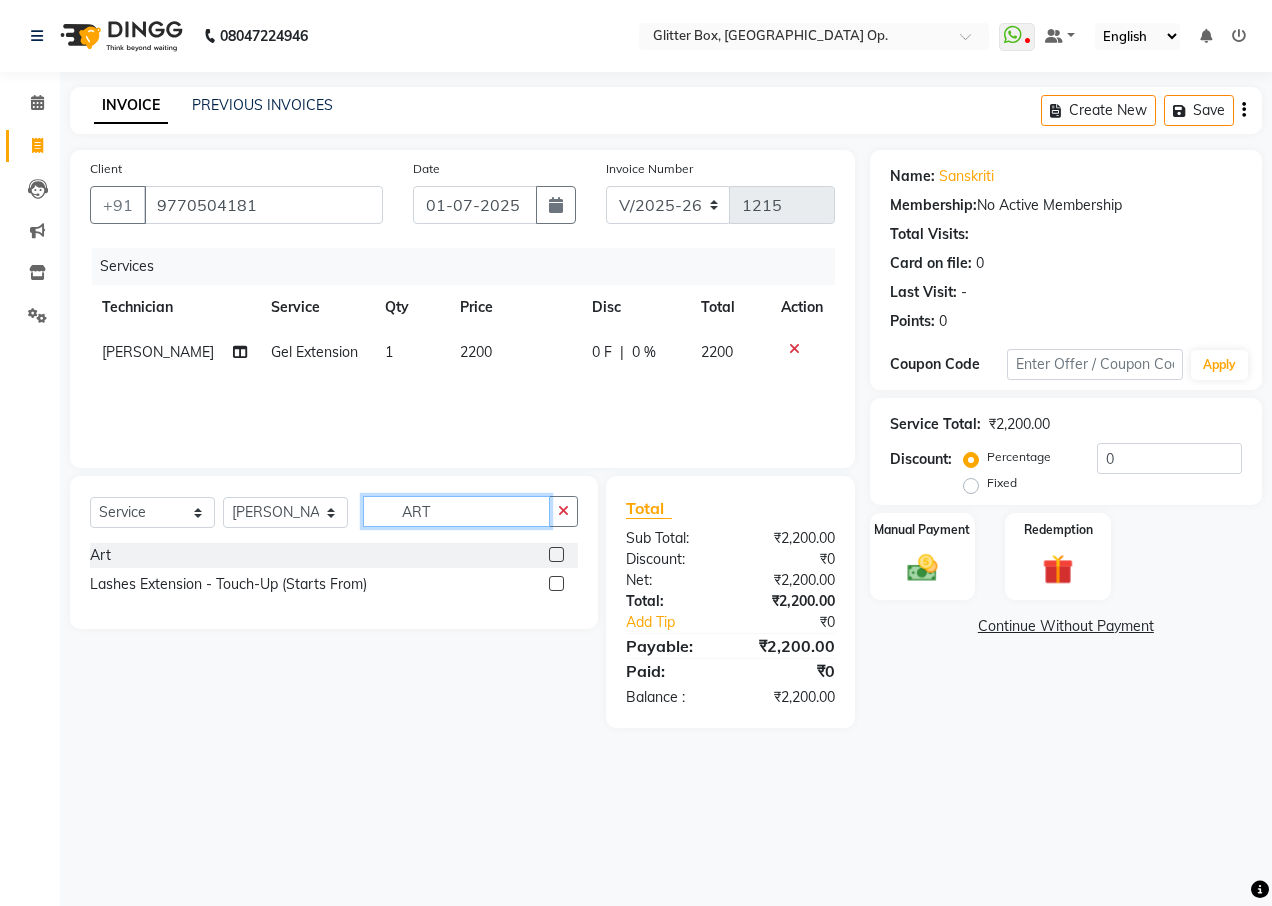 type on "ART" 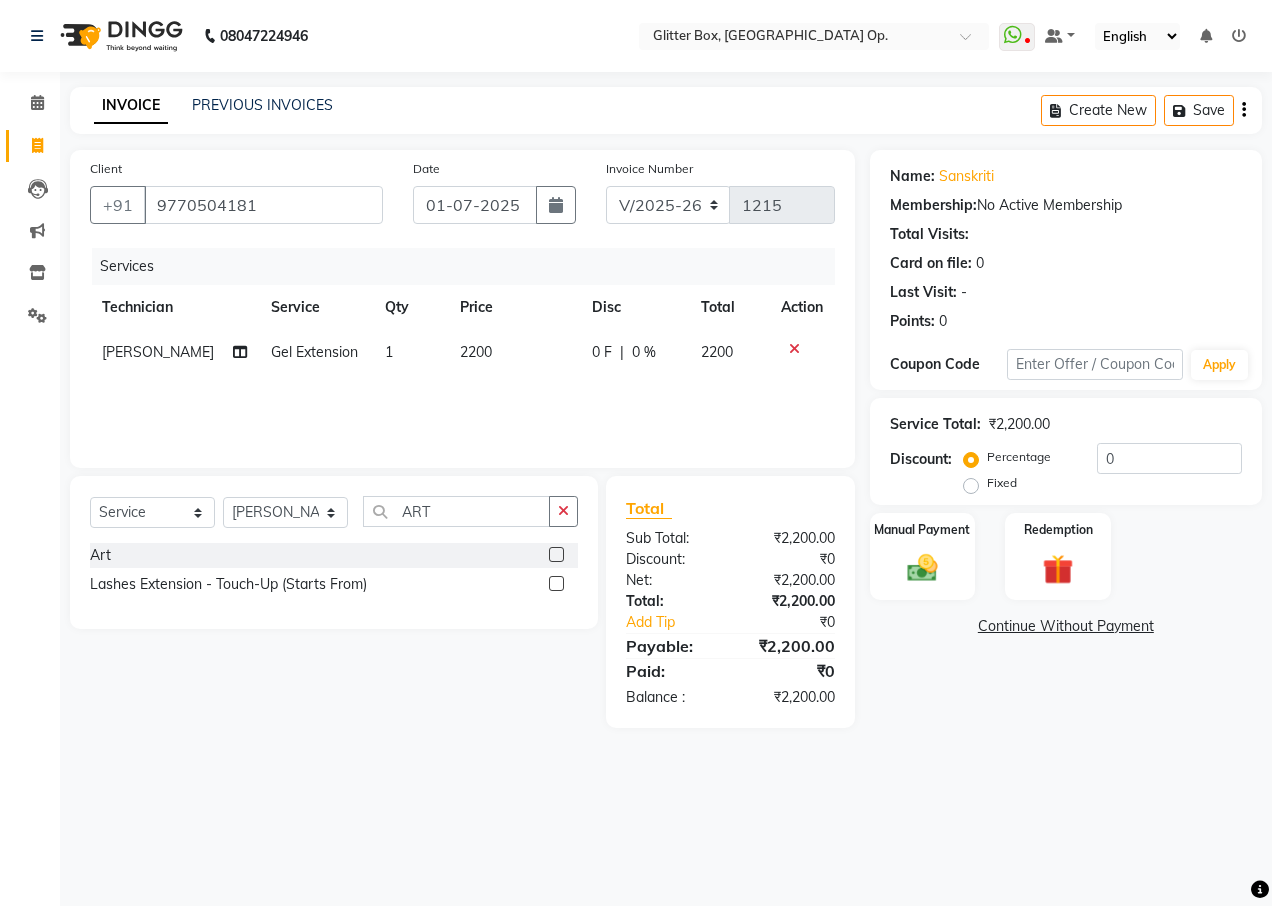 click 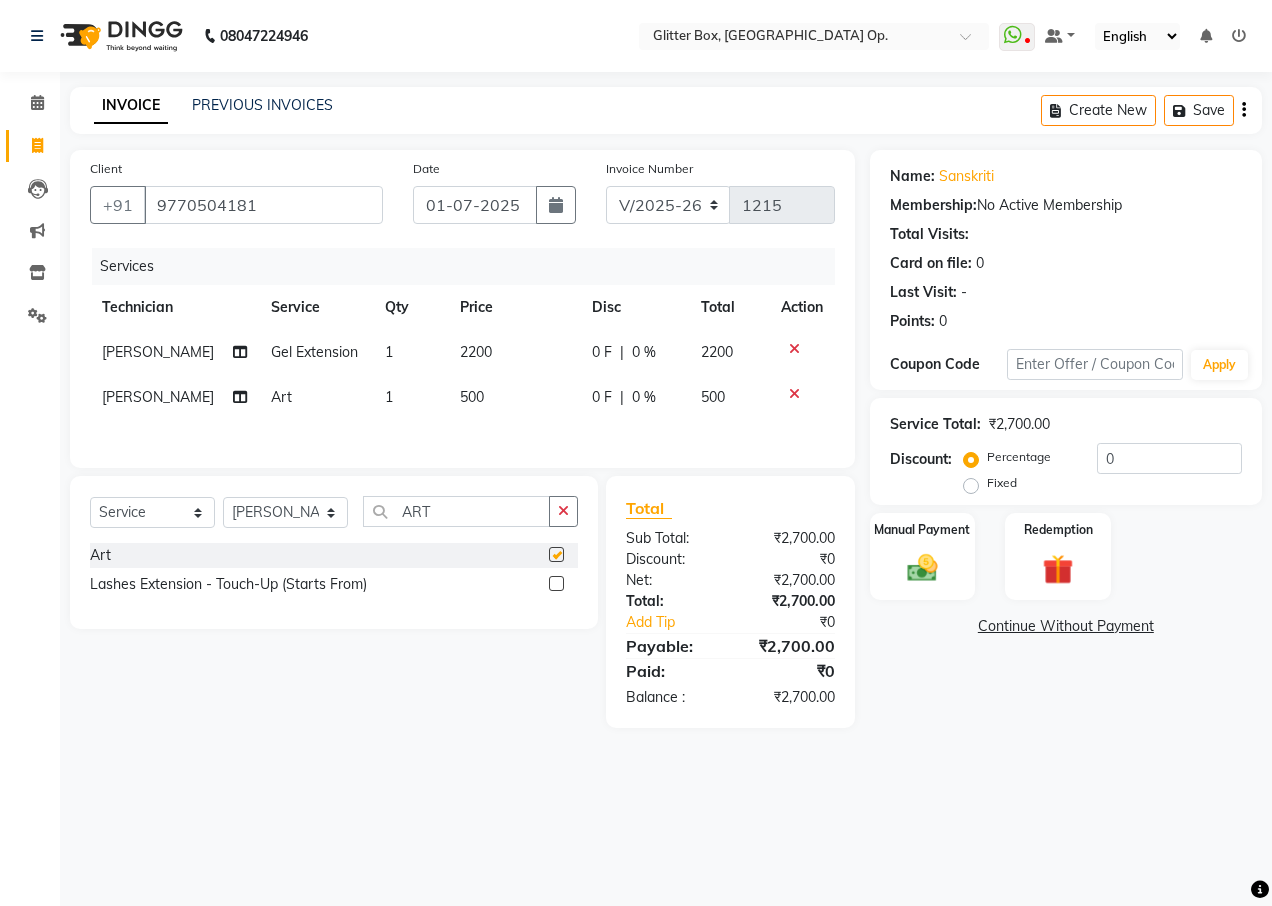 checkbox on "false" 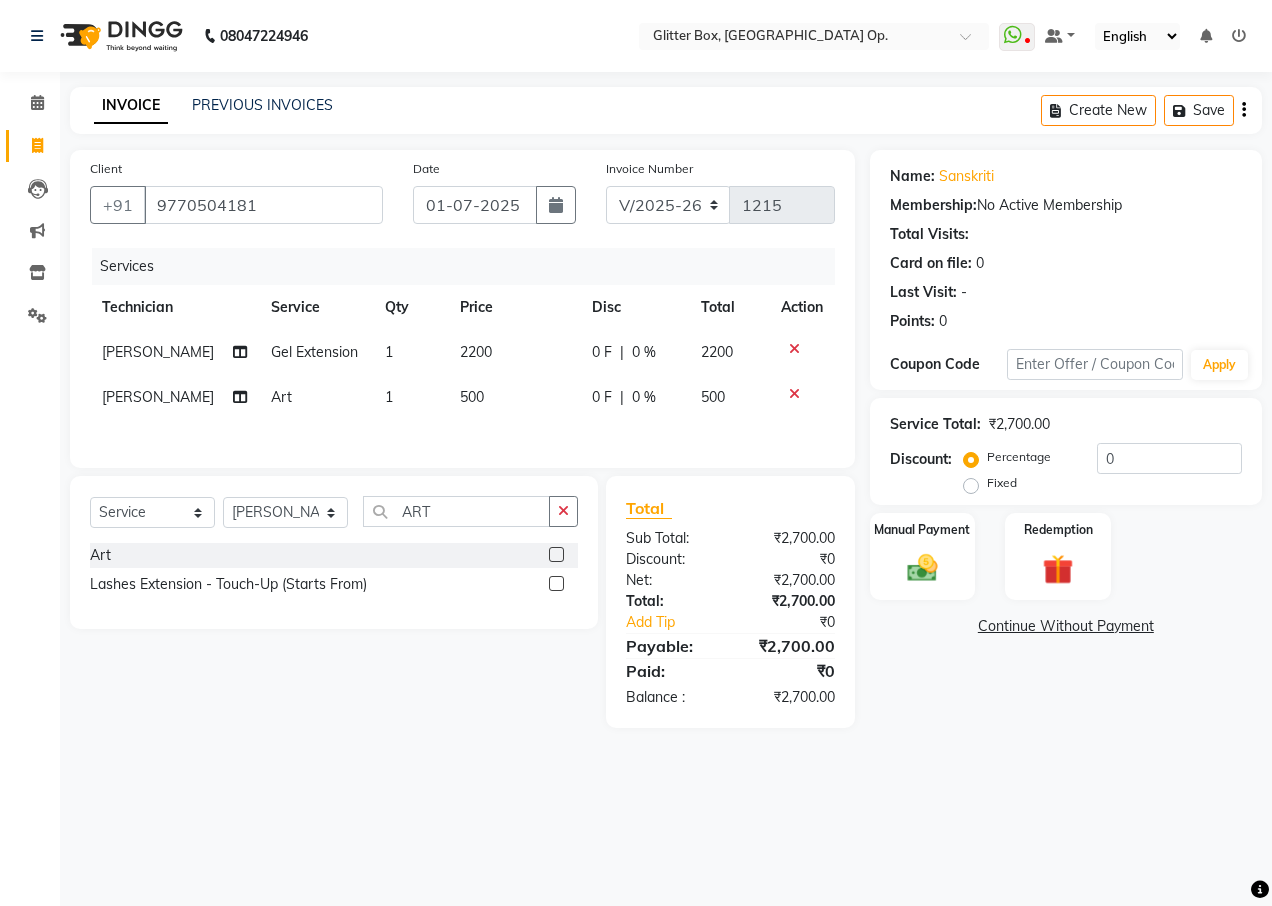 drag, startPoint x: 478, startPoint y: 383, endPoint x: 492, endPoint y: 405, distance: 26.076809 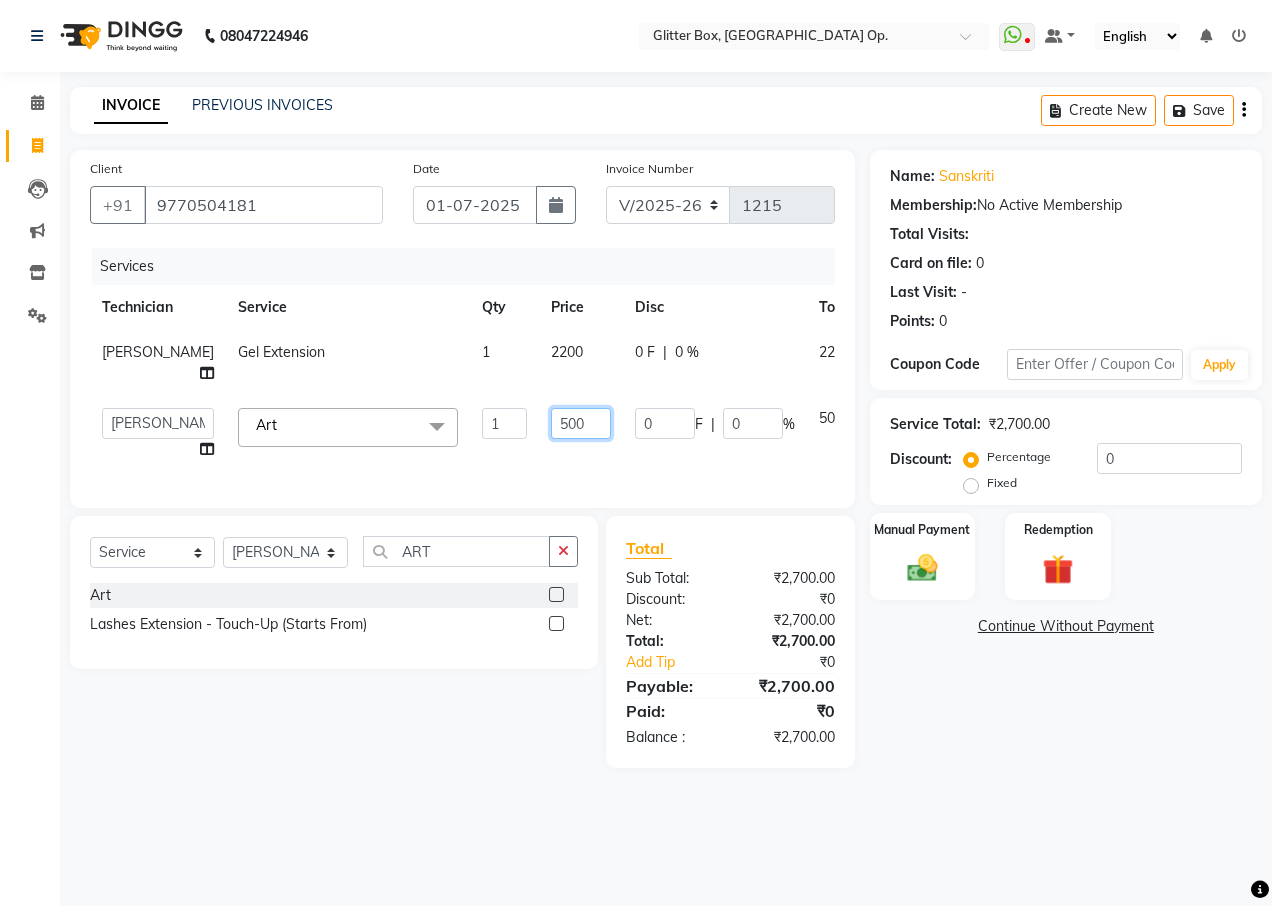 click on "500" 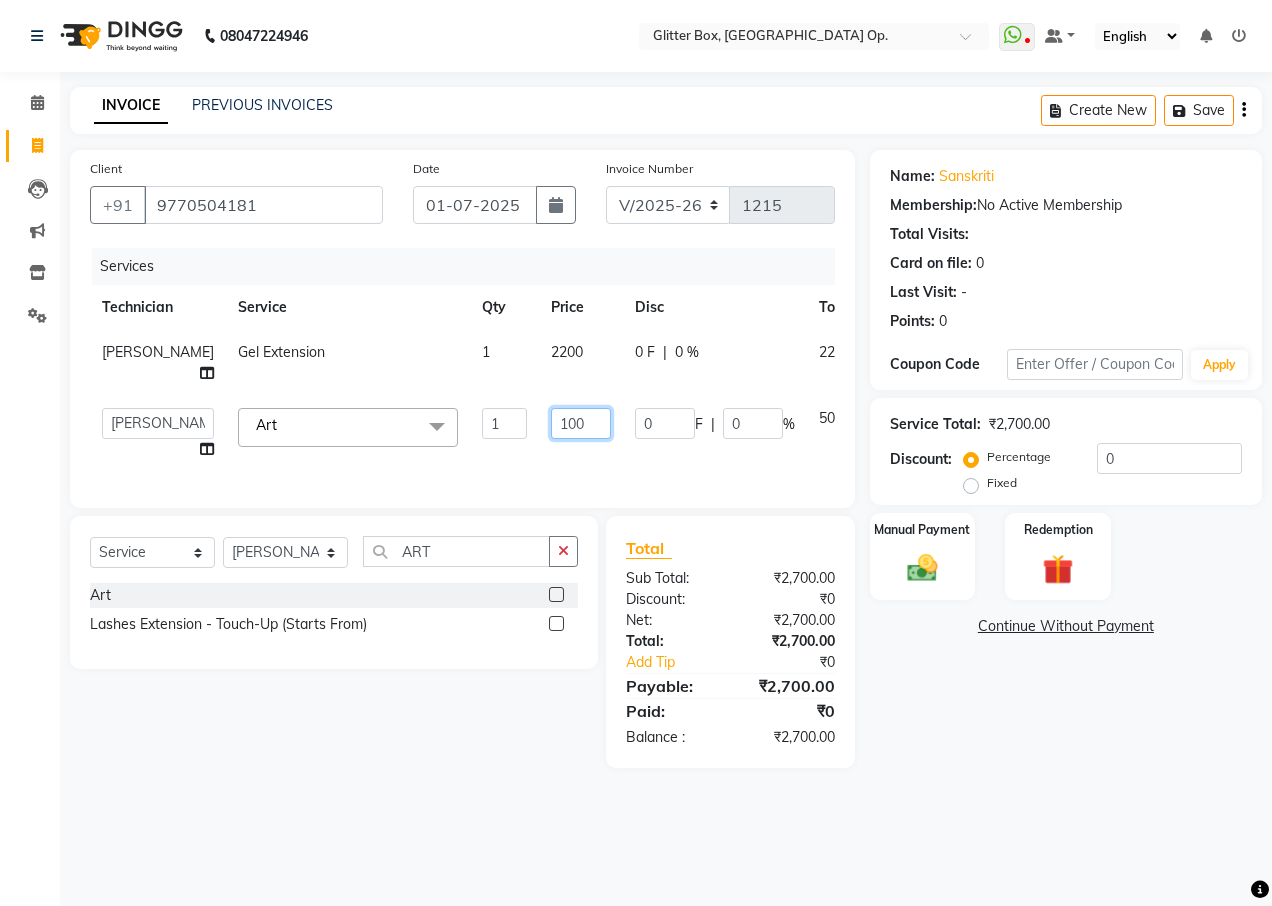 type on "1000" 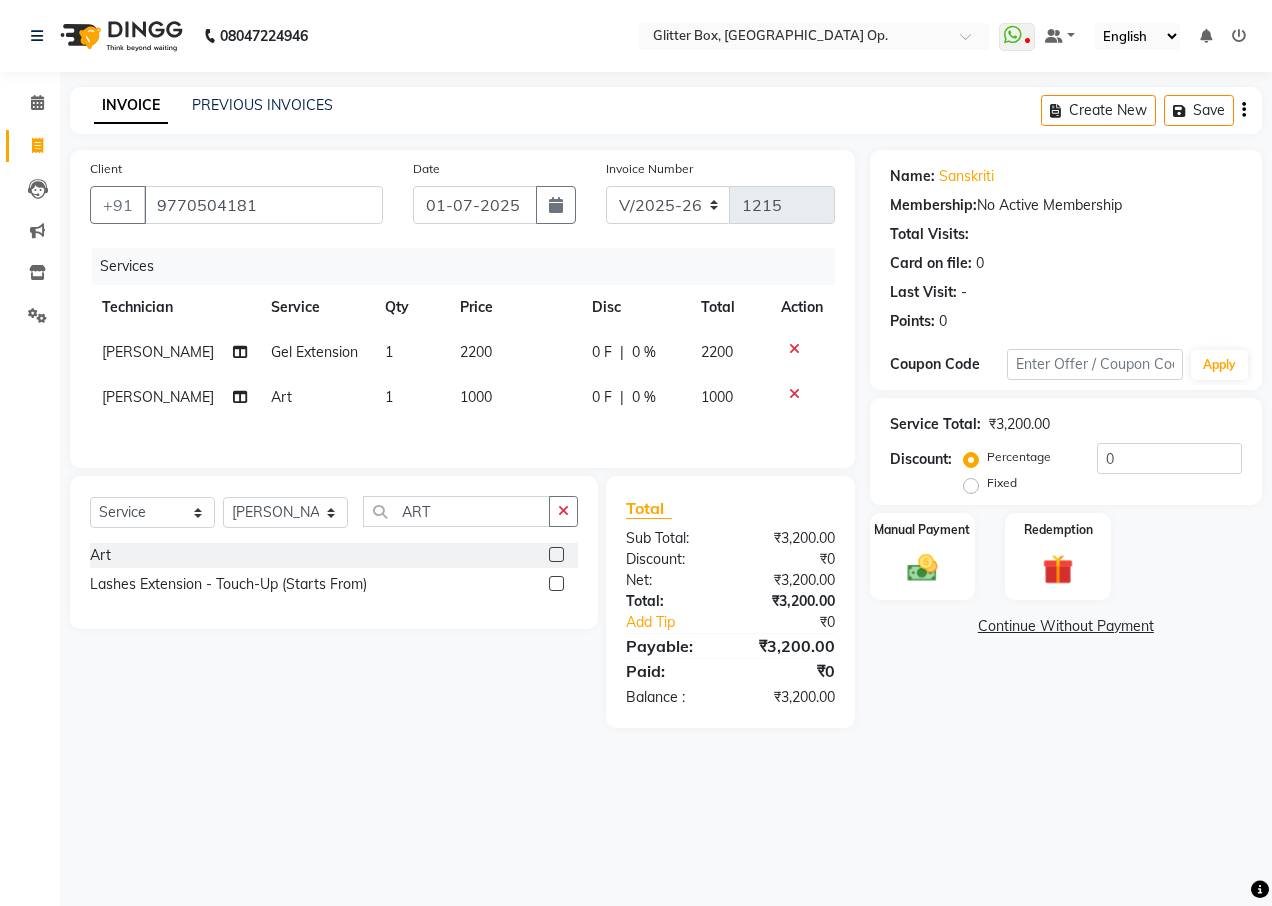 click on "Client +91 9770504181 Date 01-07-2025 Invoice Number V/2025 V/2025-26 1215 Services Technician Service Qty Price Disc Total Action Katick Das Gel Extension 1 2200 0 F | 0 % 2200 Katick Das Art 1 1000 0 F | 0 % 1000" 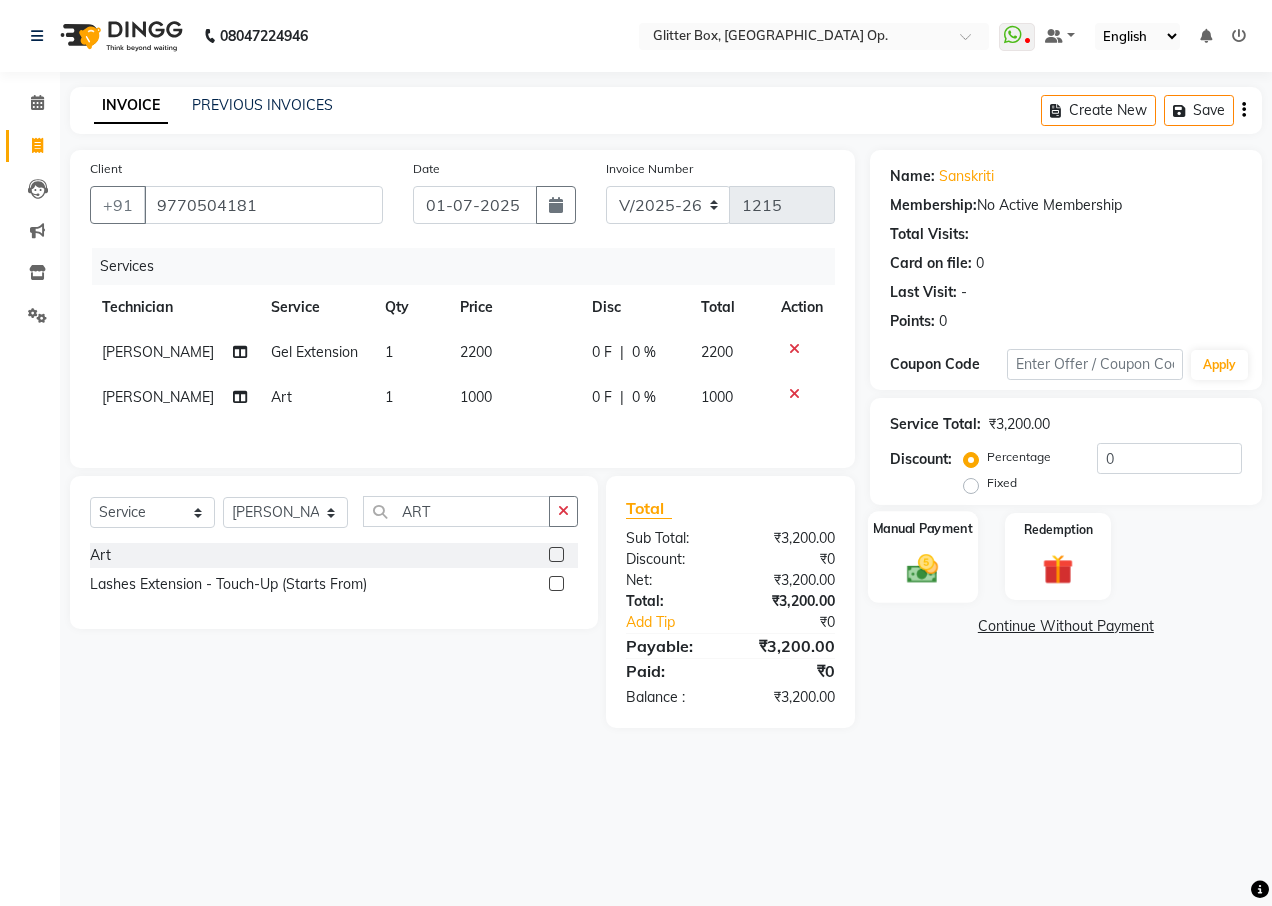 click on "Manual Payment" 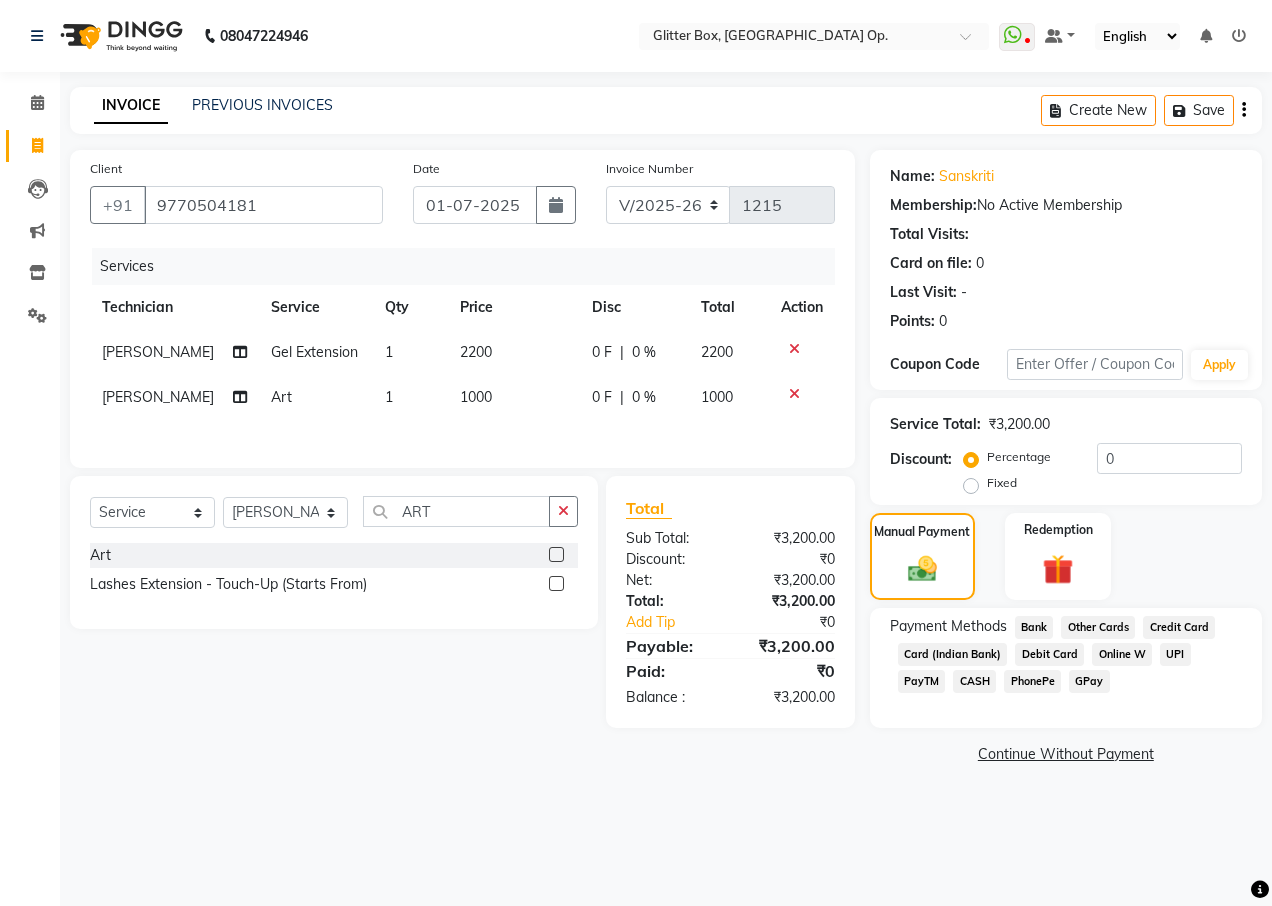 click on "CASH" 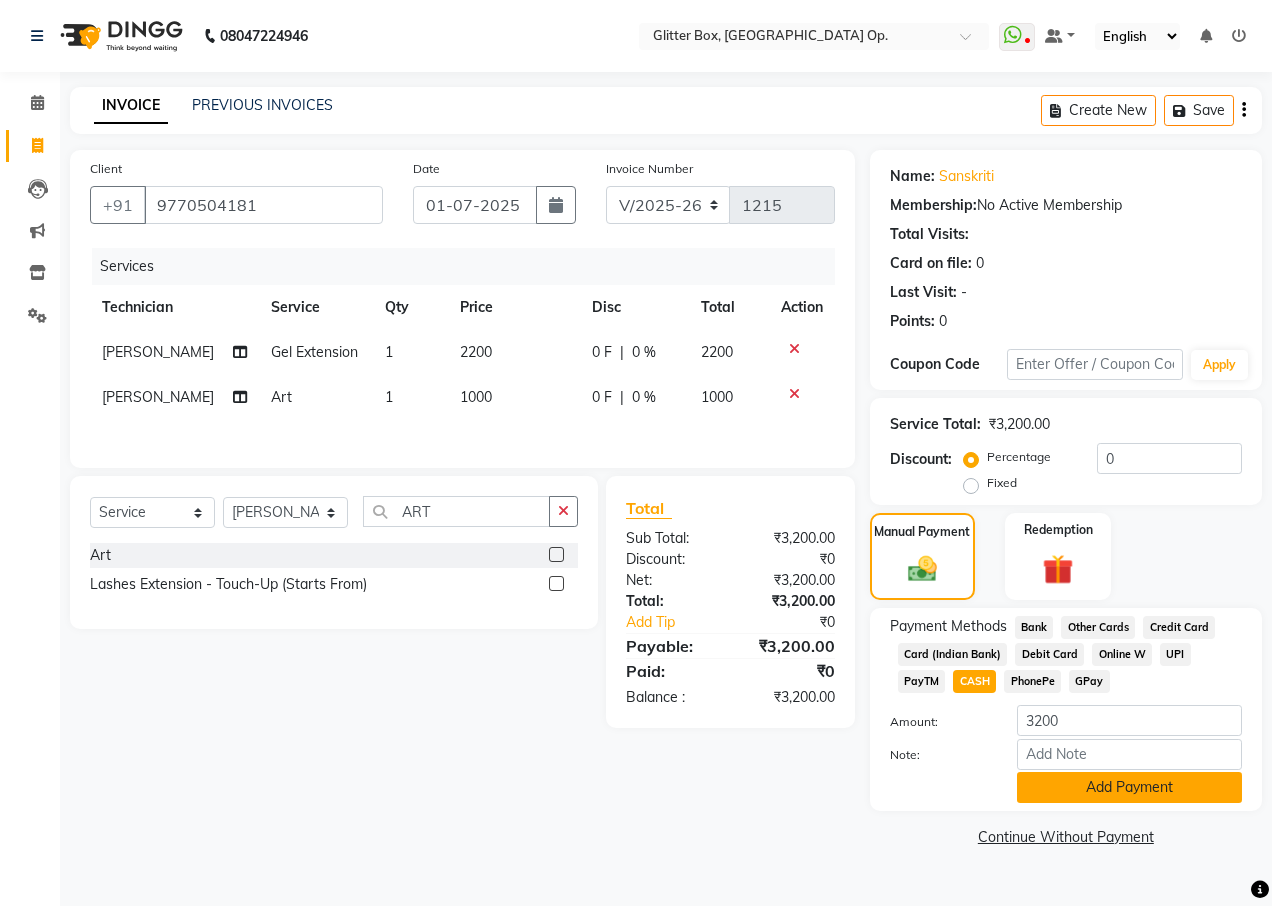 click on "Add Payment" 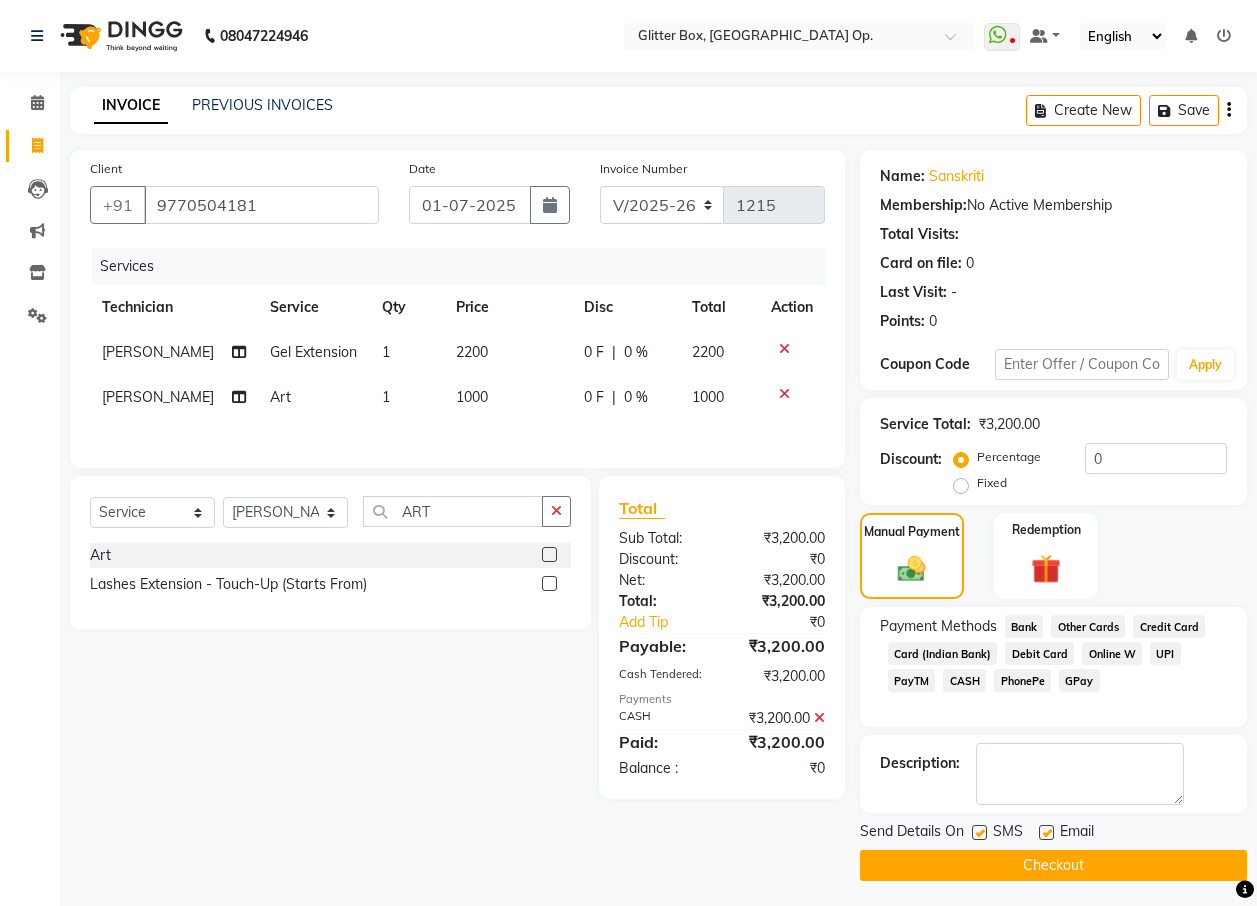 click on "Checkout" 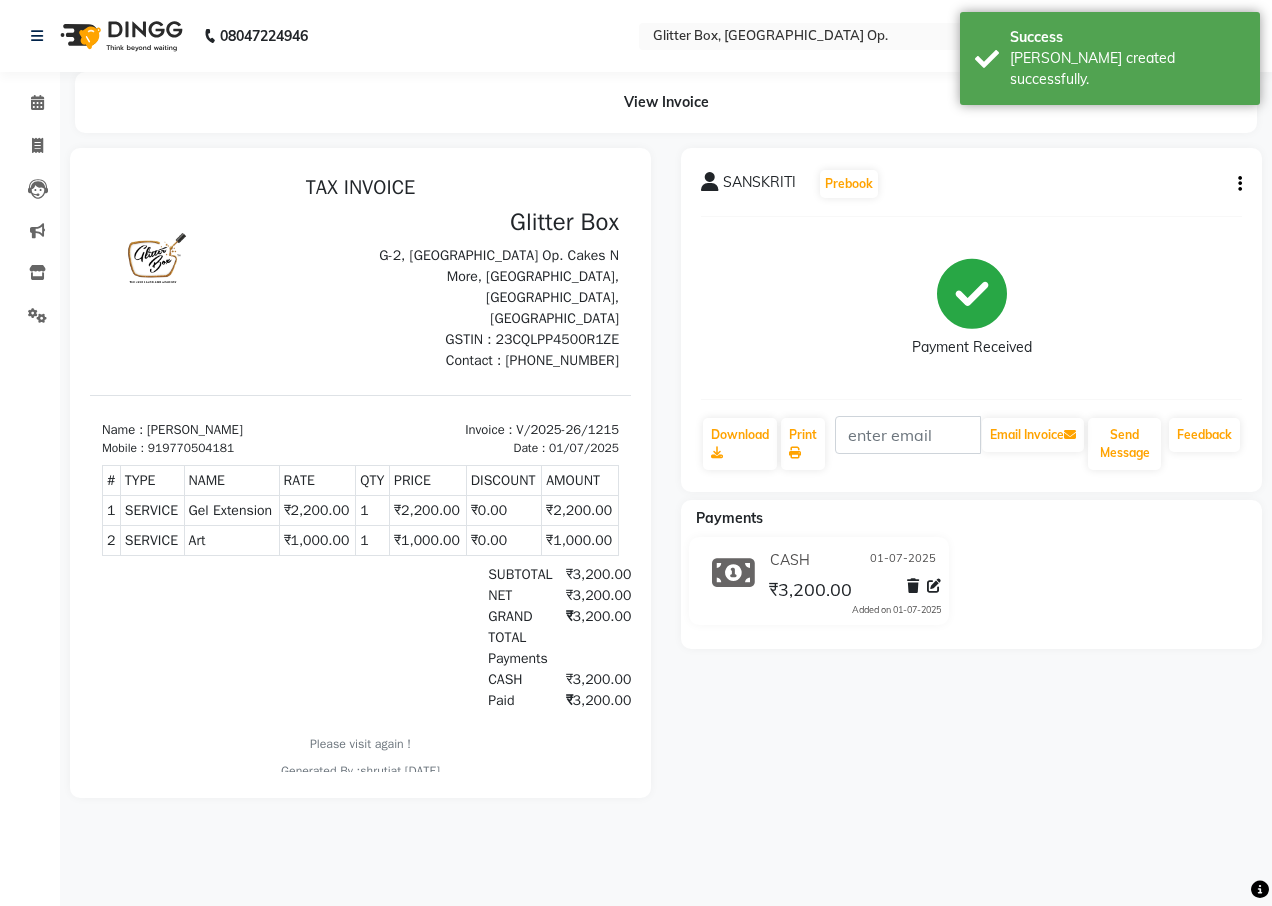 scroll, scrollTop: 0, scrollLeft: 0, axis: both 